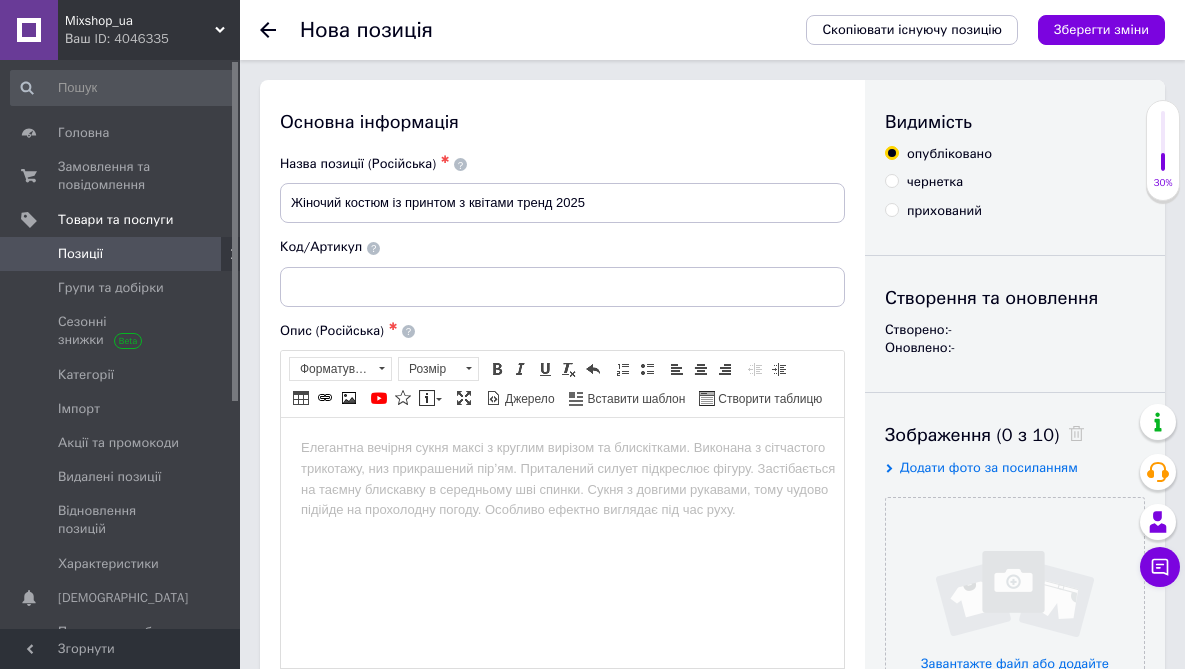 scroll, scrollTop: 0, scrollLeft: 0, axis: both 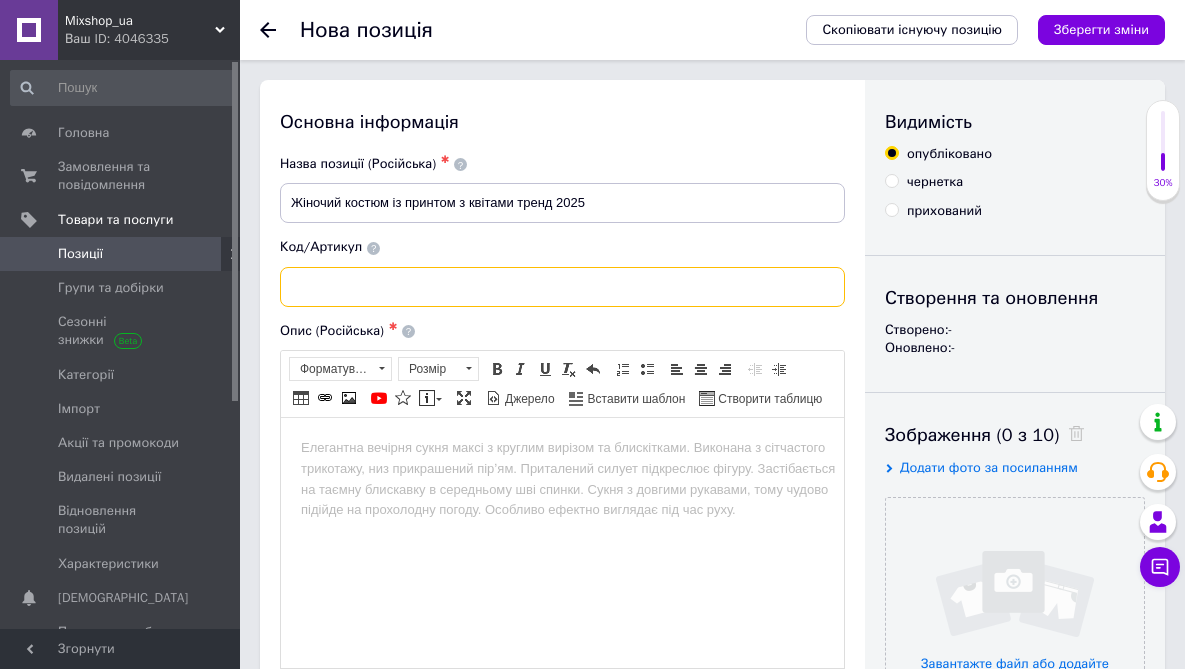 click at bounding box center [562, 287] 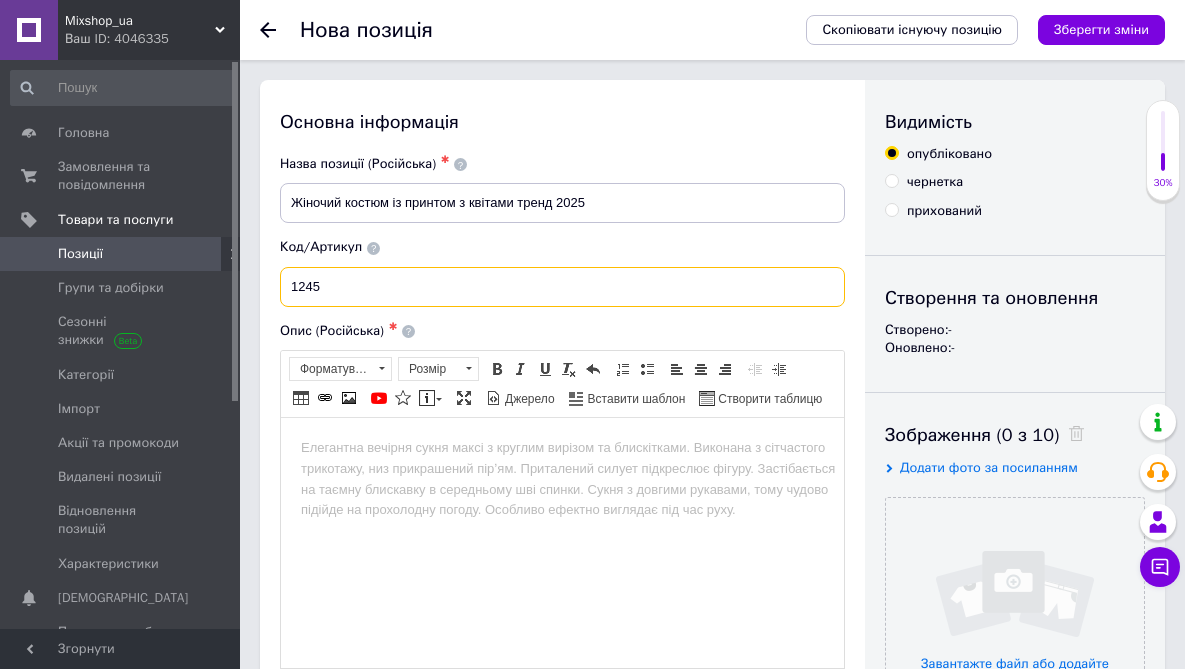 type on "1245" 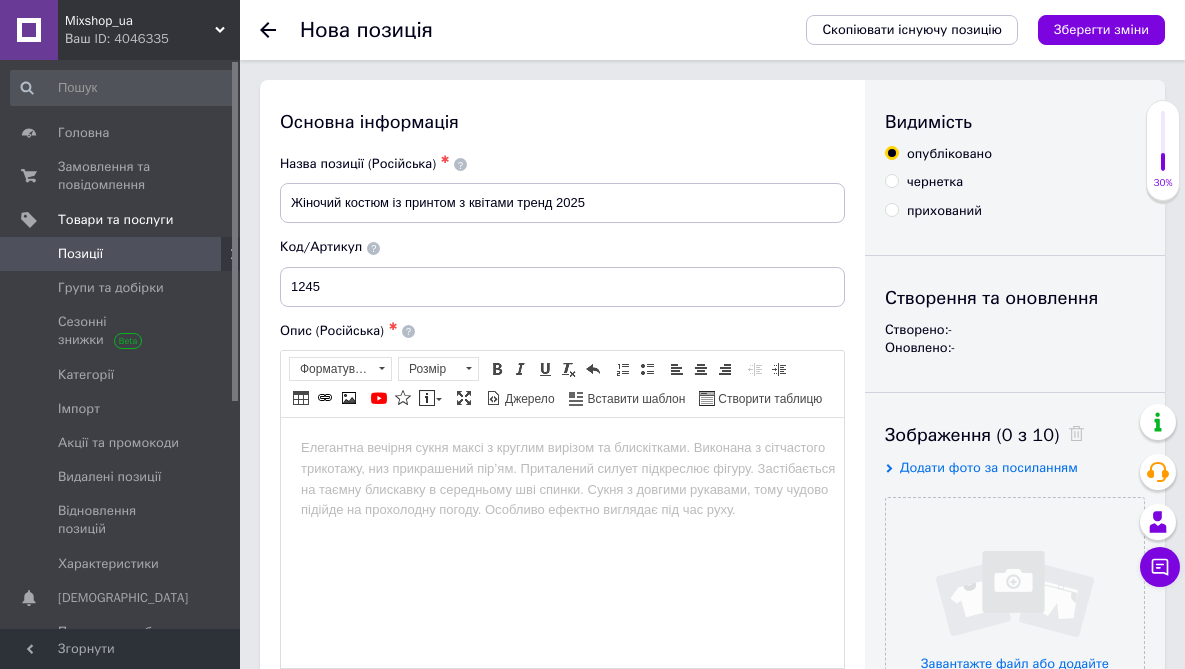 click at bounding box center (562, 447) 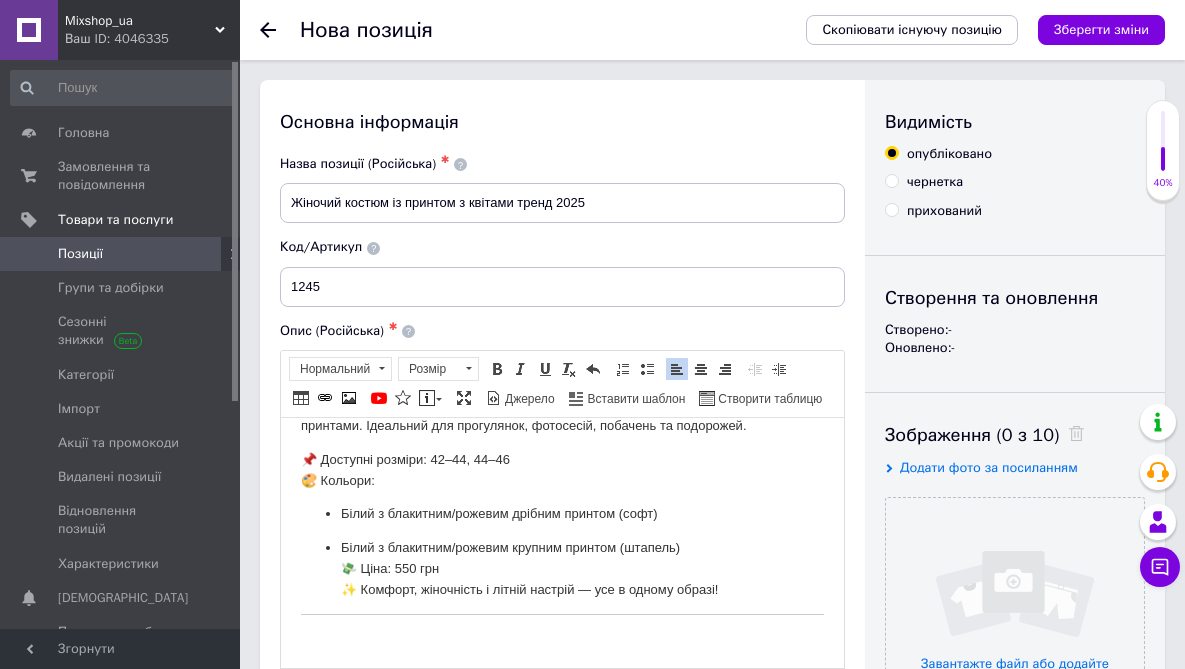 scroll, scrollTop: 160, scrollLeft: 0, axis: vertical 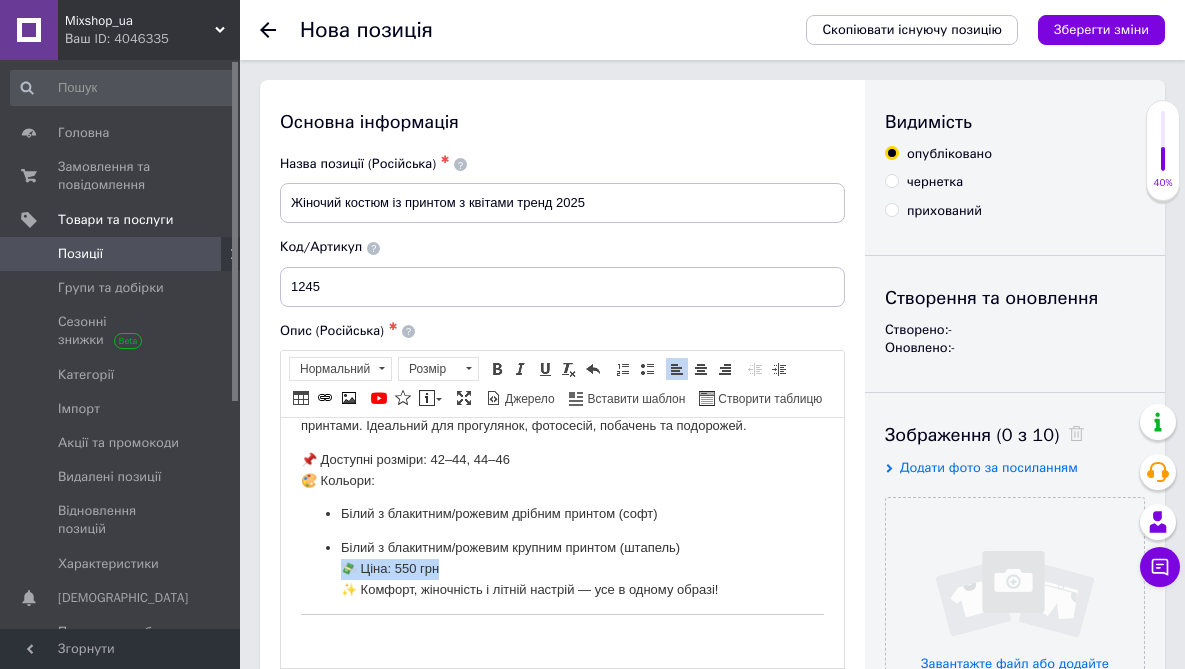 drag, startPoint x: 441, startPoint y: 566, endPoint x: 321, endPoint y: 566, distance: 120 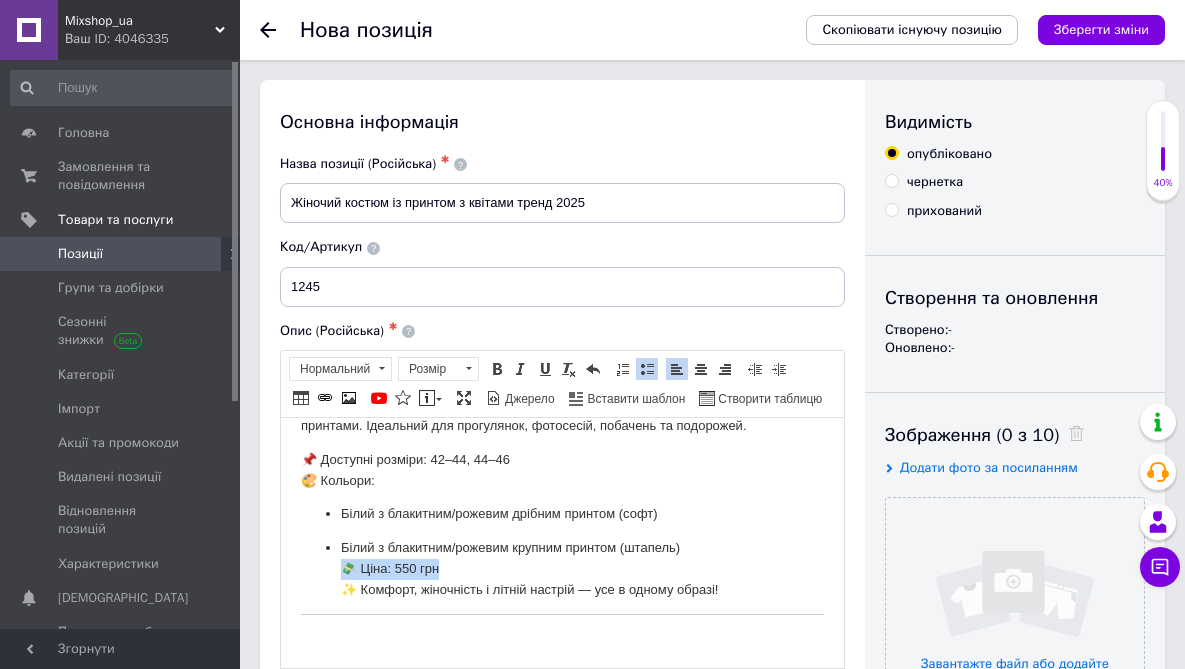 type 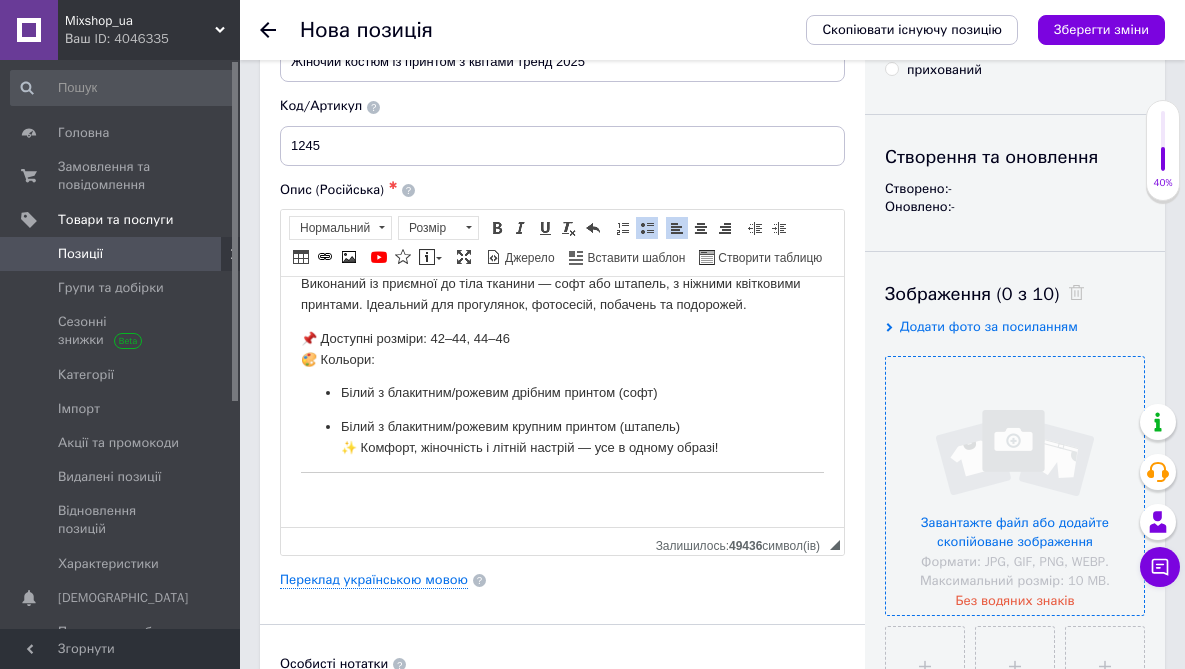 scroll, scrollTop: 231, scrollLeft: 0, axis: vertical 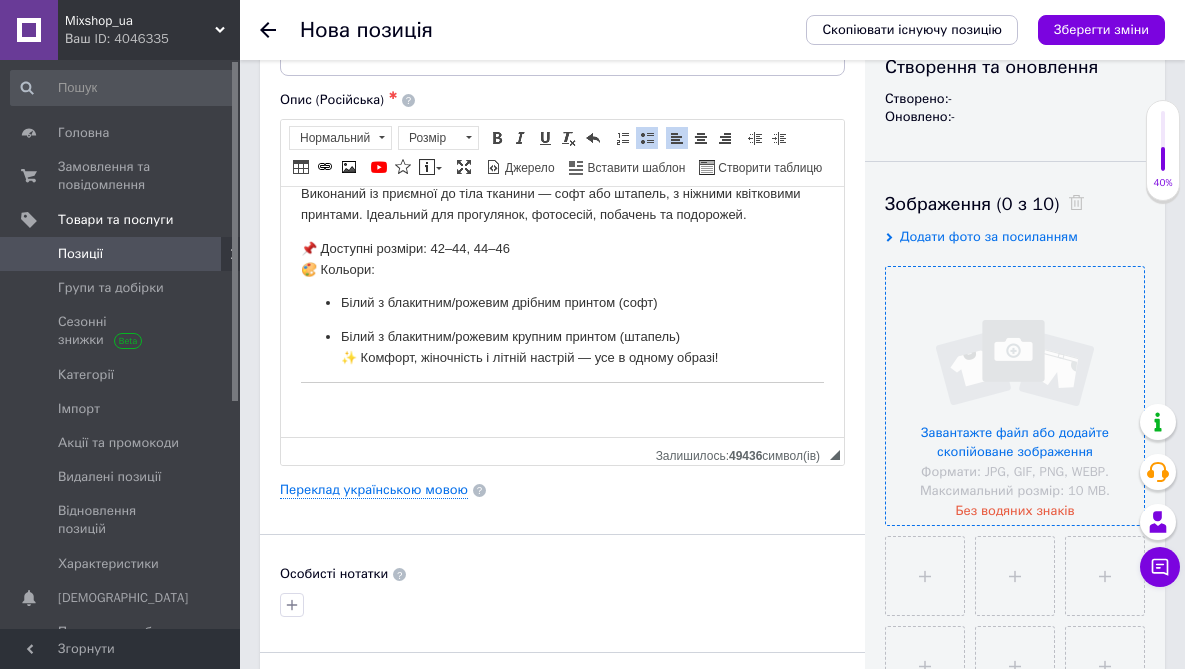 click at bounding box center [1015, 396] 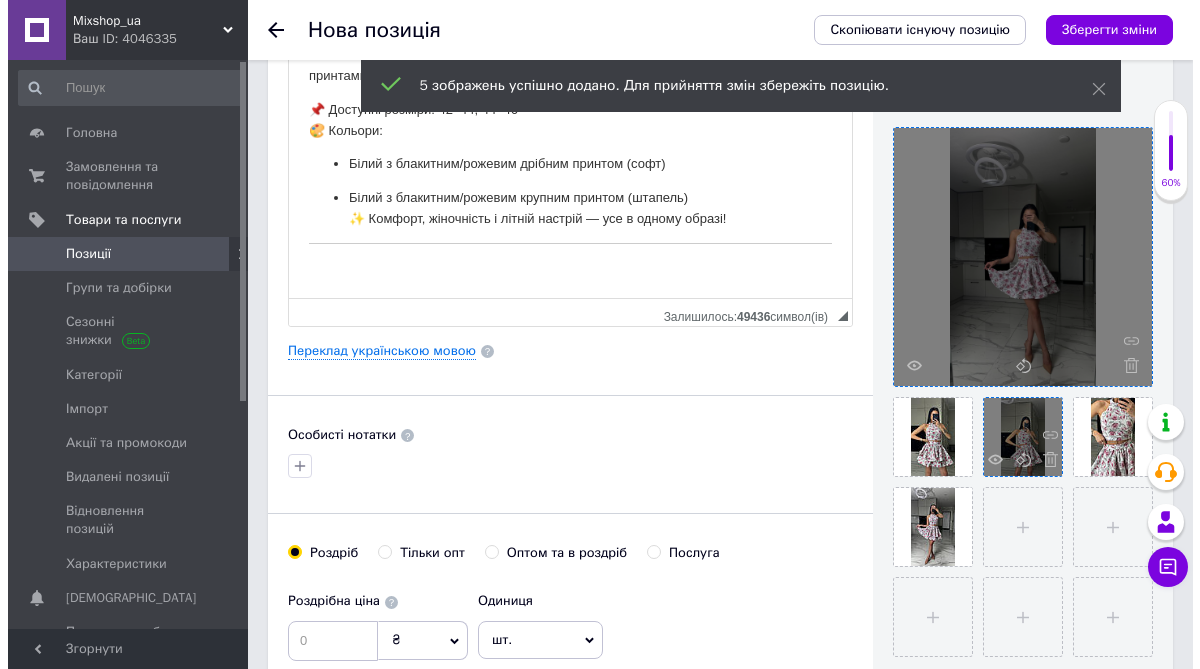 scroll, scrollTop: 417, scrollLeft: 0, axis: vertical 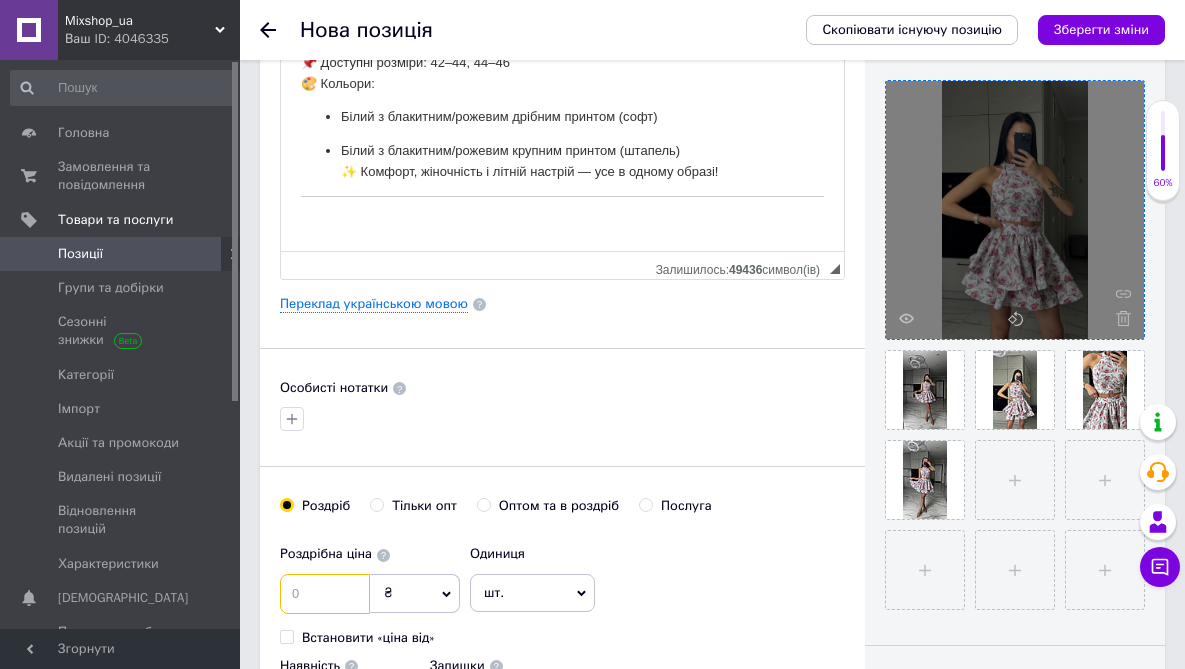 click at bounding box center [325, 594] 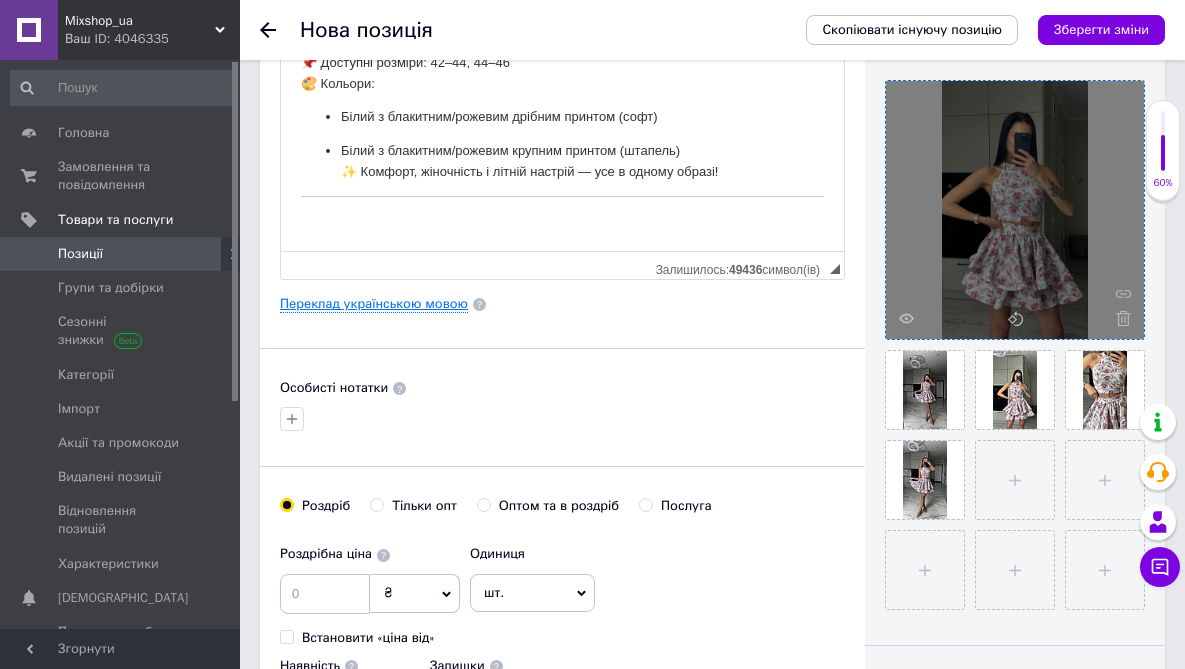 click on "Переклад українською мовою" at bounding box center (374, 304) 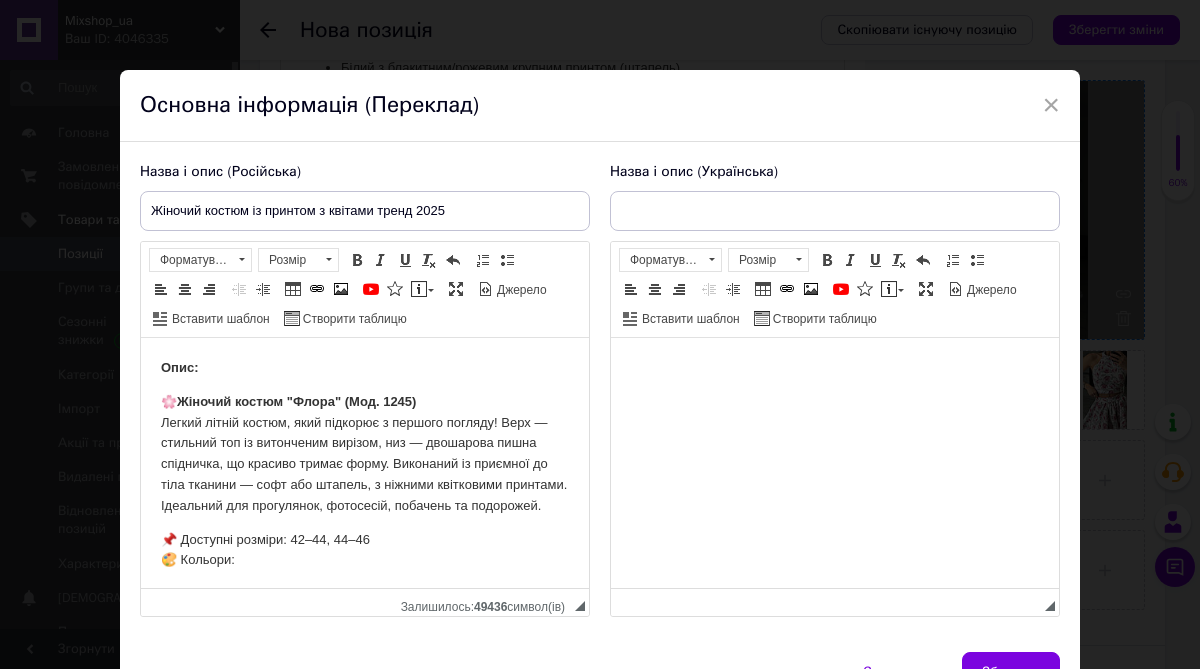 scroll, scrollTop: 0, scrollLeft: 0, axis: both 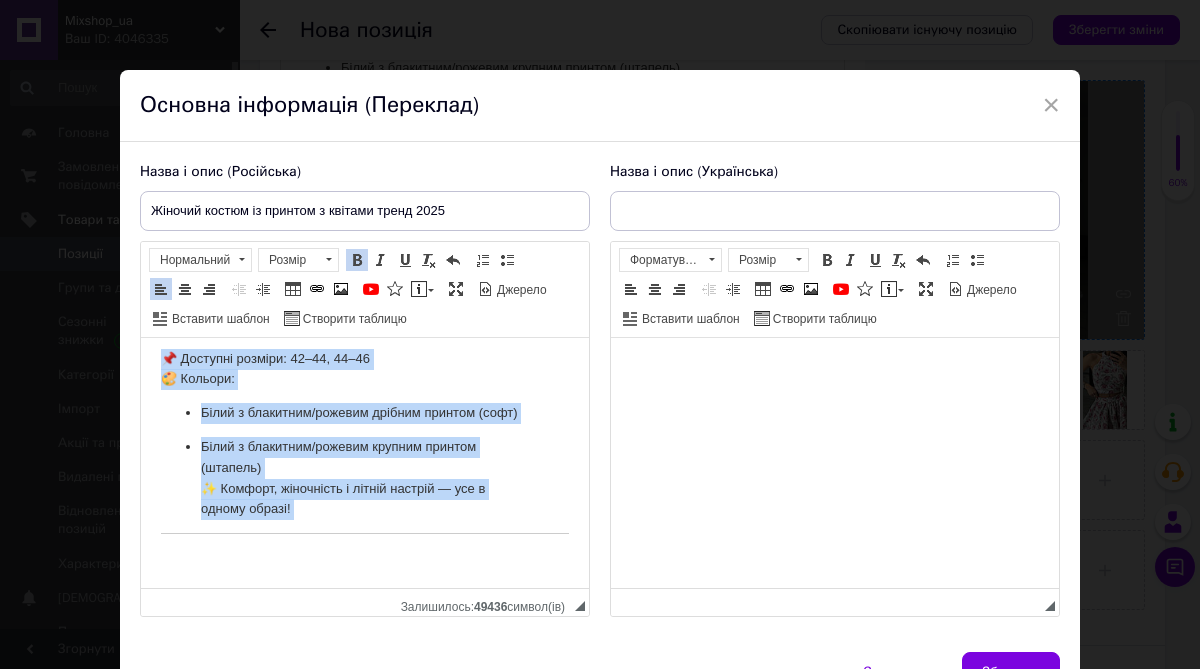 drag, startPoint x: 159, startPoint y: 365, endPoint x: 305, endPoint y: 601, distance: 277.51035 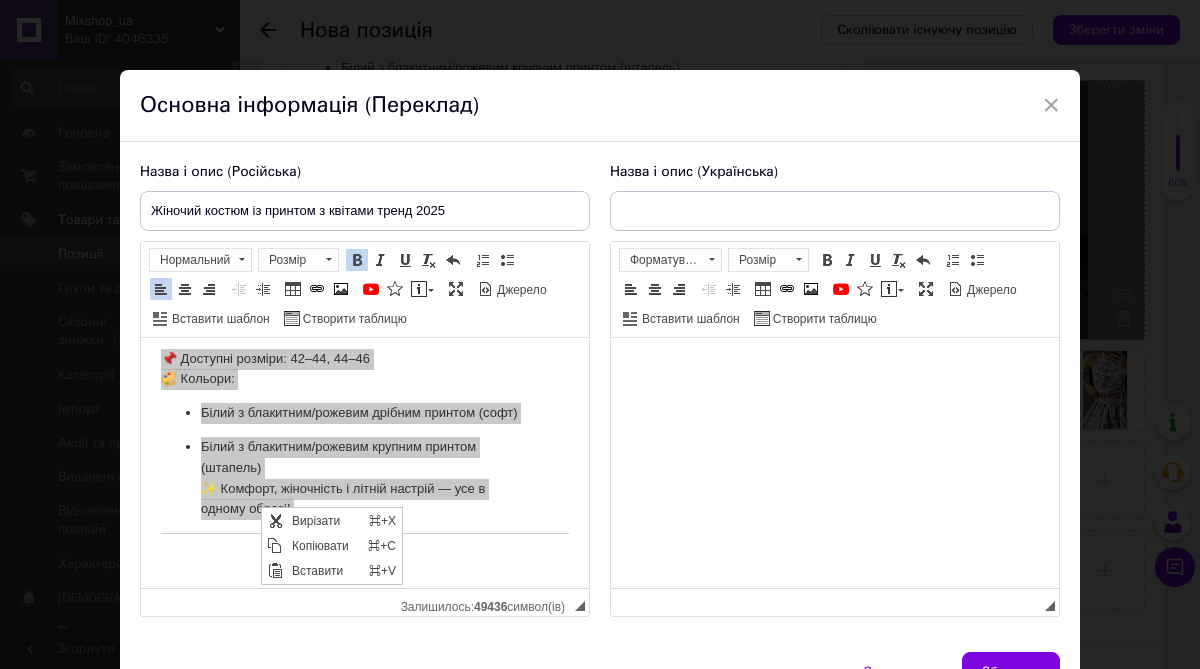 scroll, scrollTop: 0, scrollLeft: 0, axis: both 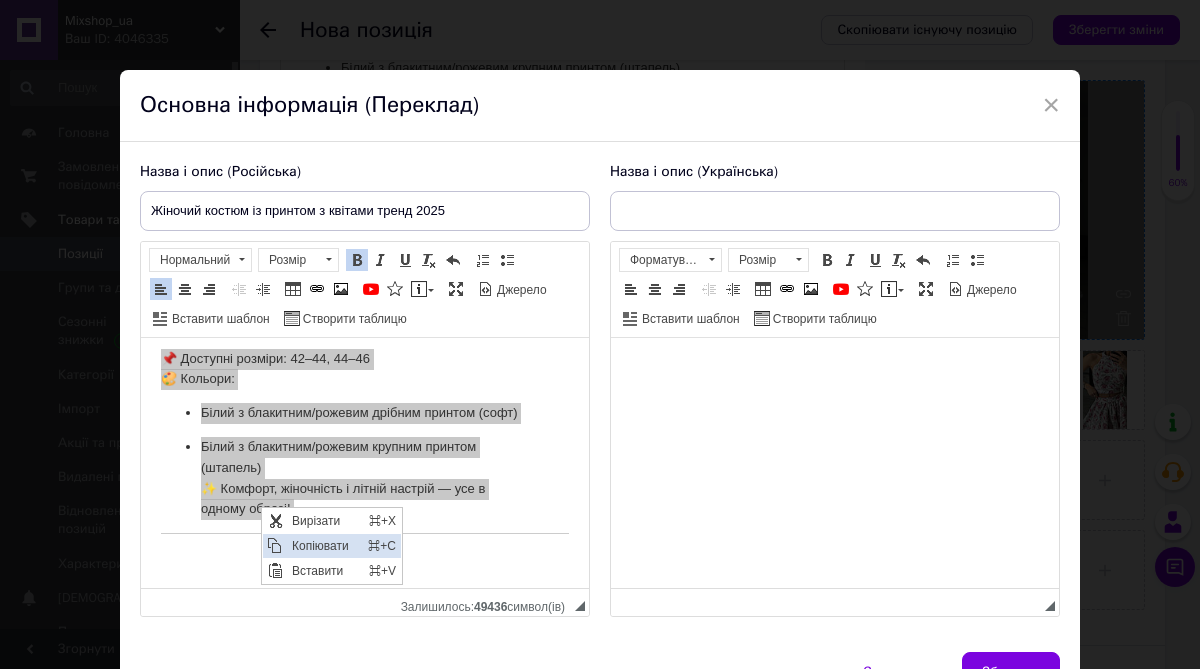 click at bounding box center [275, 546] 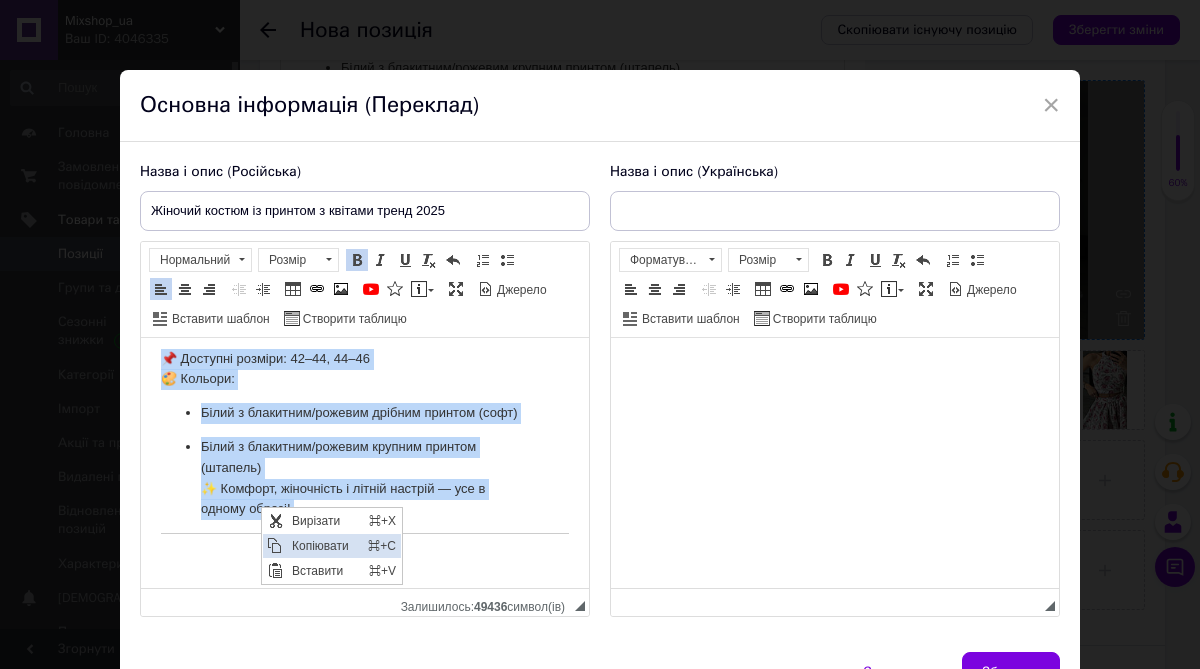 copy on "Опис: 🌸  Жіночий костюм "Флора" (Мод. 1245) Легкий літній костюм, який підкорює з першого погляду! Верх — стильний топ із витонченим вирізом, низ — двошарова пишна спідничка, що красиво тримає форму. Виконаний із приємної до тіла тканини — софт або штапель, з ніжними квітковими принтами. Ідеальний для прогулянок, фотосесій, побачень та подорожей. 📌 Доступні розміри: 42–44, 44–46 🎨 Кольори: Білий з блакитним/рожевим дрібним принтом (софт) Білий з блакитним/рожевим крупним принтом (штапель) ✨ Комфорт, жіночність і літній настрій — усе в одному образі!" 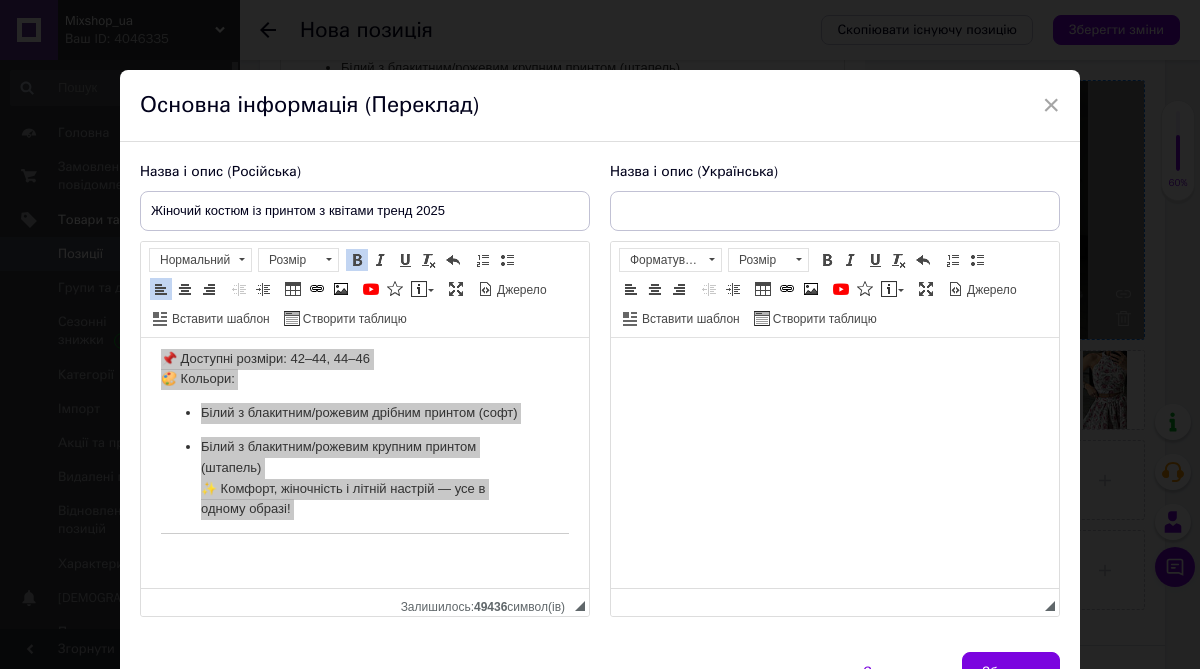 click at bounding box center (835, 368) 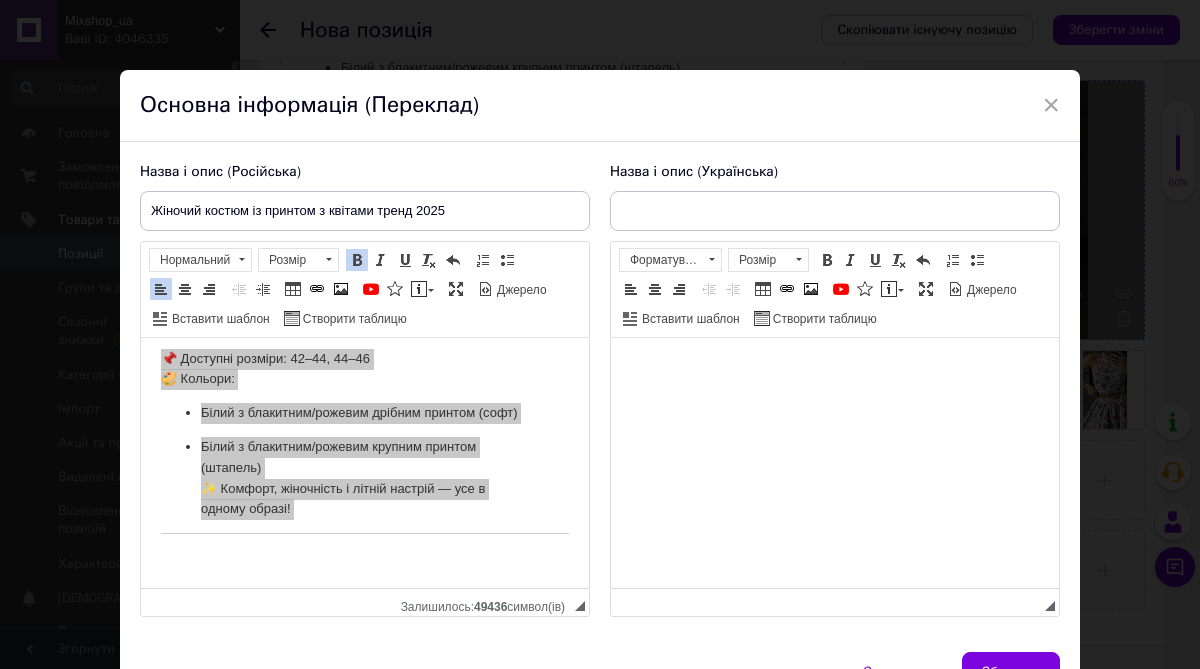 scroll, scrollTop: 192, scrollLeft: 0, axis: vertical 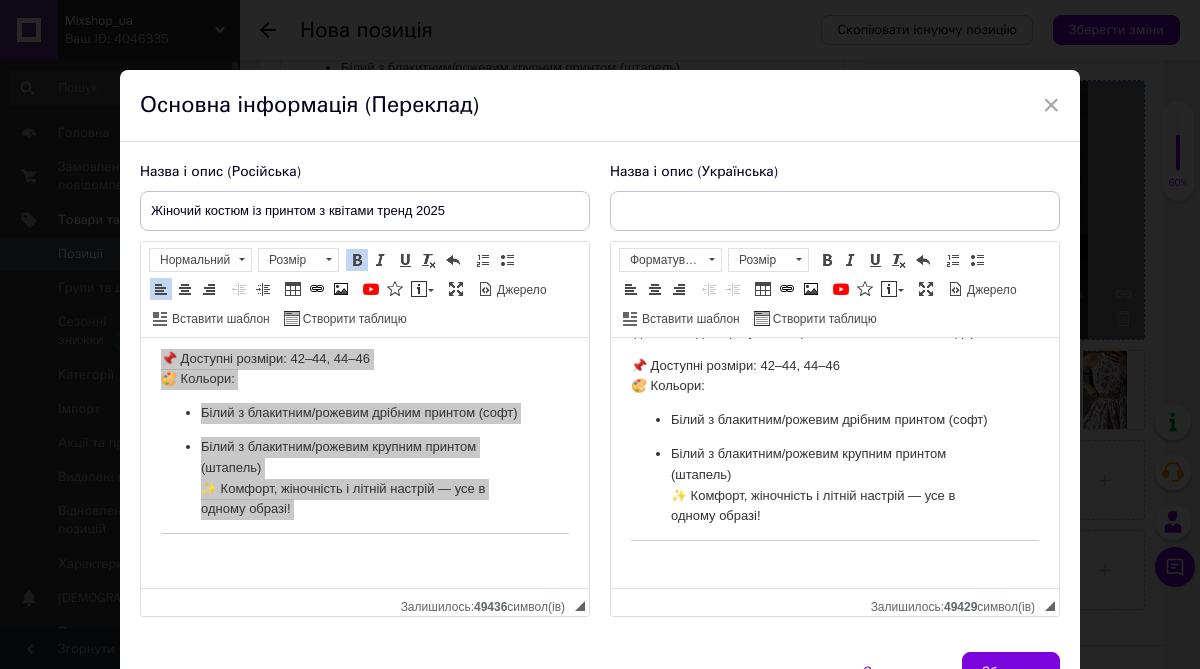 drag, startPoint x: 149, startPoint y: 204, endPoint x: 460, endPoint y: 213, distance: 311.1302 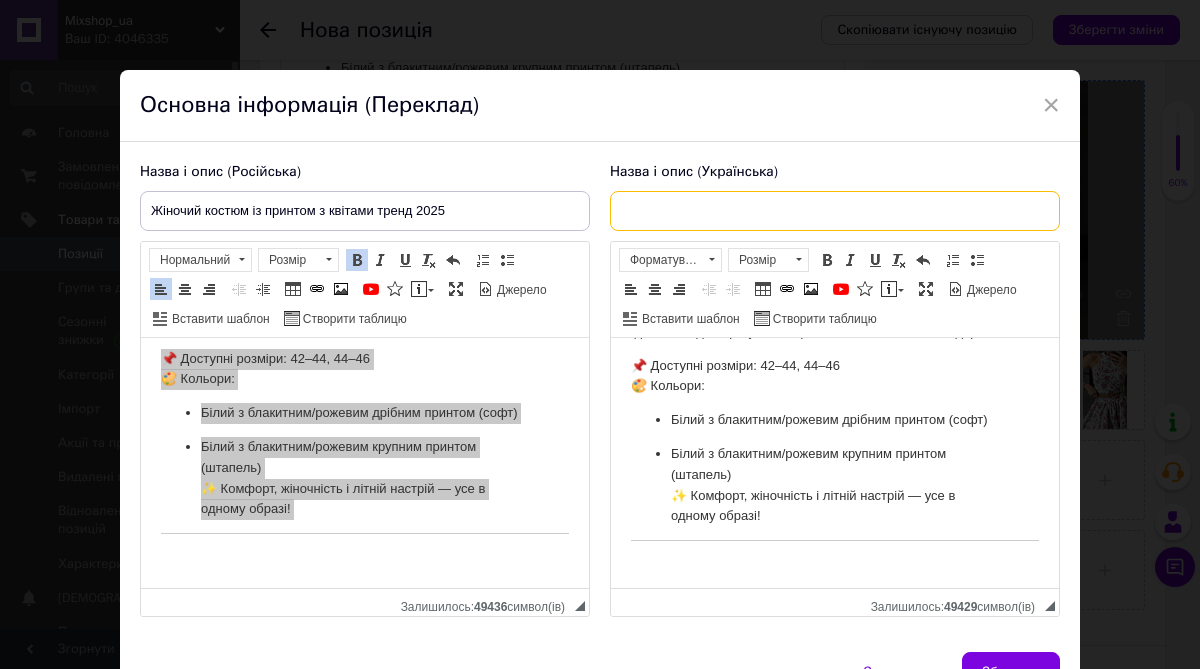 click at bounding box center [835, 211] 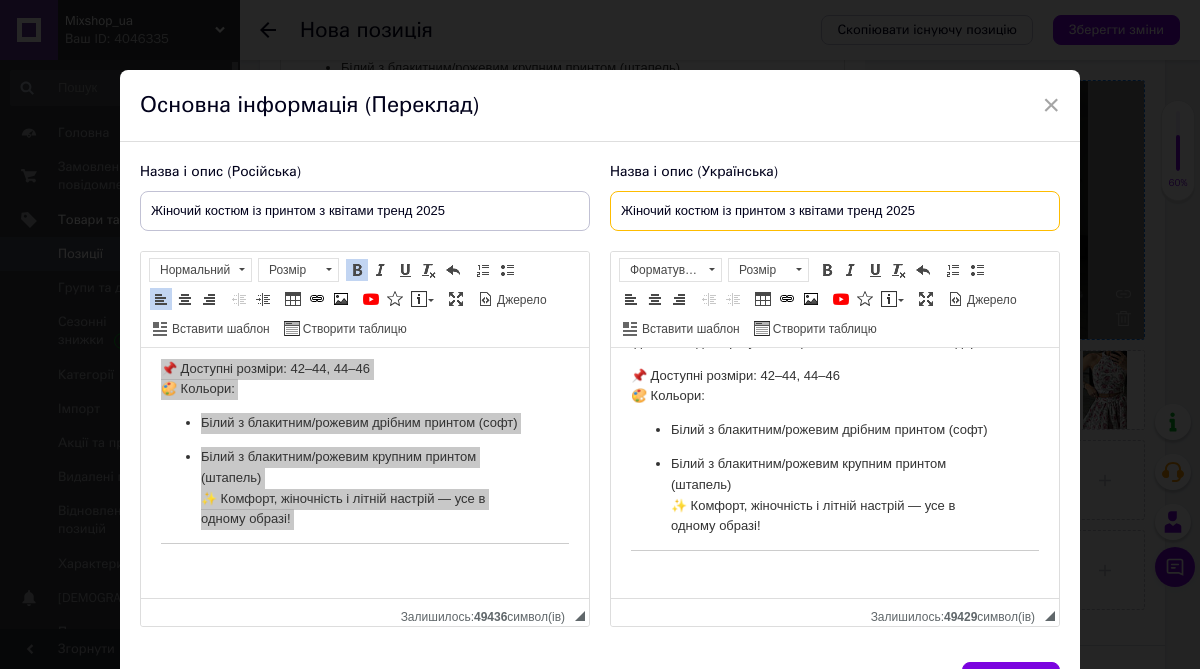 scroll, scrollTop: 216, scrollLeft: 0, axis: vertical 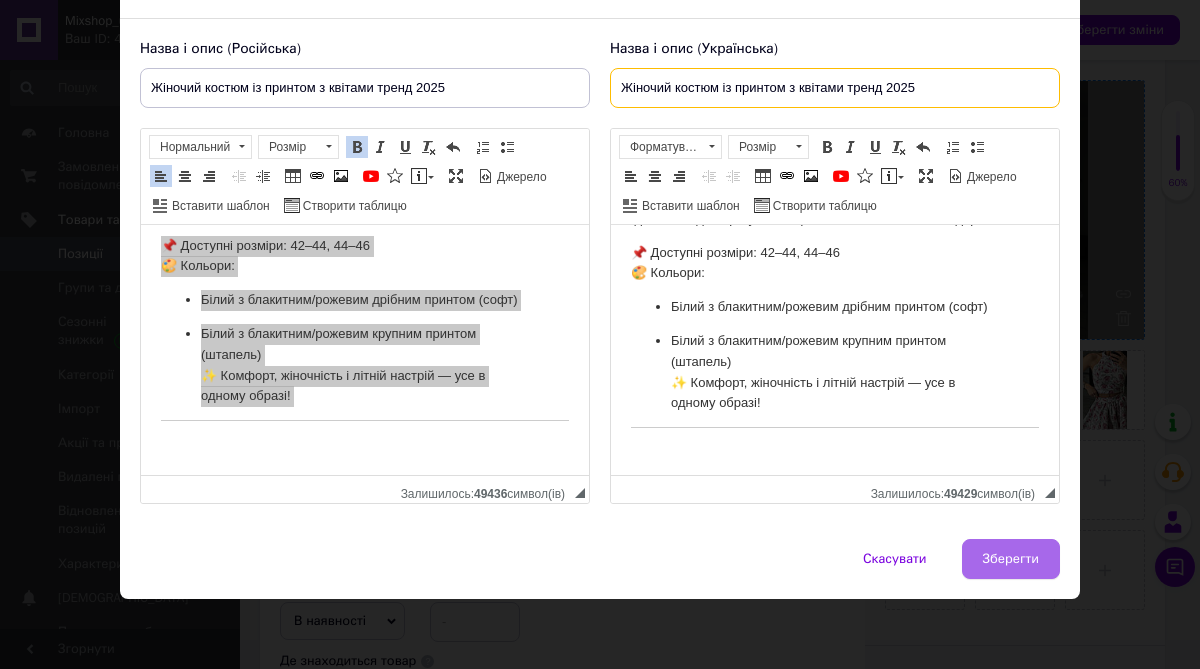 type on "Жіночий костюм із принтом з квітами тренд 2025" 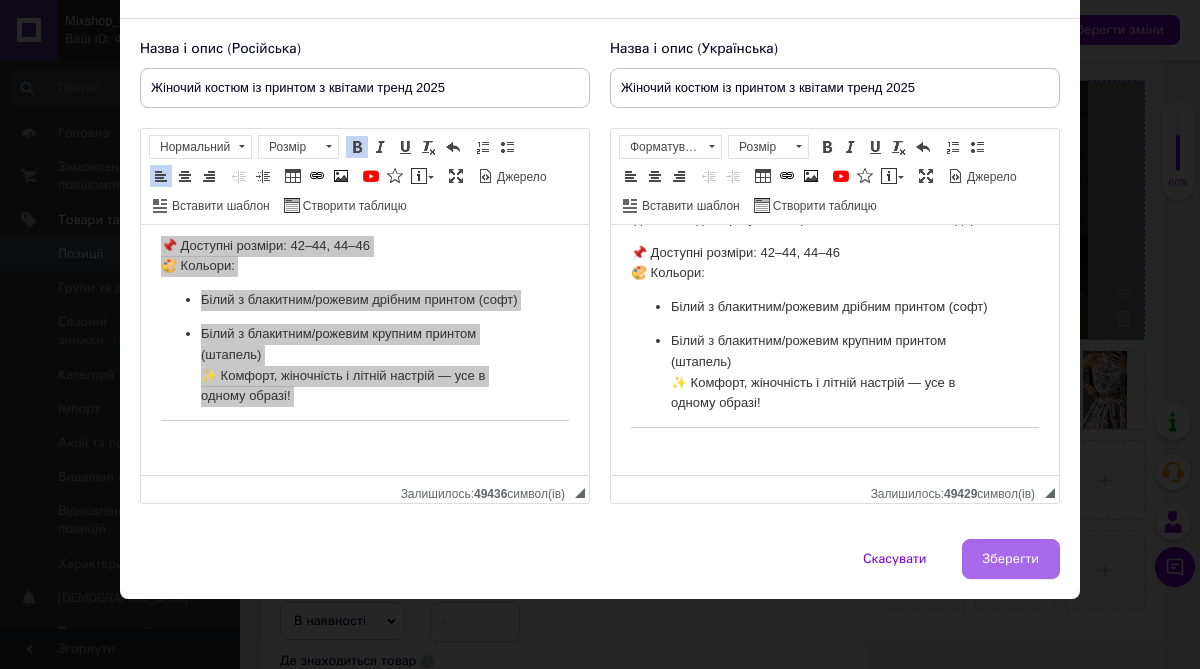 click on "Зберегти" at bounding box center [1011, 559] 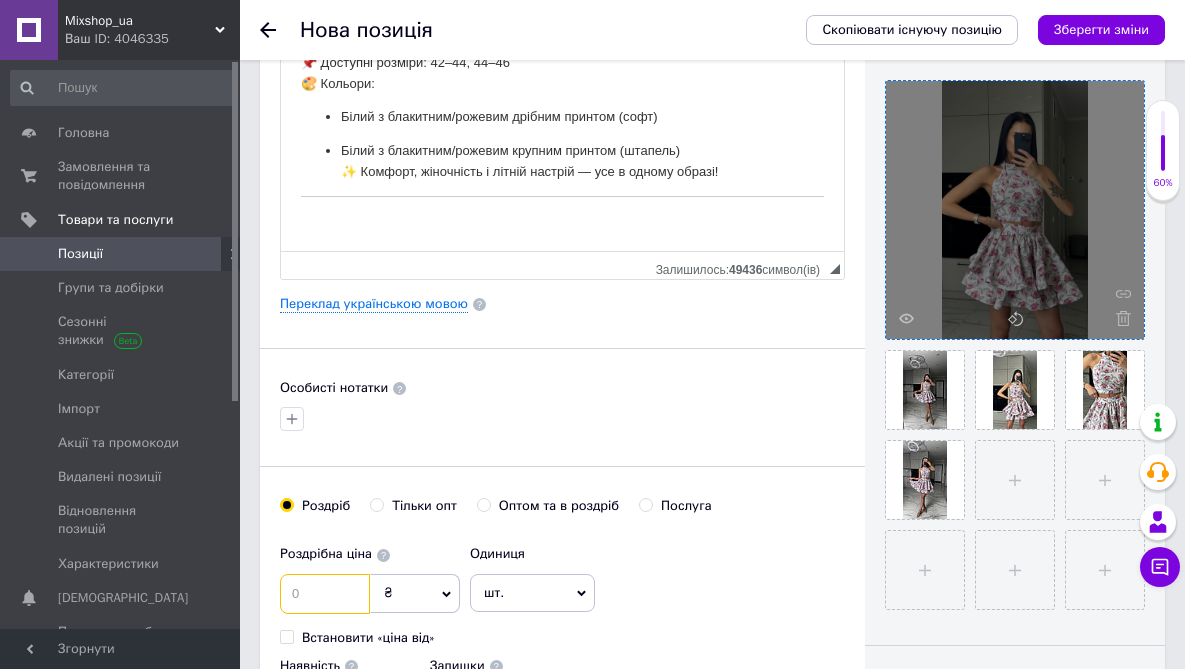 click at bounding box center [325, 594] 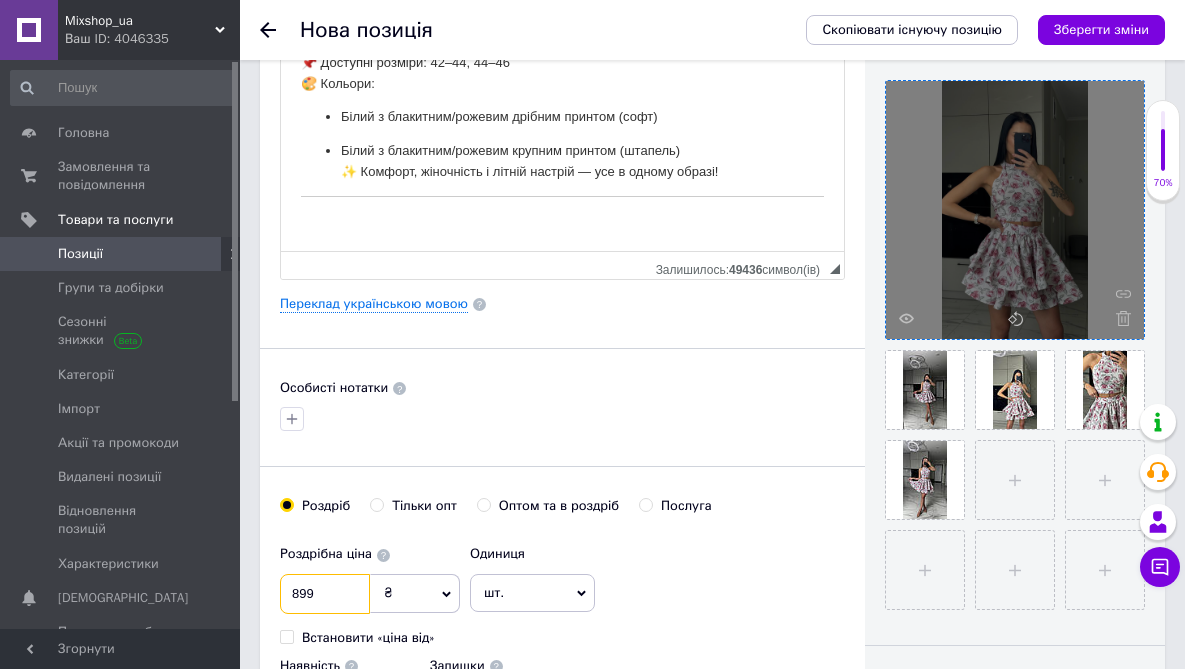 type on "899" 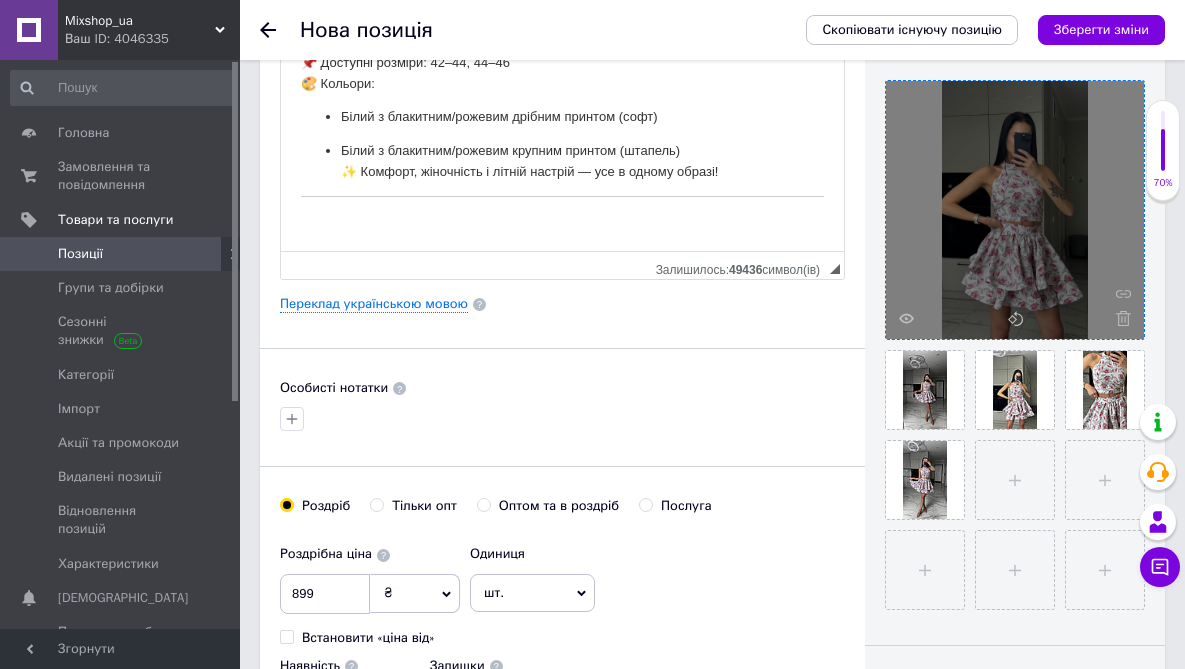 click at bounding box center (475, 705) 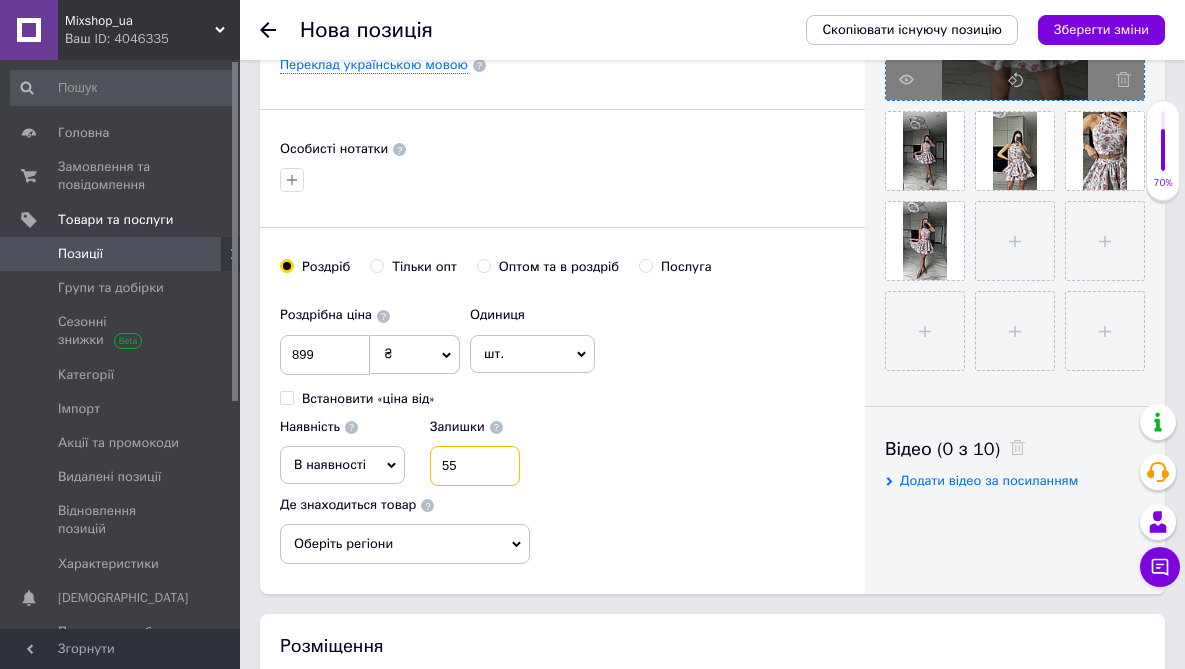 scroll, scrollTop: 686, scrollLeft: 0, axis: vertical 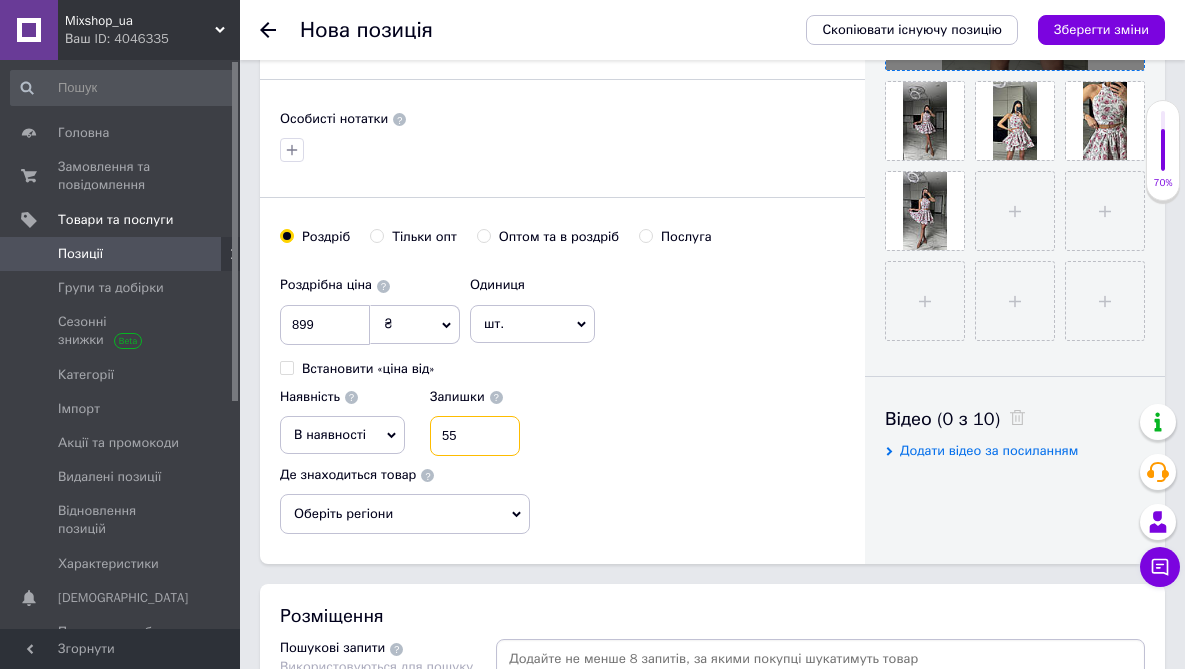 type on "55" 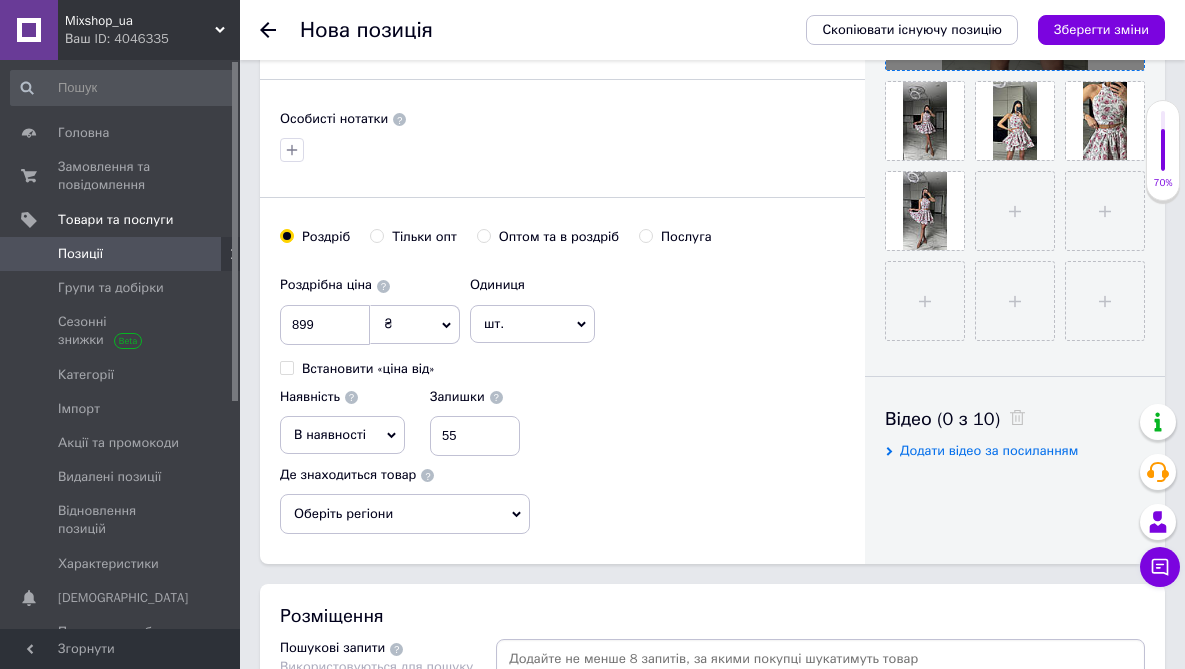 click on "Оберіть регіони" at bounding box center [405, 514] 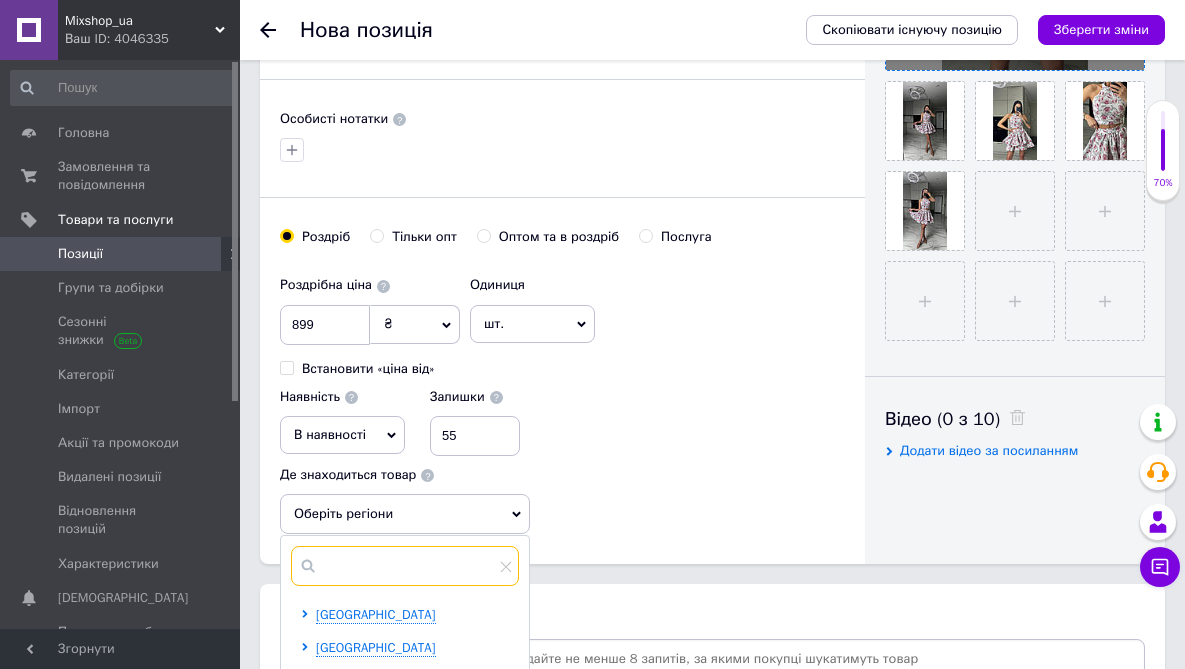 click at bounding box center (405, 566) 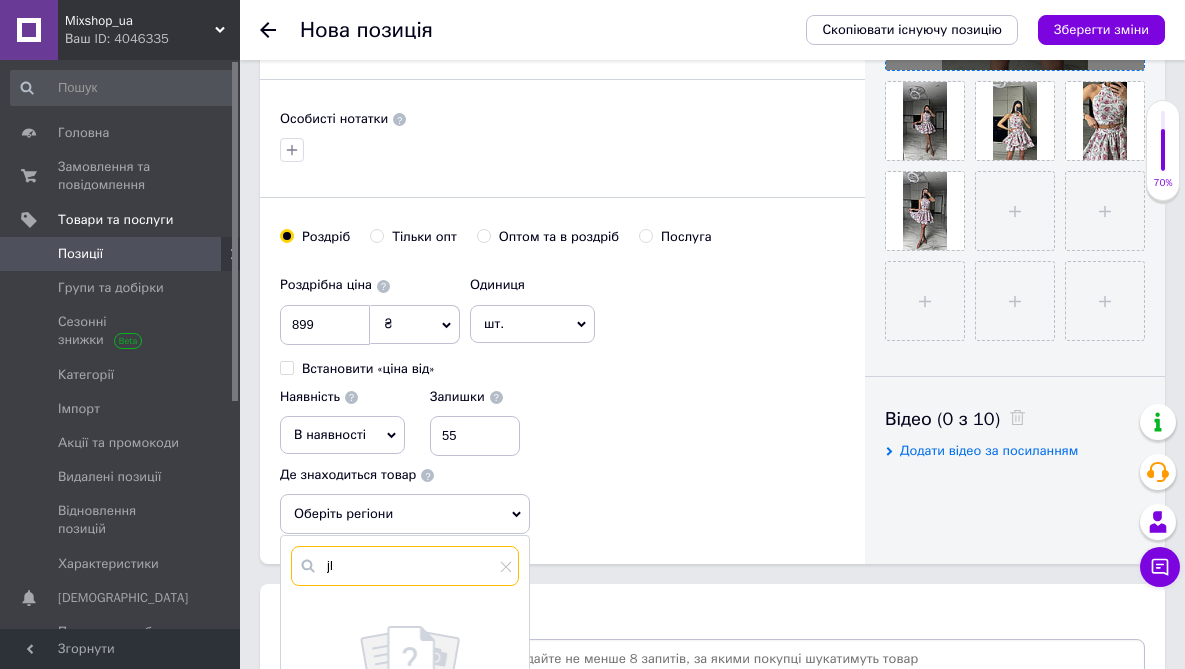 type on "j" 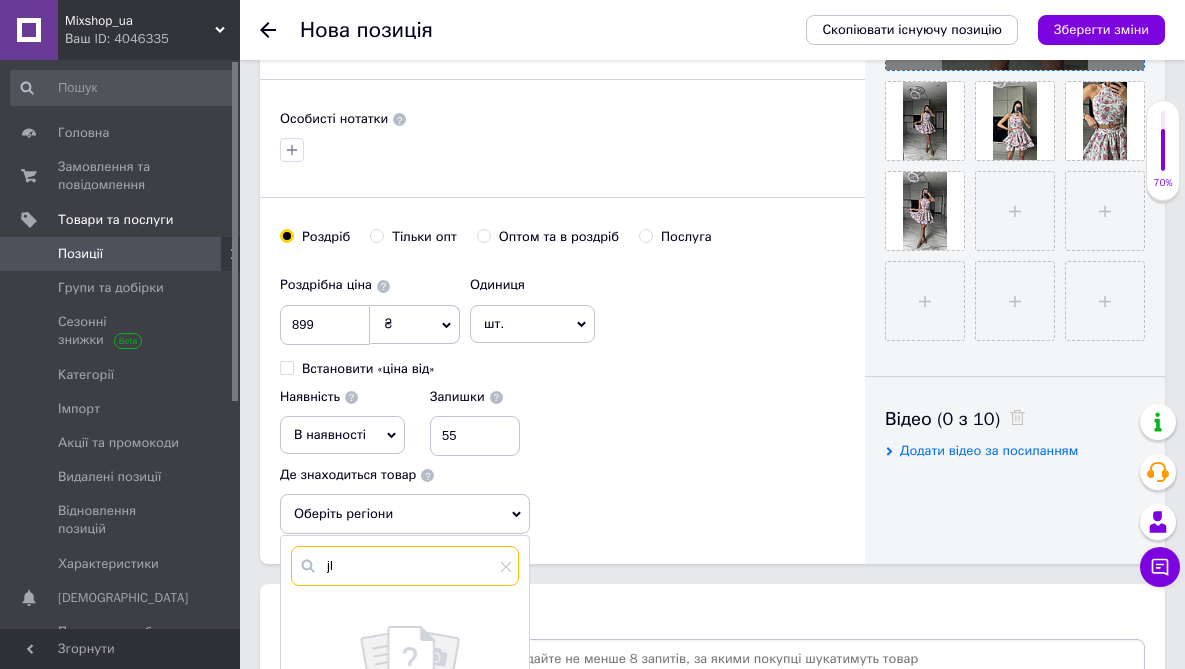type on "j" 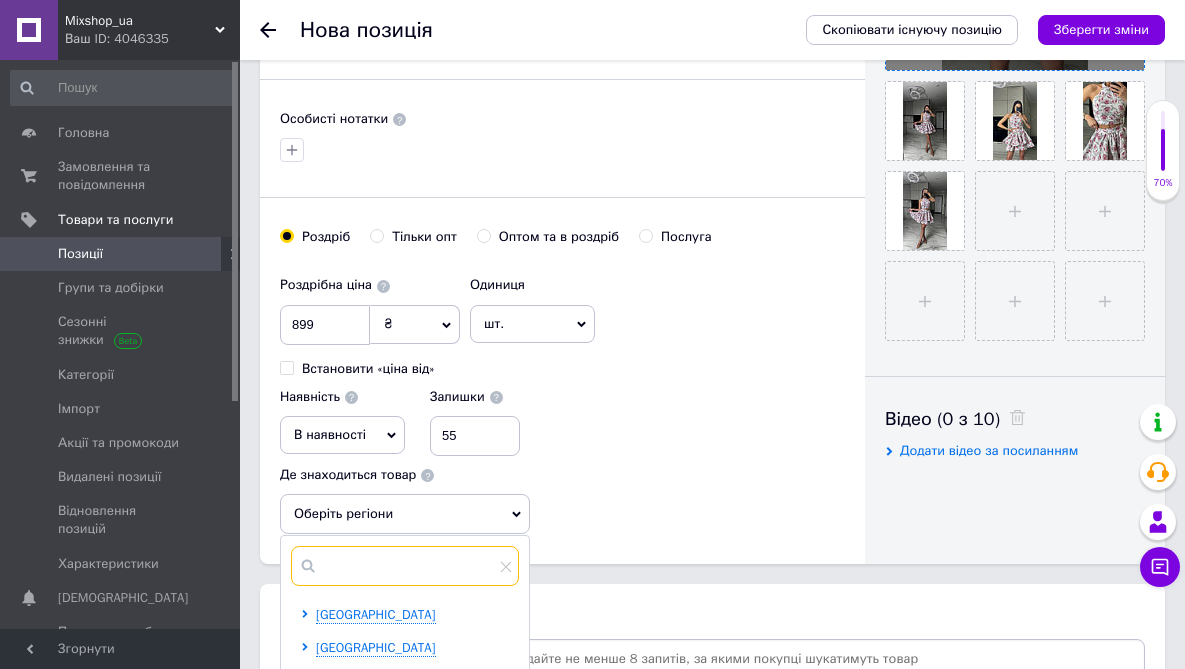 type on "j" 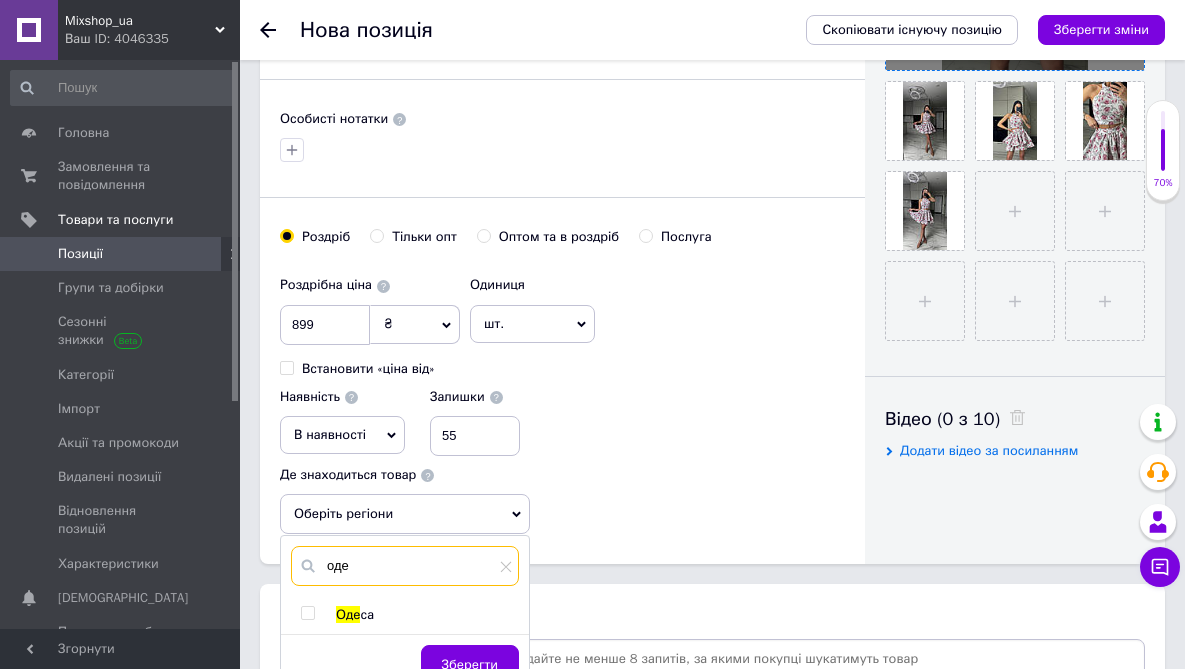 type on "оде" 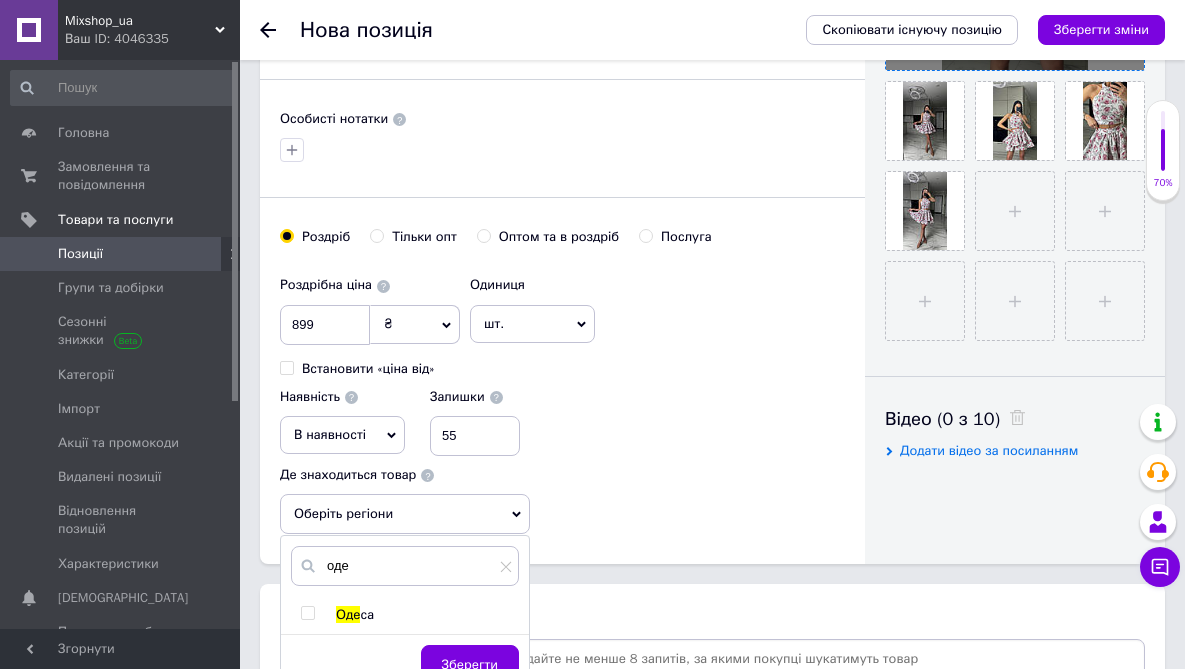 click at bounding box center [307, 613] 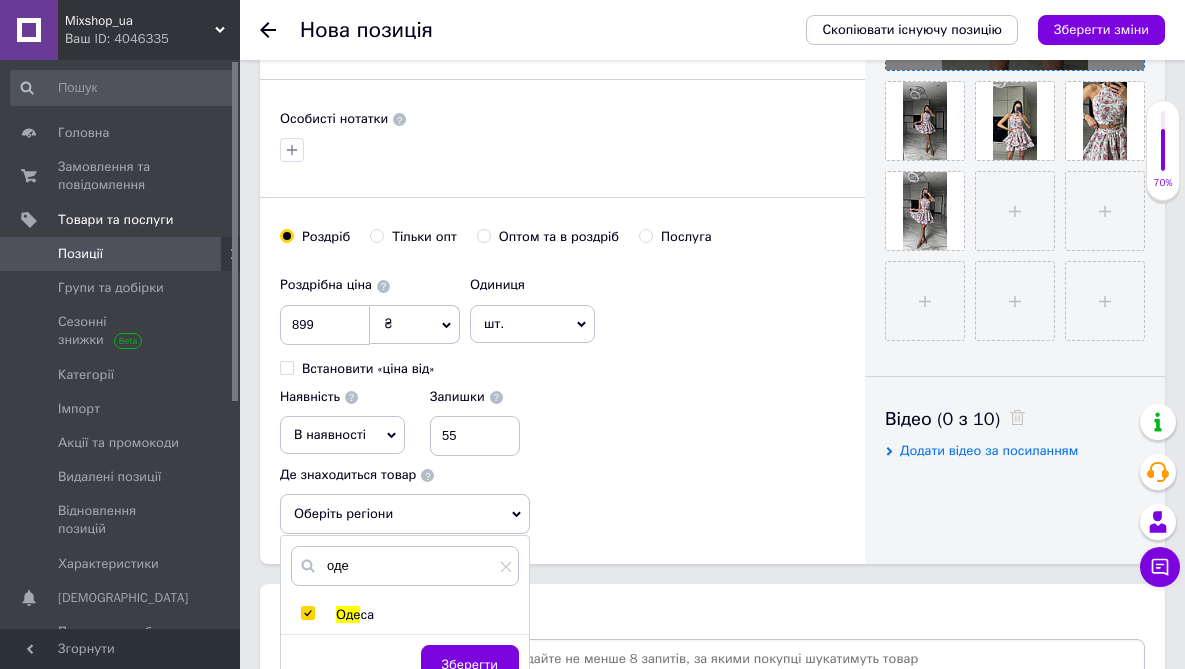 checkbox on "true" 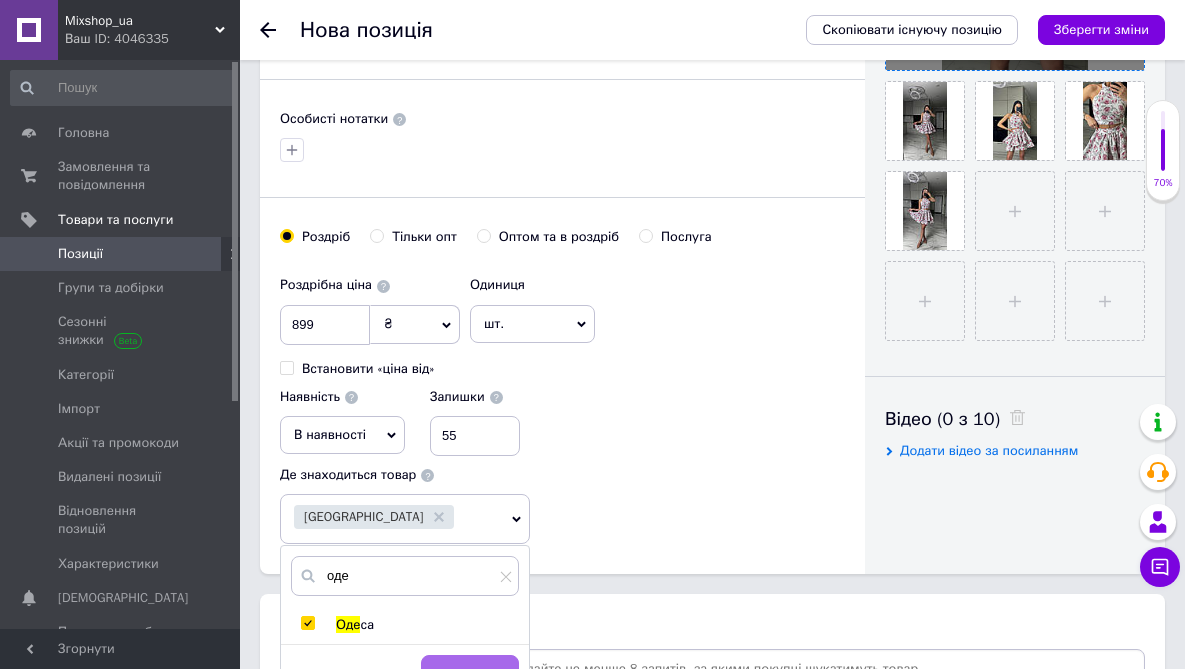 click on "Зберегти" at bounding box center (470, 675) 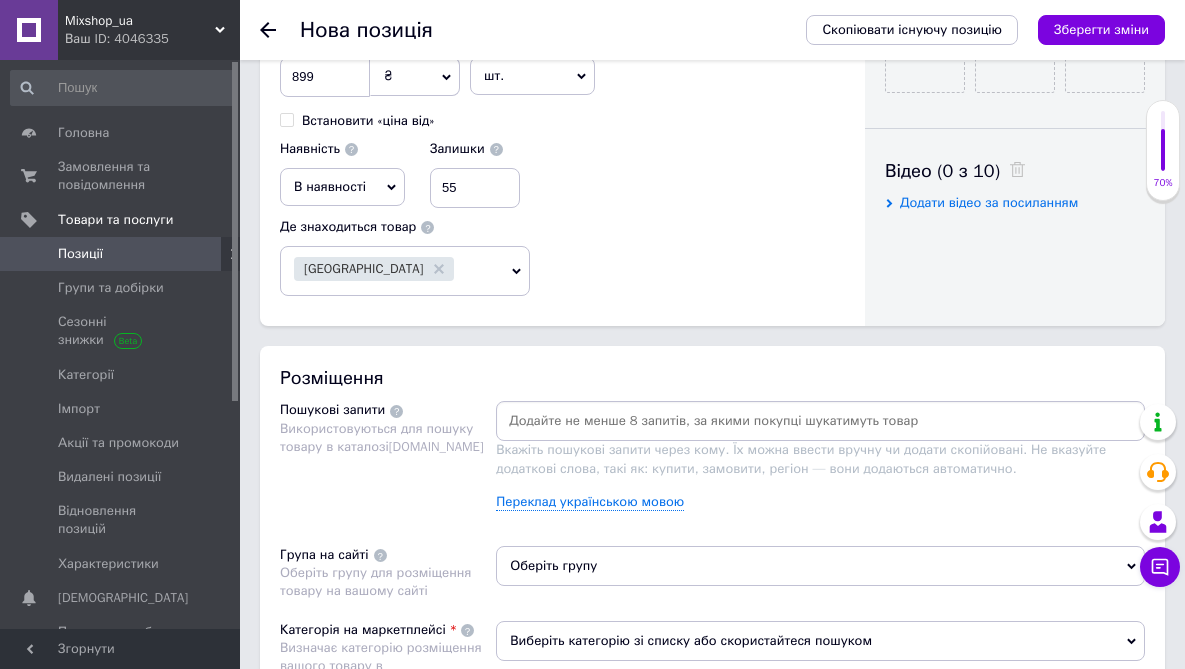 scroll, scrollTop: 963, scrollLeft: 0, axis: vertical 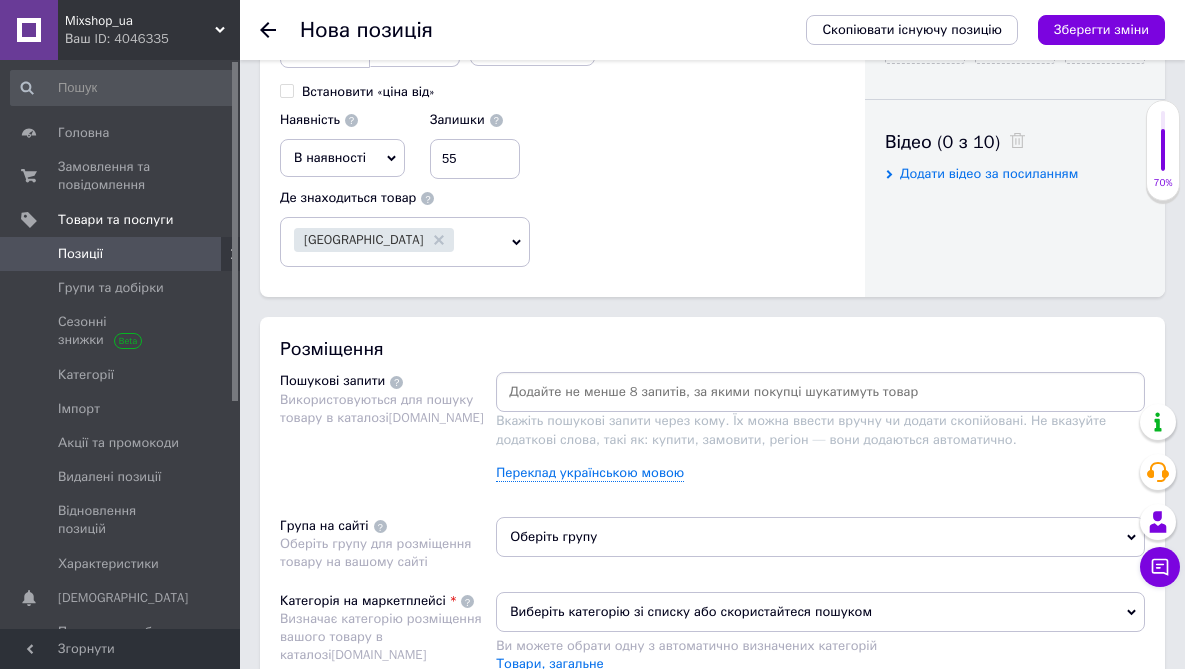 click at bounding box center [820, 392] 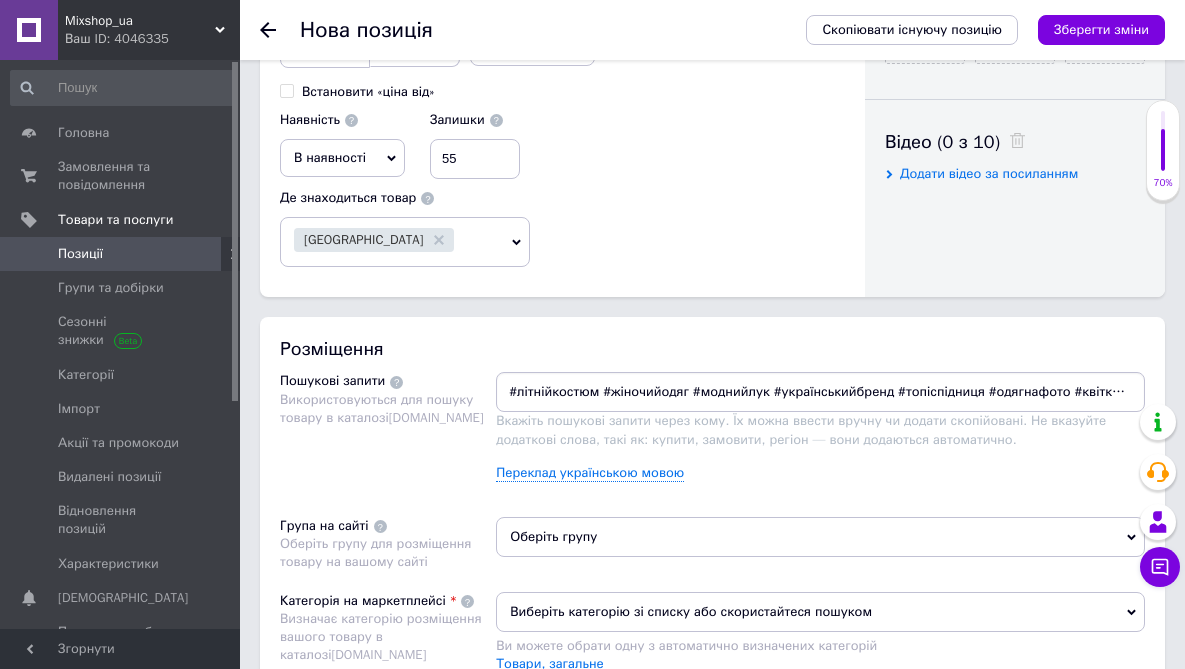 scroll, scrollTop: 0, scrollLeft: 582, axis: horizontal 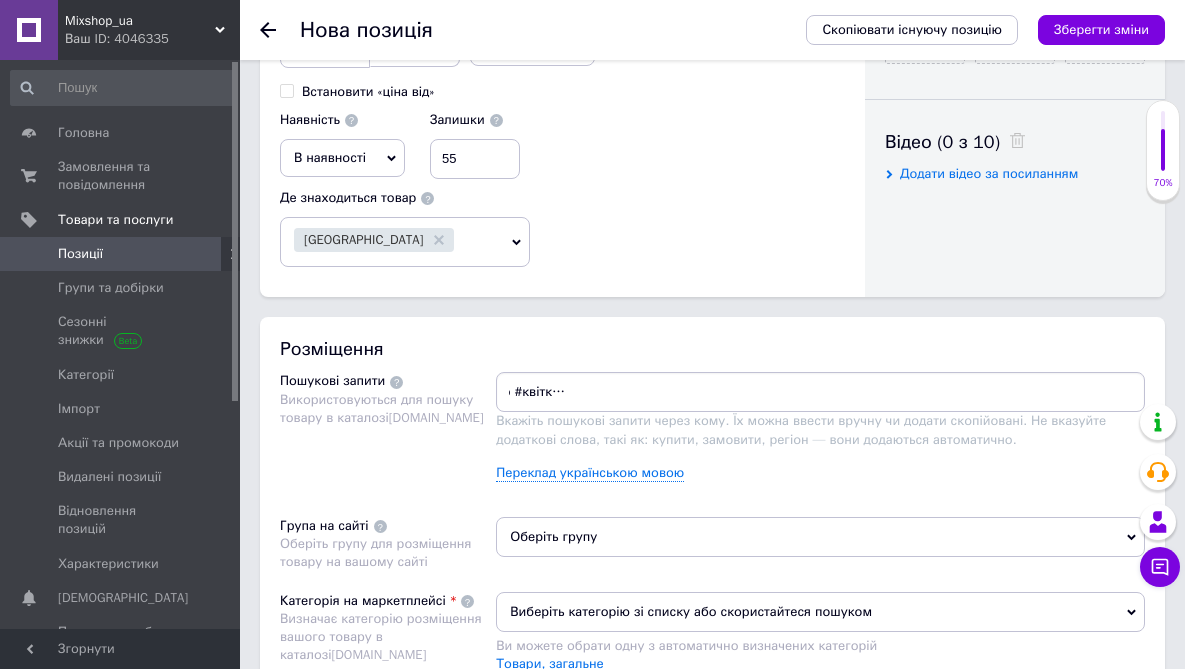 type 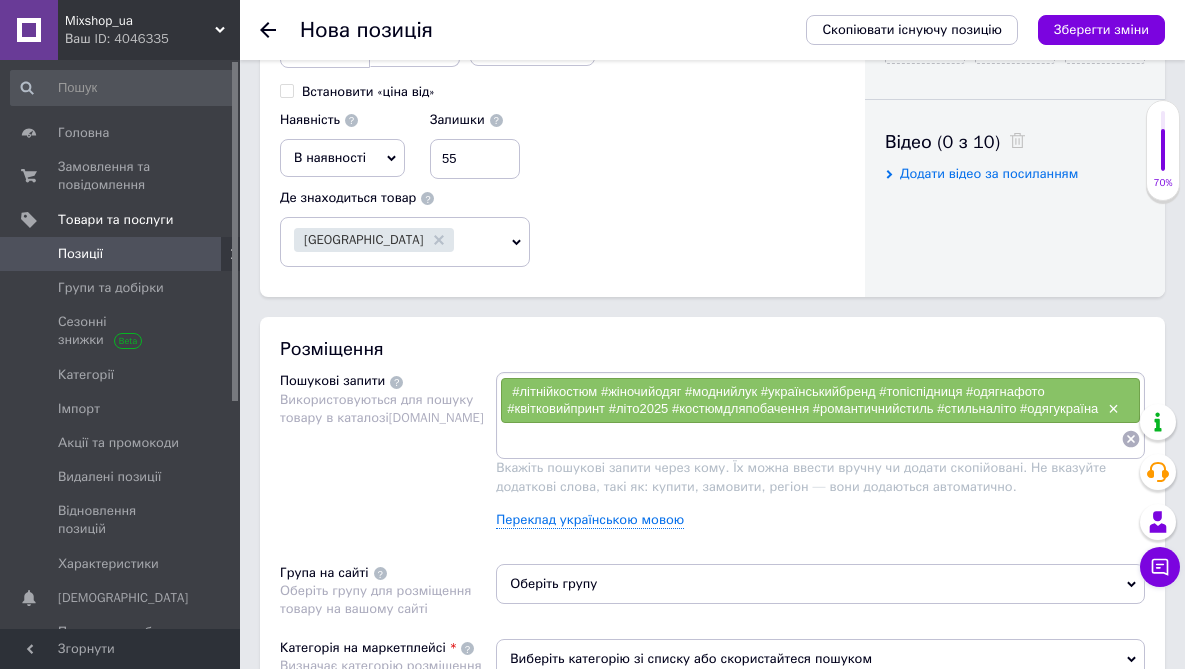 scroll, scrollTop: 0, scrollLeft: 0, axis: both 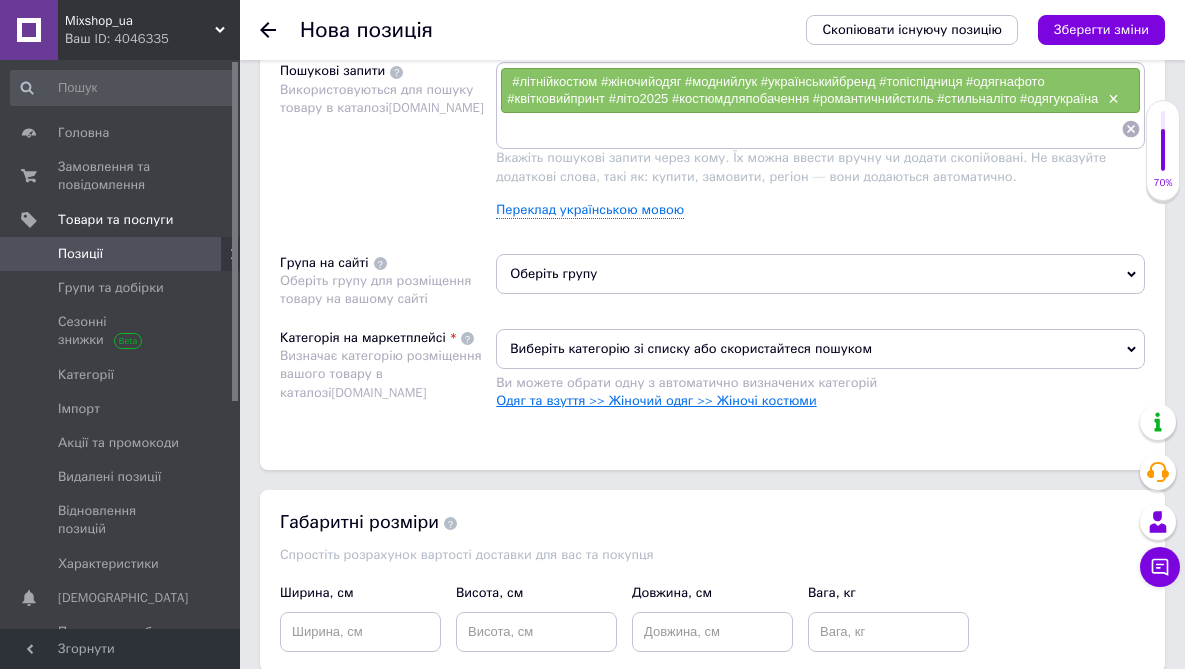 click on "Одяг та взуття >> Жіночий одяг >> Жіночі костюми" at bounding box center [656, 400] 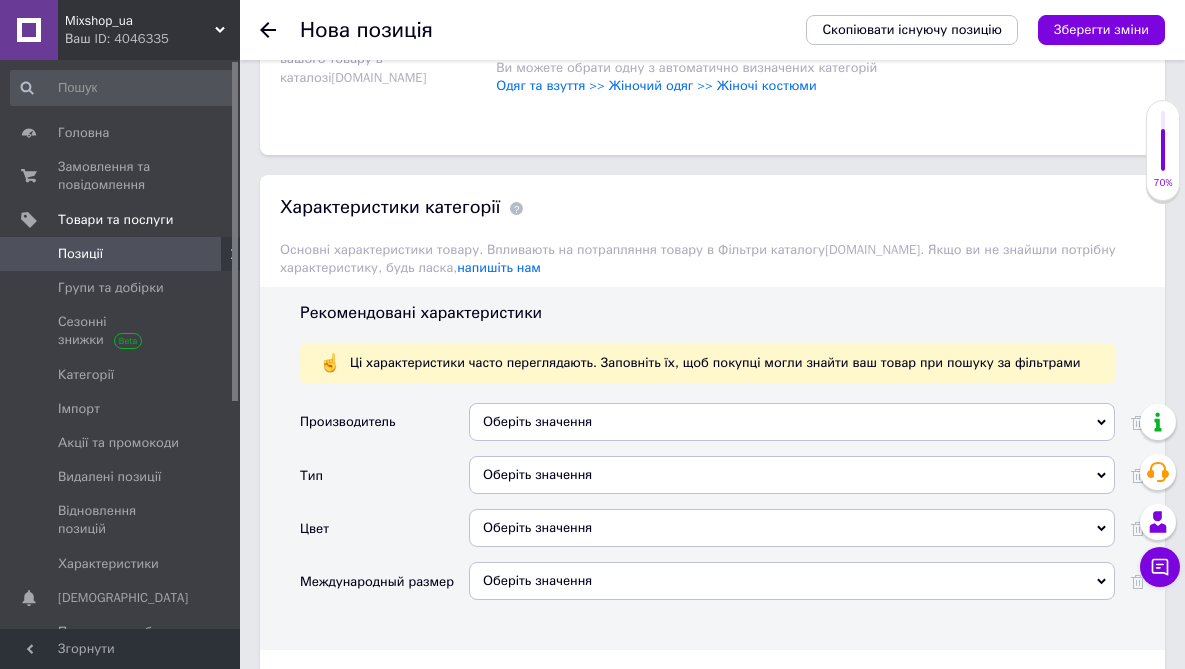 scroll, scrollTop: 1628, scrollLeft: 0, axis: vertical 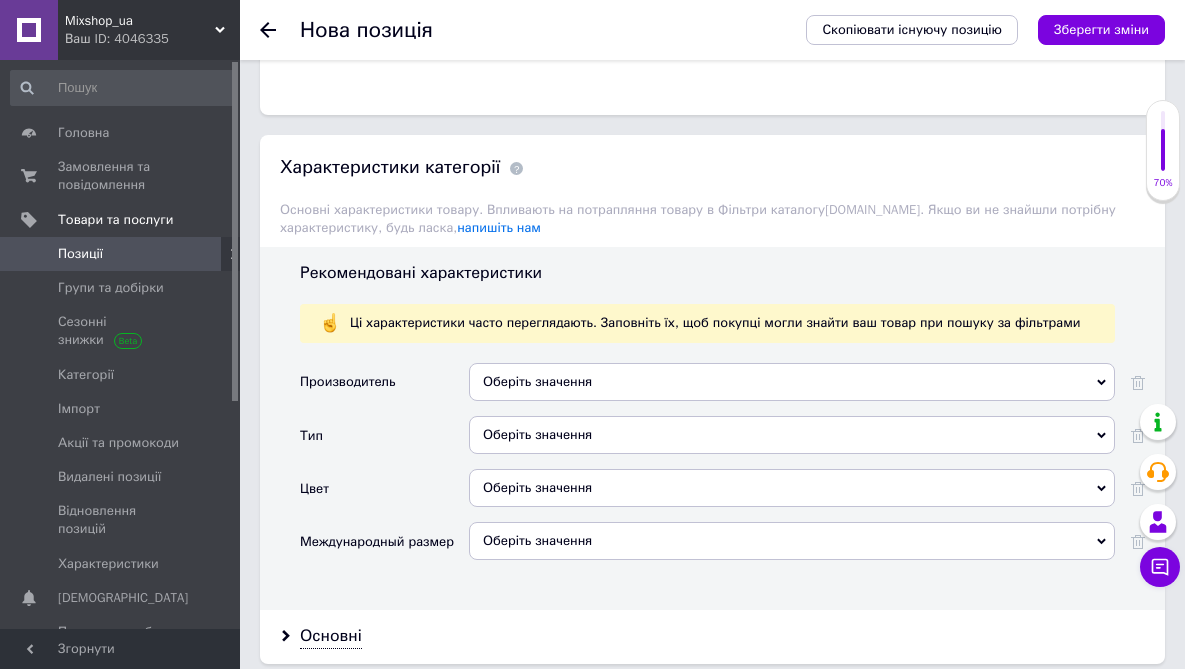 click on "Оберіть значення" at bounding box center (792, 435) 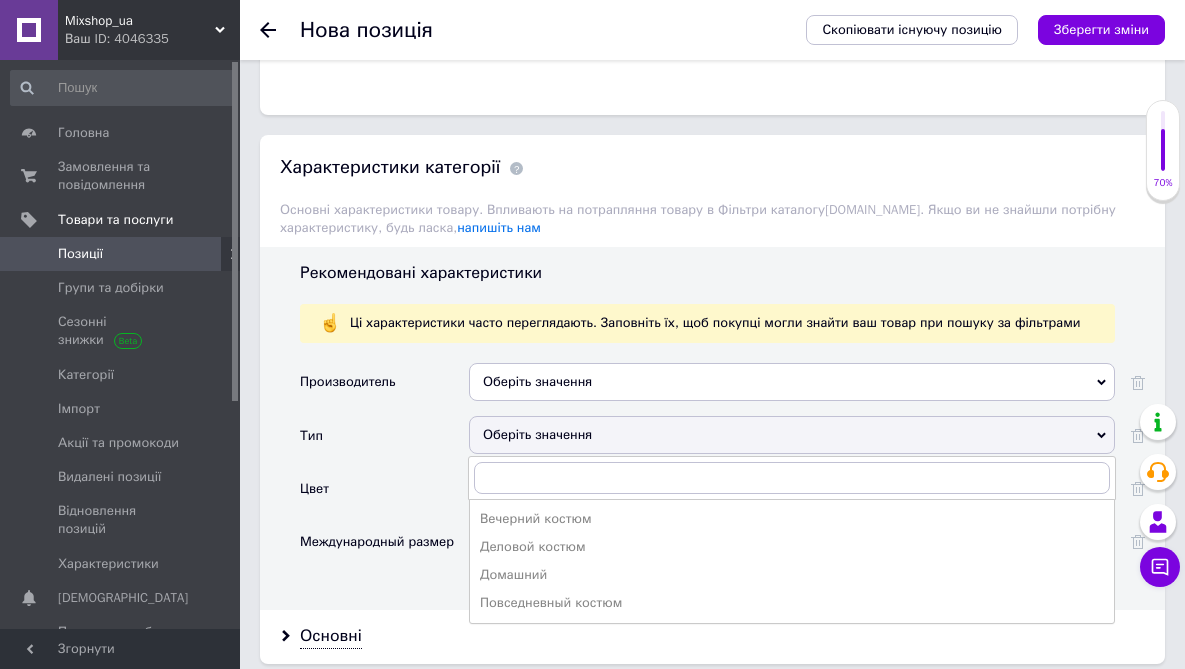 click on "Повседневный костюм" at bounding box center [792, 603] 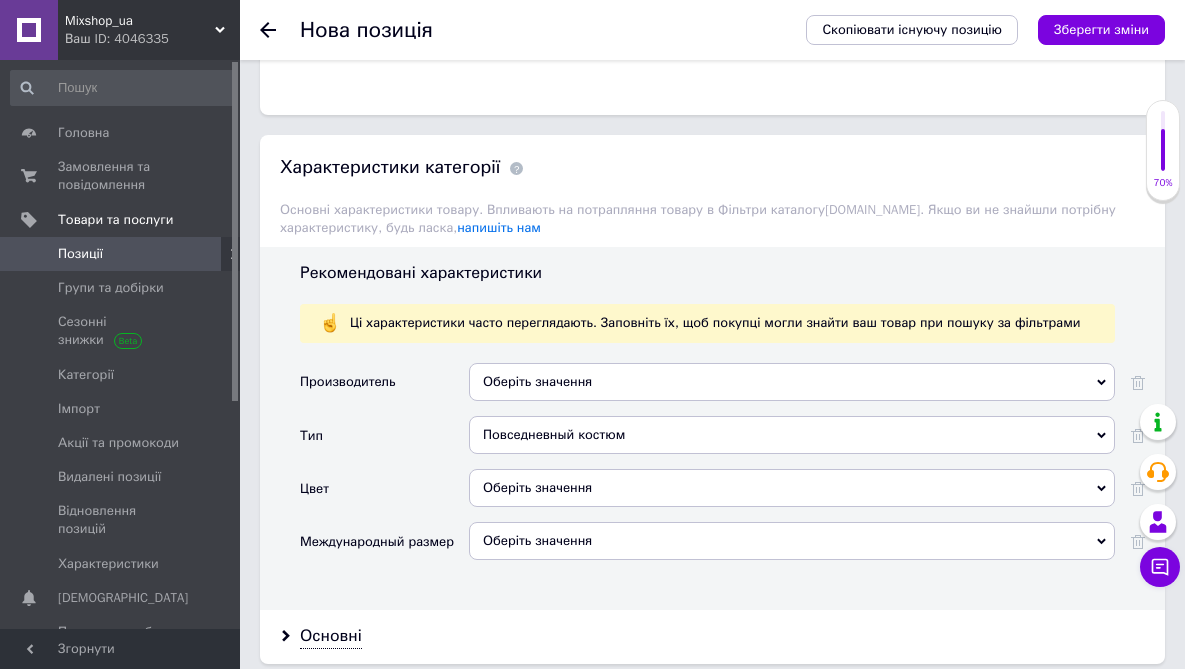 click on "Оберіть значення" at bounding box center (792, 488) 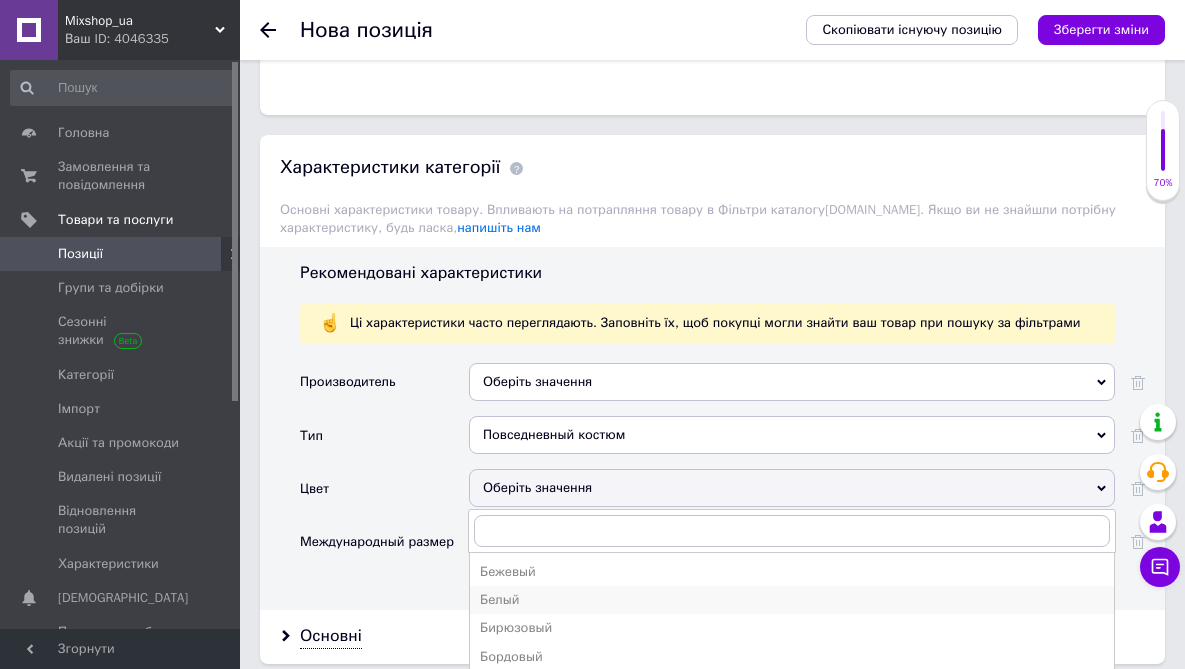 click on "Белый" at bounding box center (792, 600) 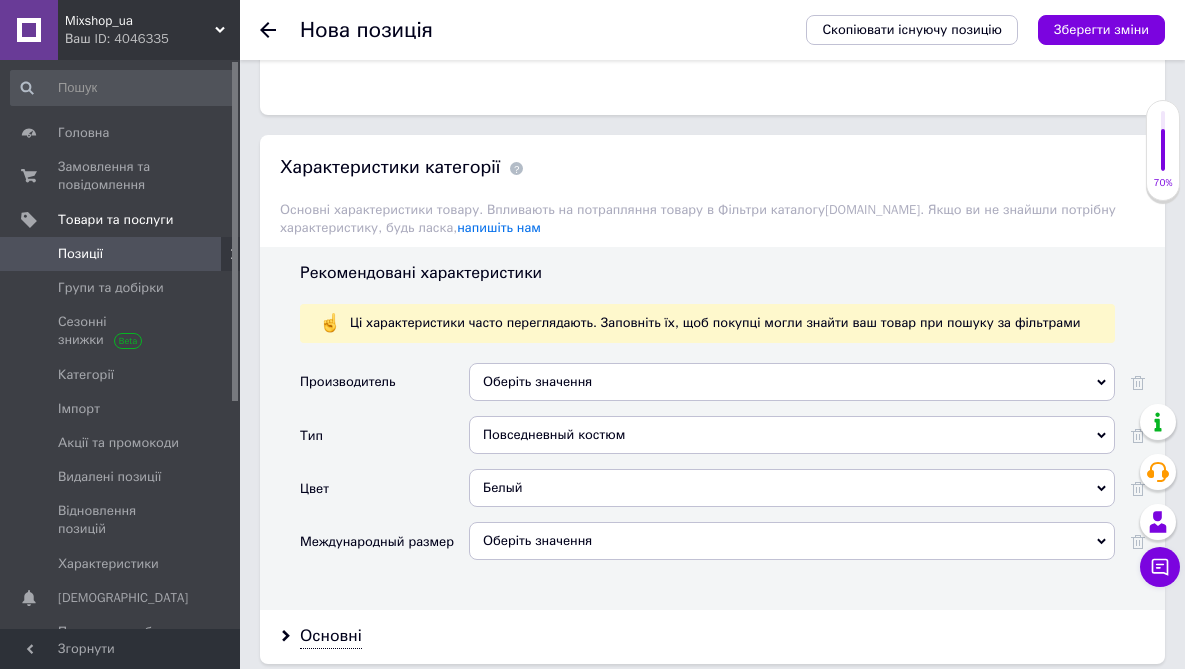 click on "Оберіть значення" at bounding box center (792, 541) 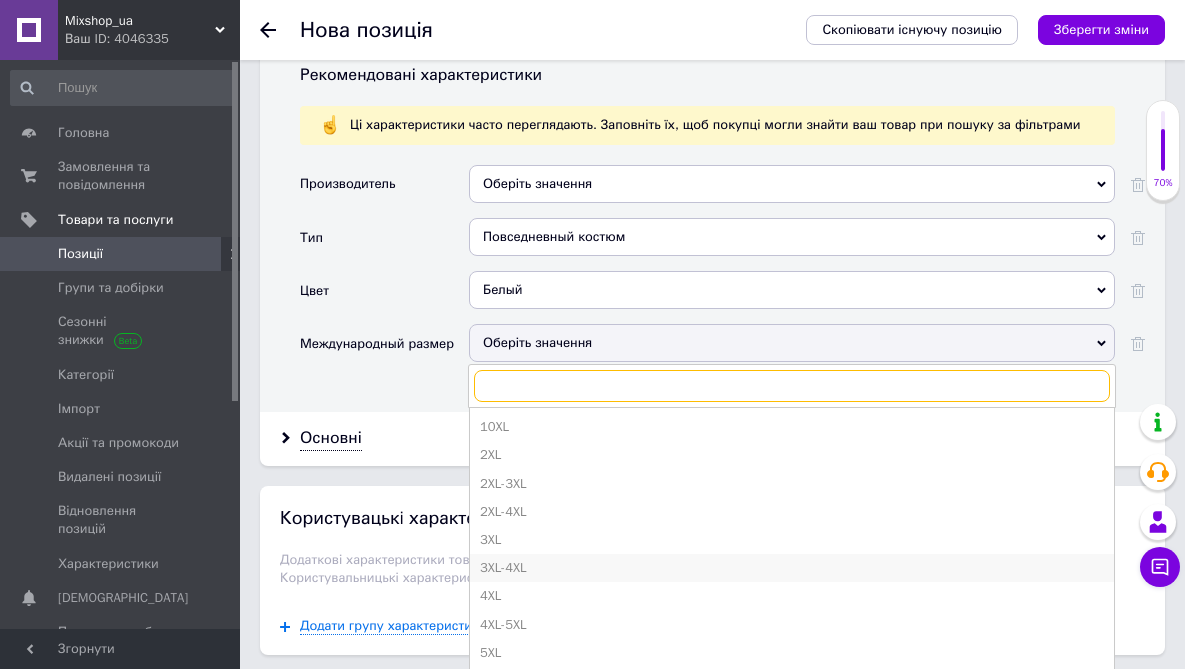 scroll, scrollTop: 1831, scrollLeft: 0, axis: vertical 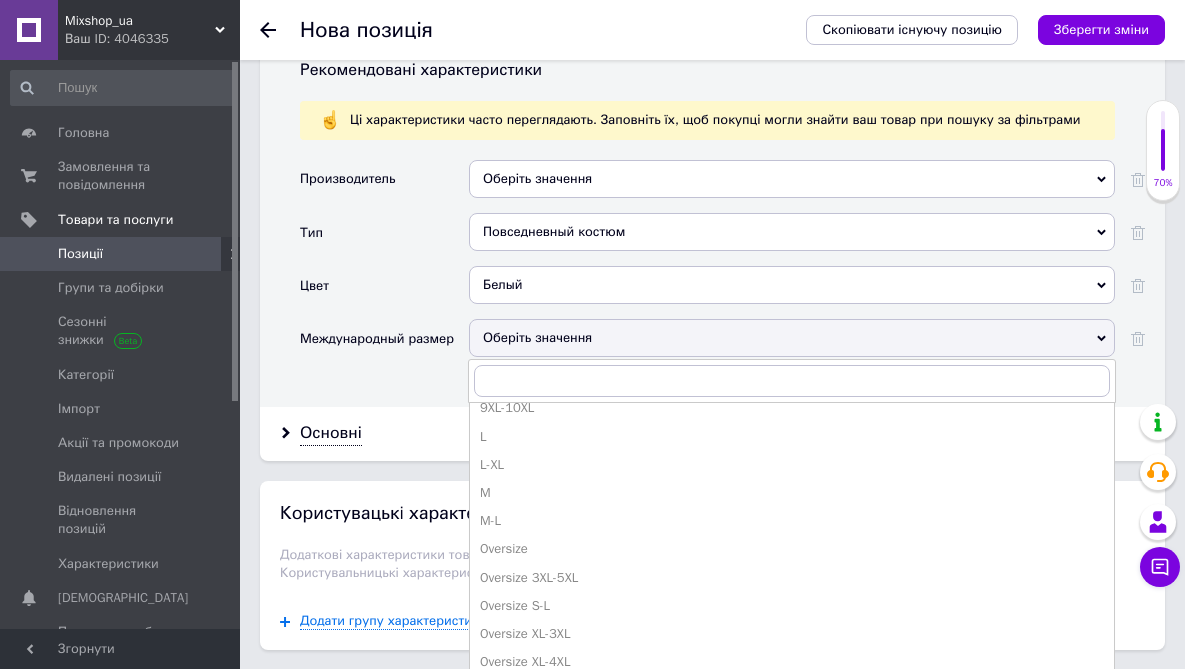 click on "Oversize S-L" at bounding box center (792, 606) 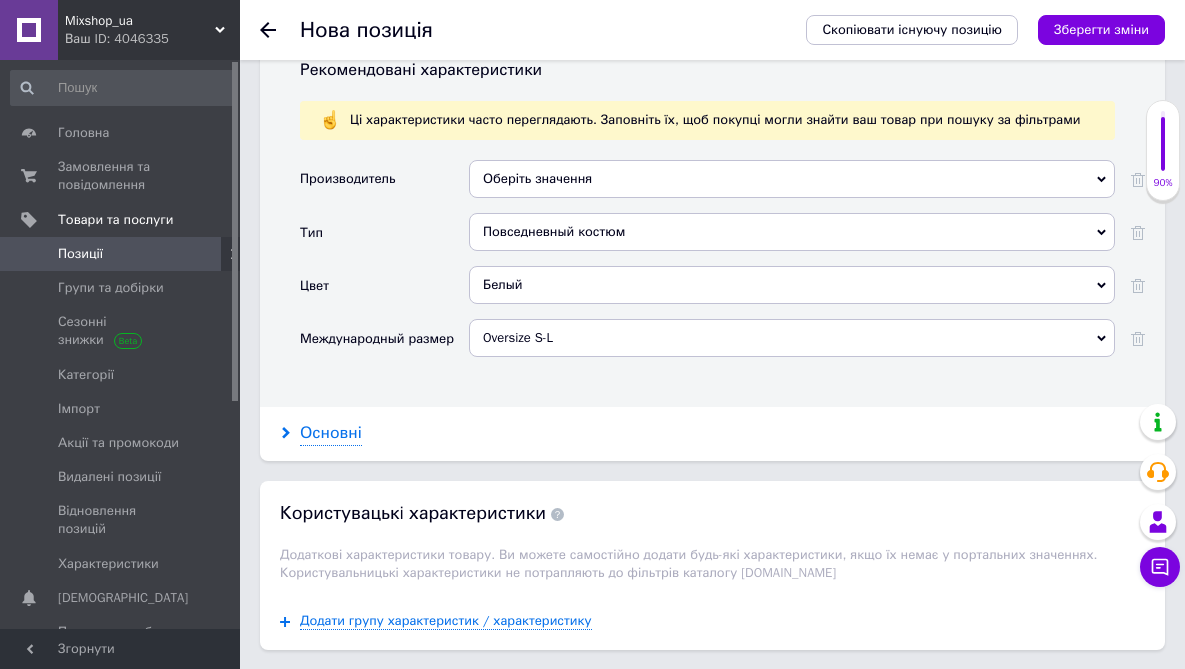 click on "Основні" at bounding box center (331, 433) 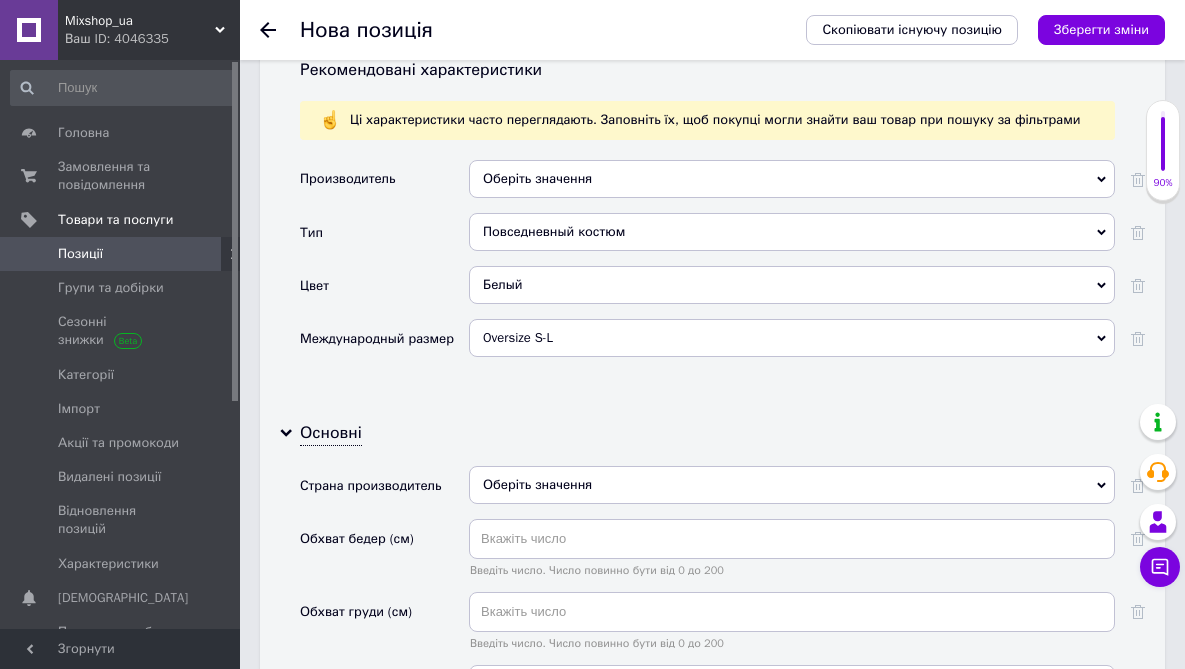 click on "Оберіть значення" at bounding box center [792, 485] 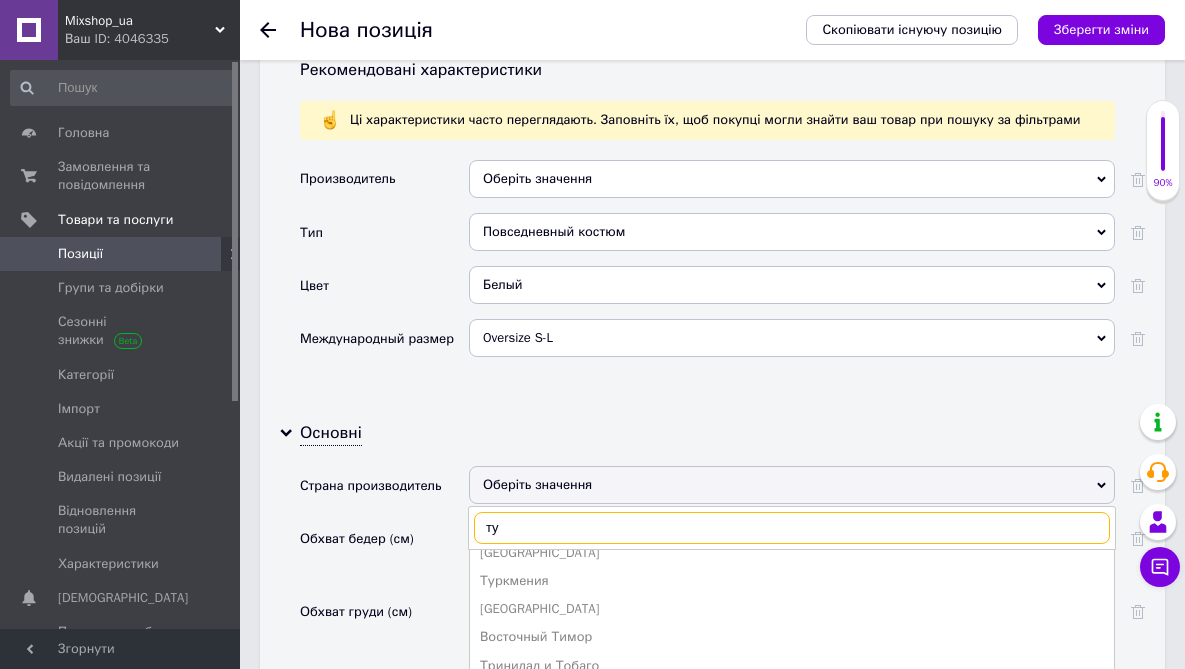 scroll, scrollTop: 0, scrollLeft: 0, axis: both 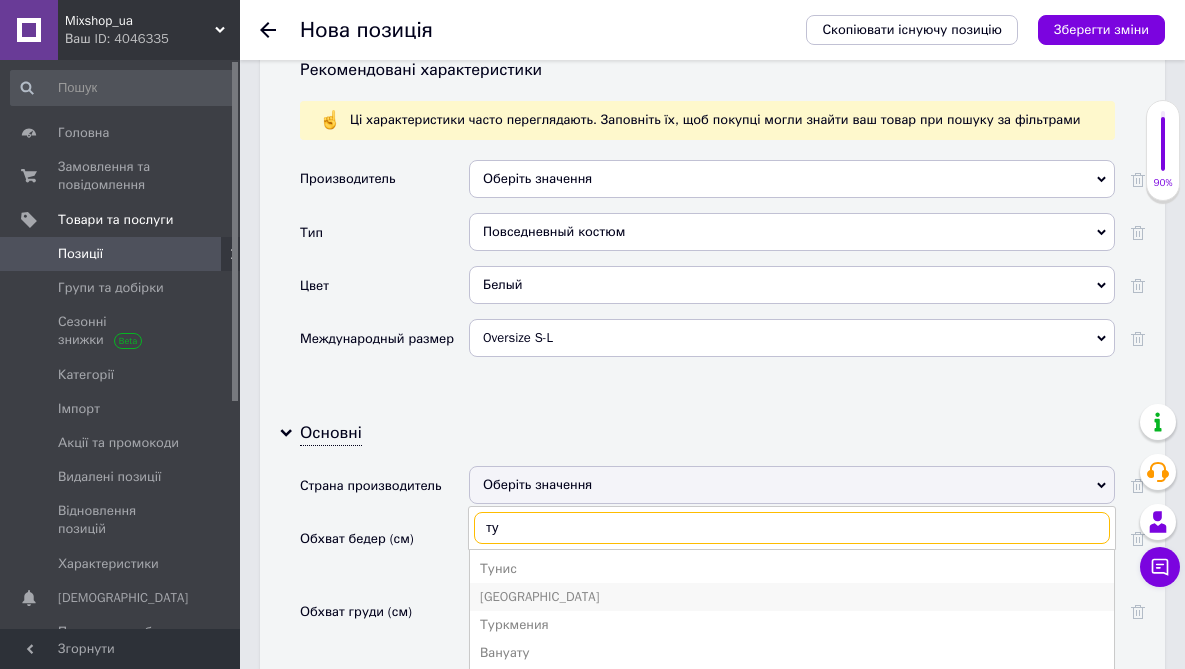 type on "ту" 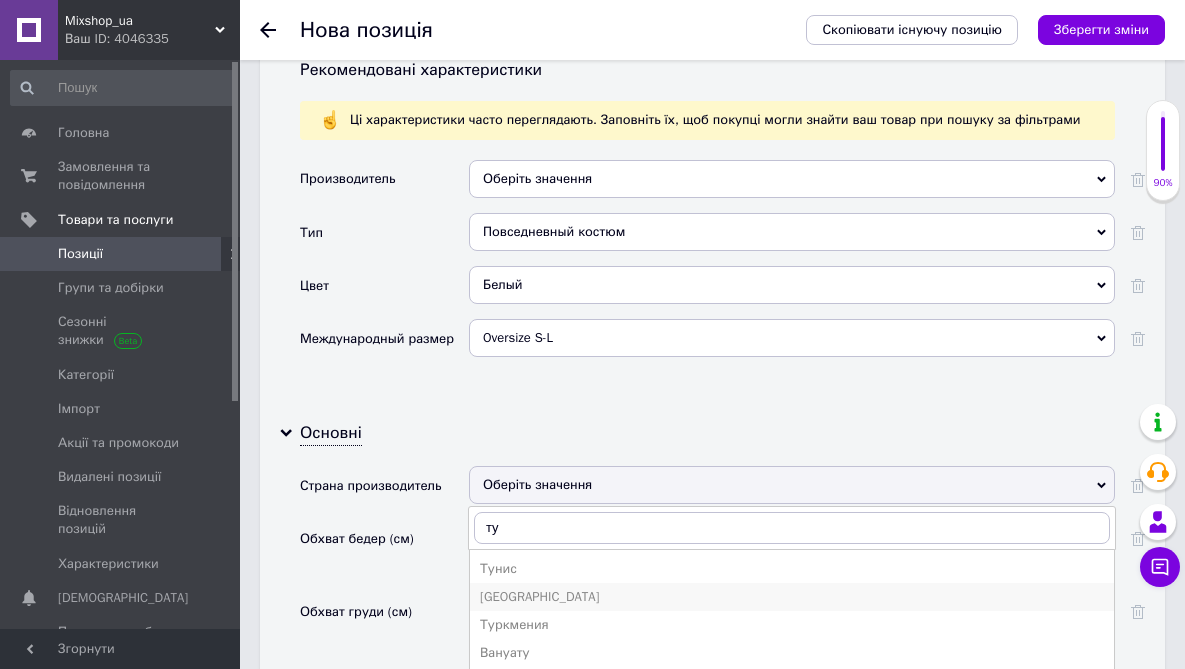 click on "[GEOGRAPHIC_DATA]" at bounding box center (792, 597) 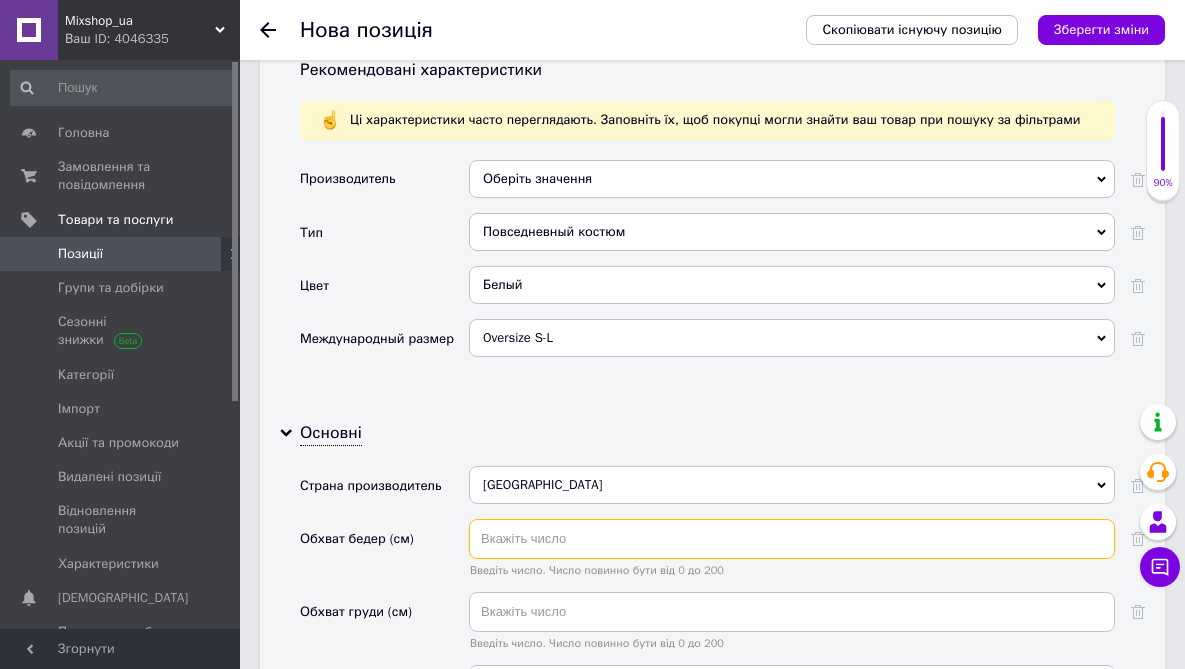 drag, startPoint x: 529, startPoint y: 473, endPoint x: 545, endPoint y: 476, distance: 16.27882 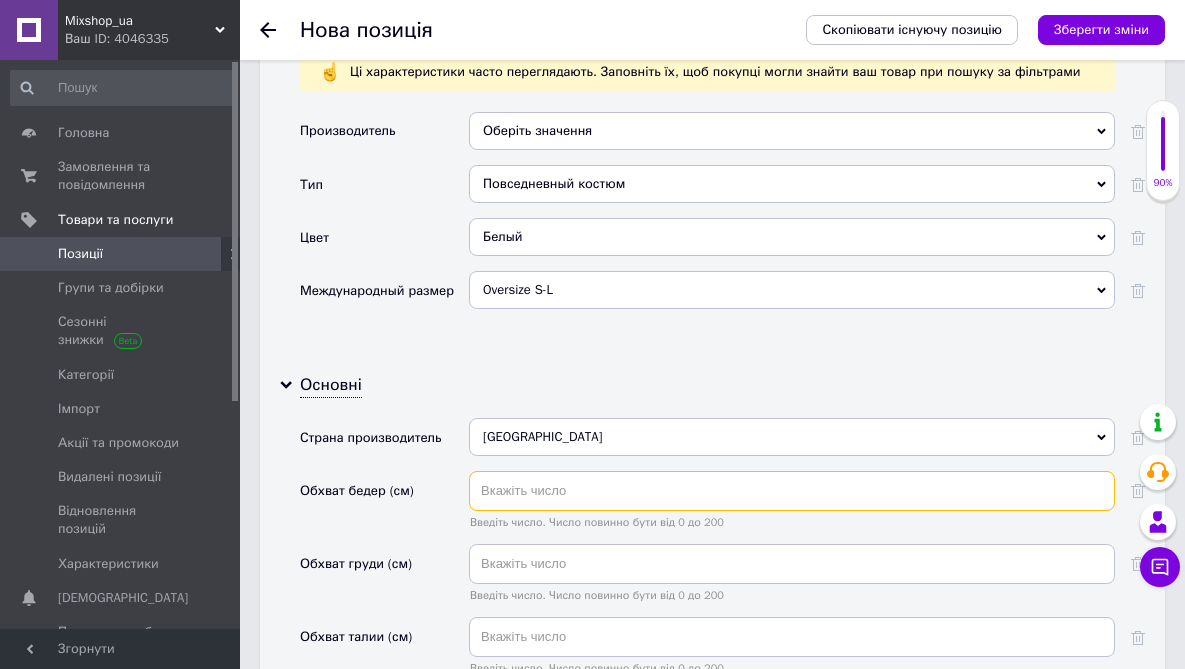 scroll, scrollTop: 1917, scrollLeft: 0, axis: vertical 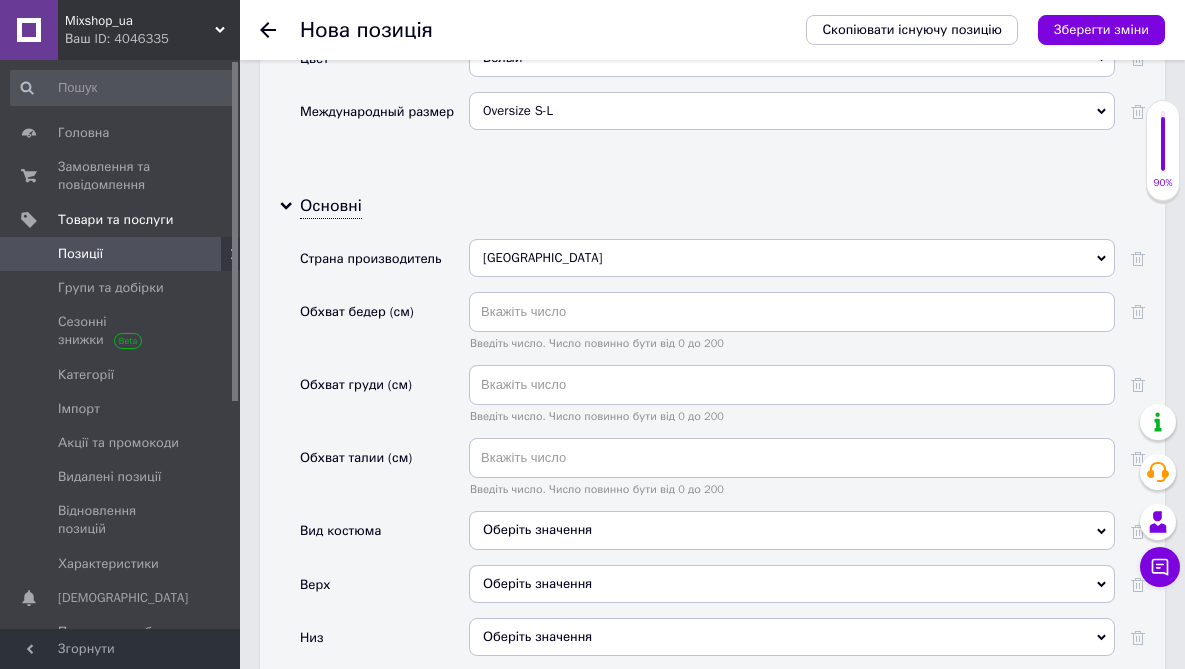 click on "Оберіть значення" at bounding box center [792, 530] 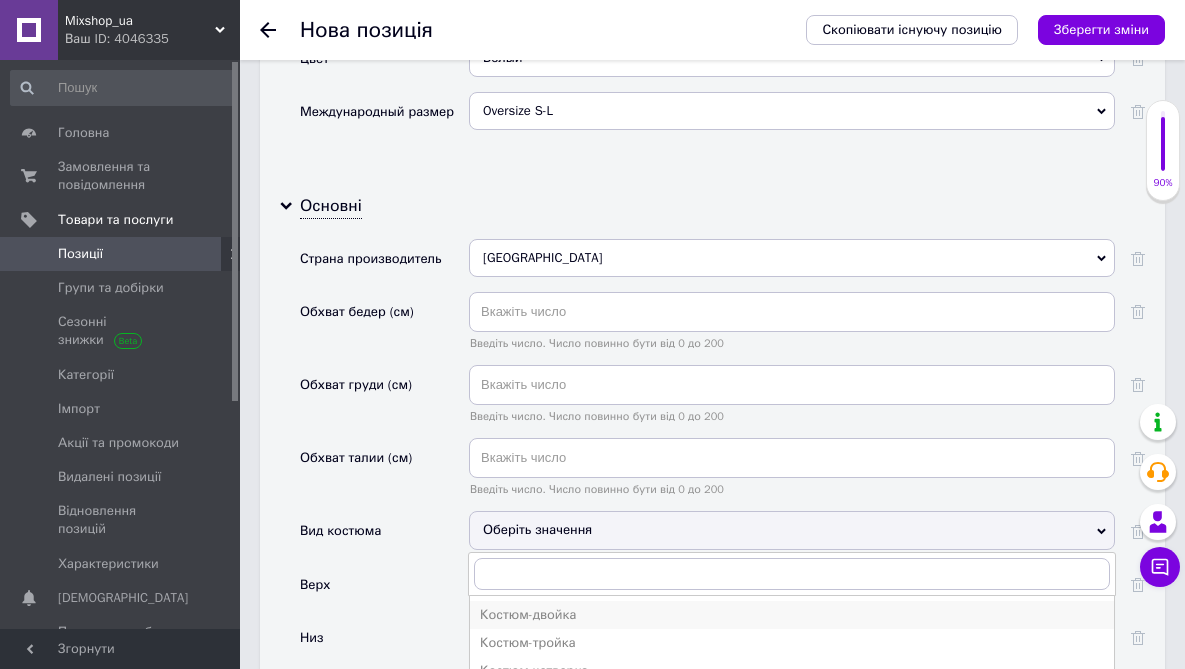 click on "Костюм-двойка" at bounding box center (792, 615) 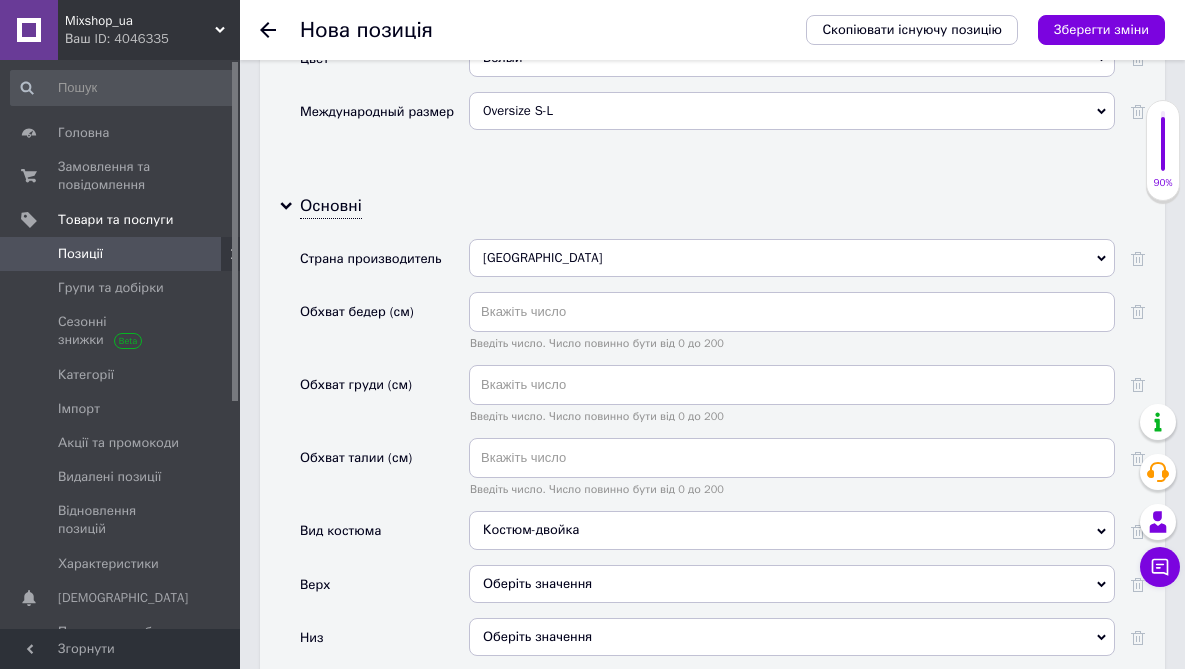 click on "Оберіть значення" at bounding box center [792, 584] 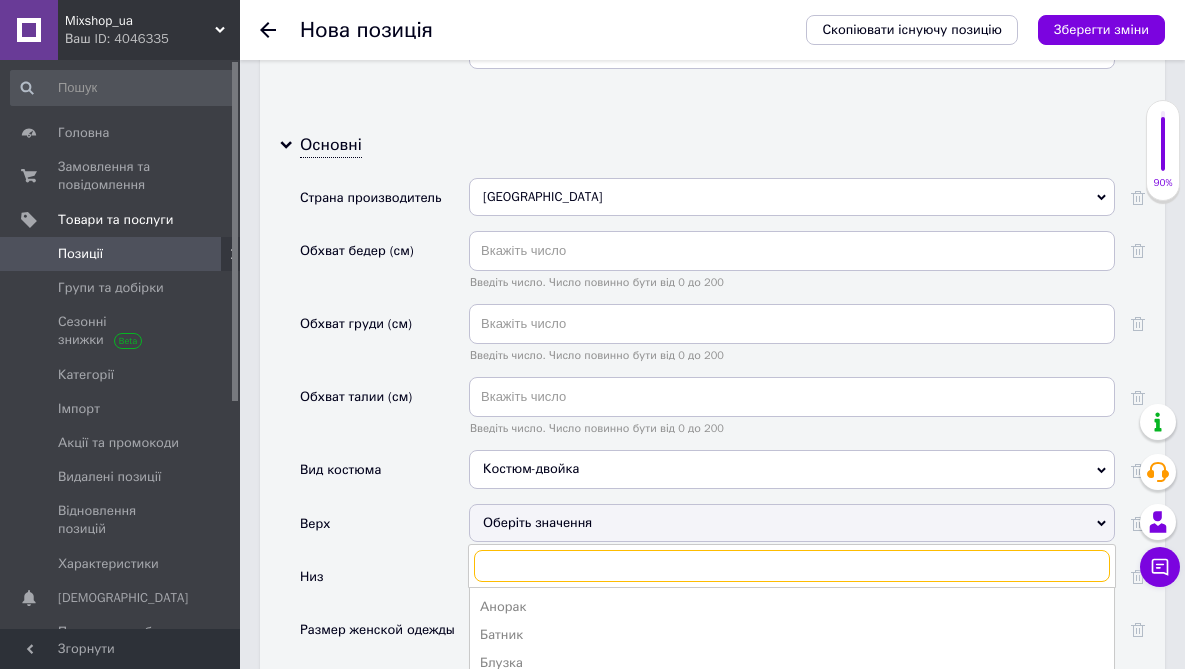 scroll, scrollTop: 2212, scrollLeft: 0, axis: vertical 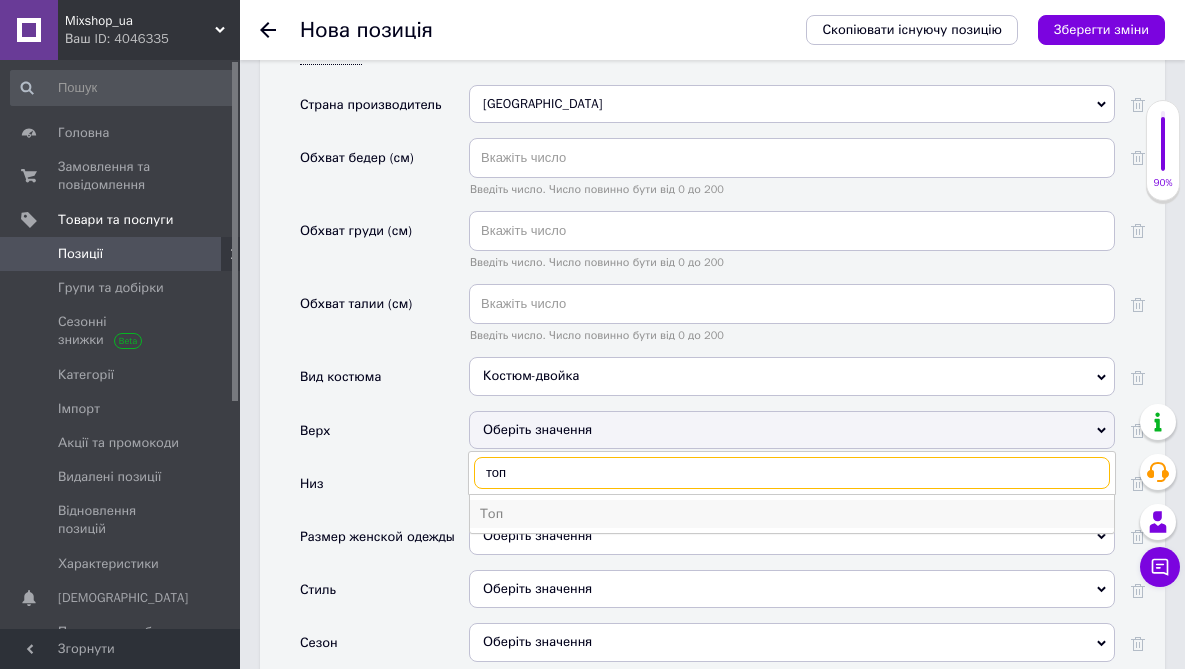 type on "топ" 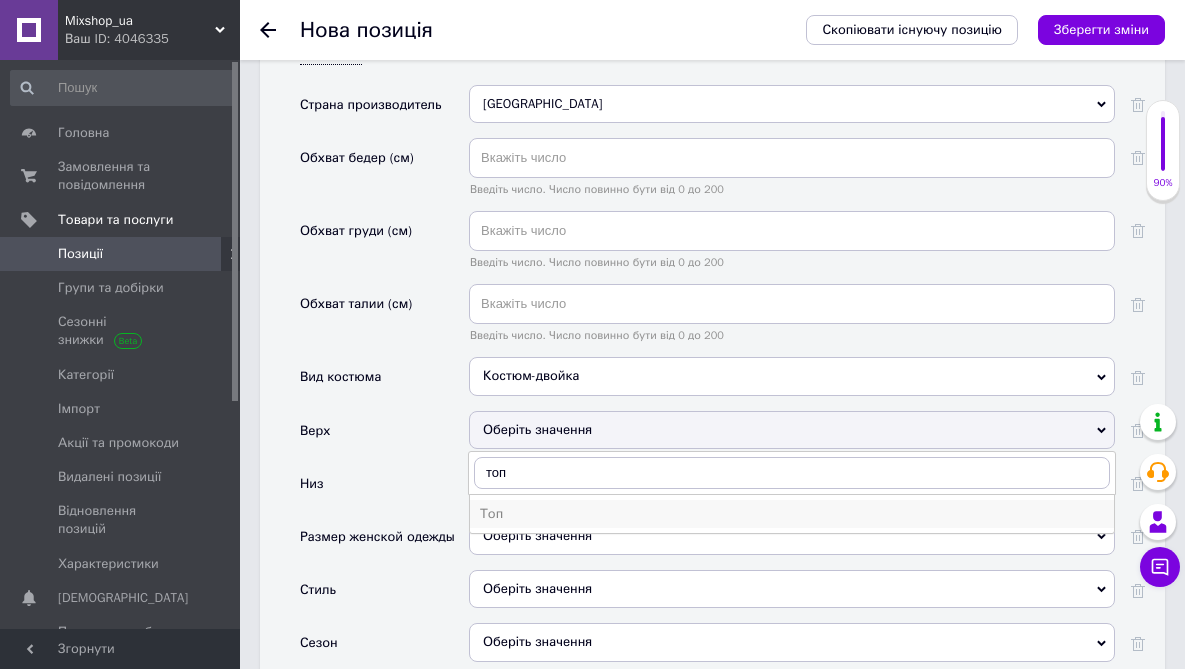 click on "Топ" at bounding box center [792, 514] 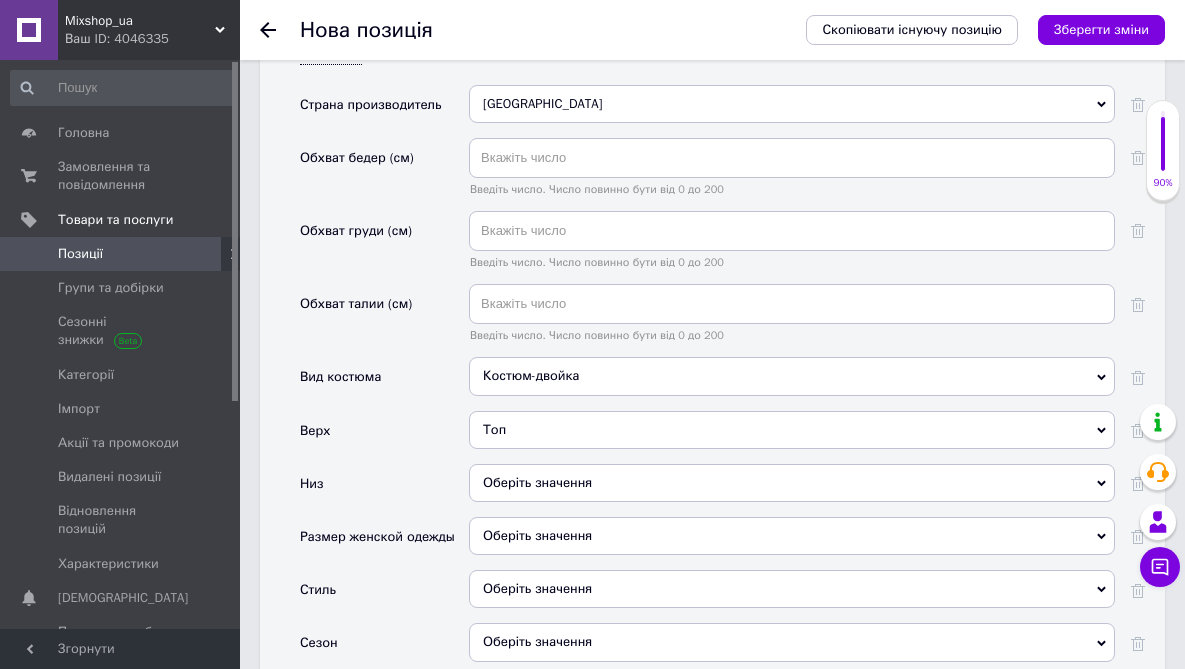 click on "Оберіть значення" at bounding box center [792, 483] 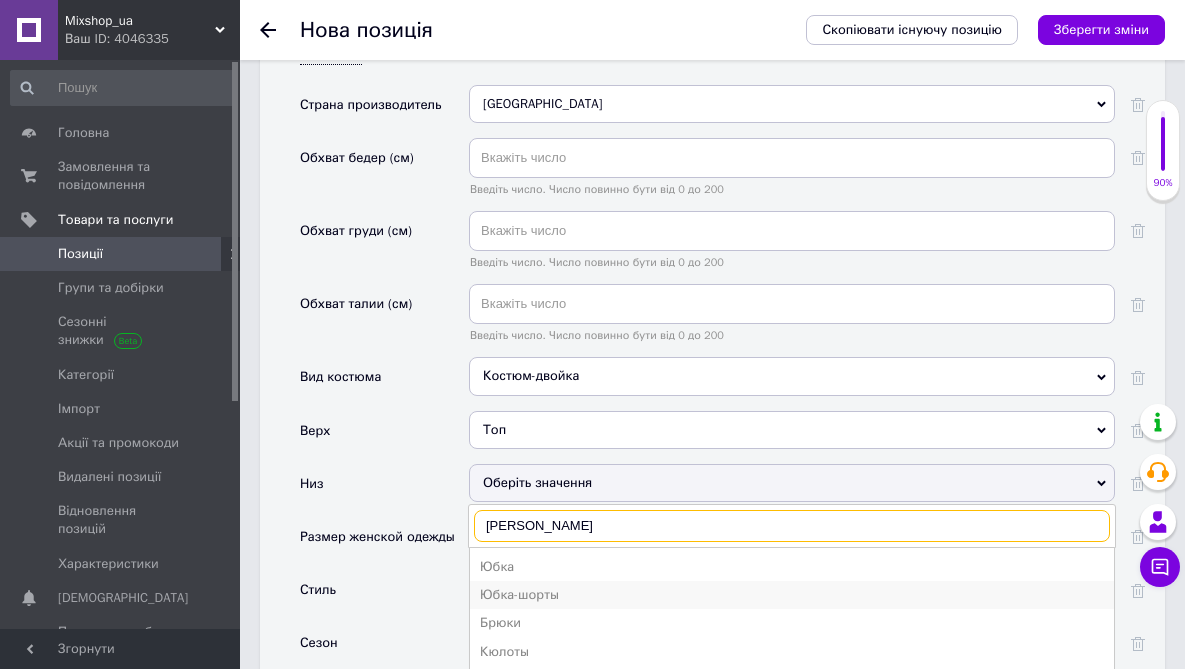 scroll, scrollTop: 2208, scrollLeft: 0, axis: vertical 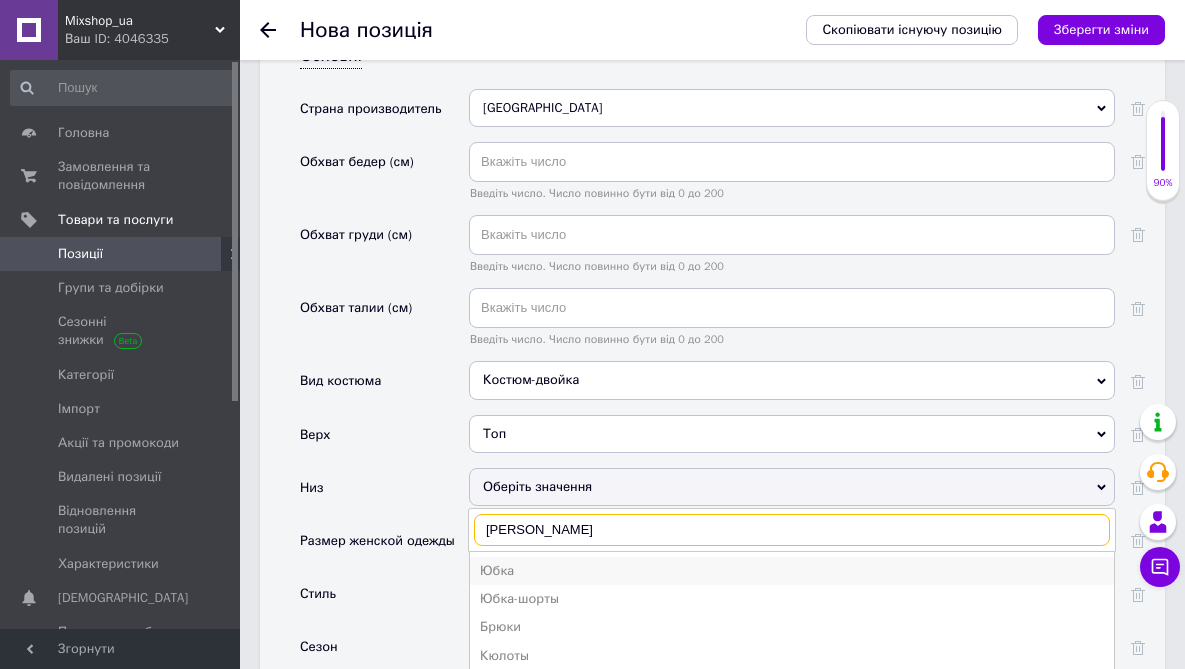 type on "[PERSON_NAME]" 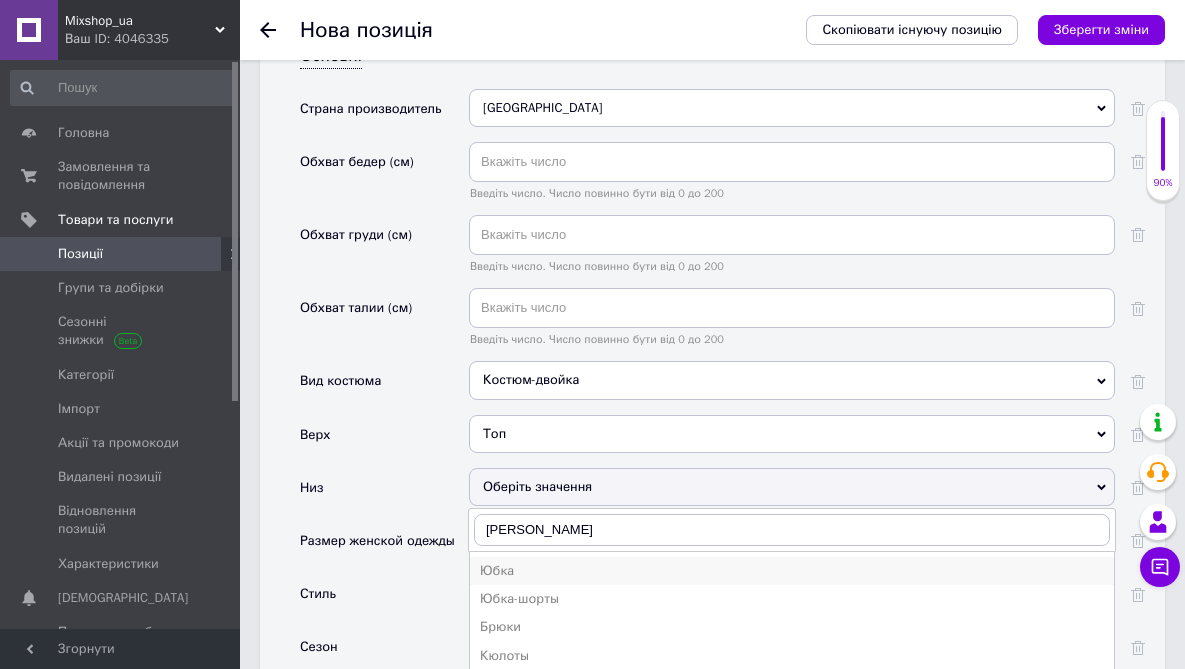 click on "Юбка" at bounding box center (792, 571) 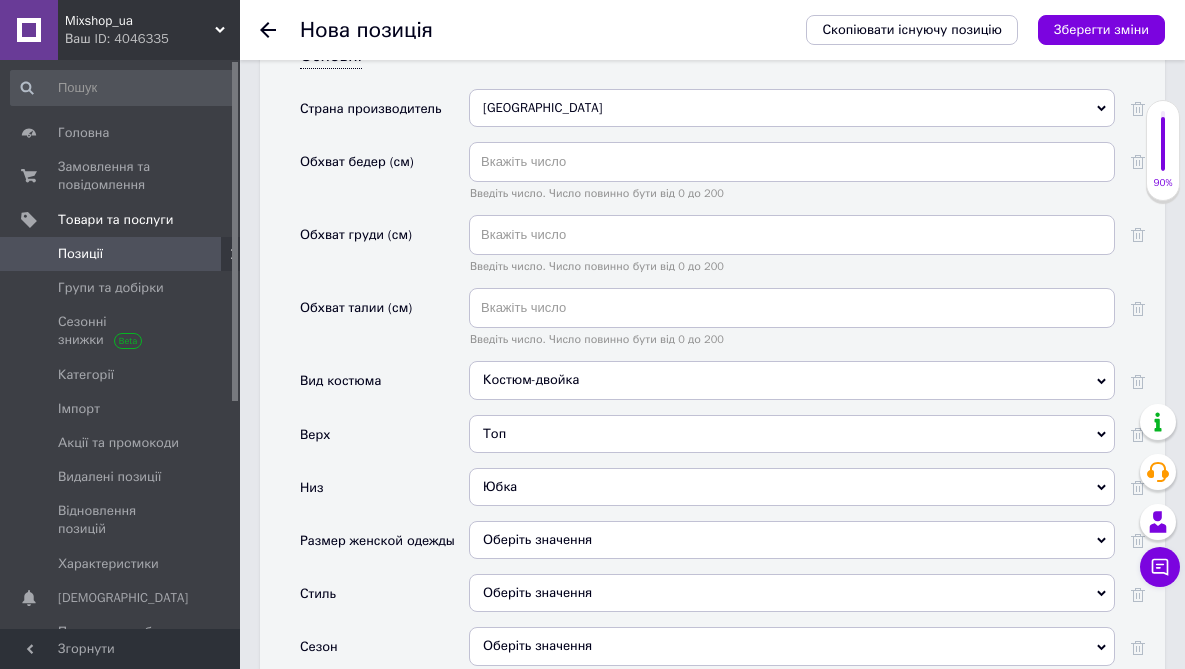 click on "Оберіть значення" at bounding box center [792, 540] 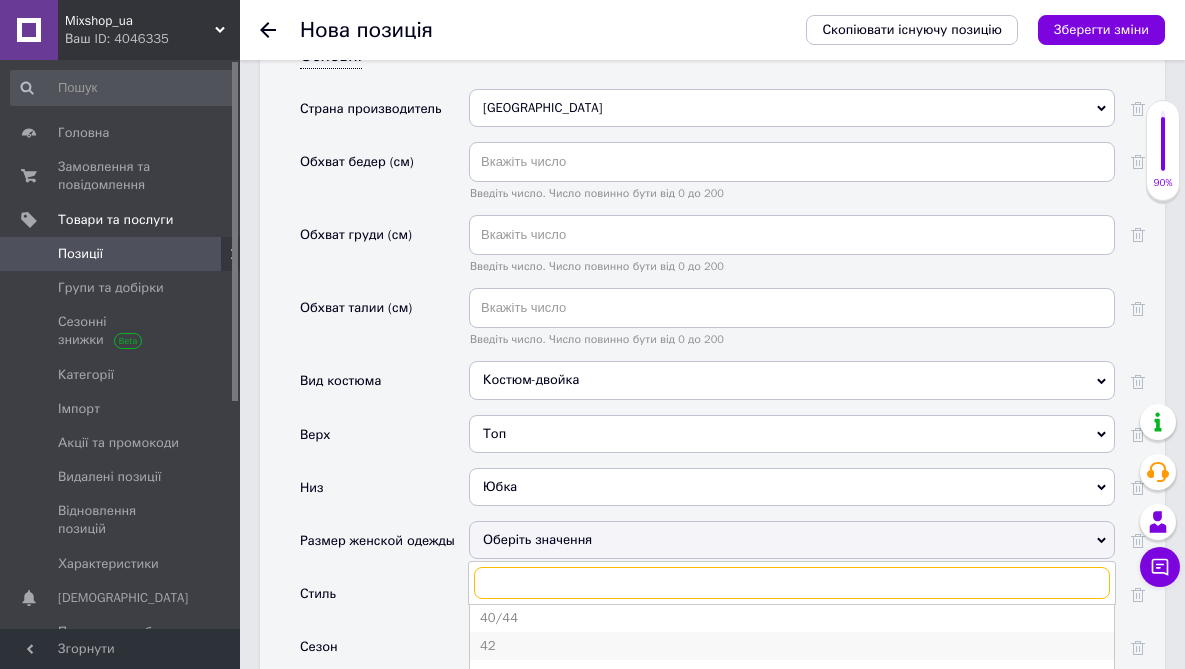 scroll, scrollTop: 132, scrollLeft: 0, axis: vertical 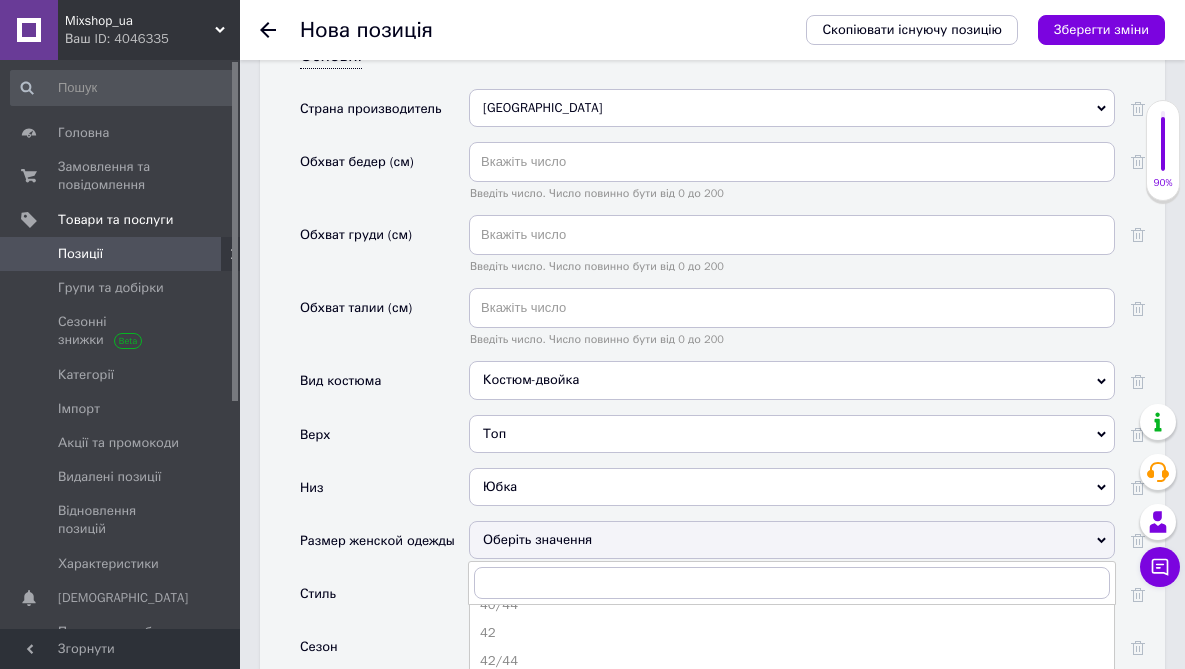 click on "42/46" at bounding box center [792, 690] 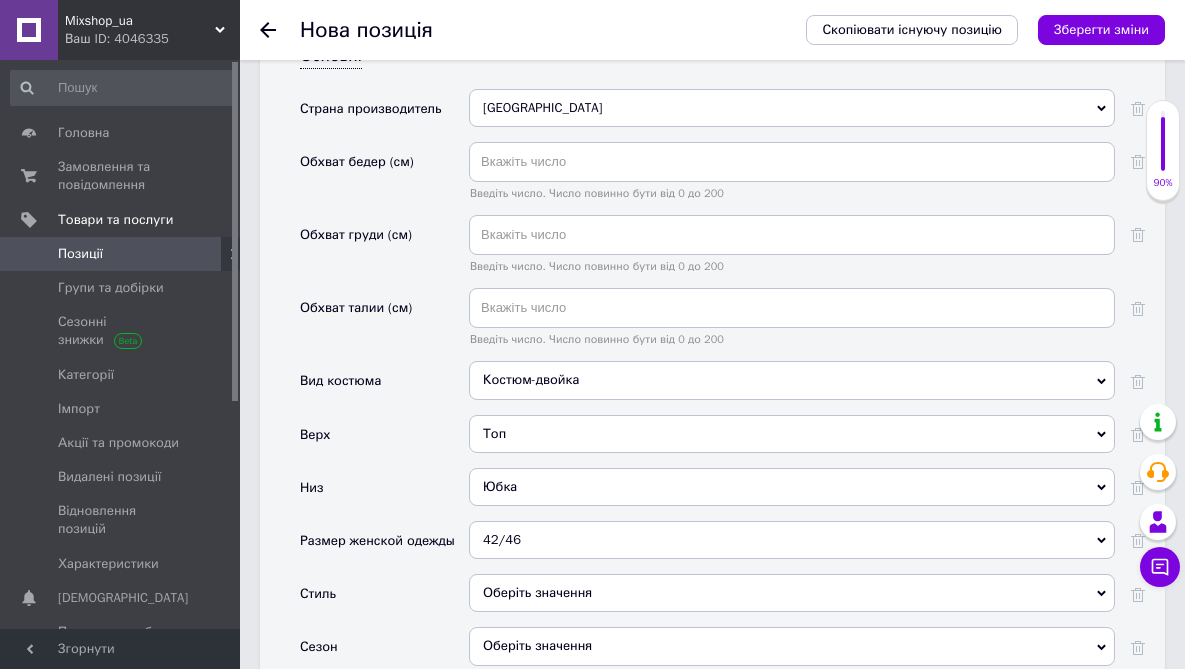 click on "Оберіть значення" at bounding box center [792, 593] 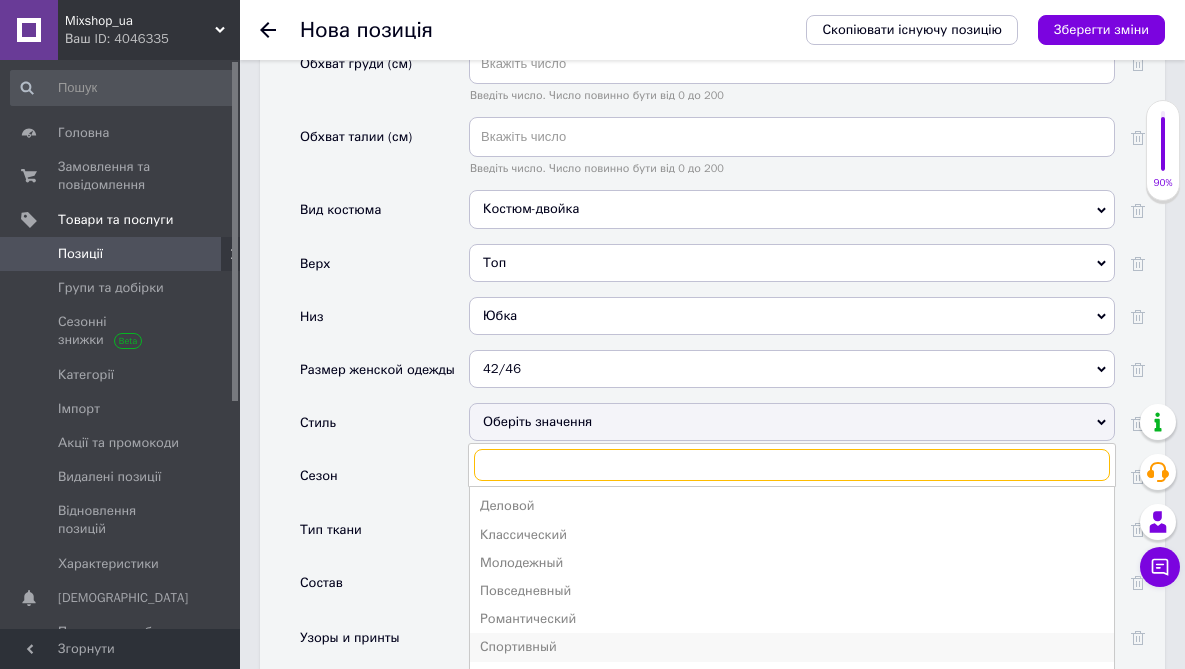 scroll, scrollTop: 2389, scrollLeft: 0, axis: vertical 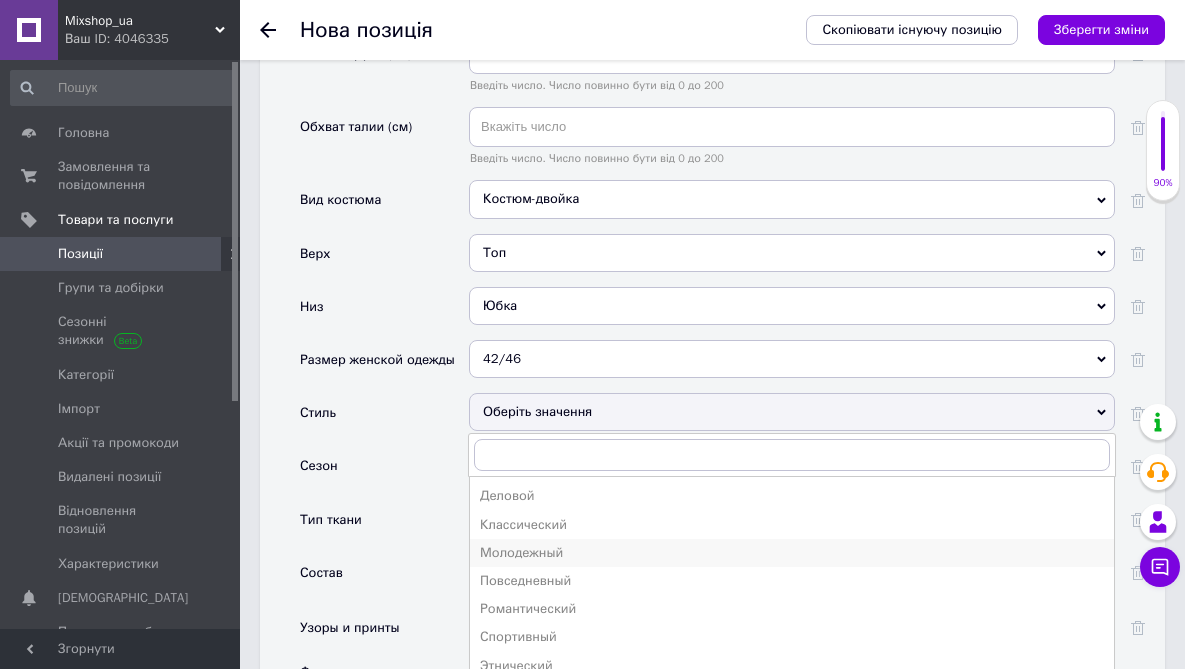 click on "Молодежный" at bounding box center [792, 553] 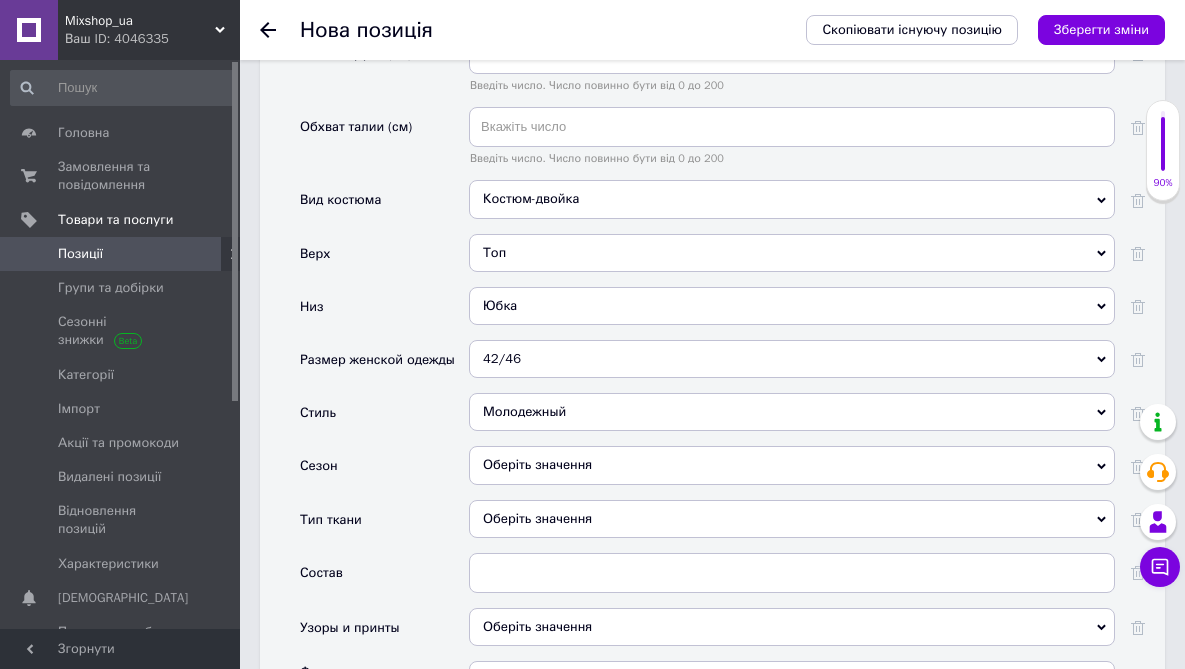 click on "Оберіть значення" at bounding box center (792, 465) 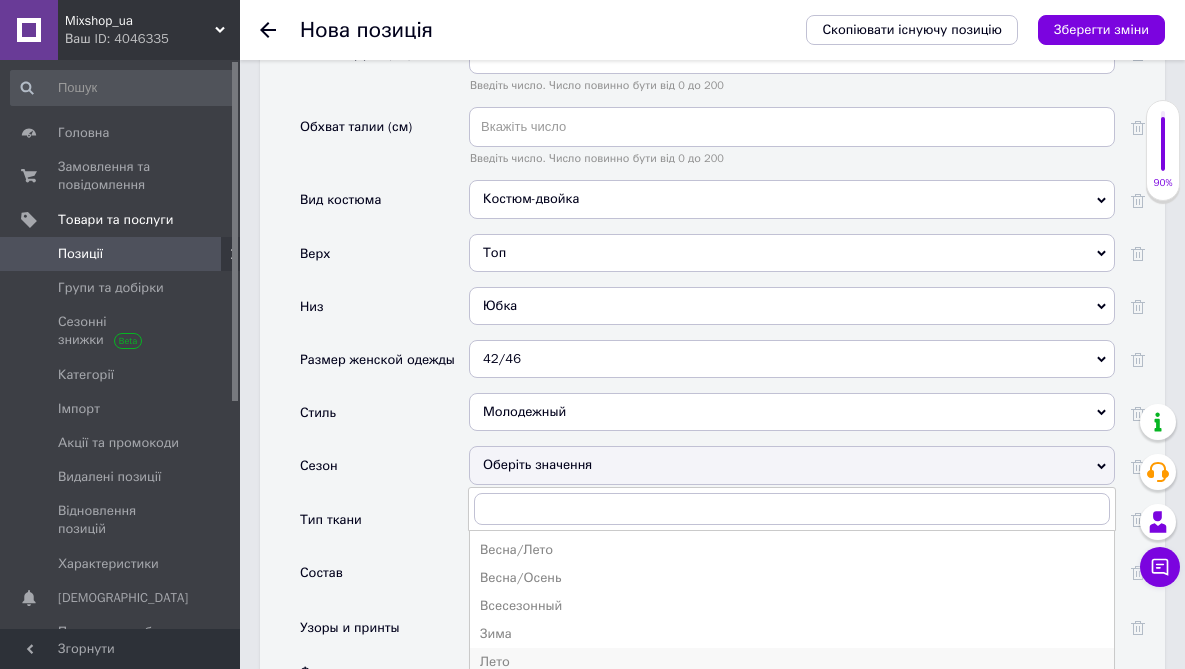 click on "Лето" at bounding box center [792, 662] 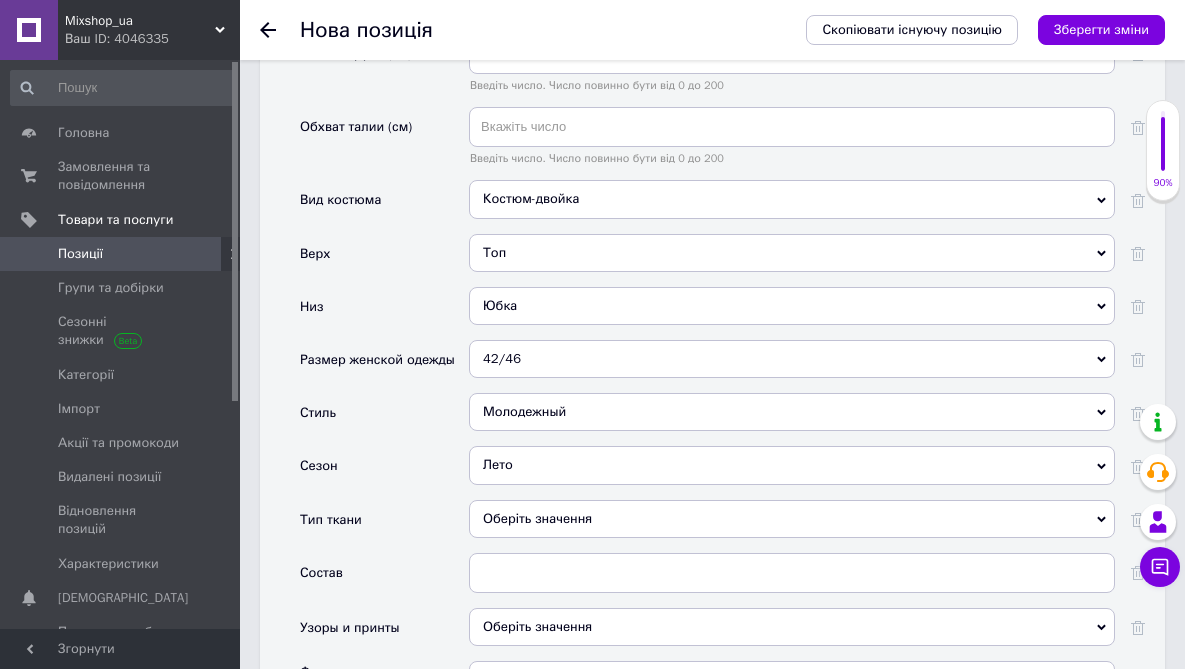 click on "Оберіть значення" at bounding box center [792, 519] 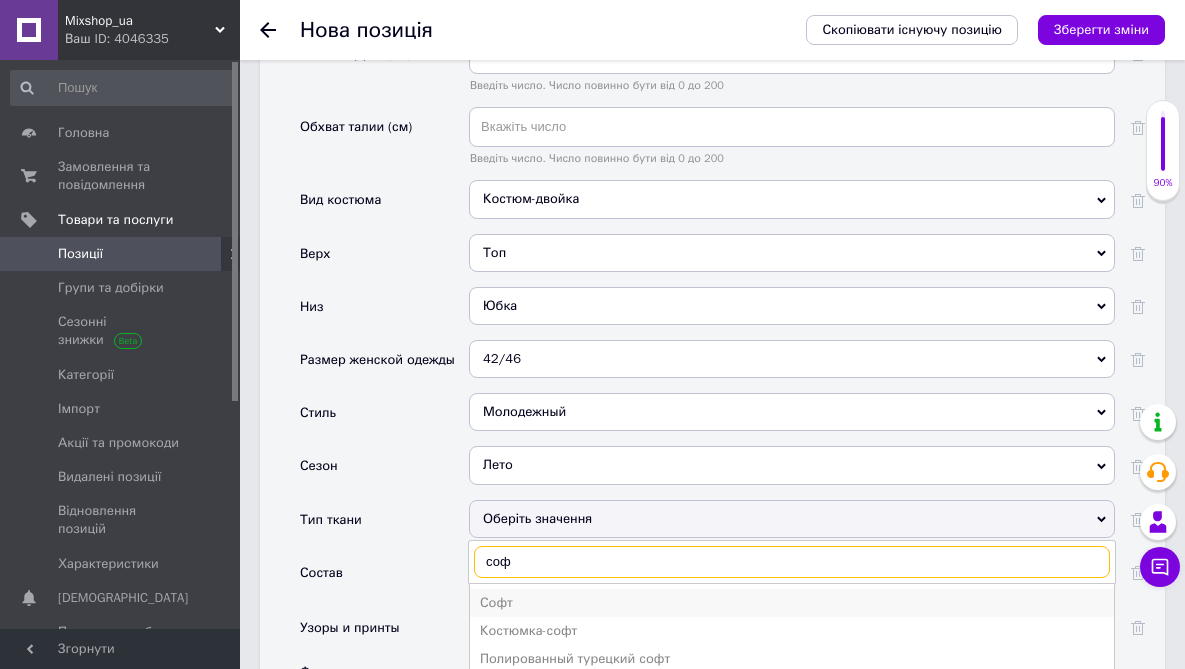 type on "соф" 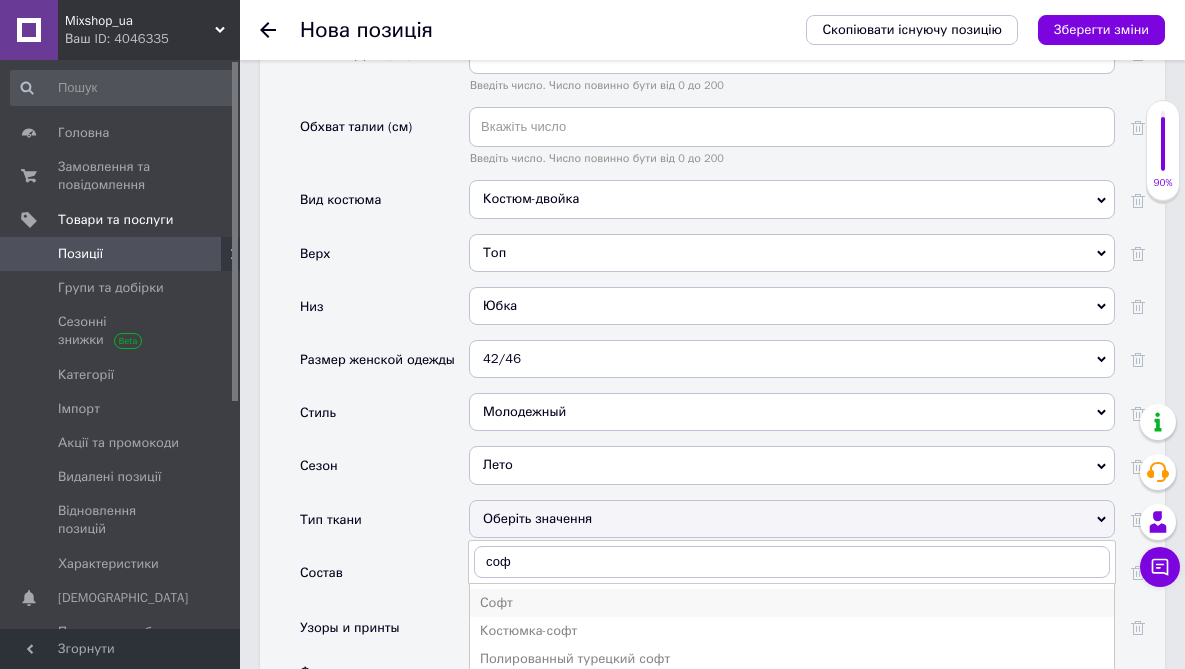 click on "Софт" at bounding box center (792, 603) 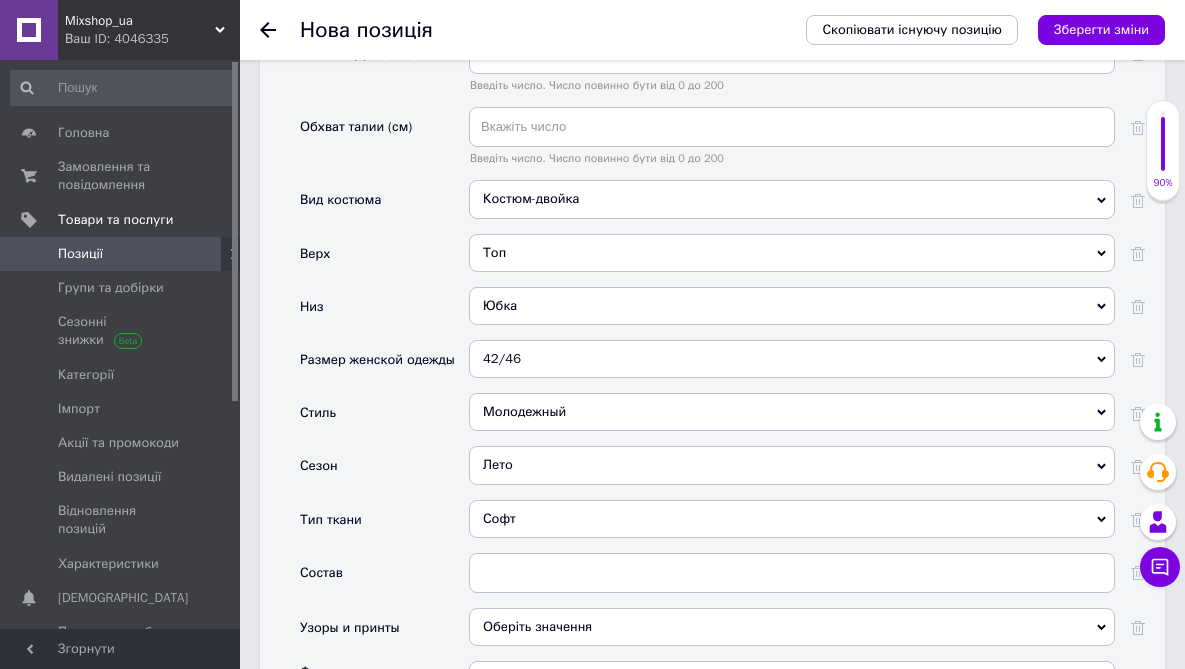 click on "Оберіть значення" at bounding box center (792, 627) 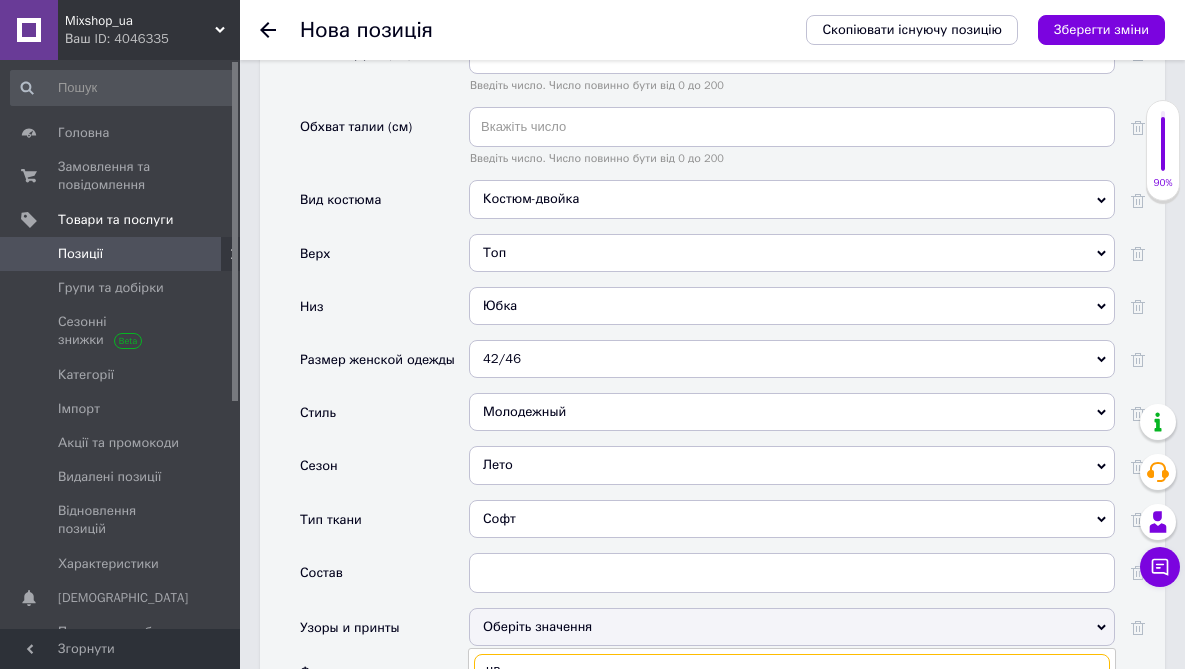 type on "цв" 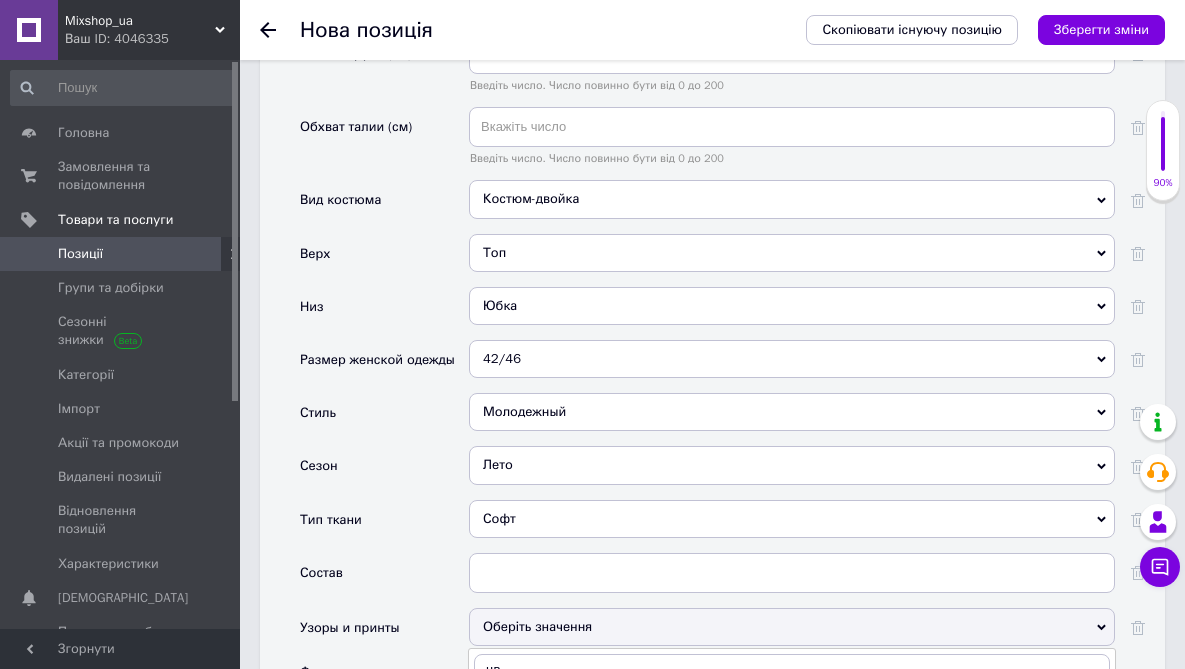 click on "Цветочный принт и растительные узоры" at bounding box center (792, 711) 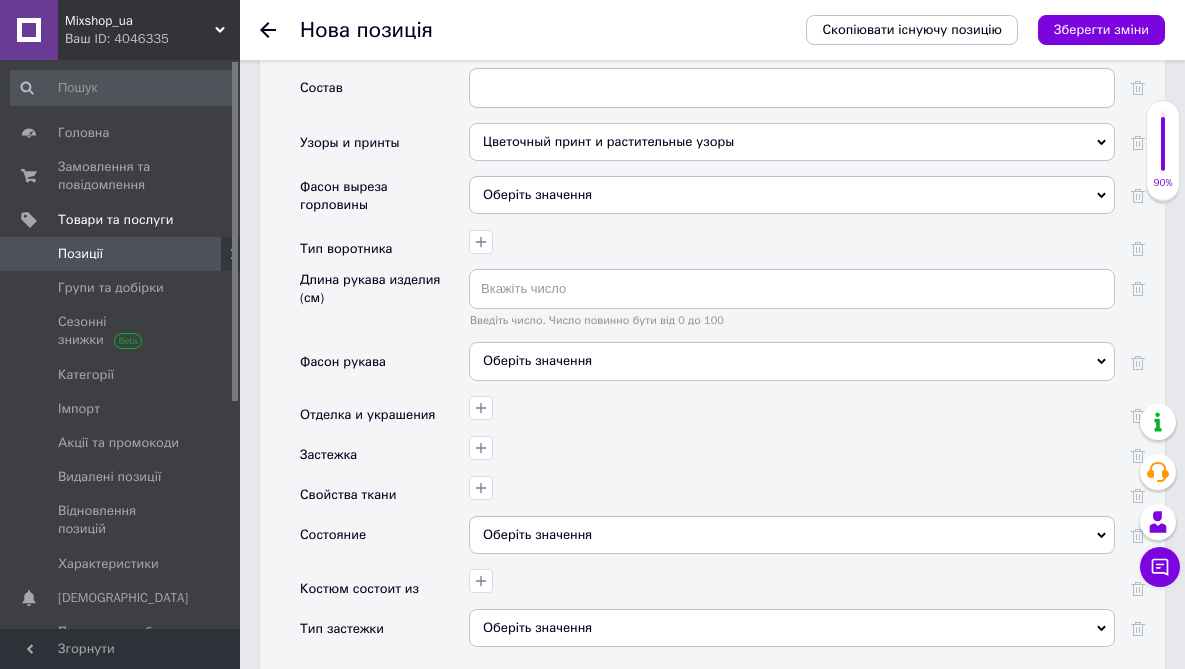 scroll, scrollTop: 2878, scrollLeft: 0, axis: vertical 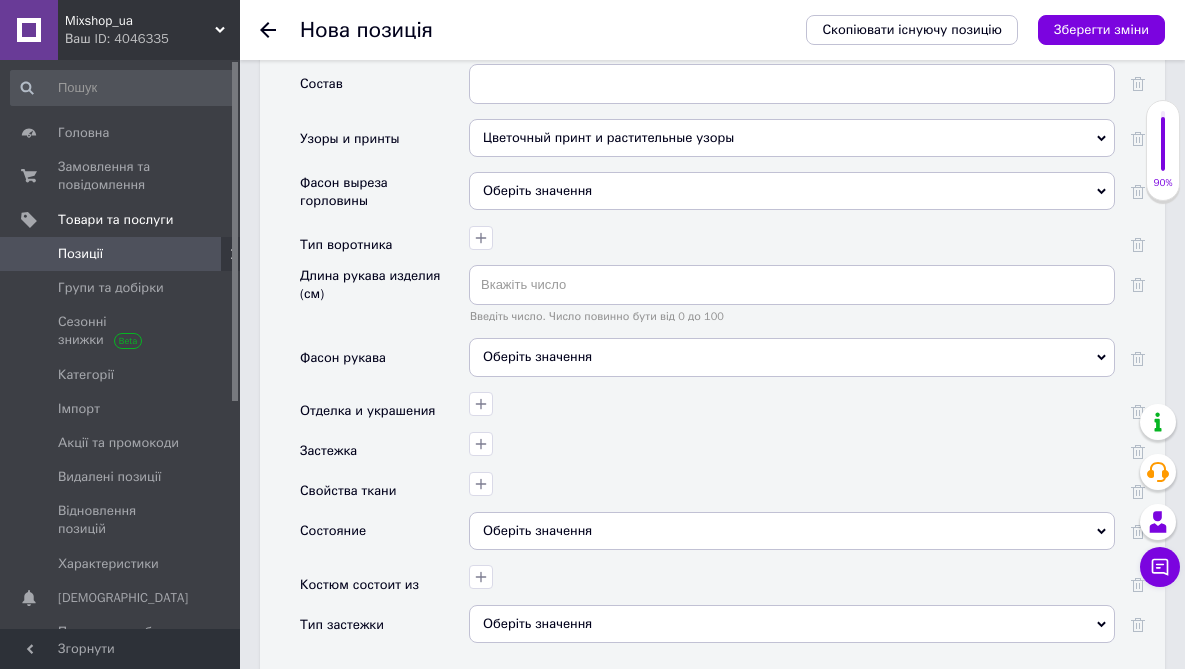 click on "Оберіть значення" at bounding box center [792, 531] 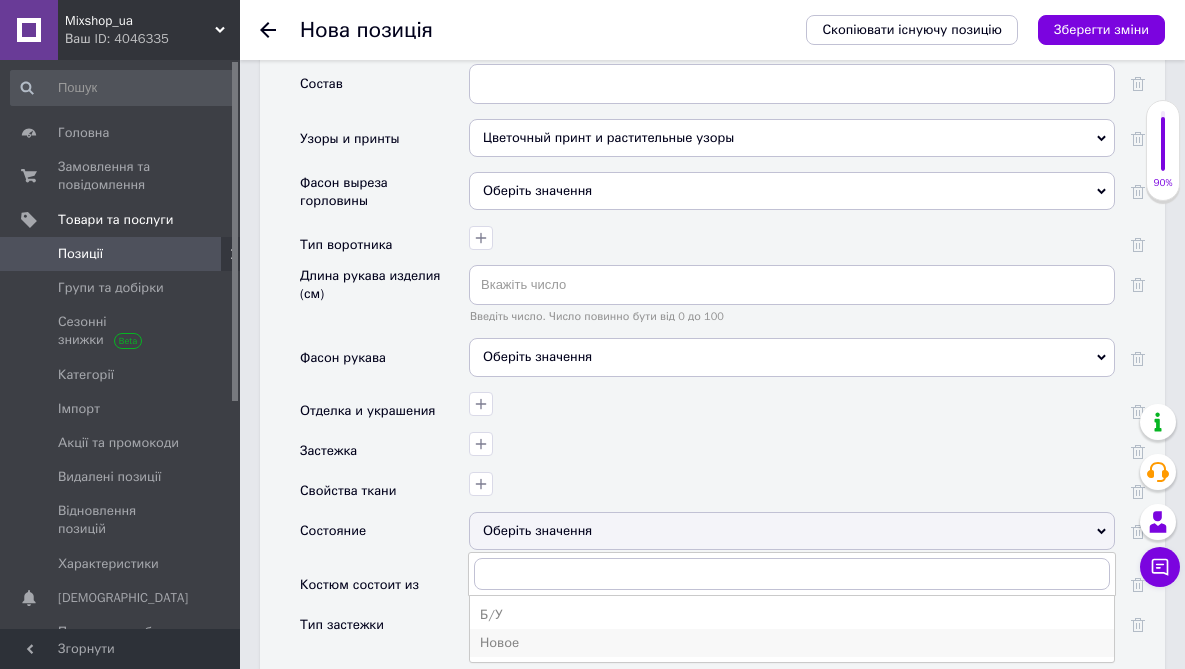 click on "Новое" at bounding box center (792, 643) 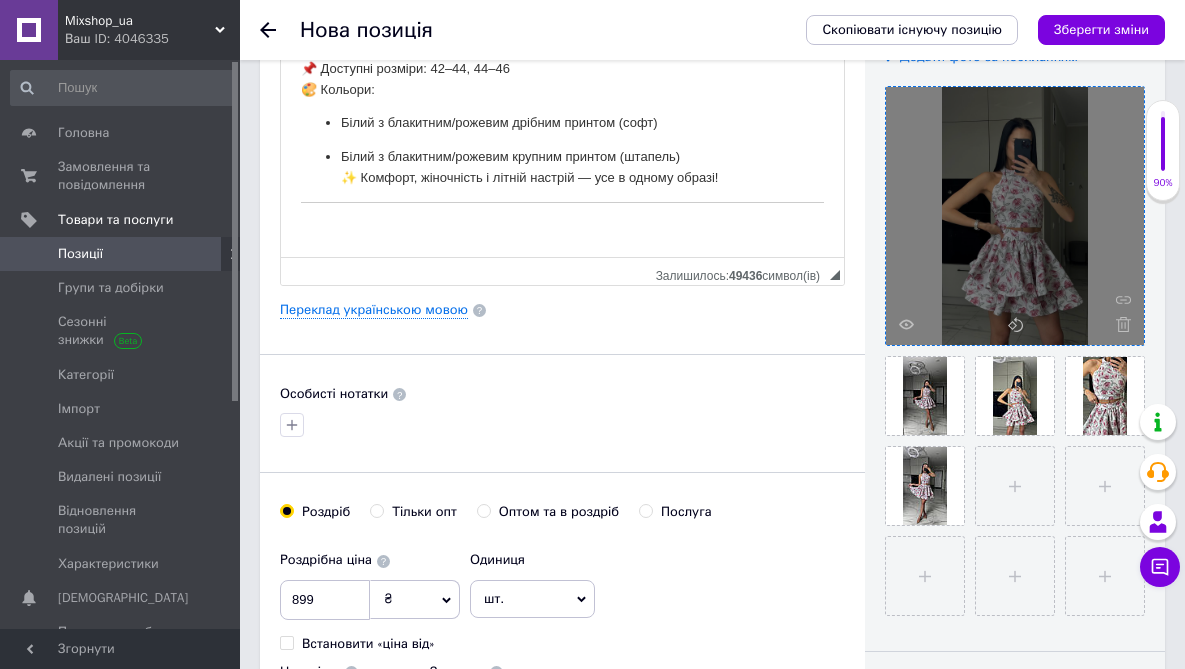 scroll, scrollTop: 437, scrollLeft: 0, axis: vertical 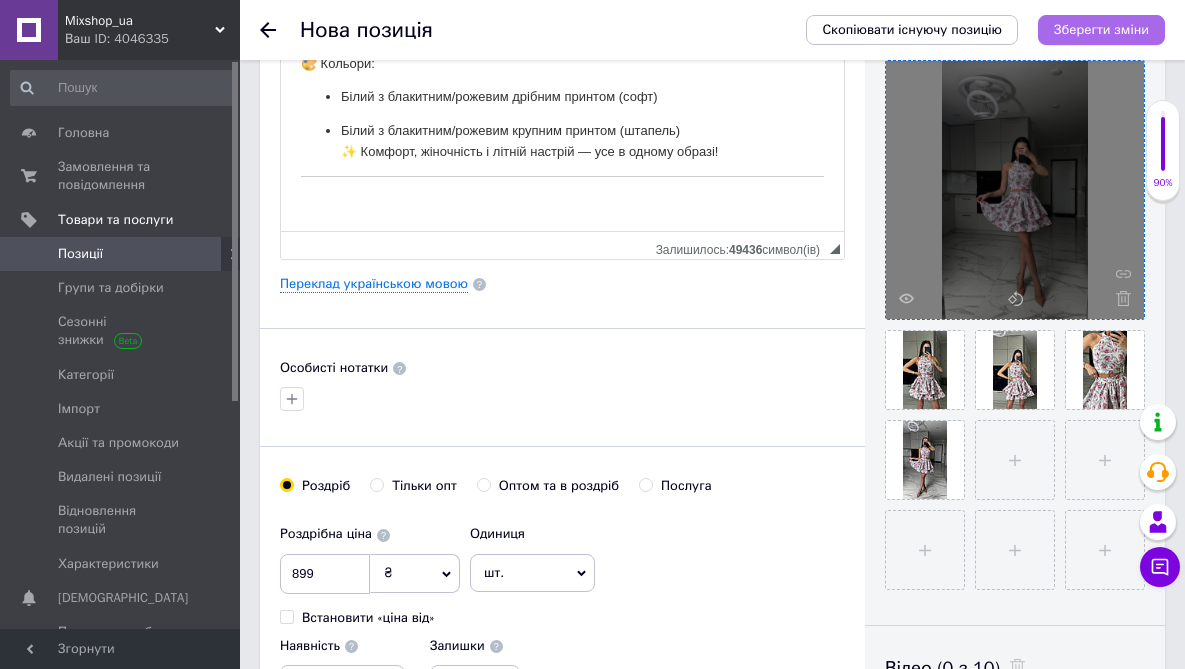 click on "Зберегти зміни" at bounding box center [1101, 29] 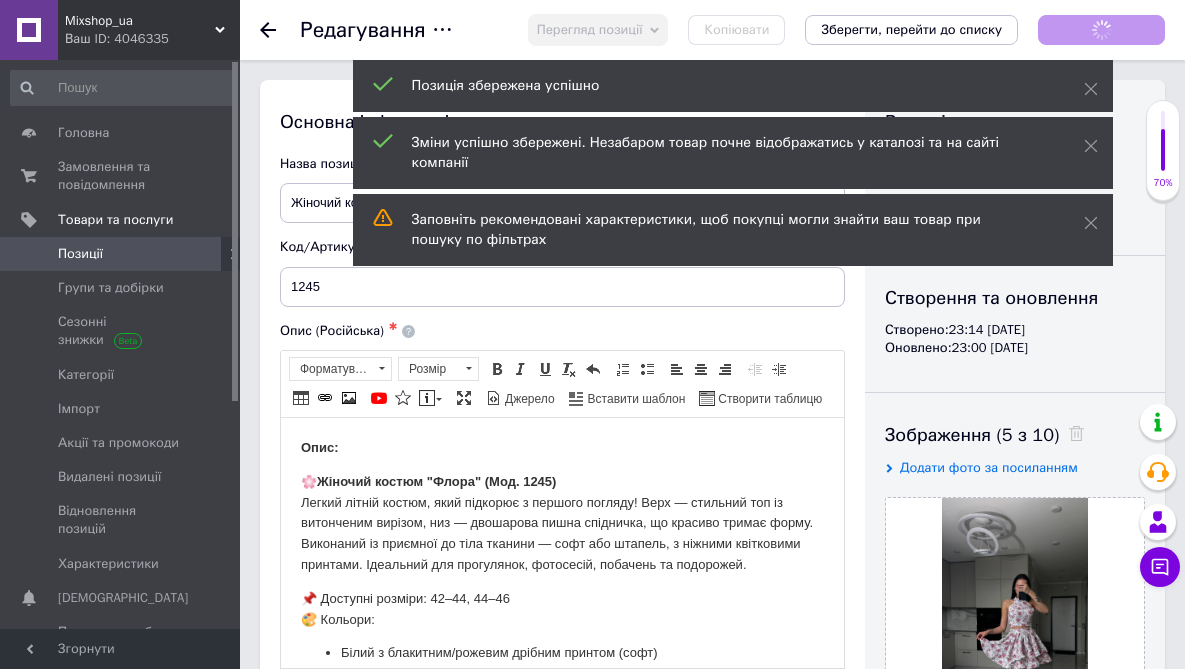 scroll, scrollTop: 0, scrollLeft: 0, axis: both 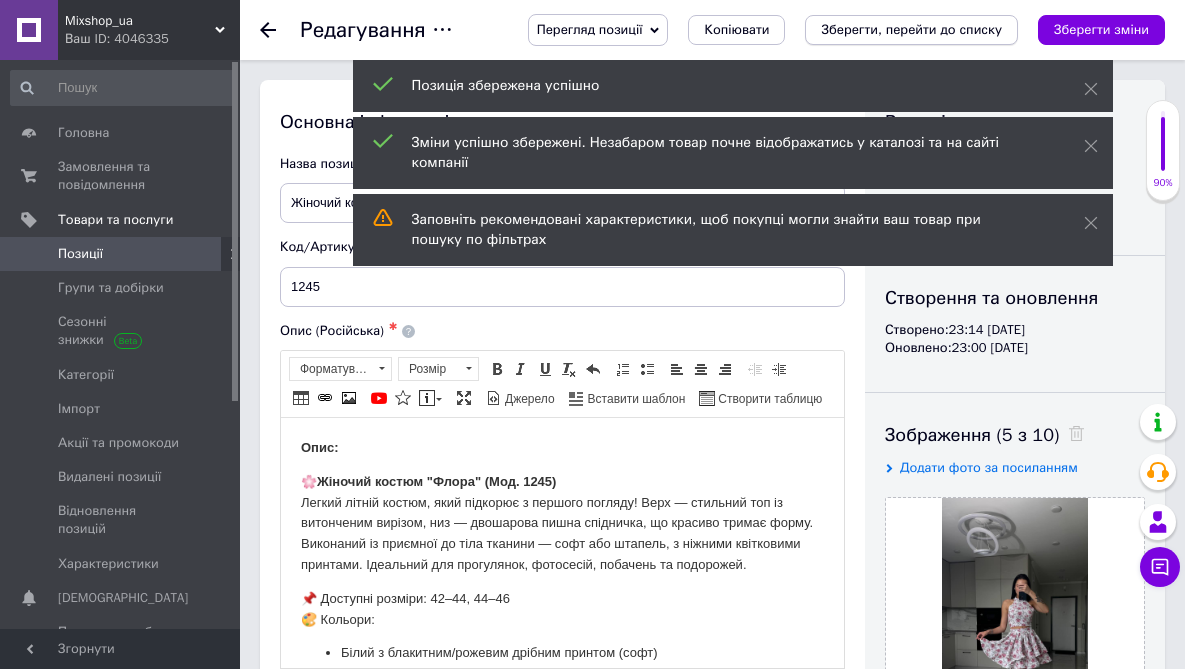 click on "Зберегти, перейти до списку" at bounding box center (911, 29) 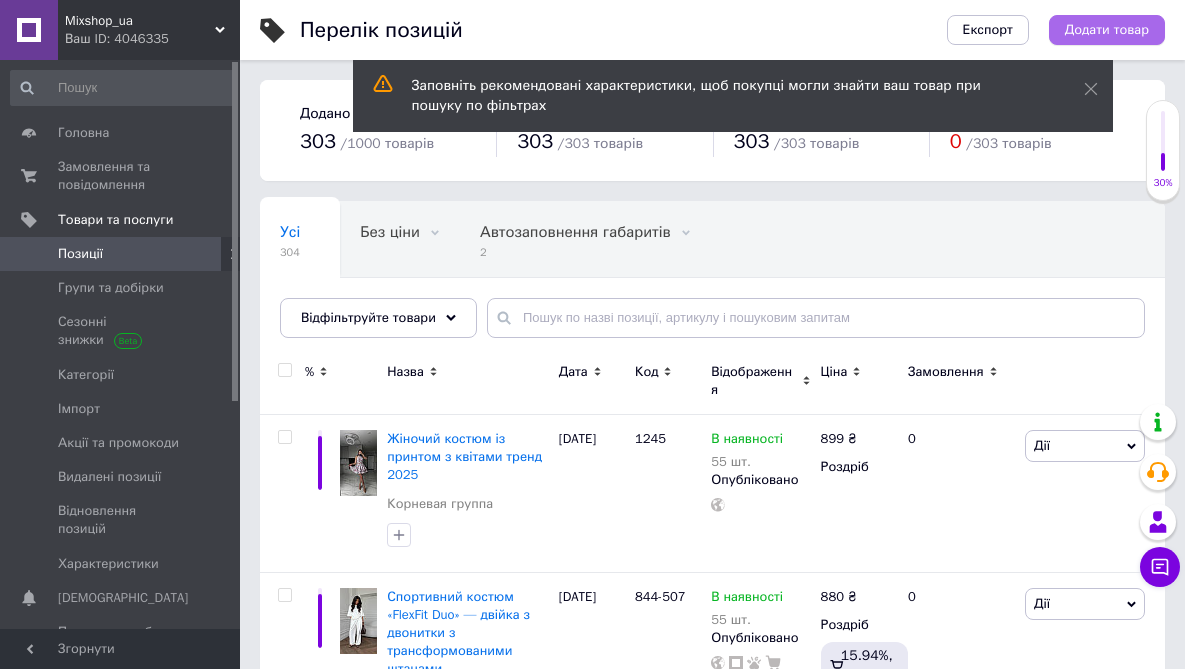 click on "Додати товар" at bounding box center [1107, 30] 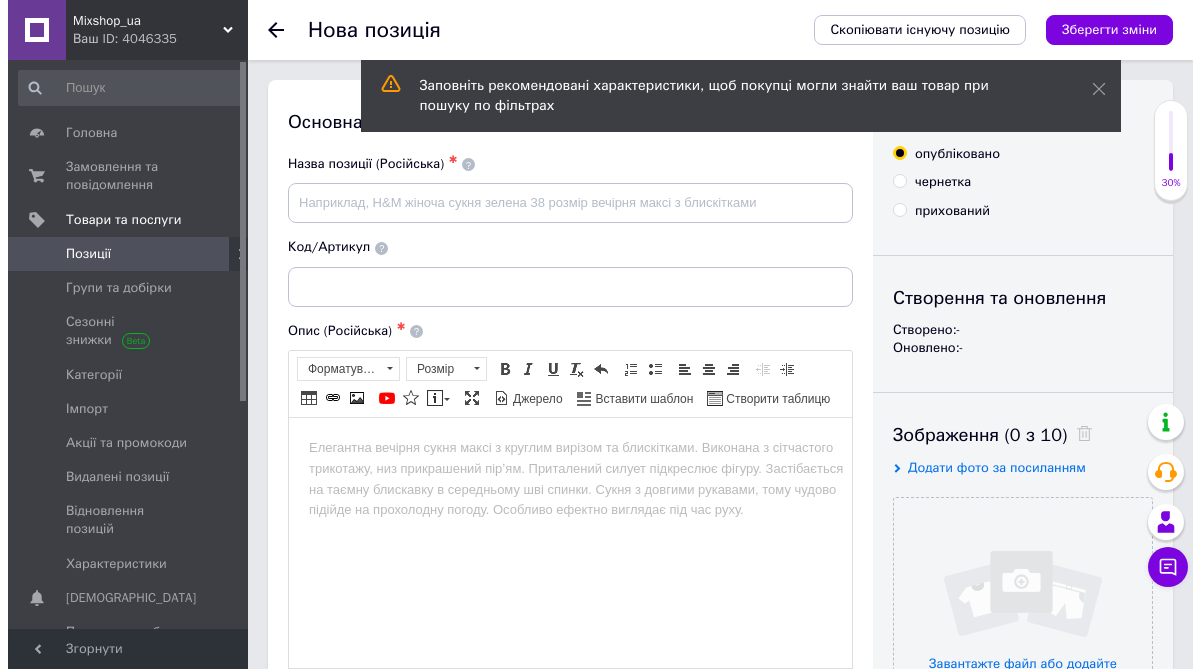 scroll, scrollTop: 0, scrollLeft: 0, axis: both 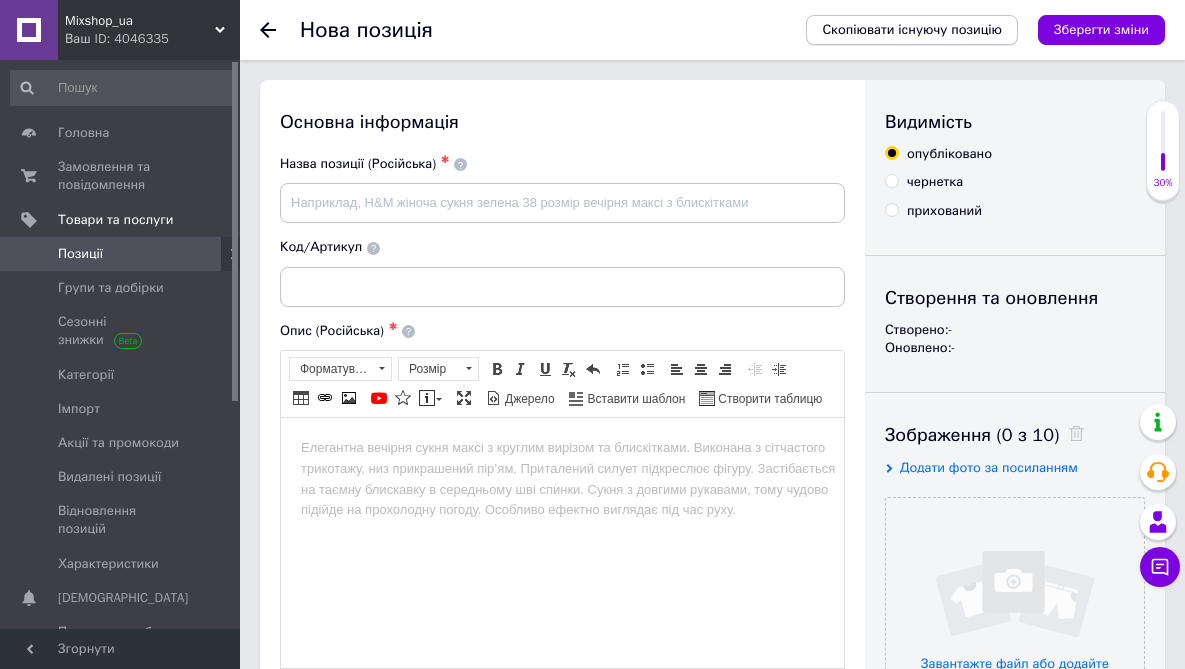 click on "Скопіювати існуючу позицію" at bounding box center (912, 30) 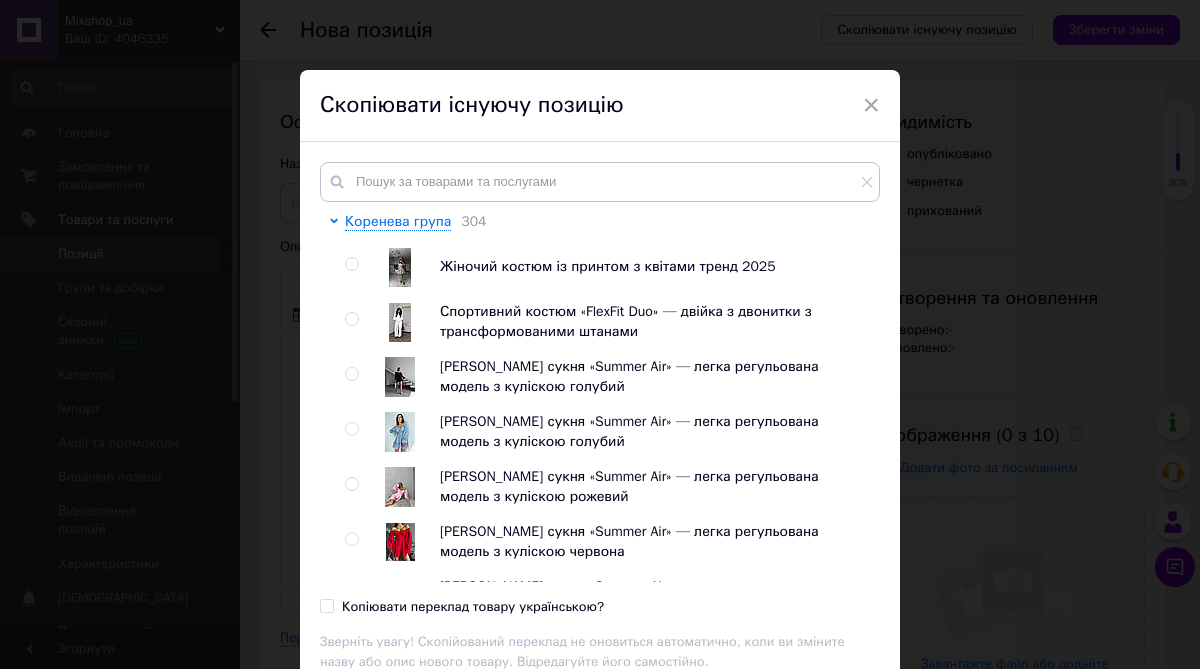 click at bounding box center (351, 264) 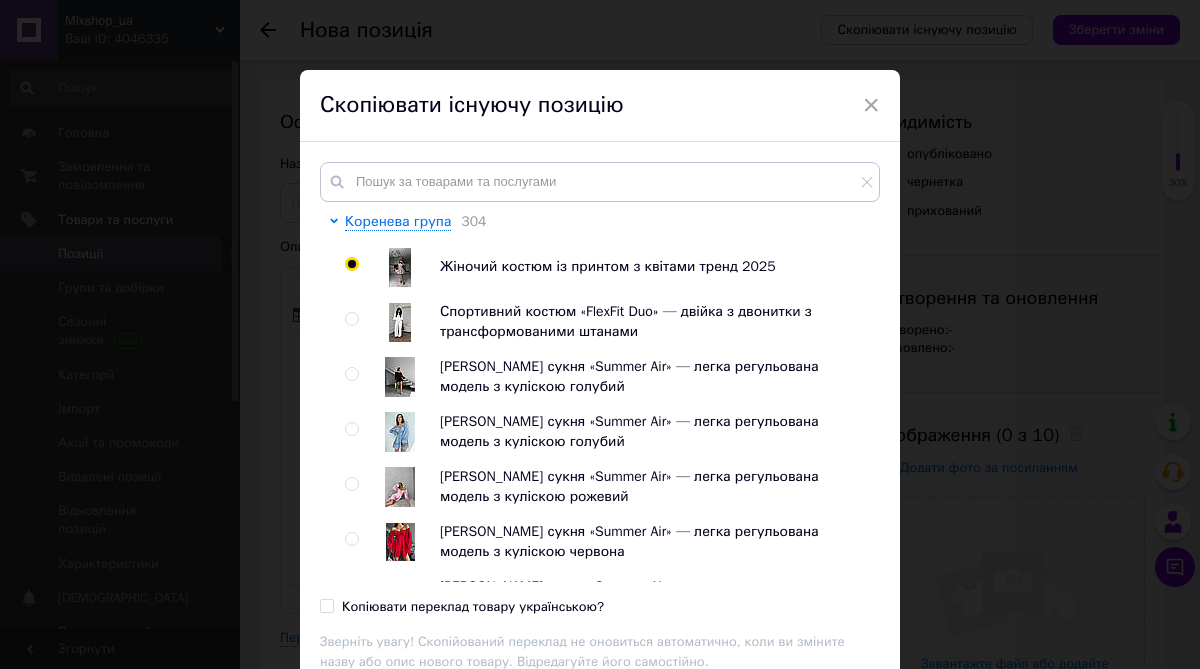 radio on "true" 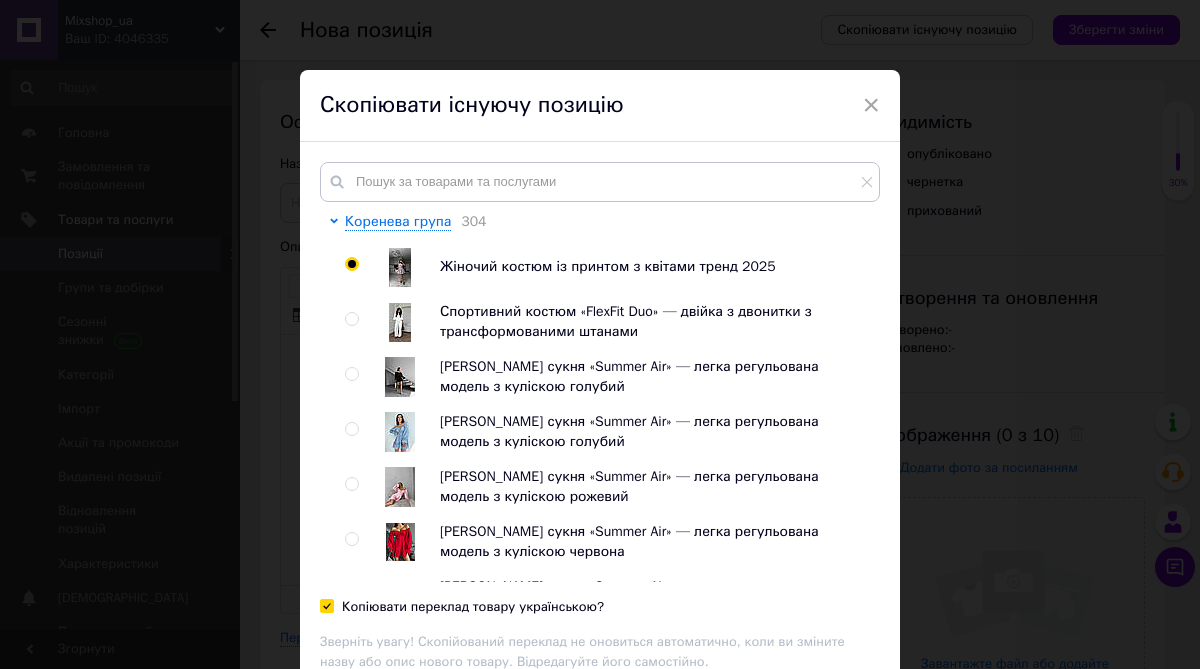 checkbox on "true" 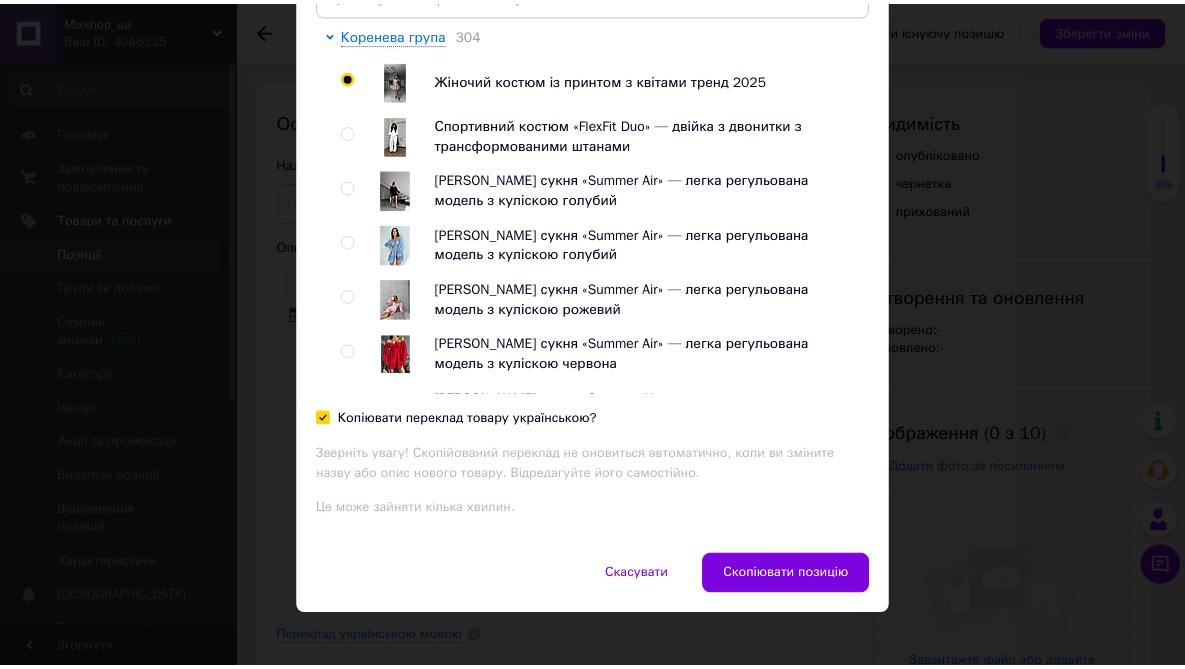 scroll, scrollTop: 204, scrollLeft: 0, axis: vertical 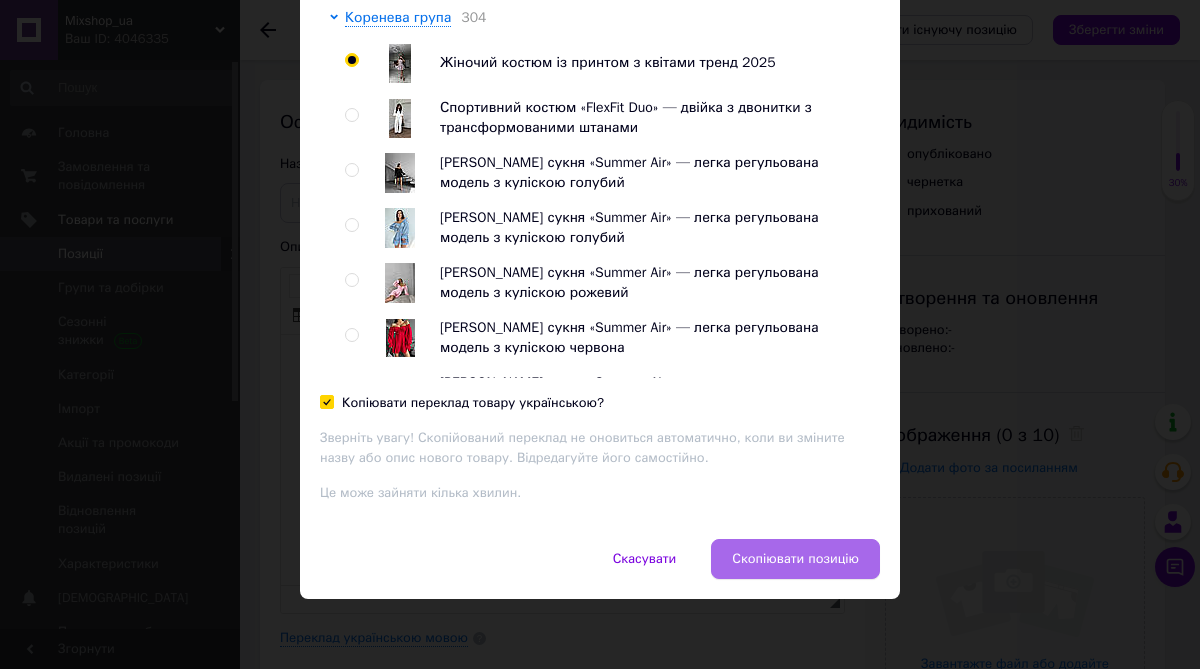 click on "Скопіювати позицію" at bounding box center (795, 559) 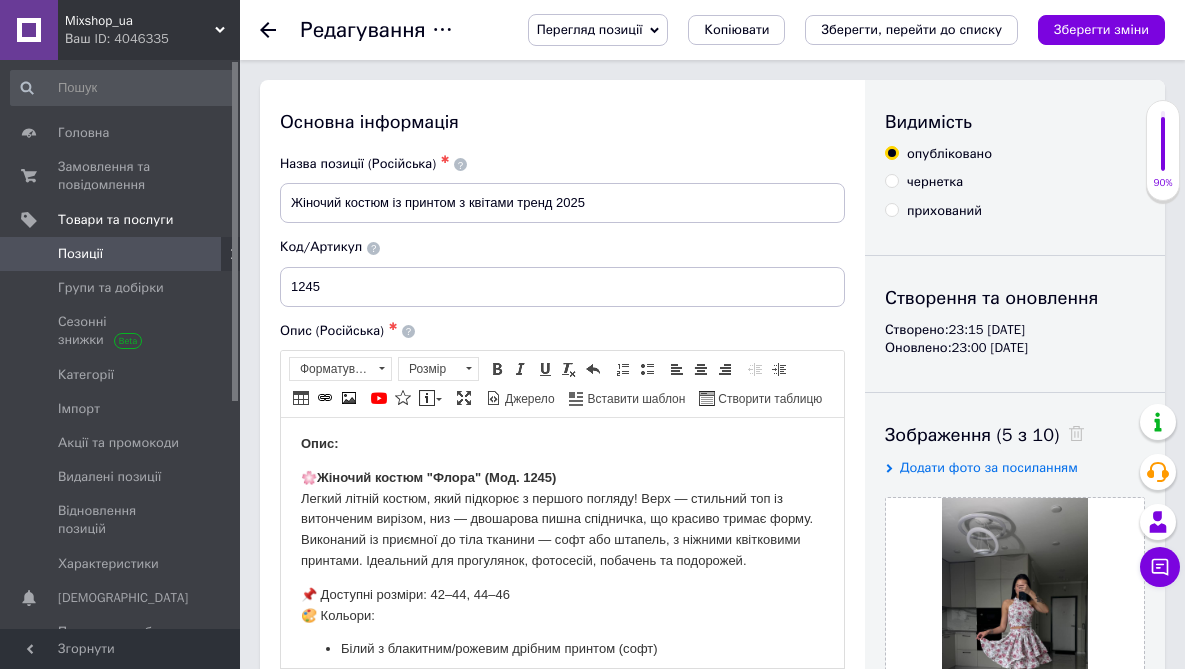 scroll, scrollTop: 363, scrollLeft: 0, axis: vertical 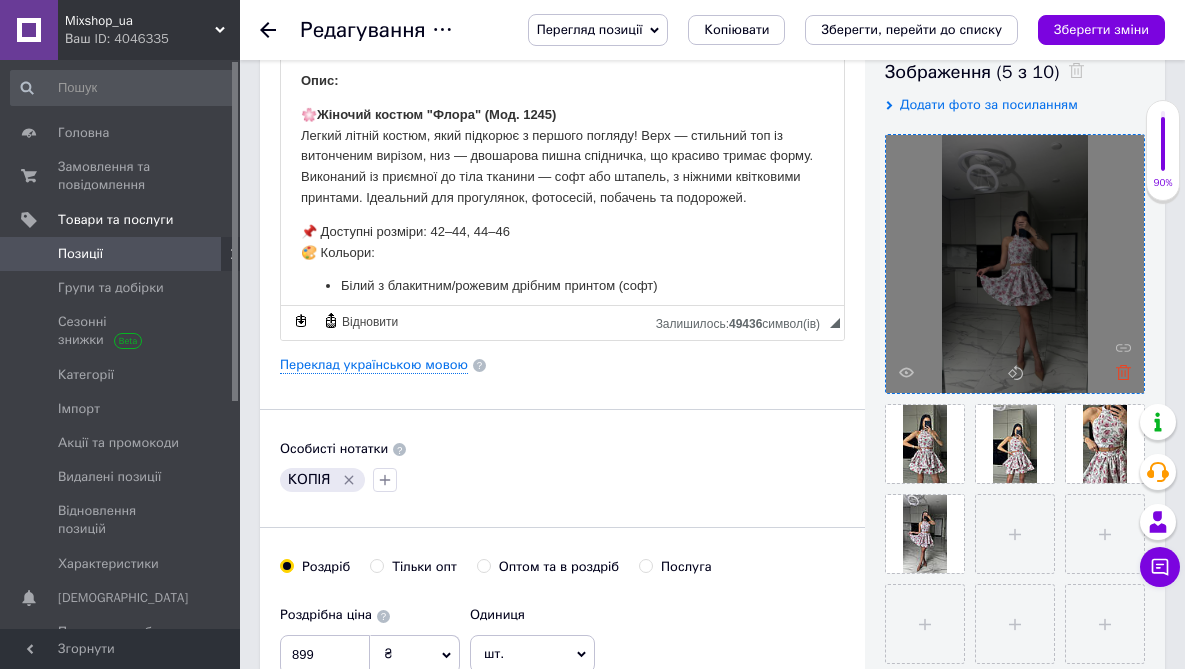 click 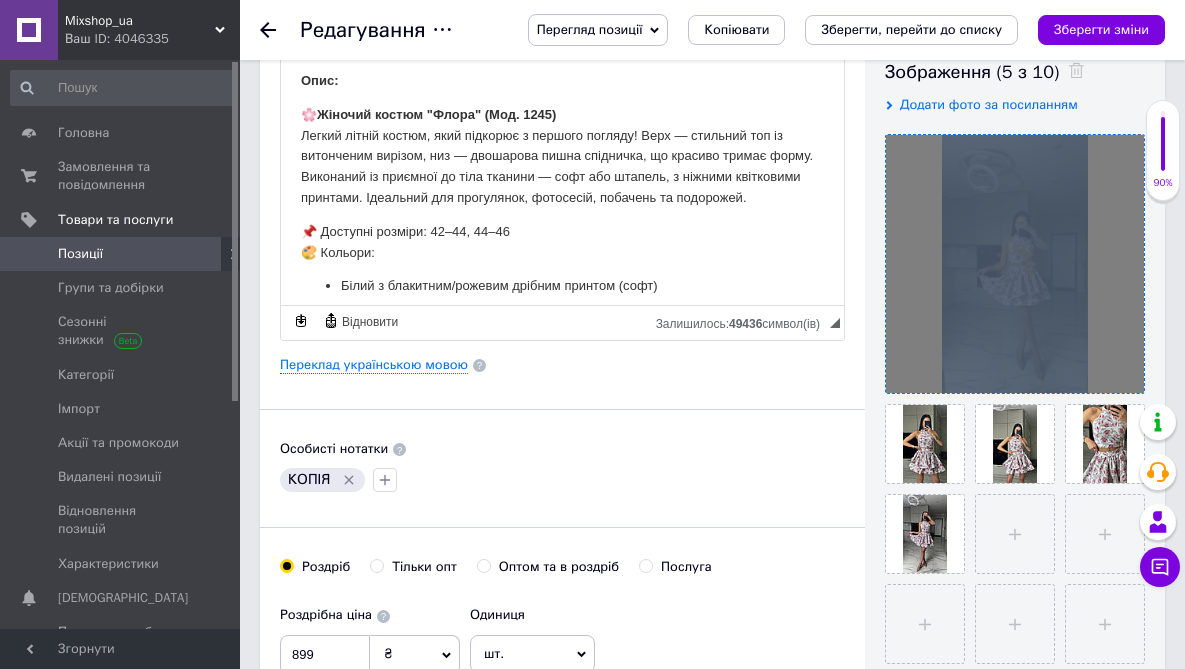 click at bounding box center [1015, 264] 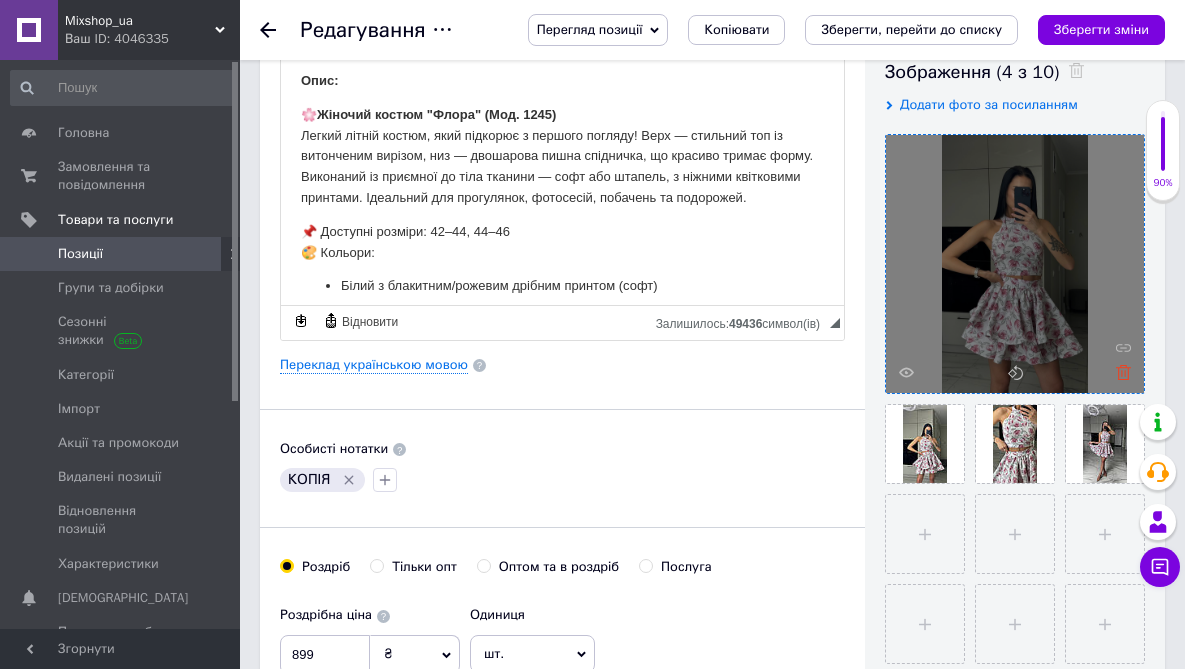 click 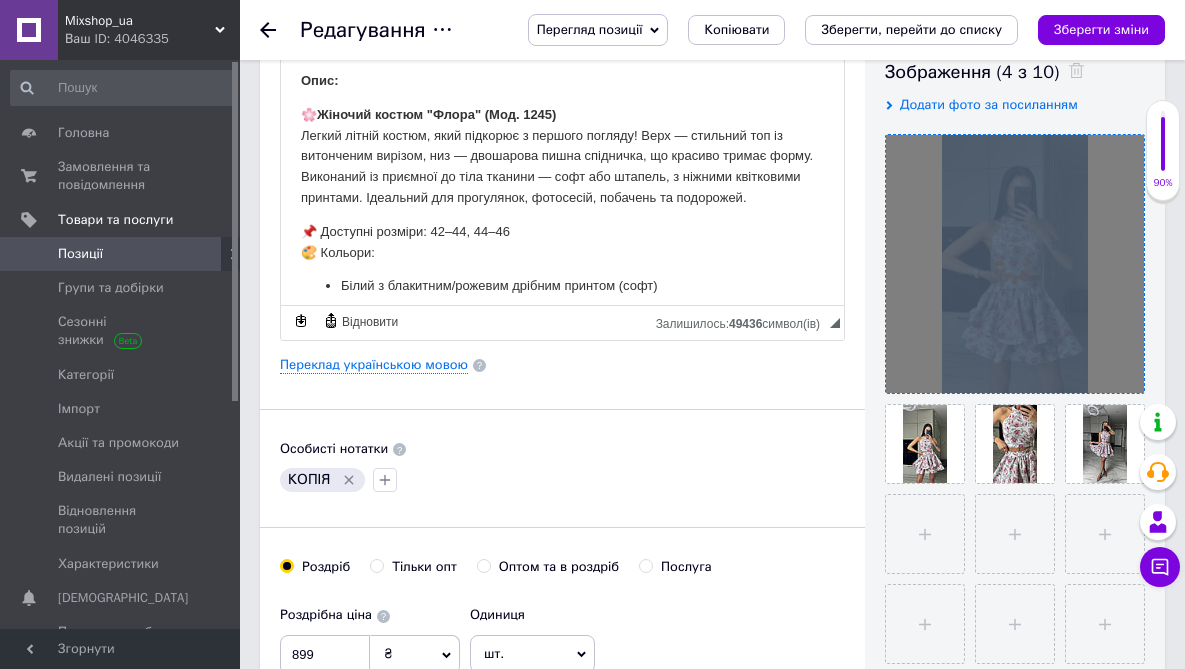 click at bounding box center [1015, 264] 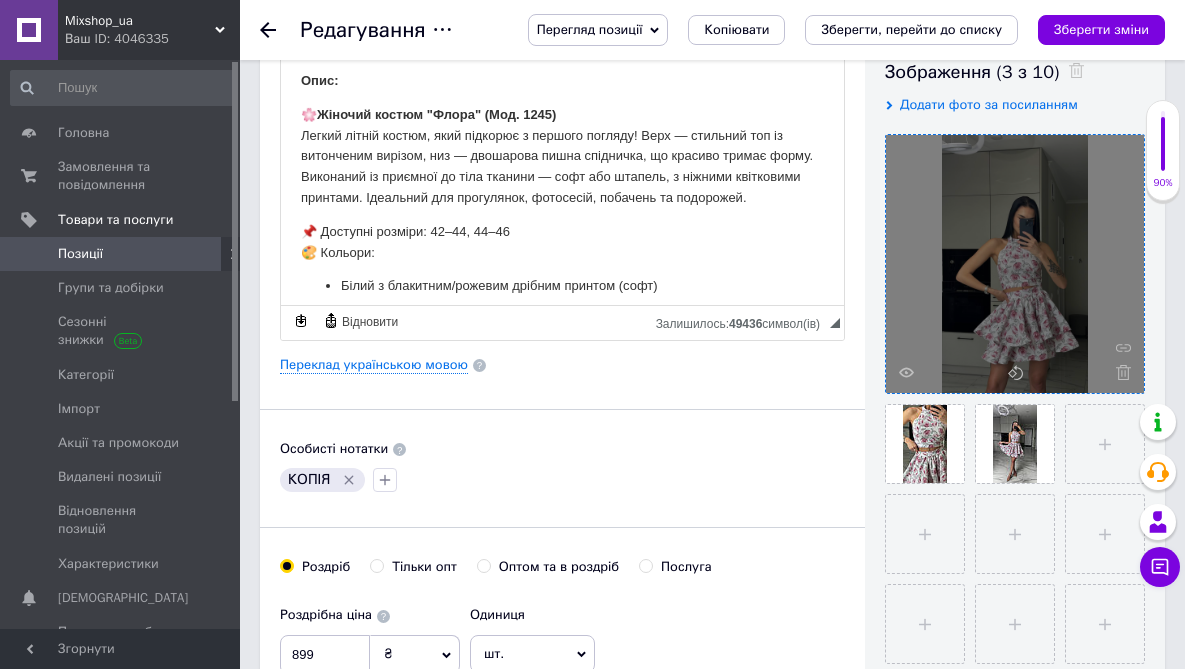 click 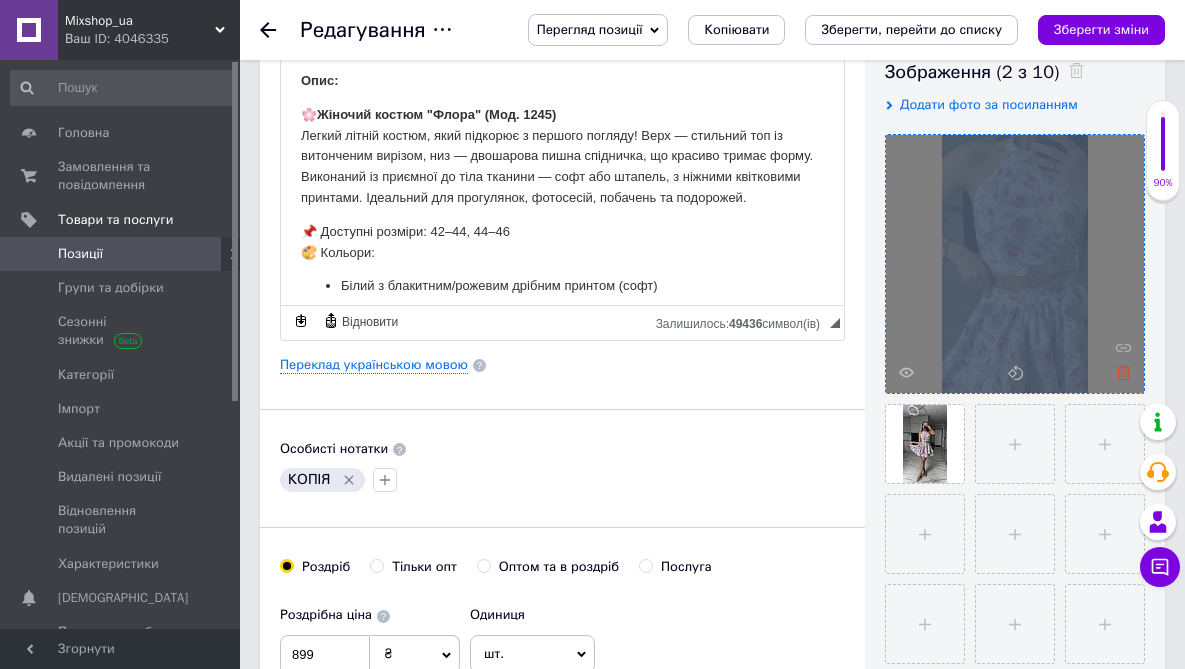 click at bounding box center [1015, 264] 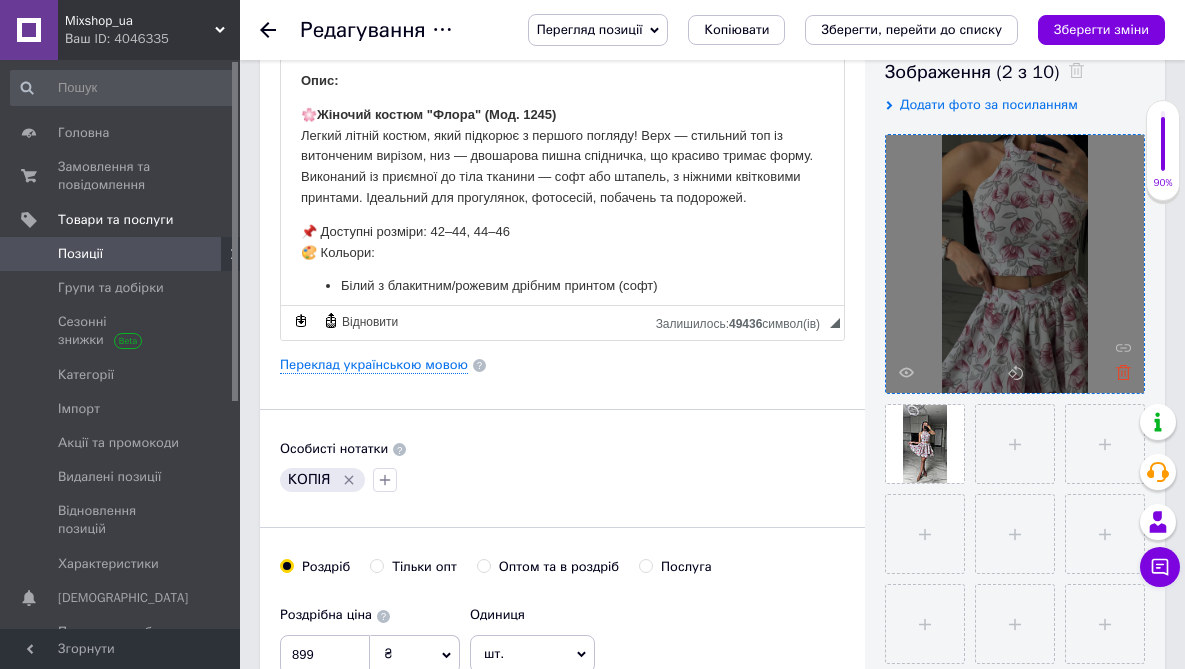 click 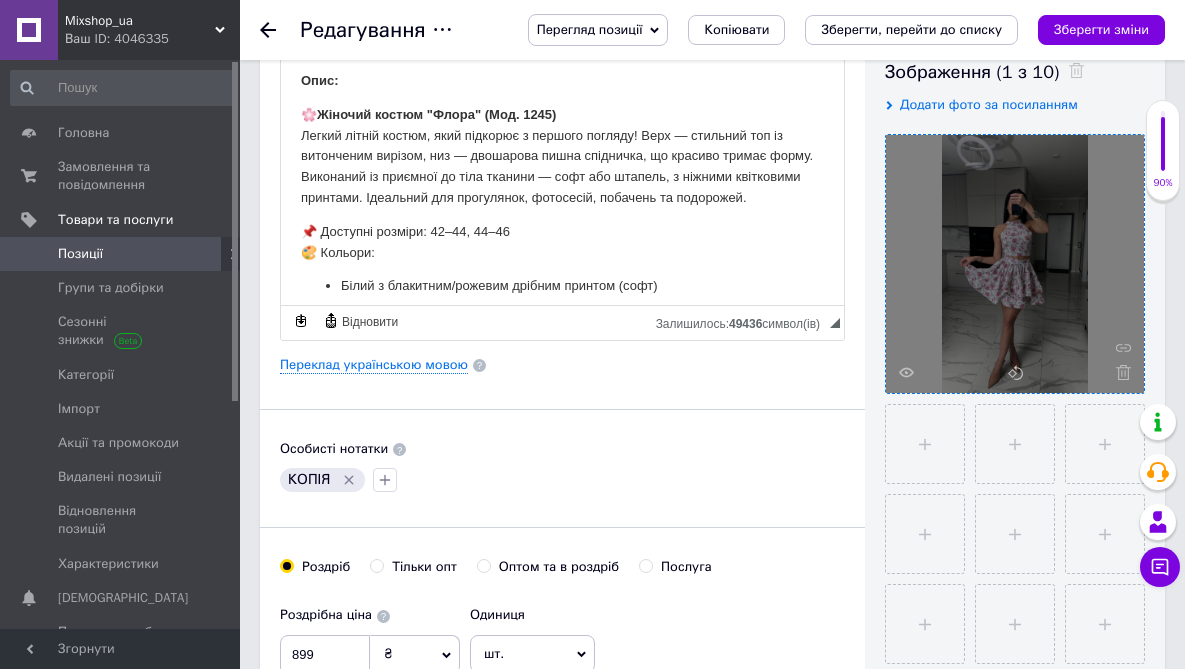 click 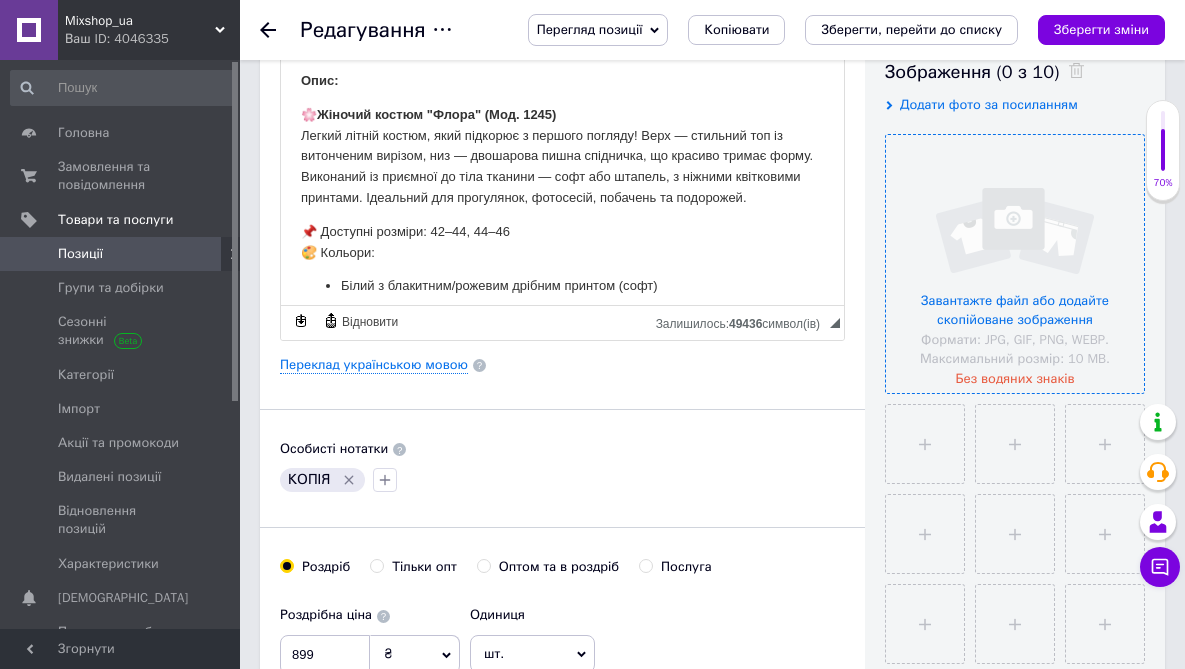 click at bounding box center (1015, 264) 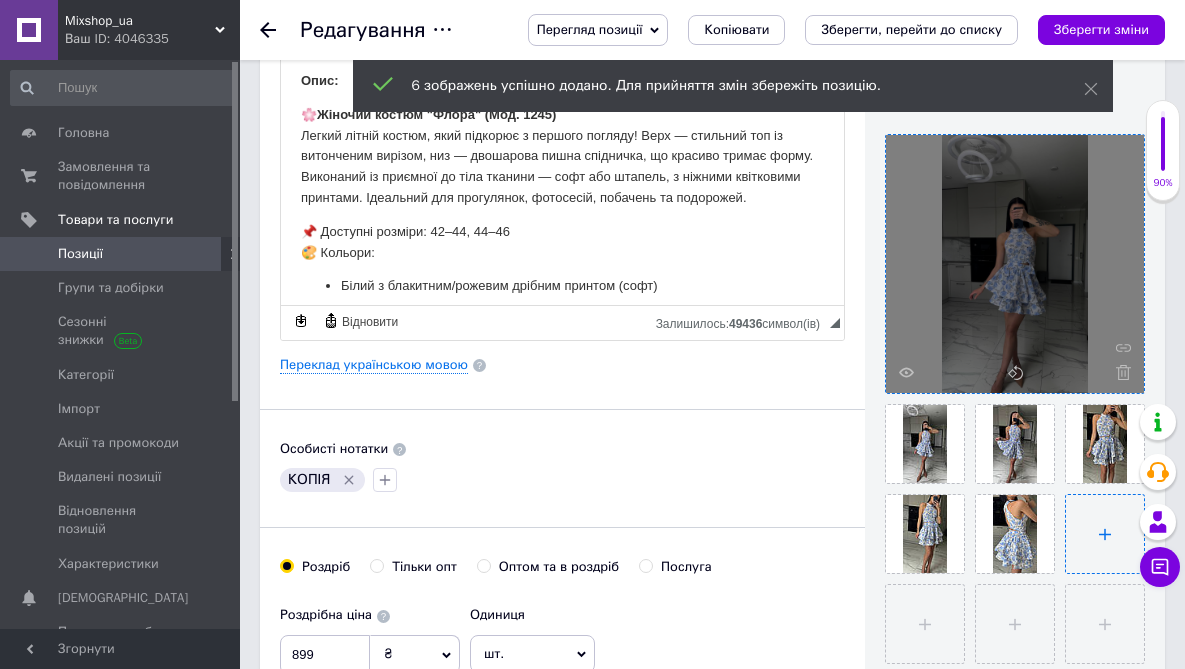 click at bounding box center [1105, 534] 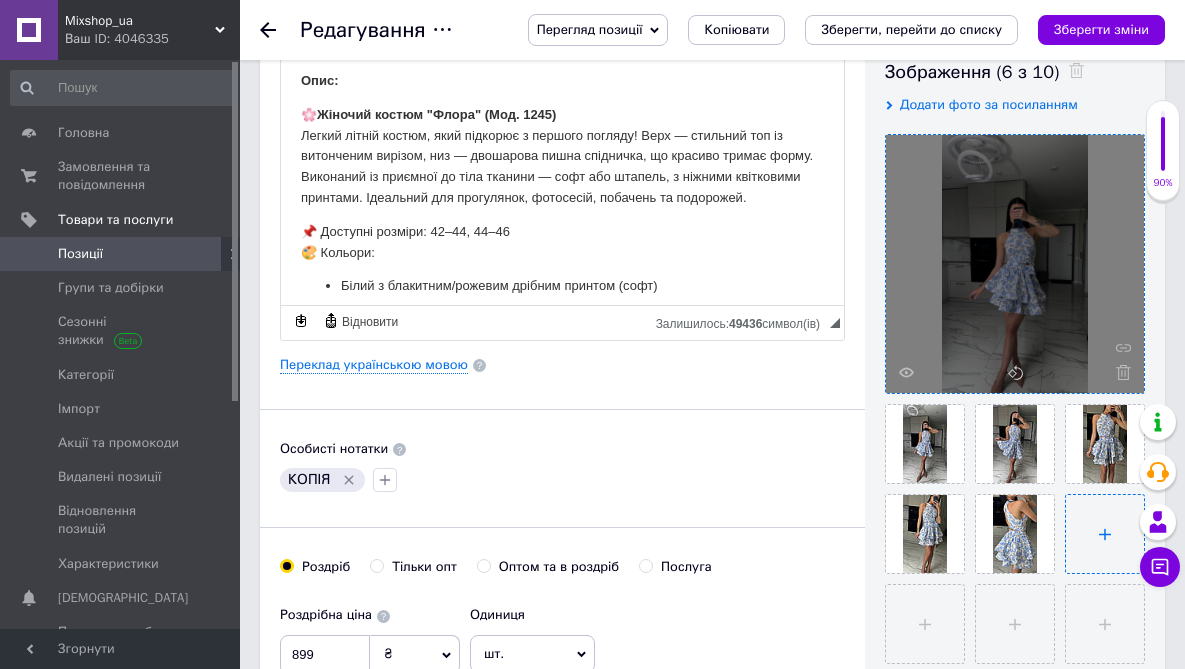 type on "C:\fakepath\[DATE] 23.15.14.jpg" 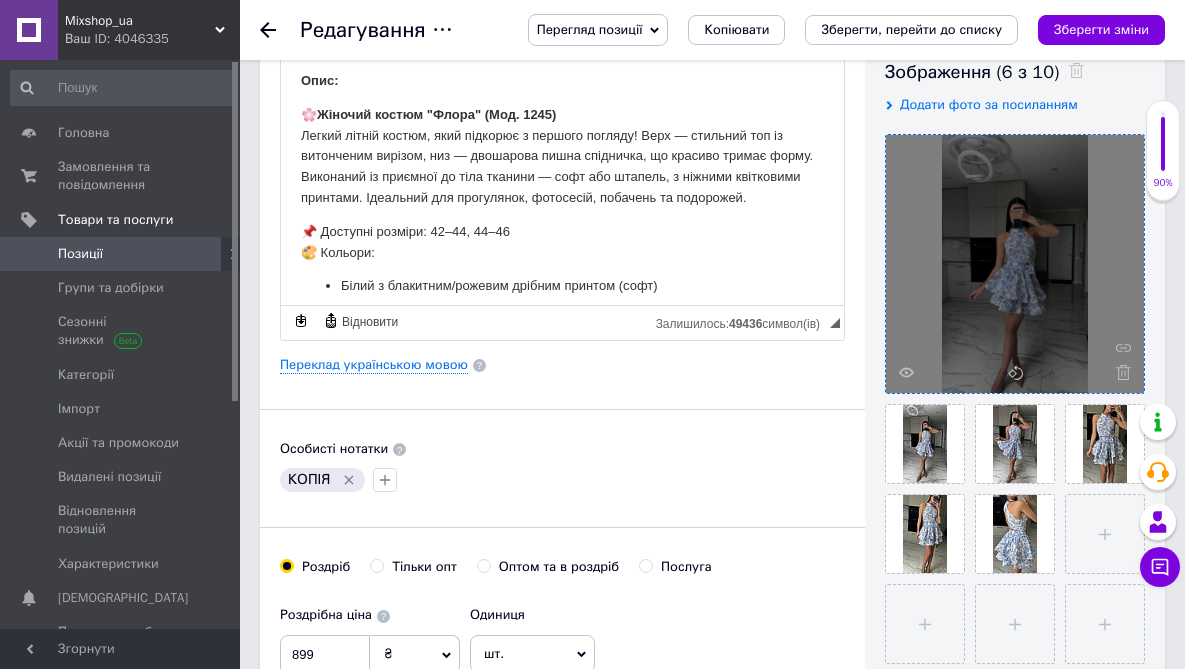 type 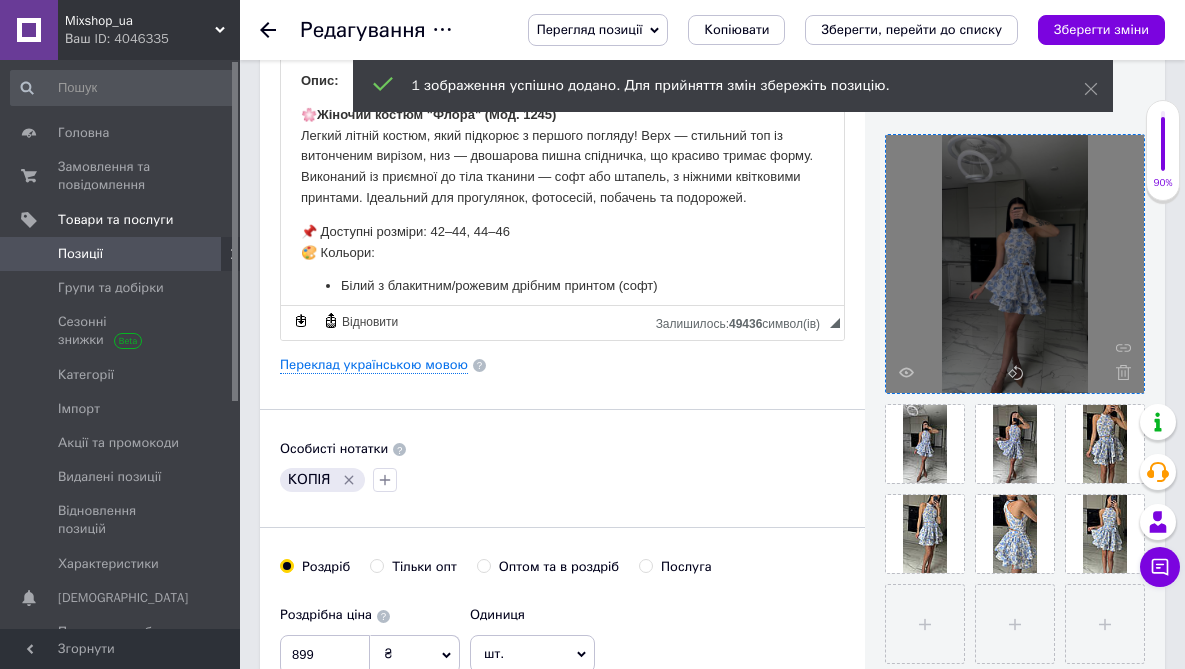 click 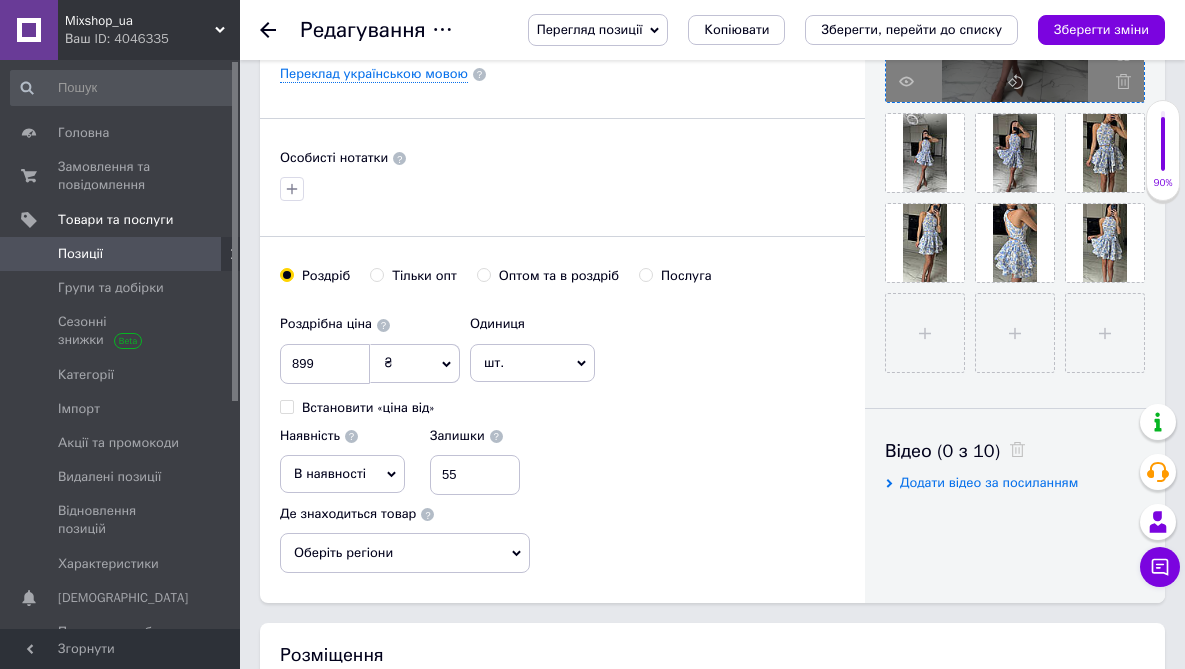 scroll, scrollTop: 809, scrollLeft: 0, axis: vertical 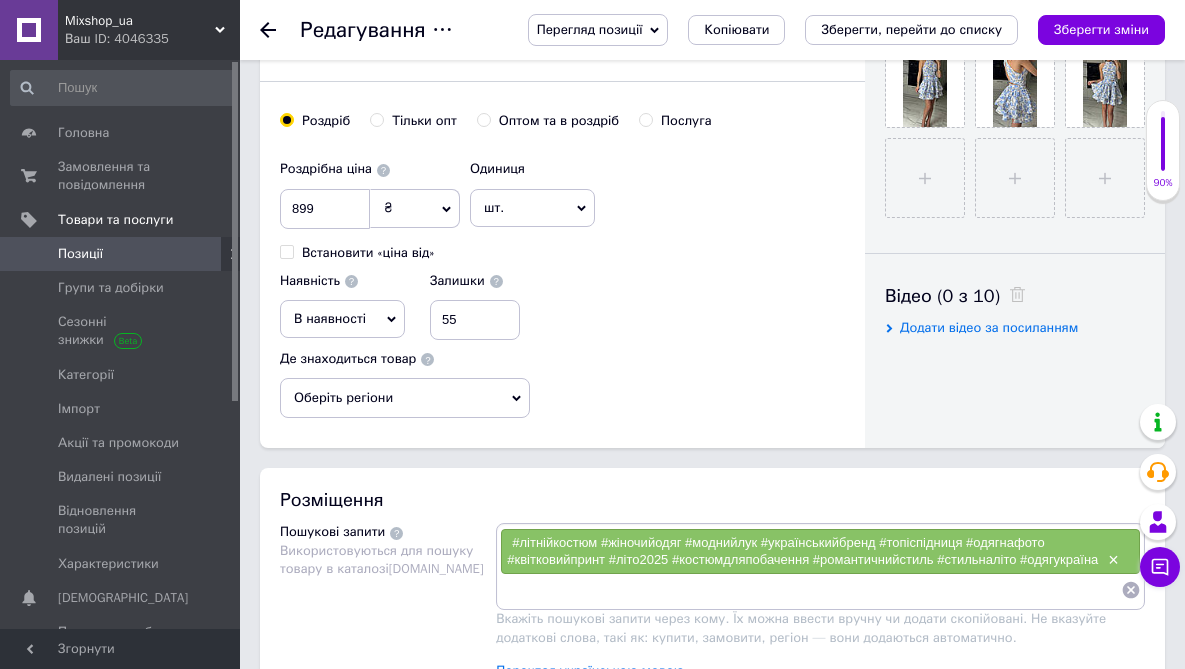 click on "Оберіть регіони" at bounding box center (405, 398) 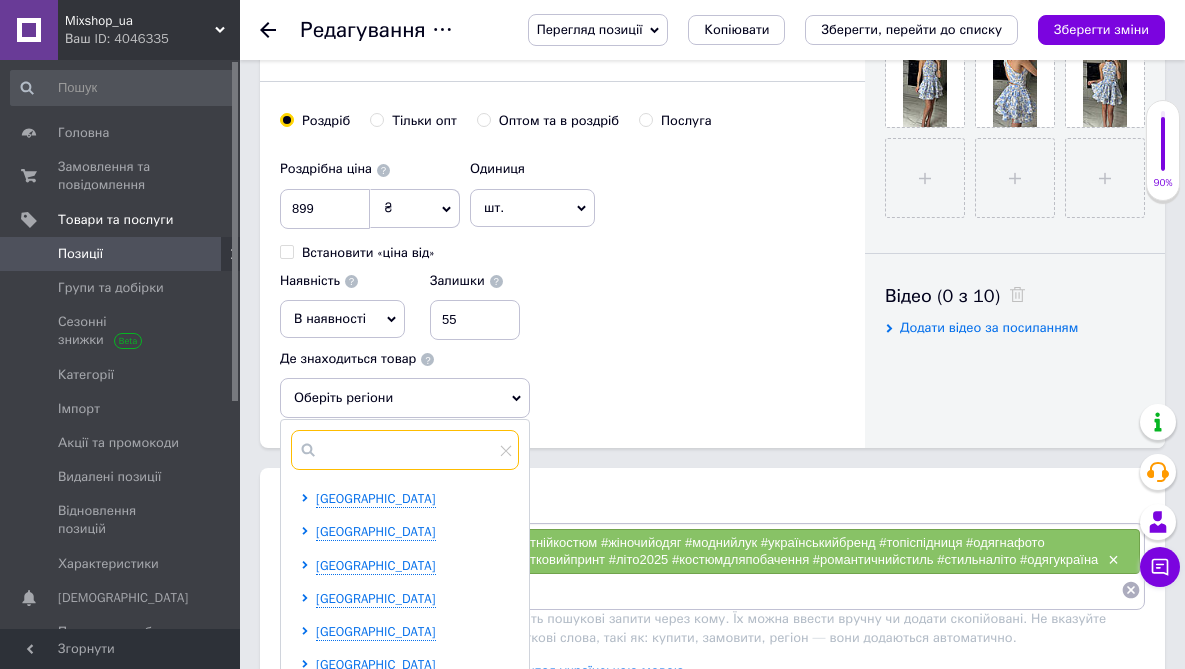 click at bounding box center (405, 450) 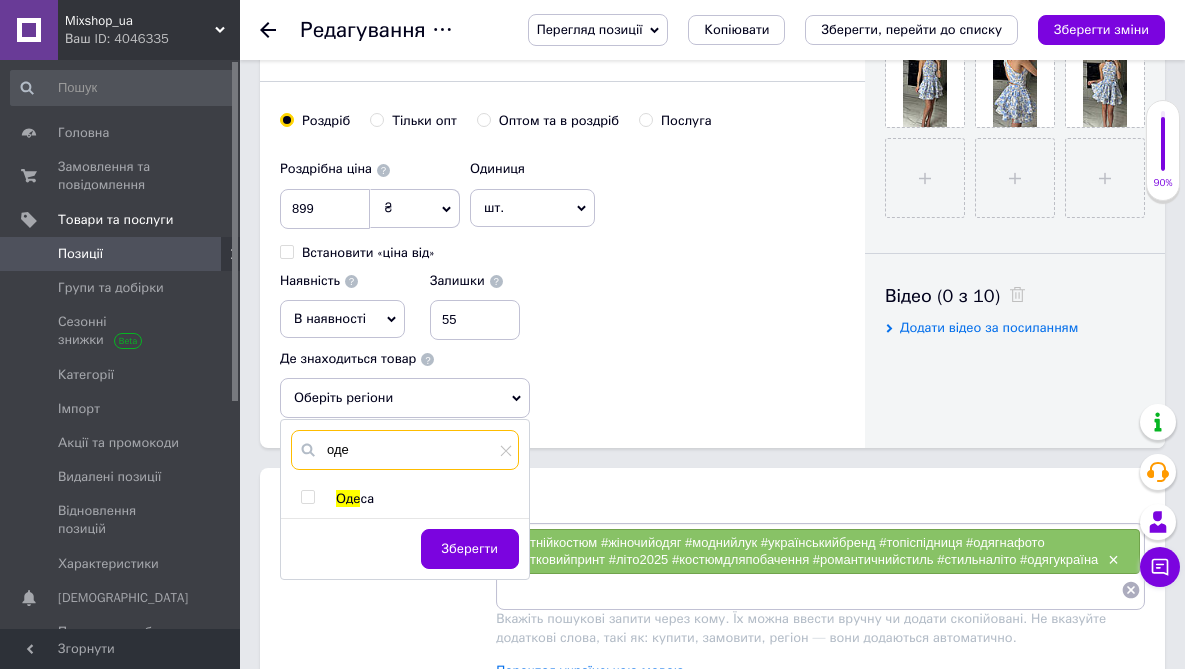 type on "оде" 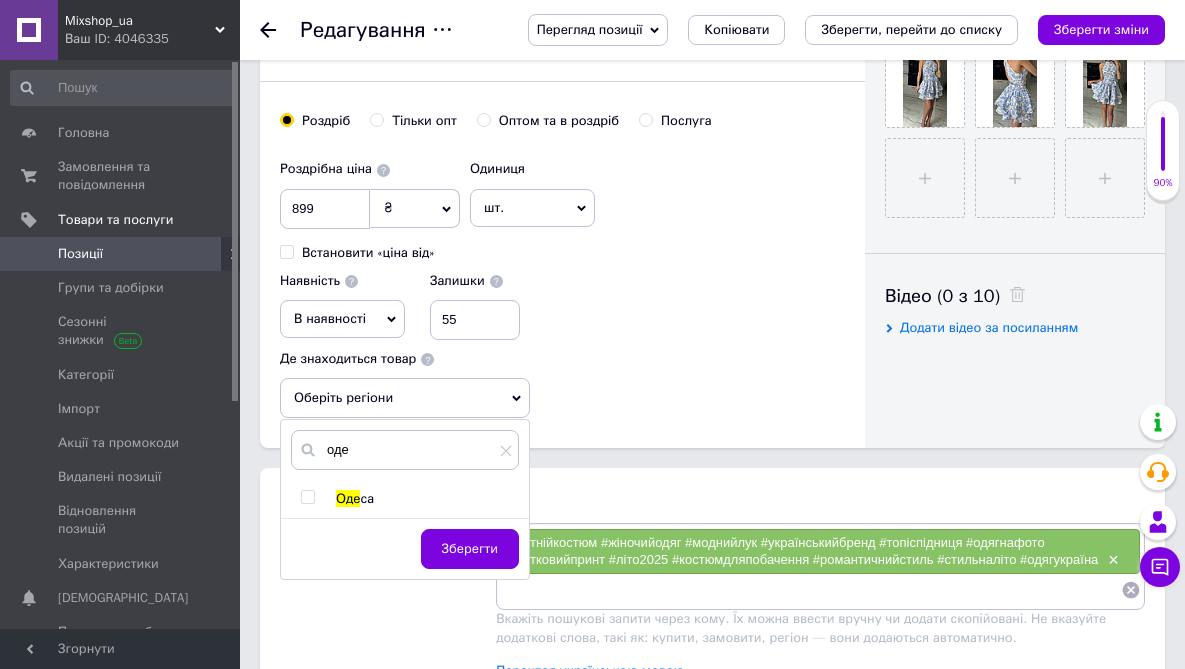 click at bounding box center [307, 497] 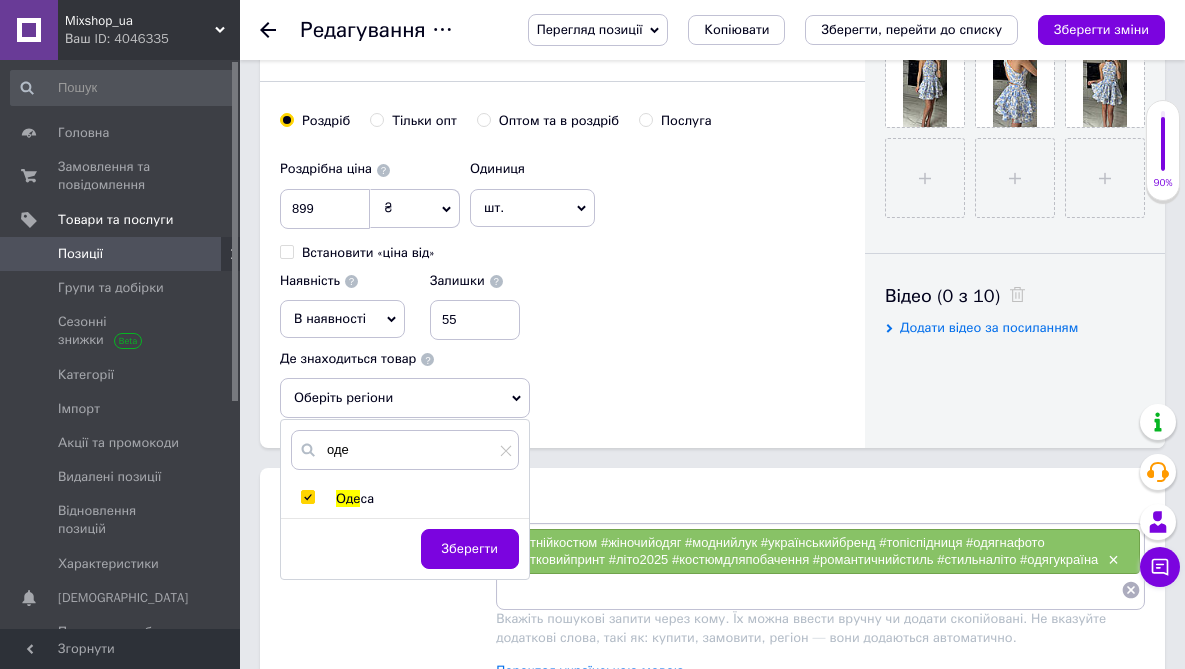 checkbox on "true" 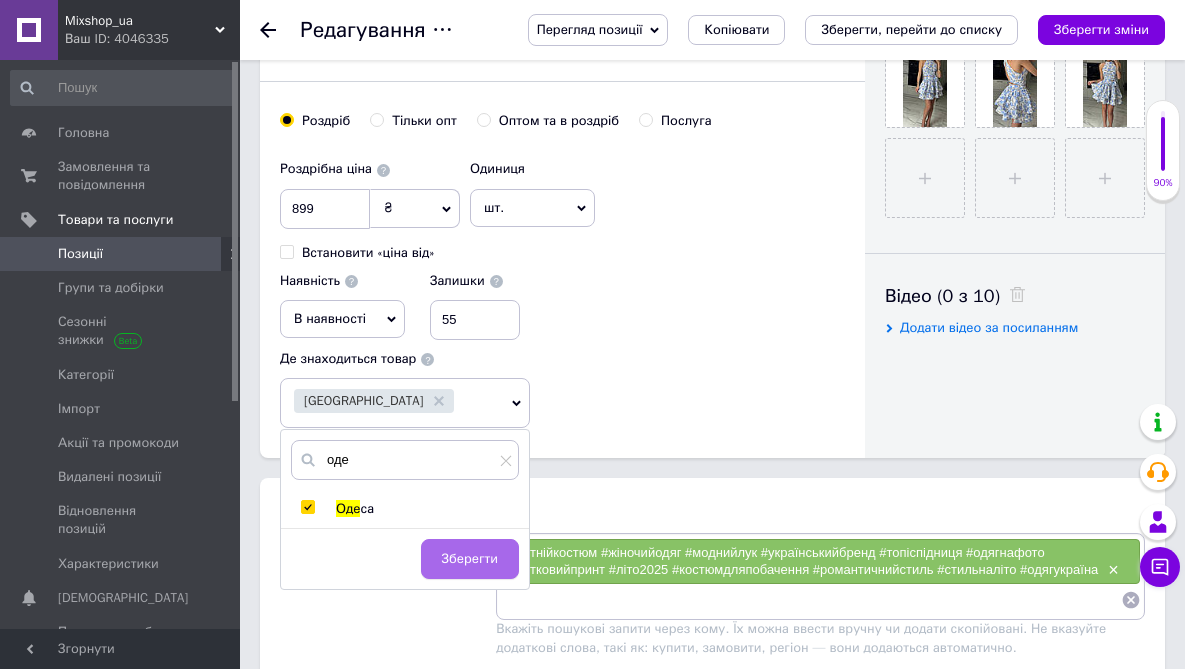 click on "Зберегти" at bounding box center (470, 559) 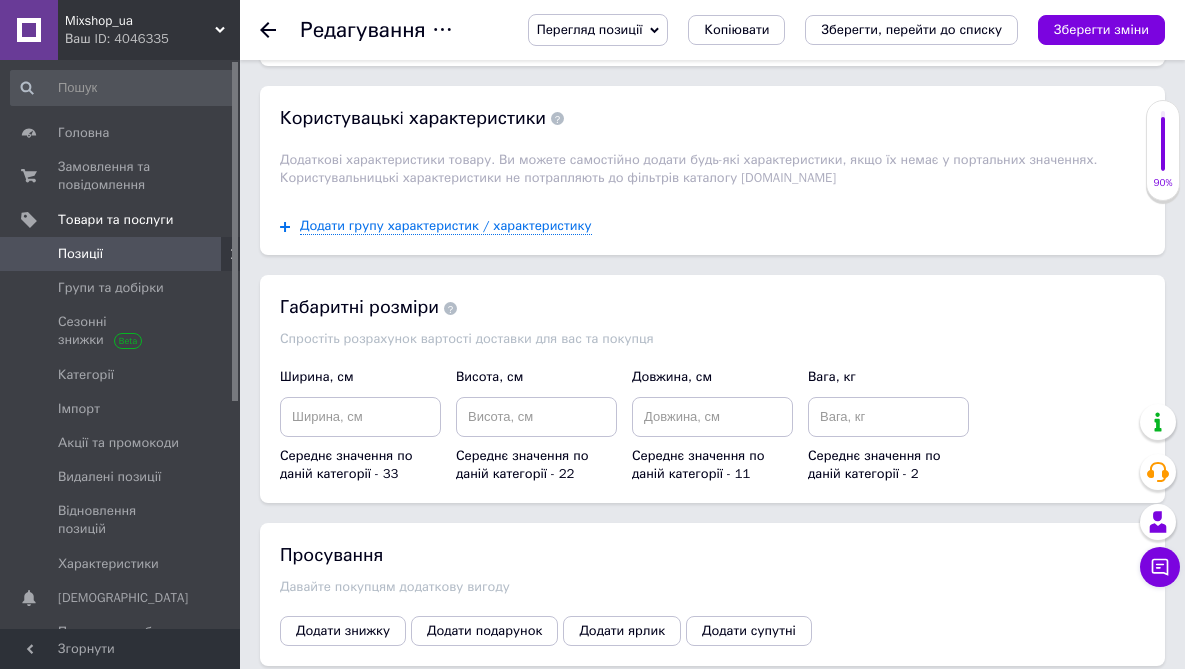 scroll, scrollTop: 1970, scrollLeft: 0, axis: vertical 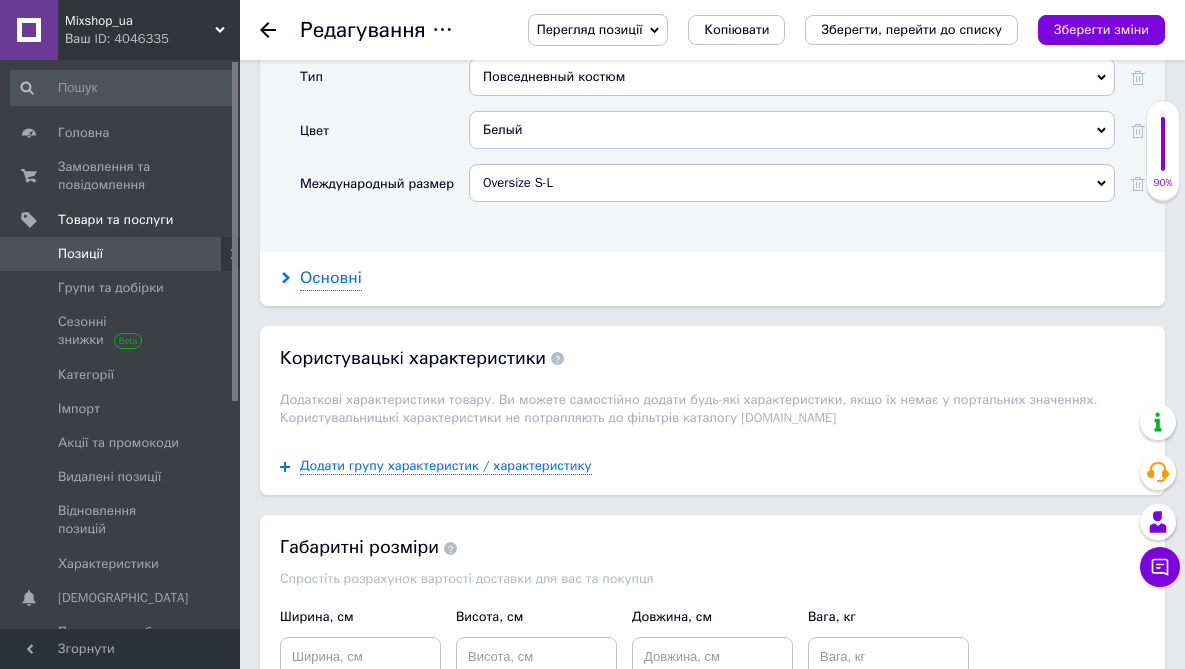 click on "Основні" at bounding box center [331, 278] 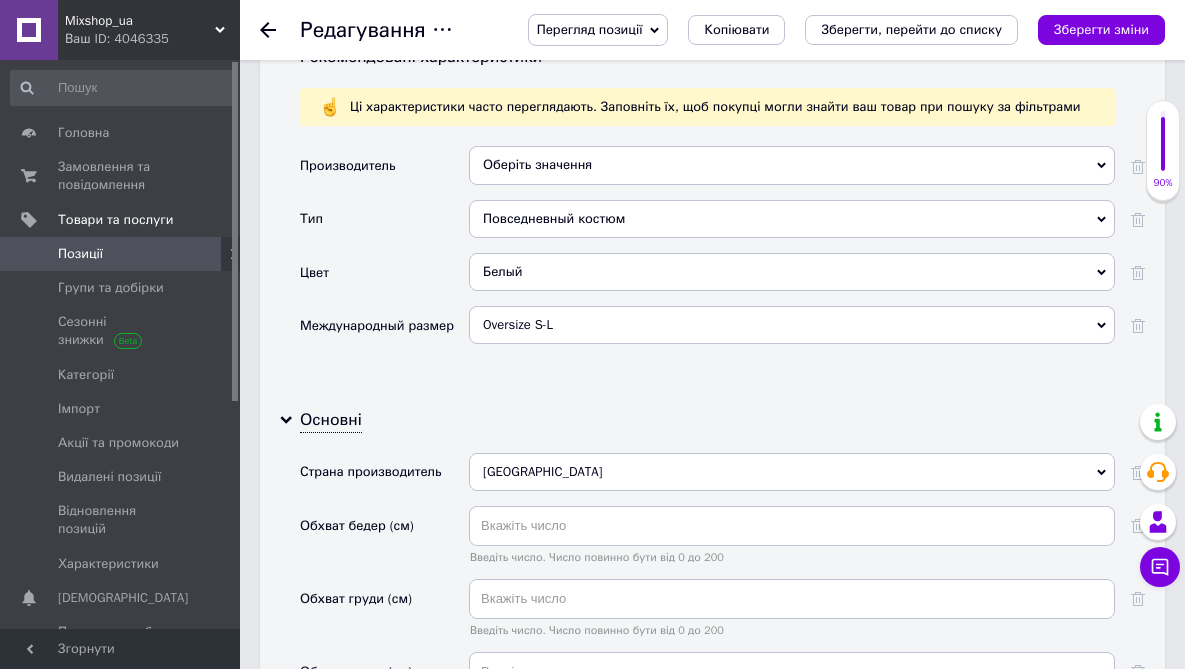 scroll, scrollTop: 1774, scrollLeft: 0, axis: vertical 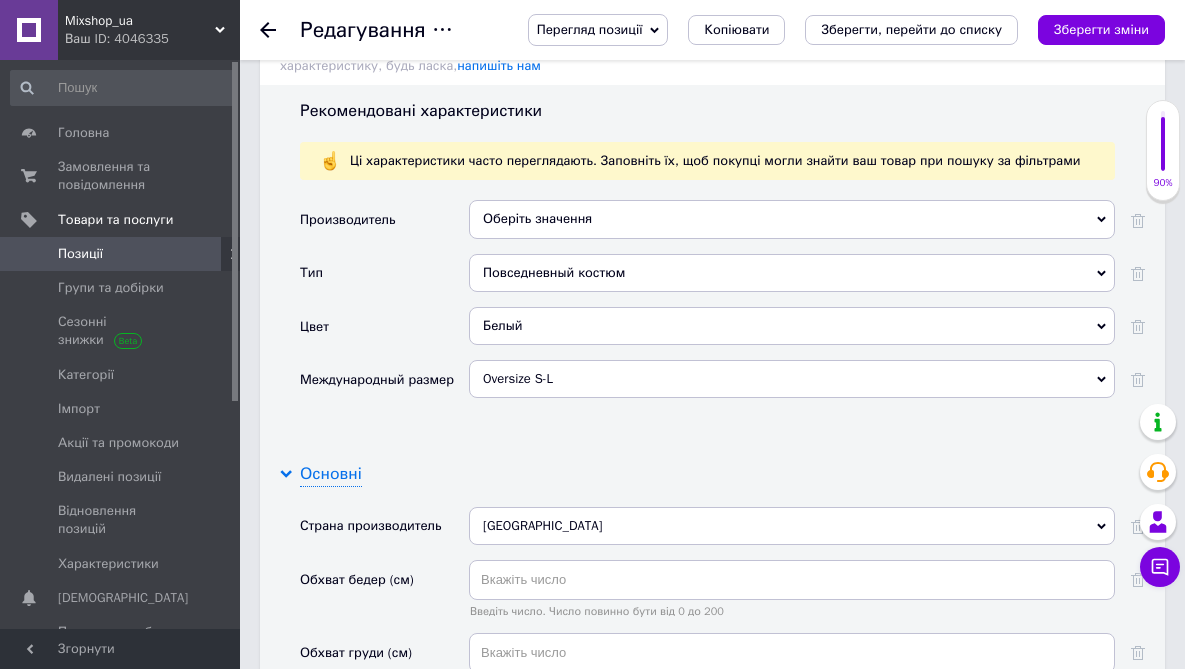 click on "Основні" at bounding box center (331, 474) 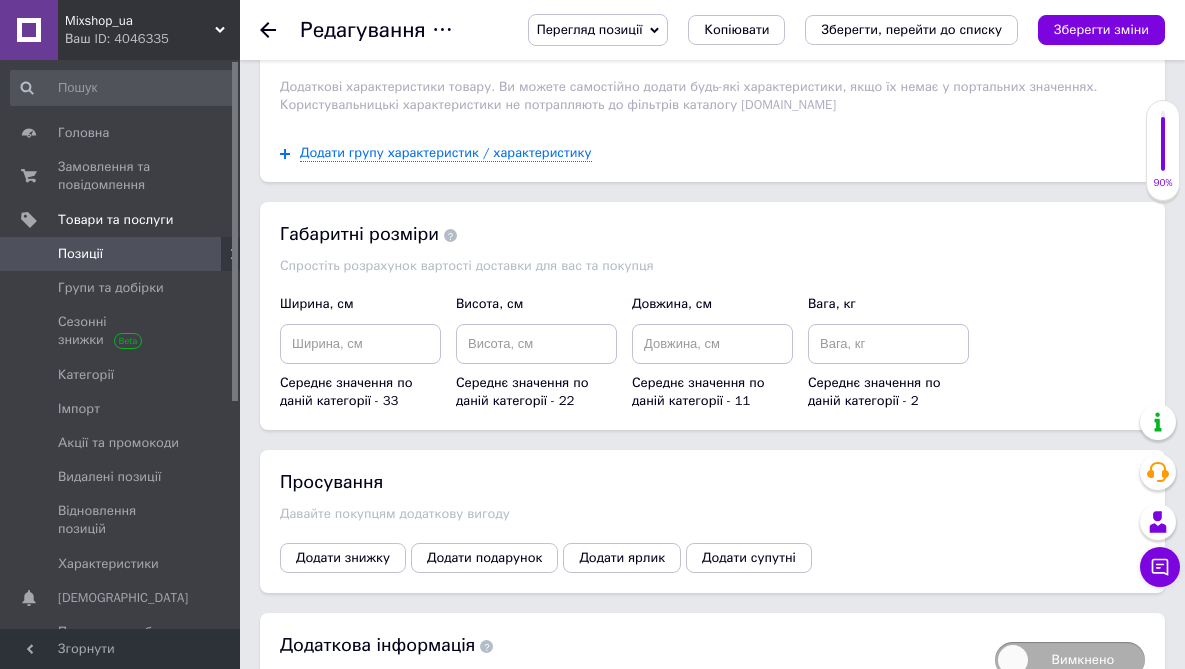 scroll, scrollTop: 2323, scrollLeft: 0, axis: vertical 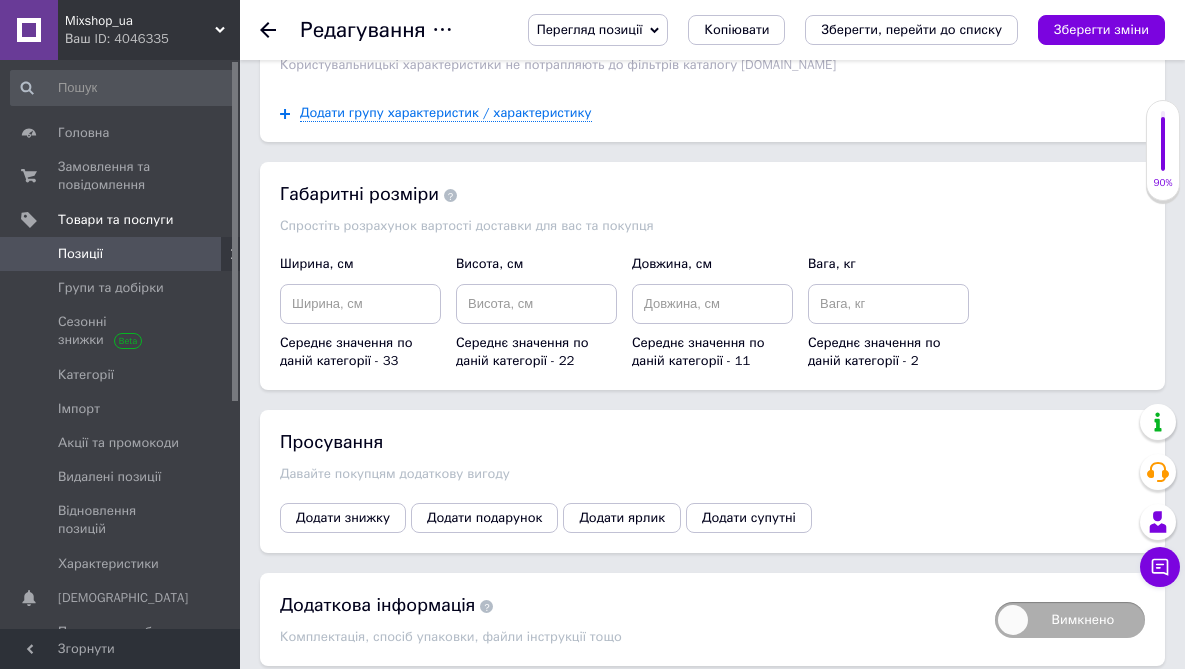 click on "Зберегти, перейти до списку" at bounding box center (528, 705) 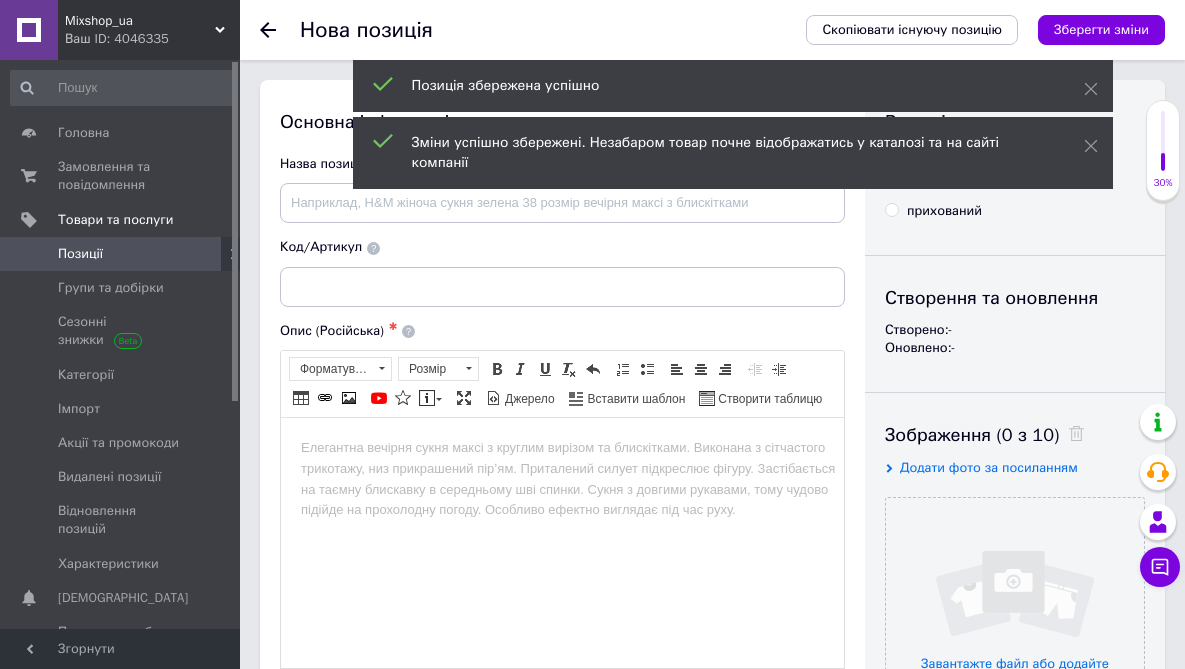 scroll, scrollTop: 0, scrollLeft: 0, axis: both 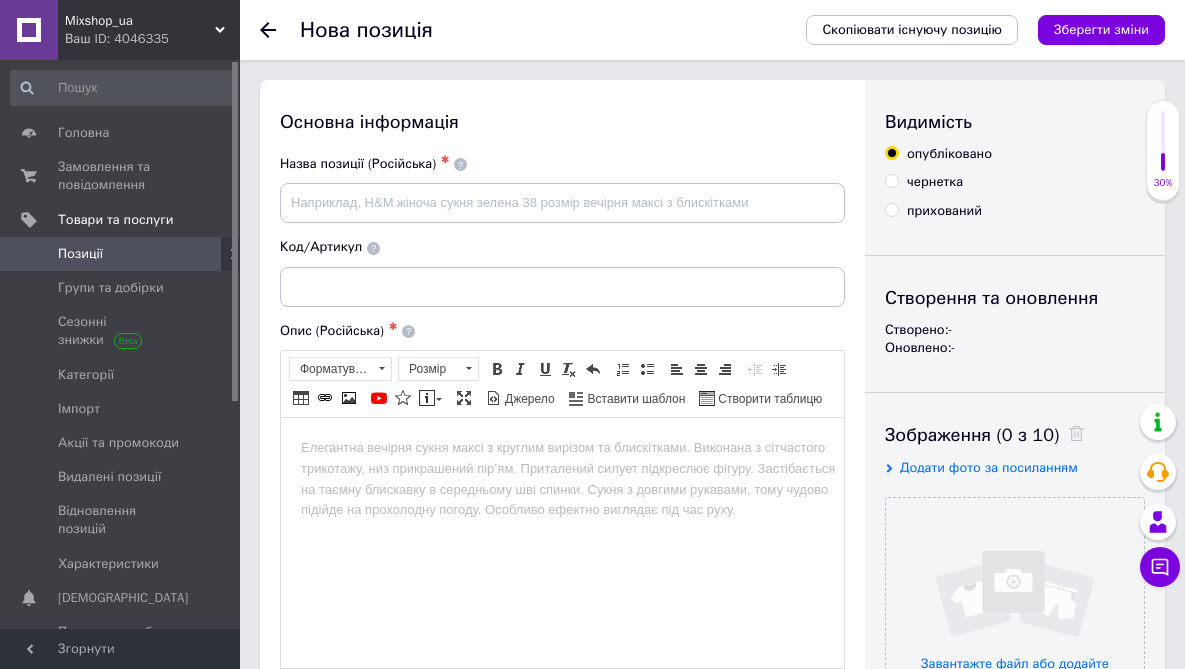 click at bounding box center (562, 447) 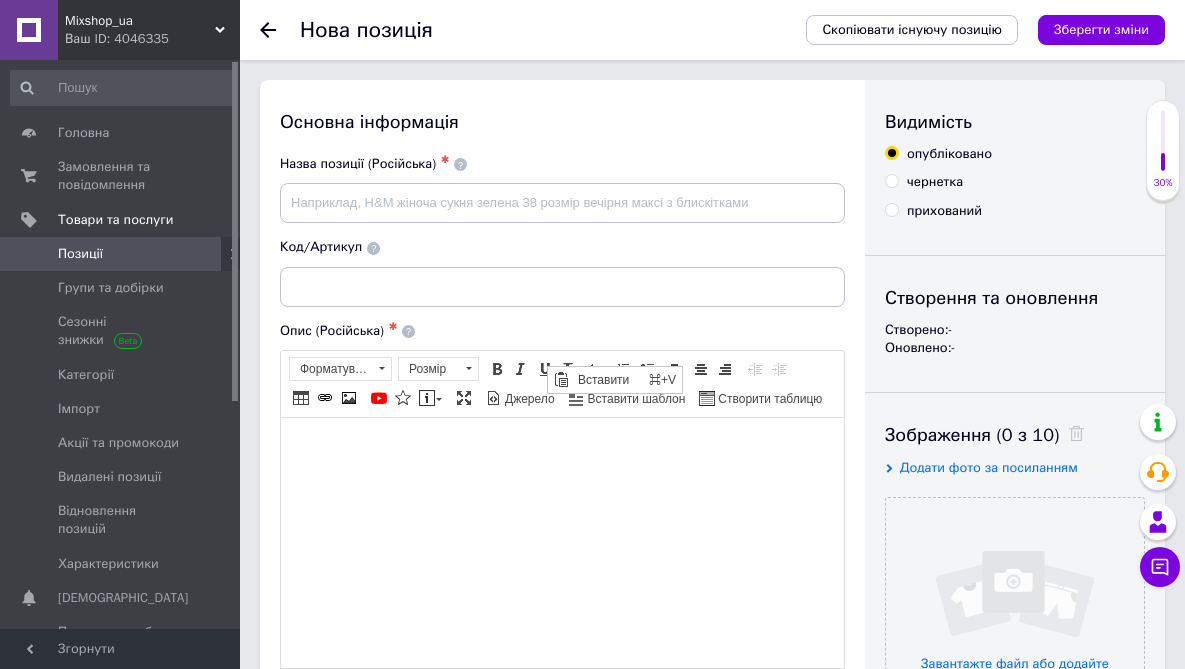 scroll, scrollTop: 0, scrollLeft: 0, axis: both 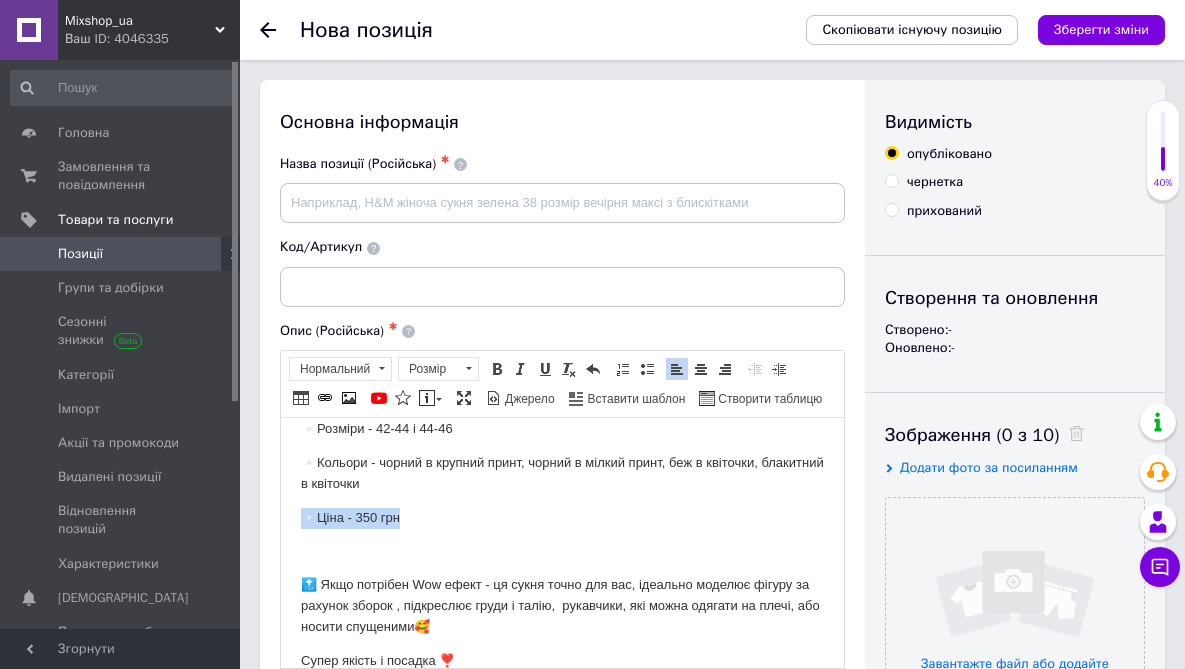 drag, startPoint x: 410, startPoint y: 522, endPoint x: 298, endPoint y: 521, distance: 112.00446 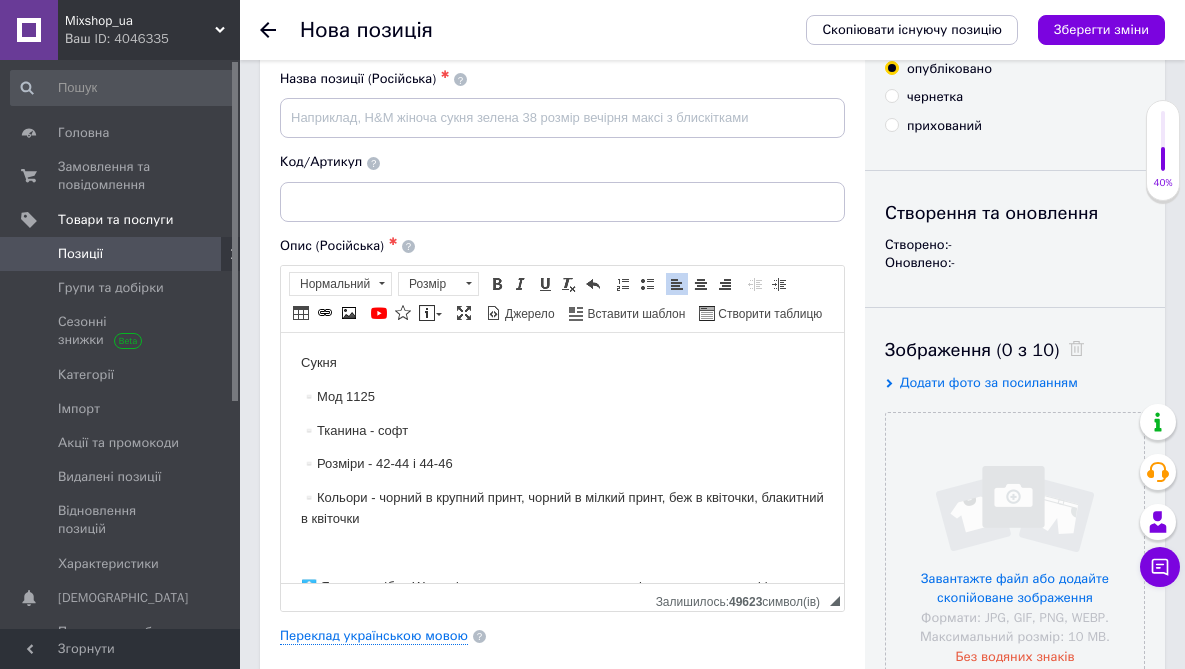 scroll, scrollTop: 4, scrollLeft: 0, axis: vertical 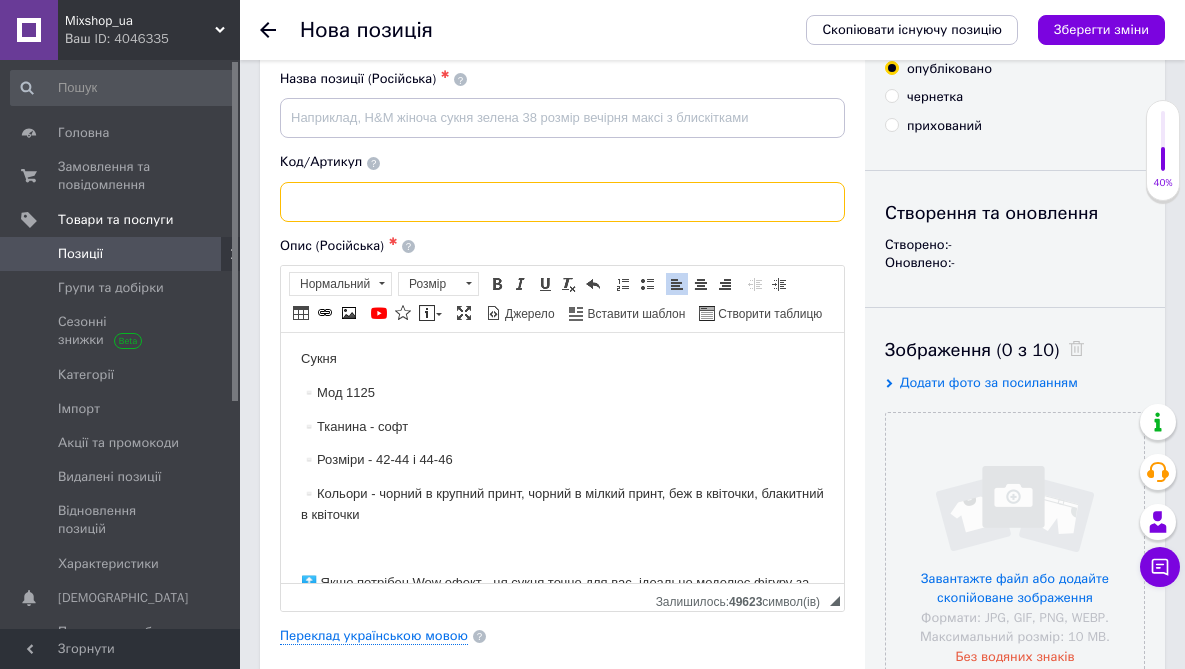 click at bounding box center [562, 202] 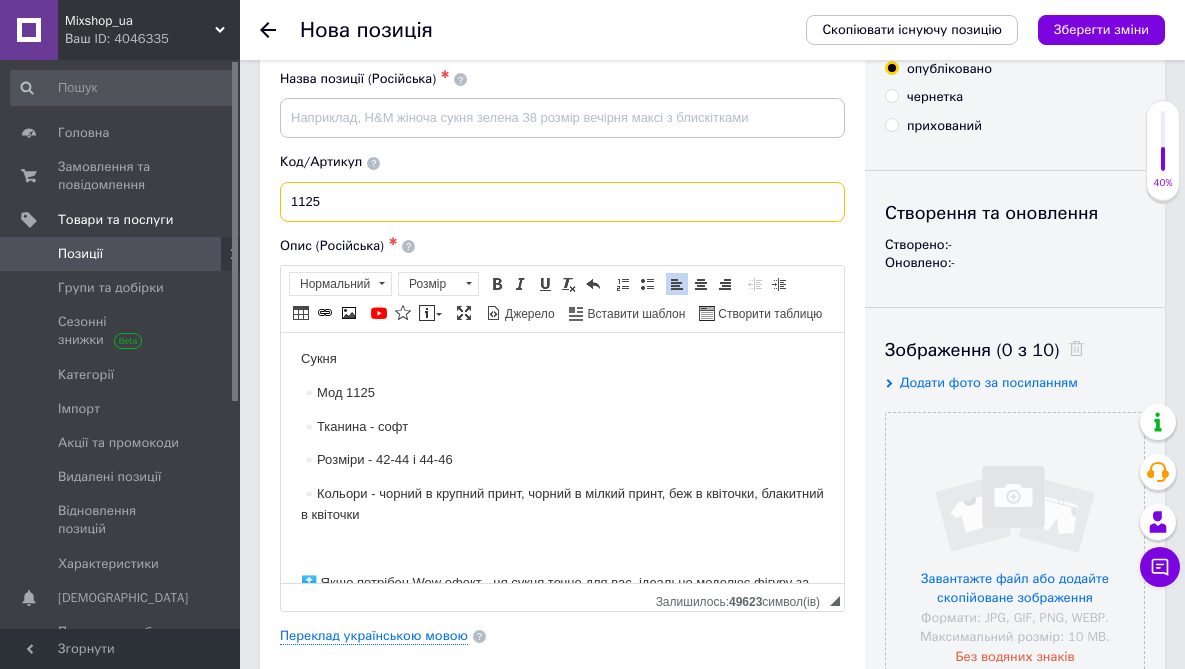 type on "1125" 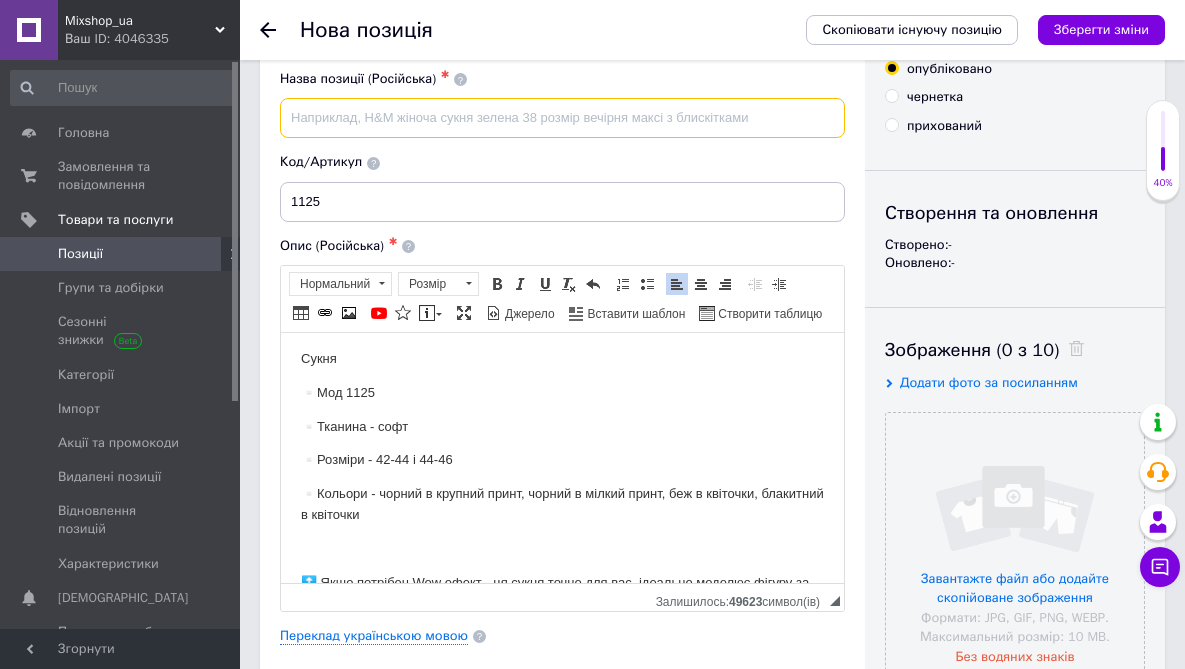 click at bounding box center (562, 118) 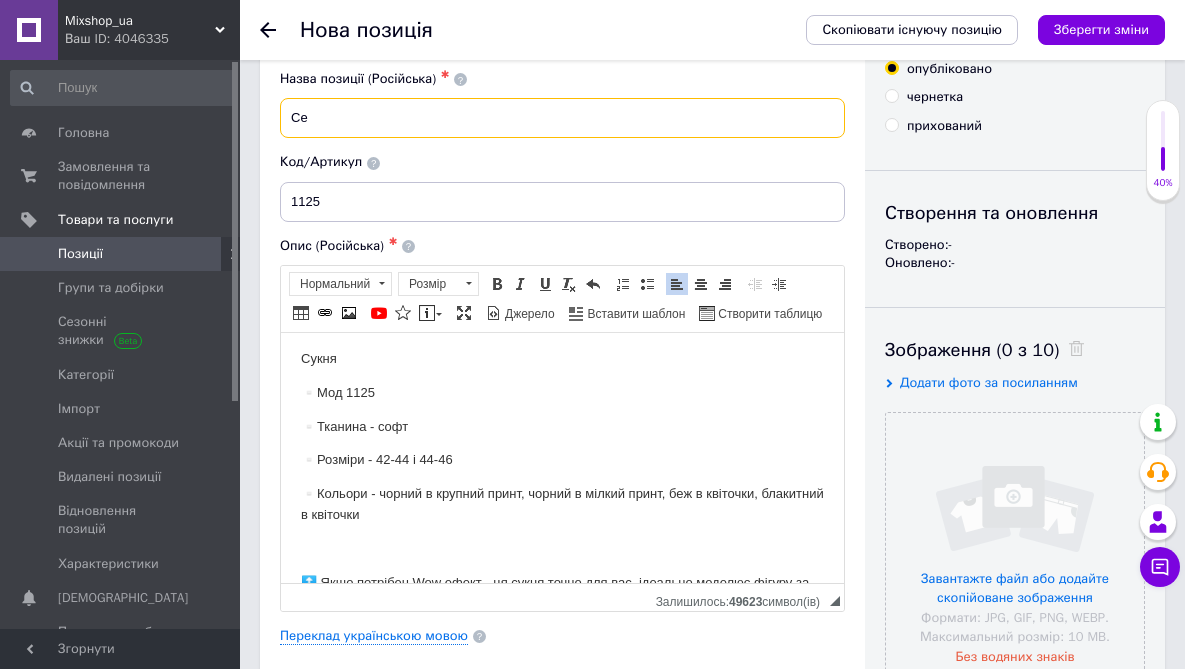 type on "C" 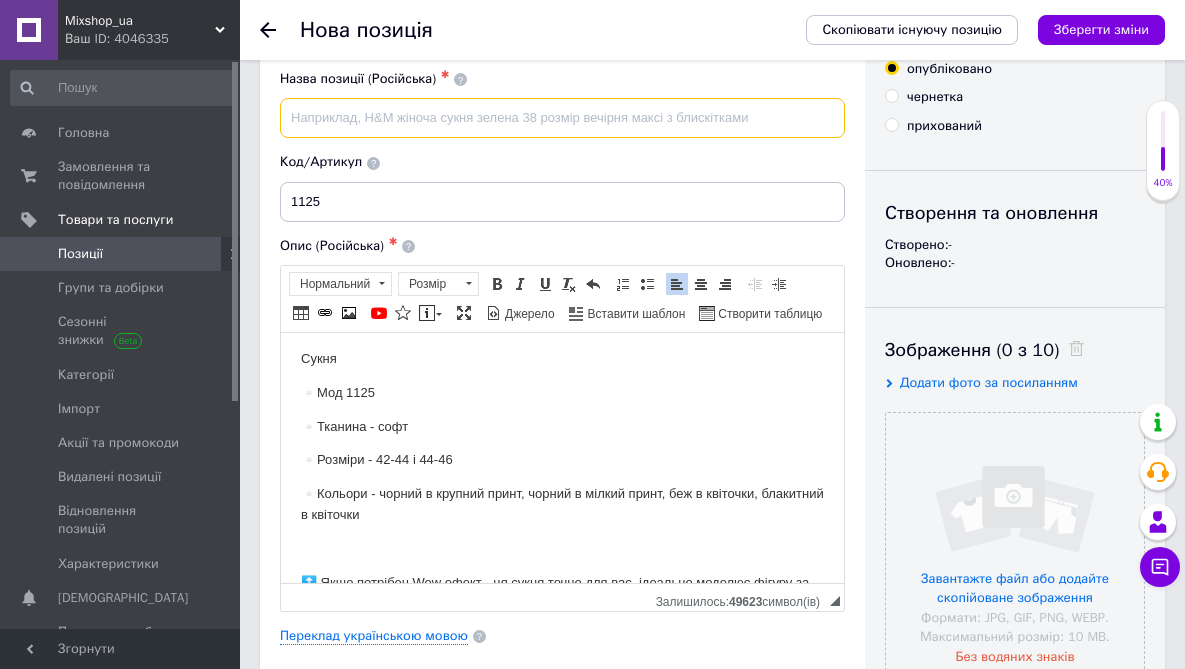 paste on "жіноча сукня з відкритими плечима" 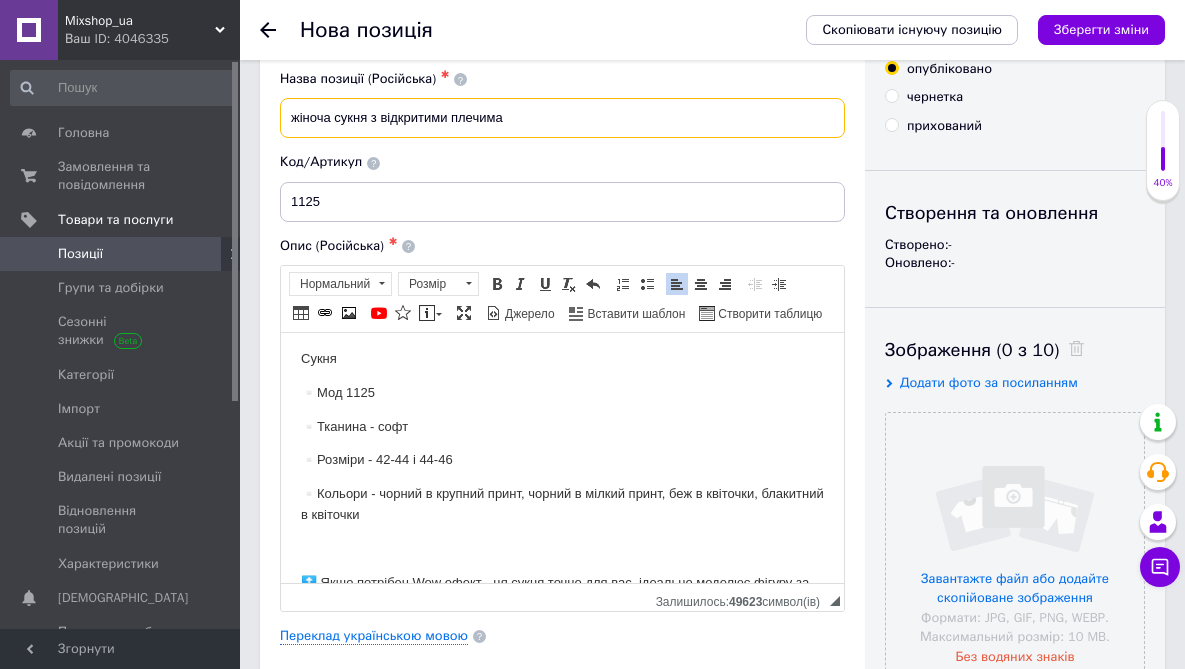 click on "жіноча сукня з відкритими плечима" at bounding box center [562, 118] 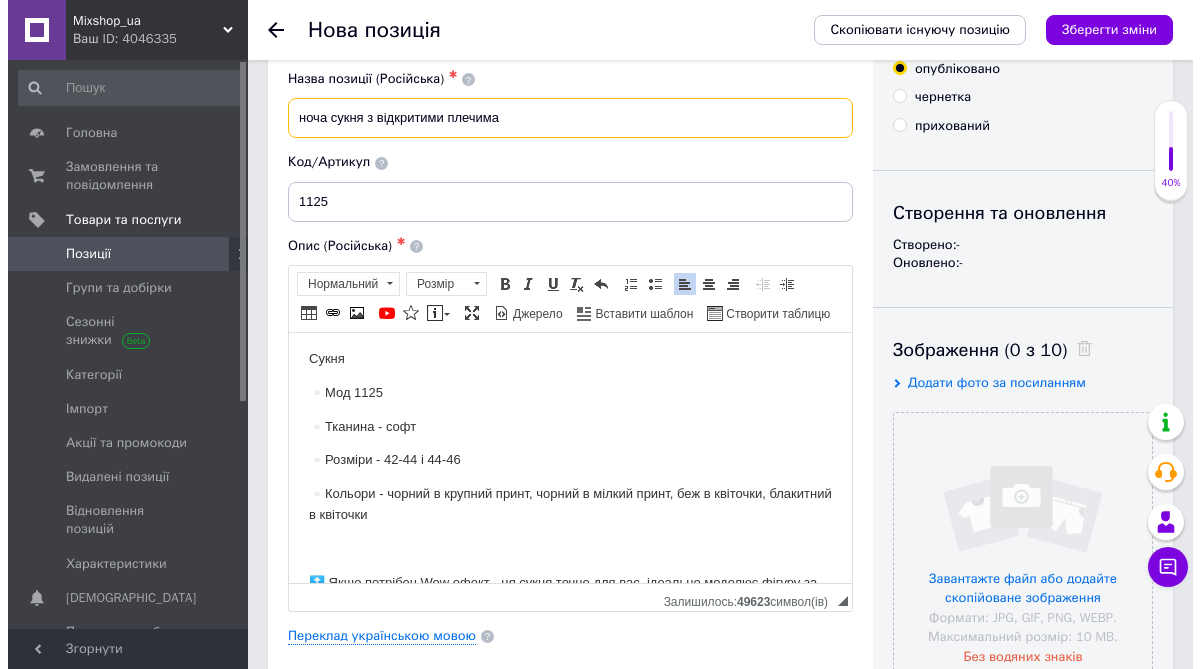 scroll, scrollTop: 81, scrollLeft: 0, axis: vertical 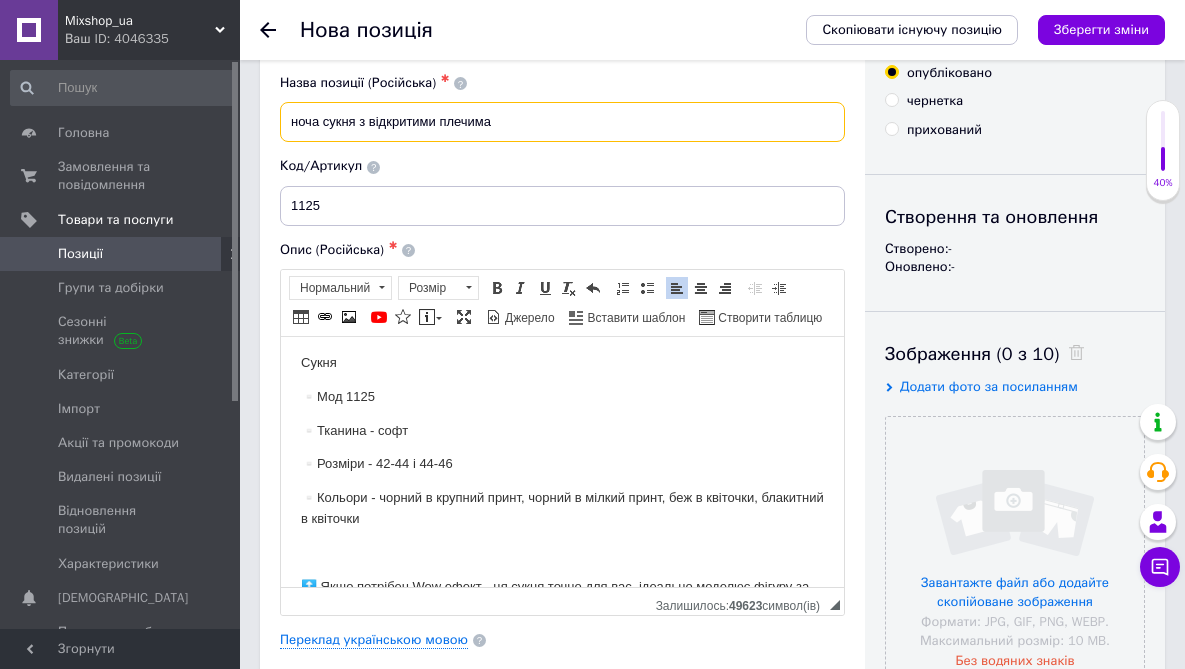 drag, startPoint x: 449, startPoint y: 122, endPoint x: 276, endPoint y: 125, distance: 173.02602 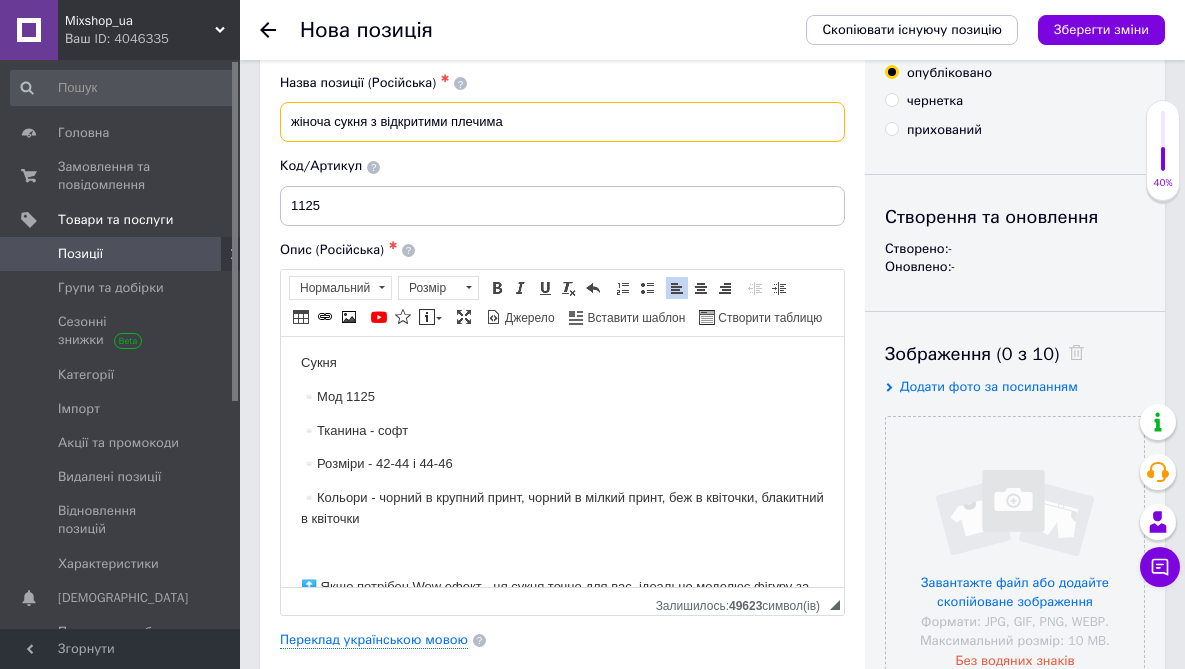 click on "жіноча сукня з відкритими плечима" at bounding box center [562, 122] 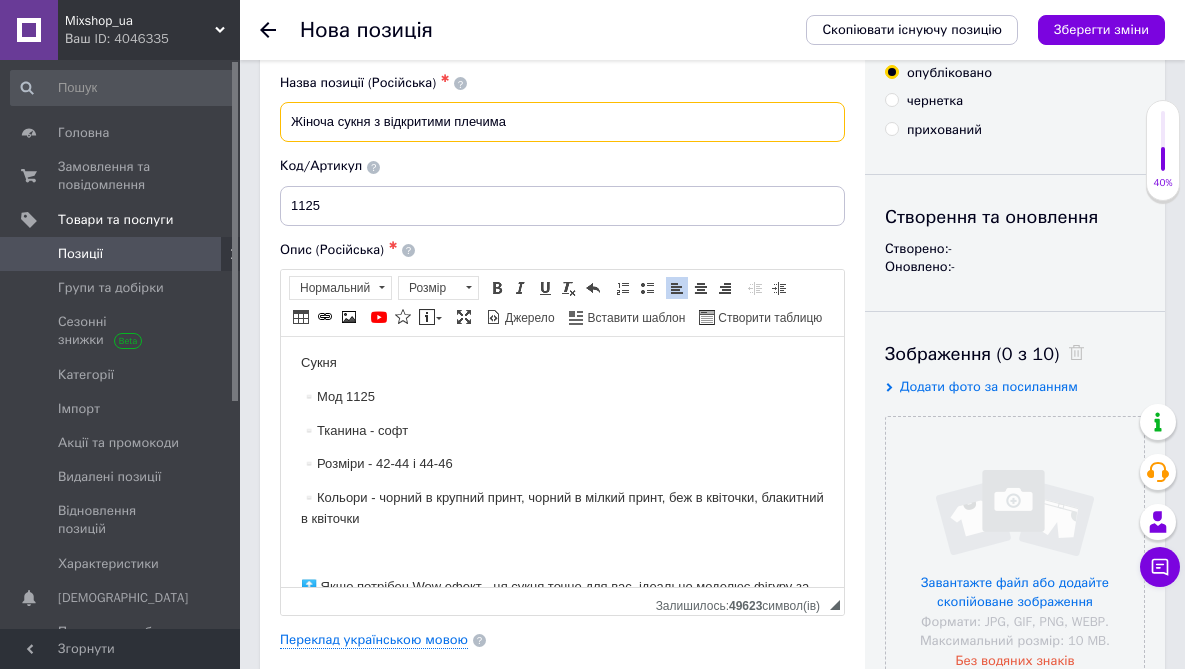 click on "Жіноча сукня з відкритими плечима" at bounding box center [562, 122] 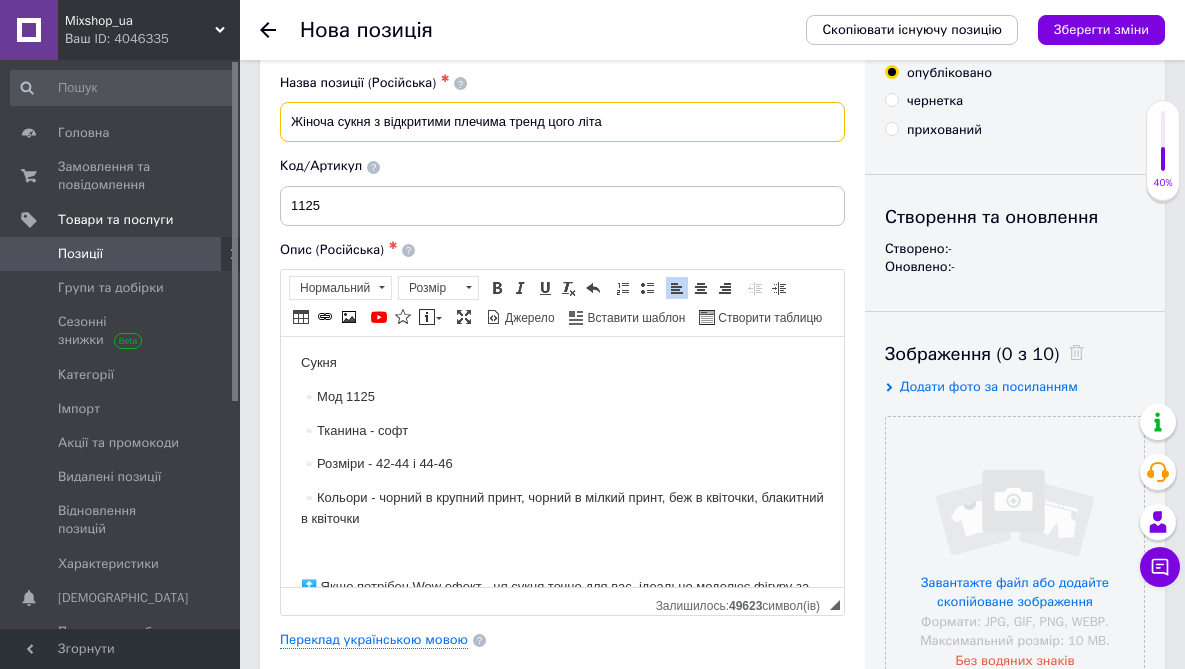 click on "Жіноча сукня з відкритими плечима тренд цого літа" at bounding box center (562, 122) 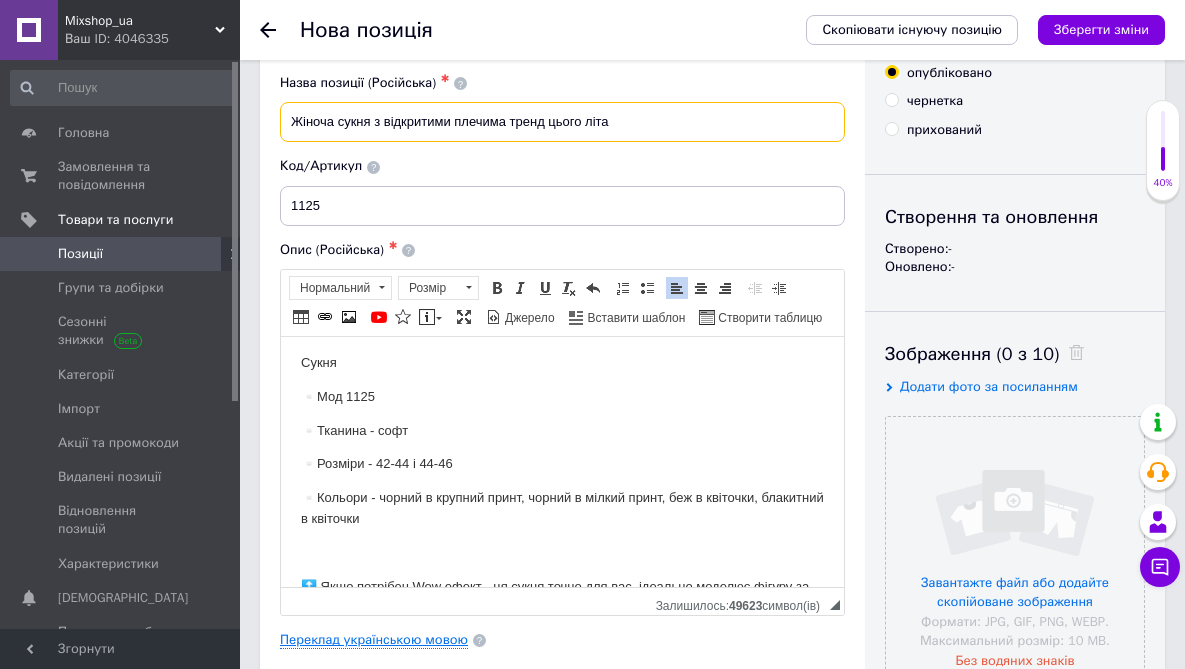 type on "Жіноча сукня з відкритими плечима тренд цього літа" 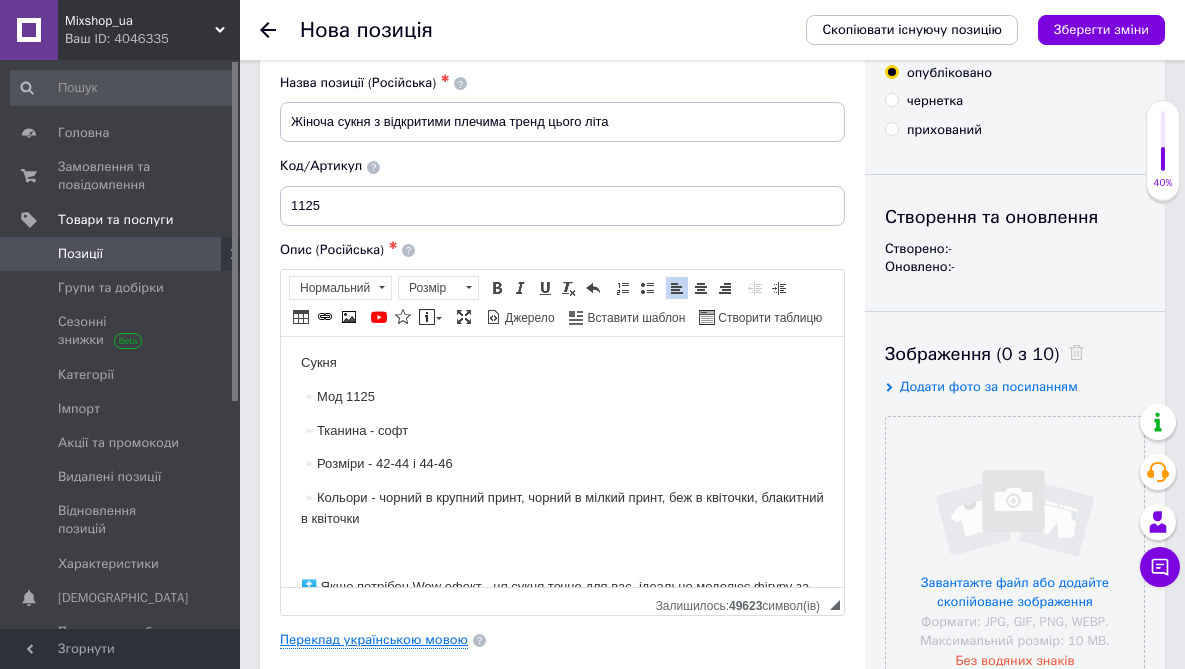 click on "Переклад українською мовою" at bounding box center [374, 640] 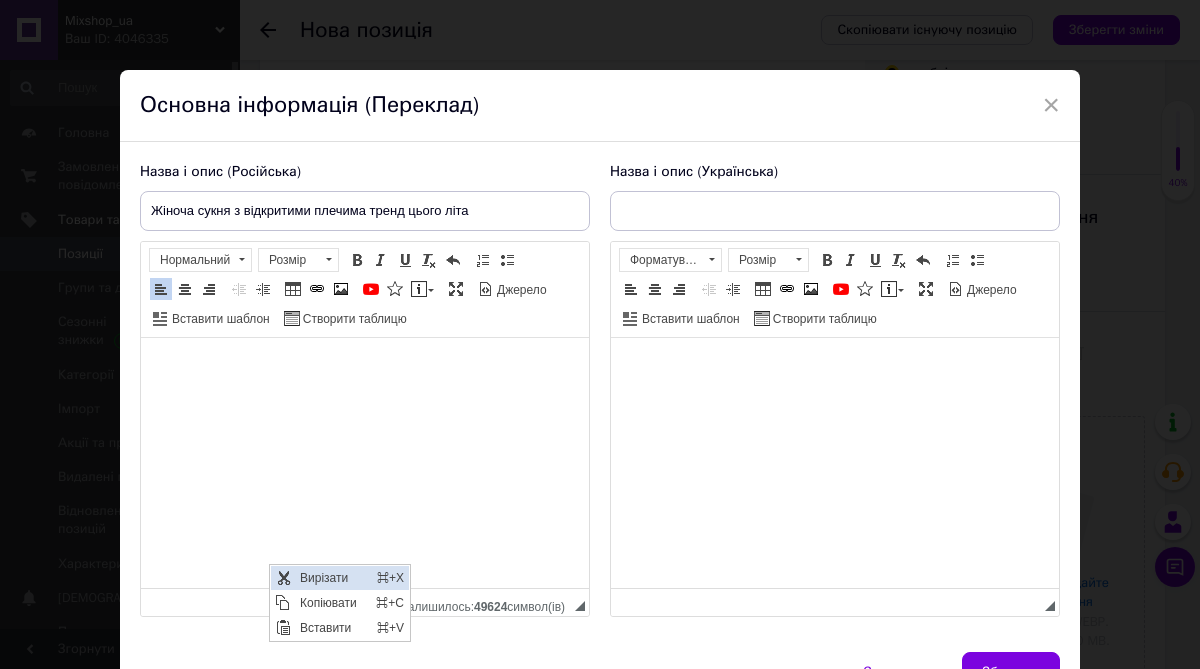 scroll, scrollTop: 0, scrollLeft: 0, axis: both 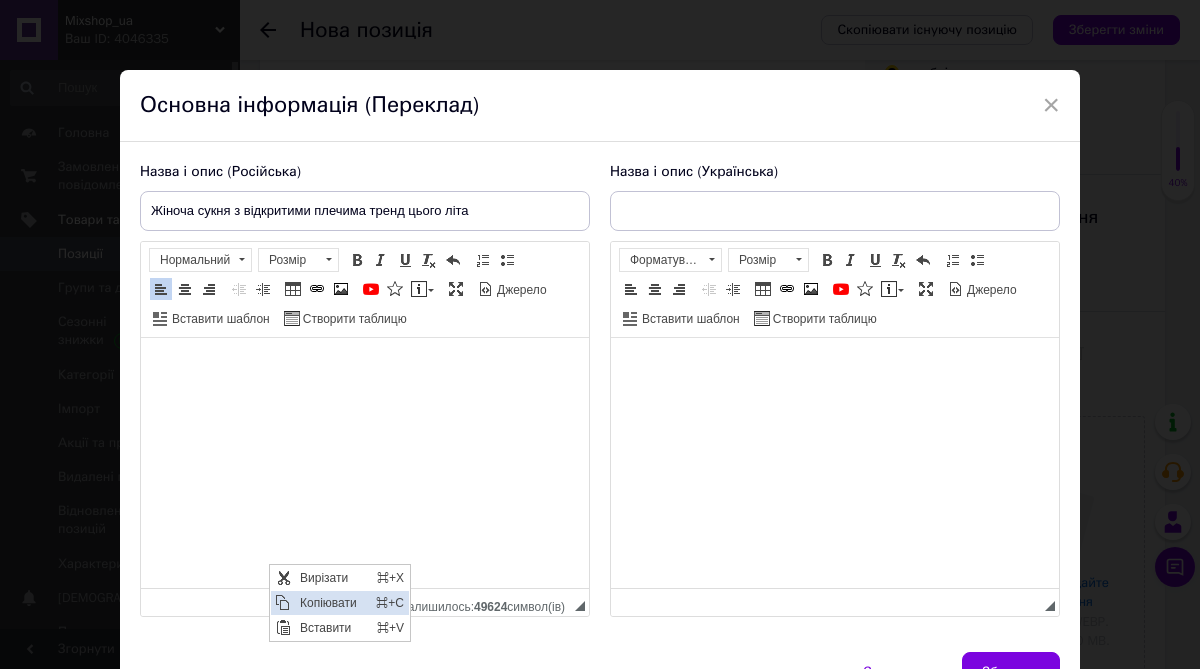 drag, startPoint x: 313, startPoint y: 598, endPoint x: 603, endPoint y: 1154, distance: 627.0853 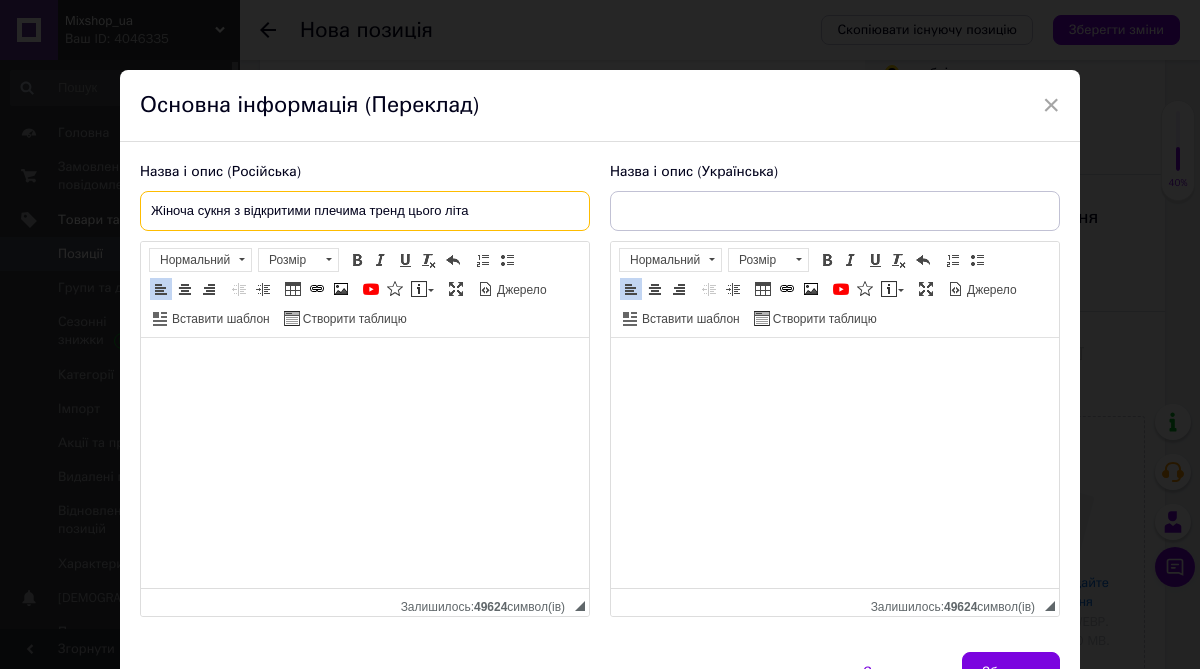 drag, startPoint x: 148, startPoint y: 210, endPoint x: 423, endPoint y: 212, distance: 275.00726 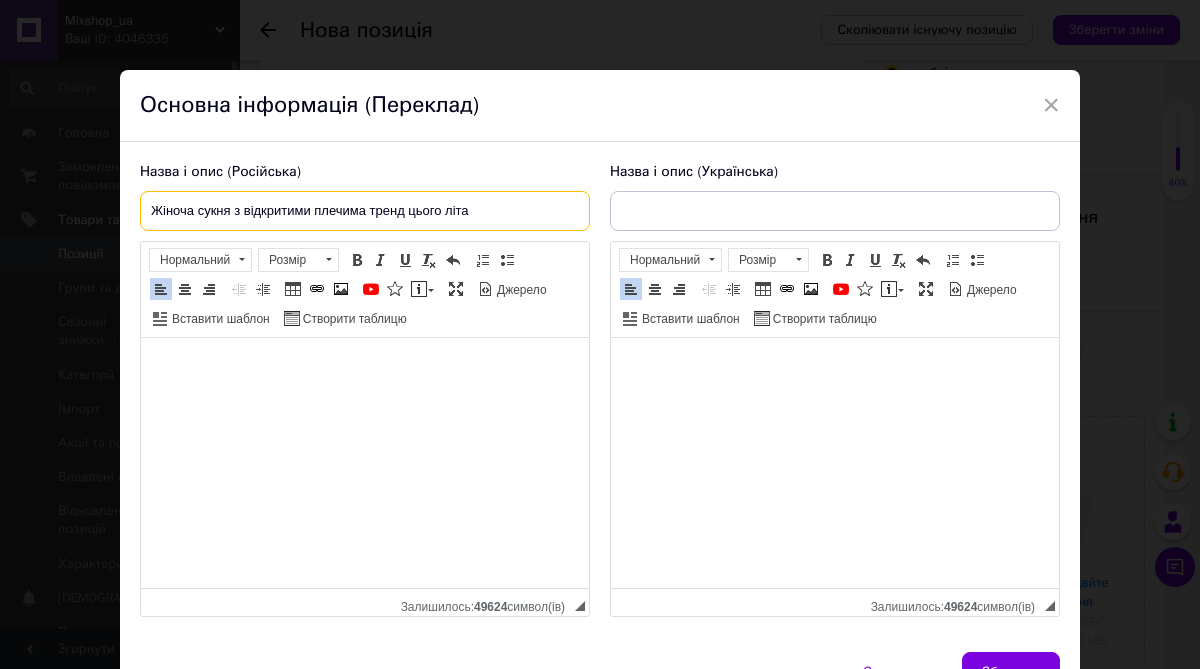 drag, startPoint x: 488, startPoint y: 221, endPoint x: 146, endPoint y: 213, distance: 342.09357 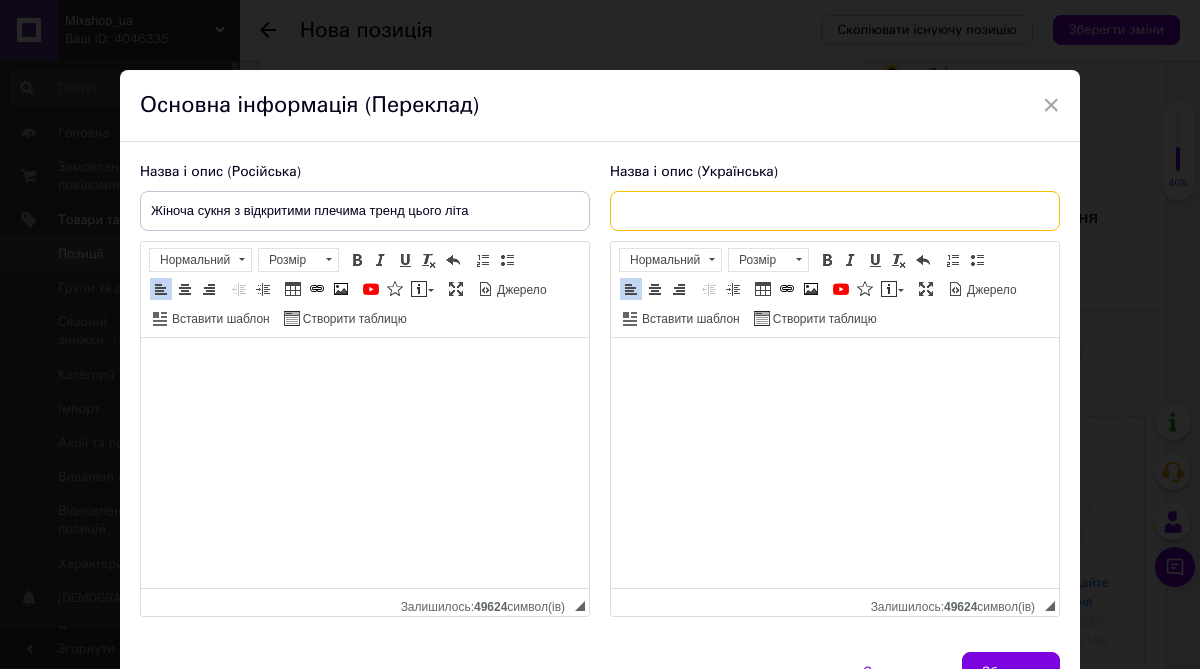 click at bounding box center [835, 211] 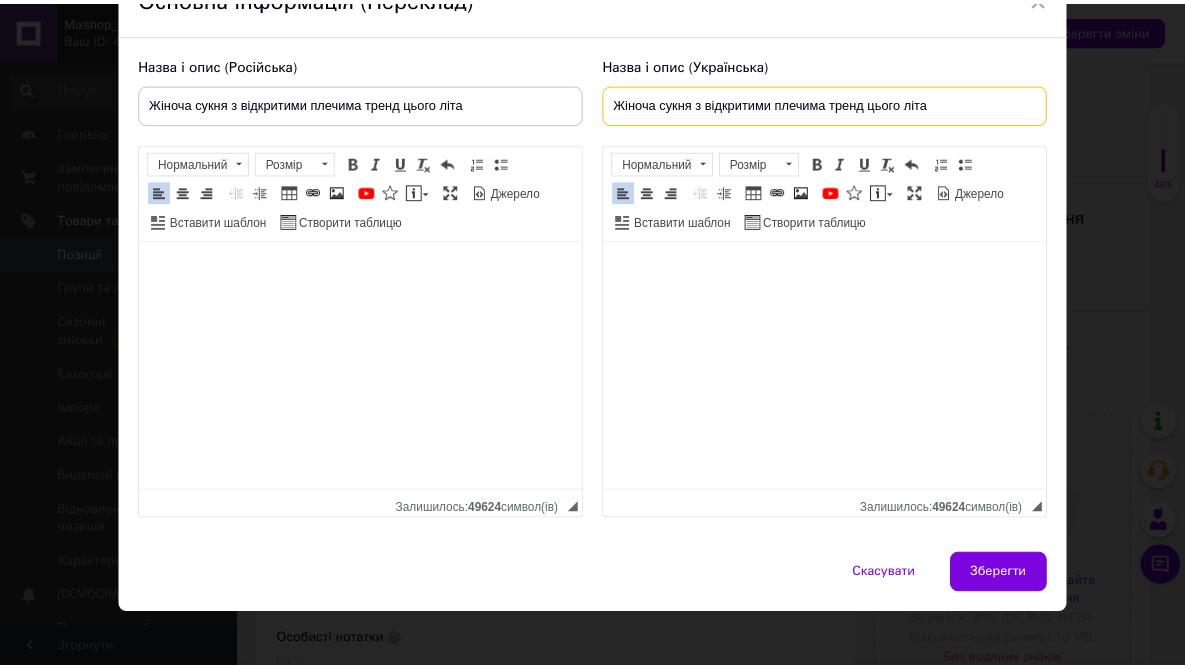 scroll, scrollTop: 122, scrollLeft: 0, axis: vertical 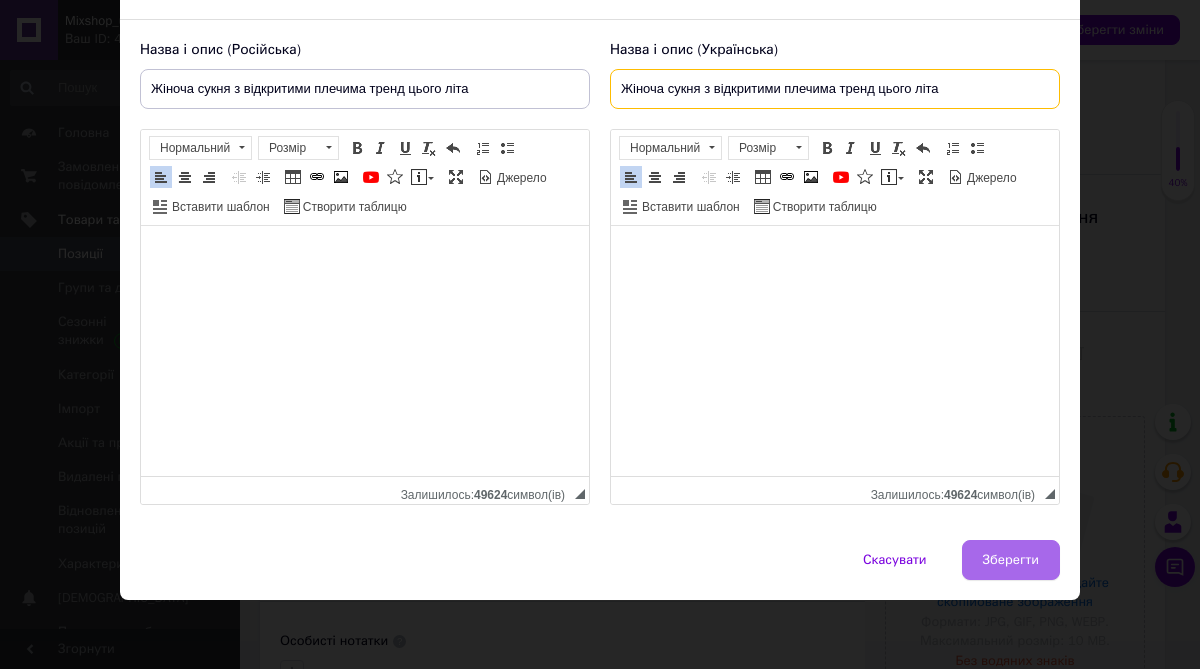 type on "Жіноча сукня з відкритими плечима тренд цього літа" 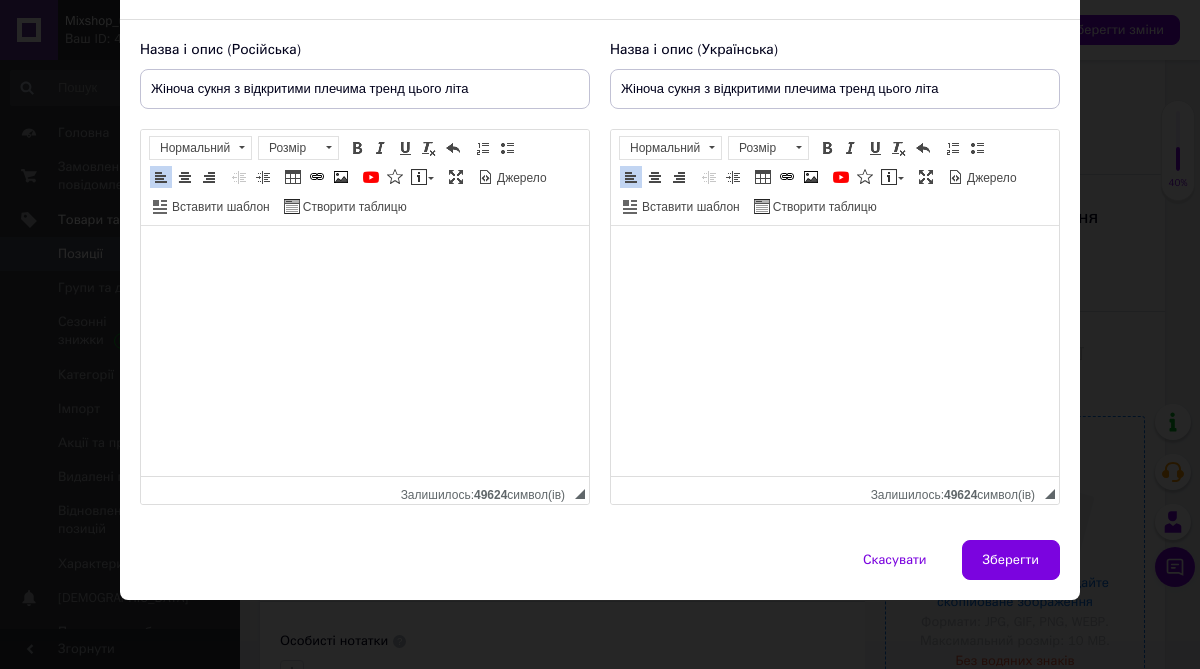 click on "Зберегти" at bounding box center (1011, 560) 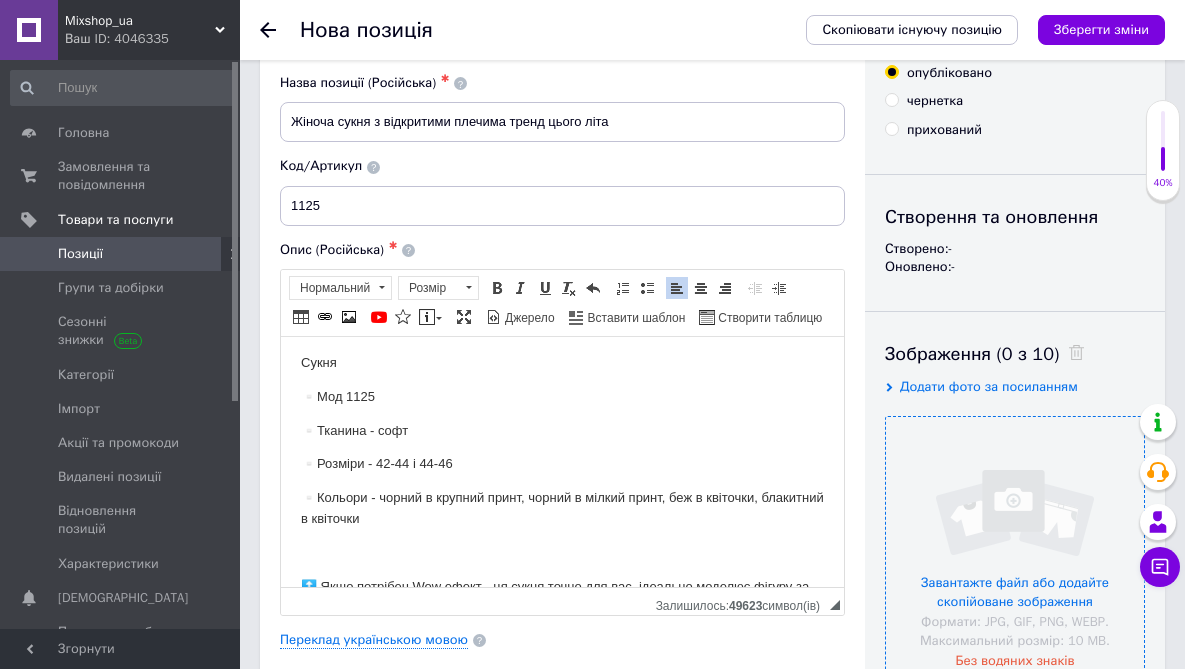click at bounding box center (1015, 546) 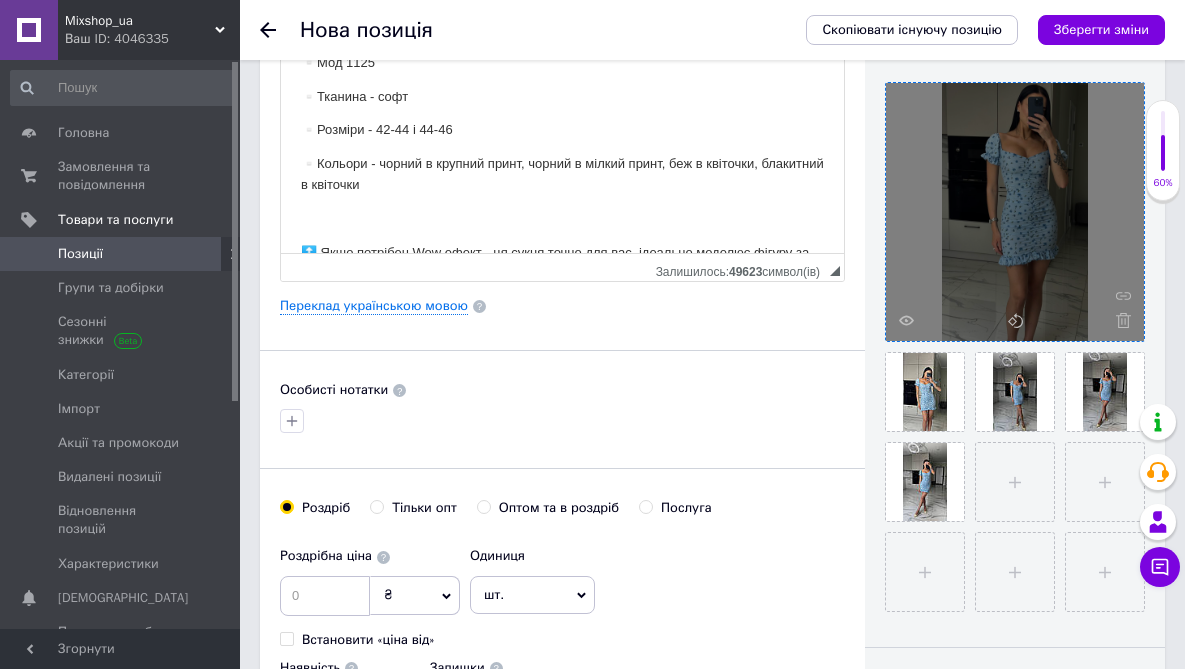 scroll, scrollTop: 475, scrollLeft: 0, axis: vertical 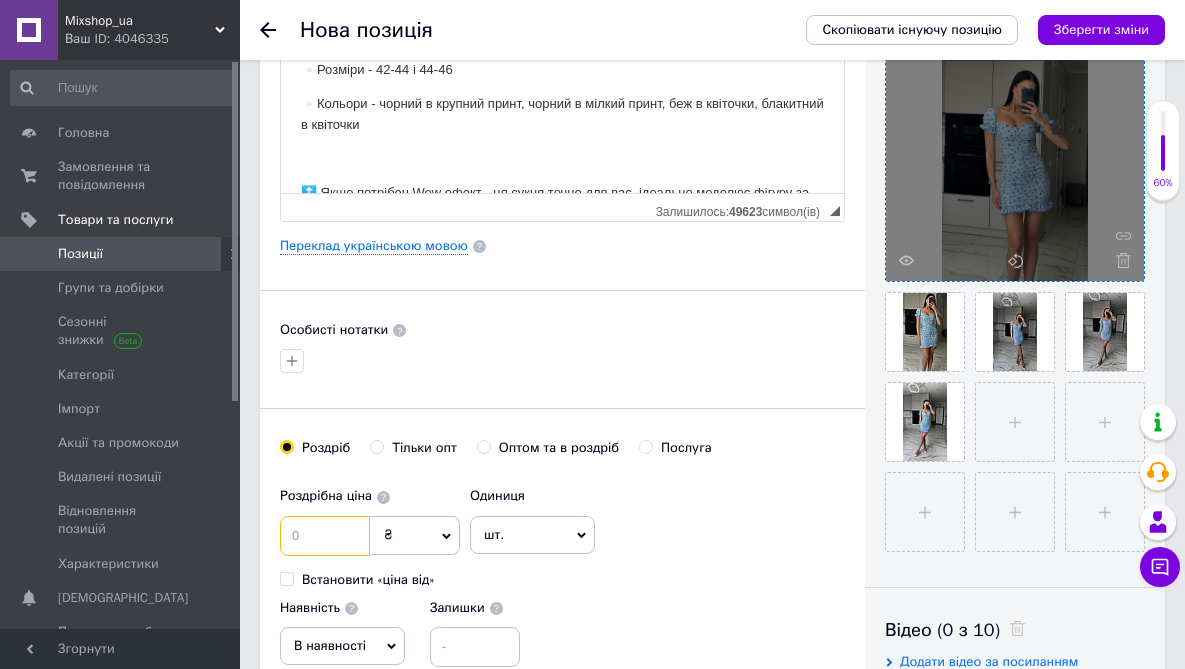 click at bounding box center [325, 536] 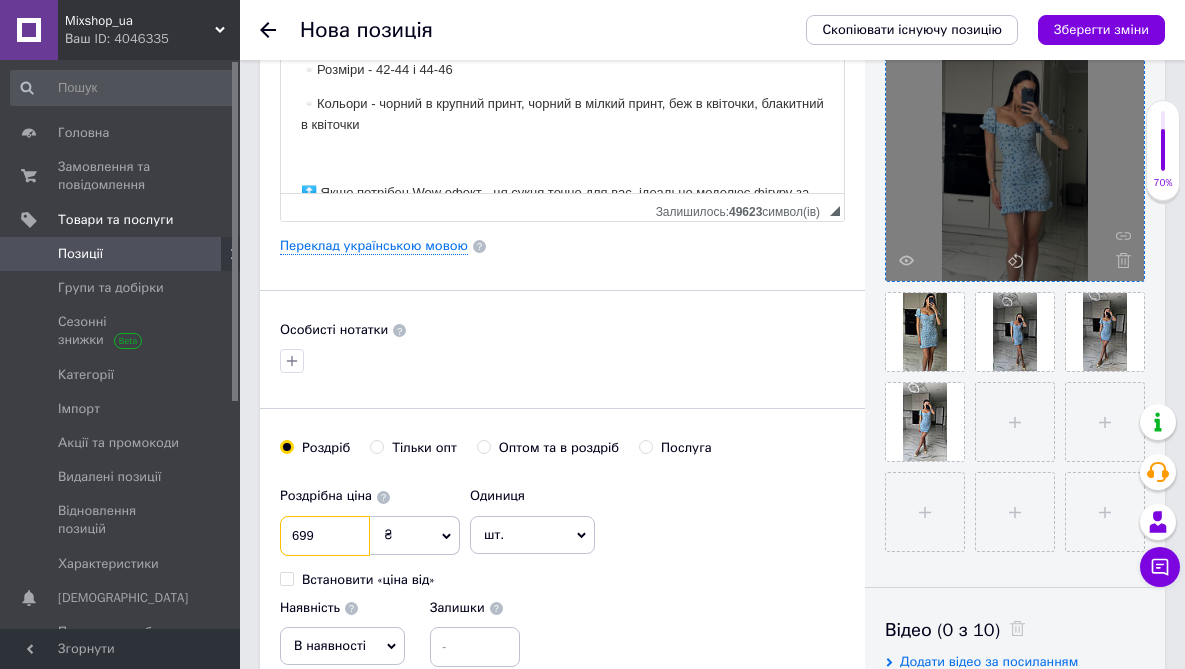 type on "699" 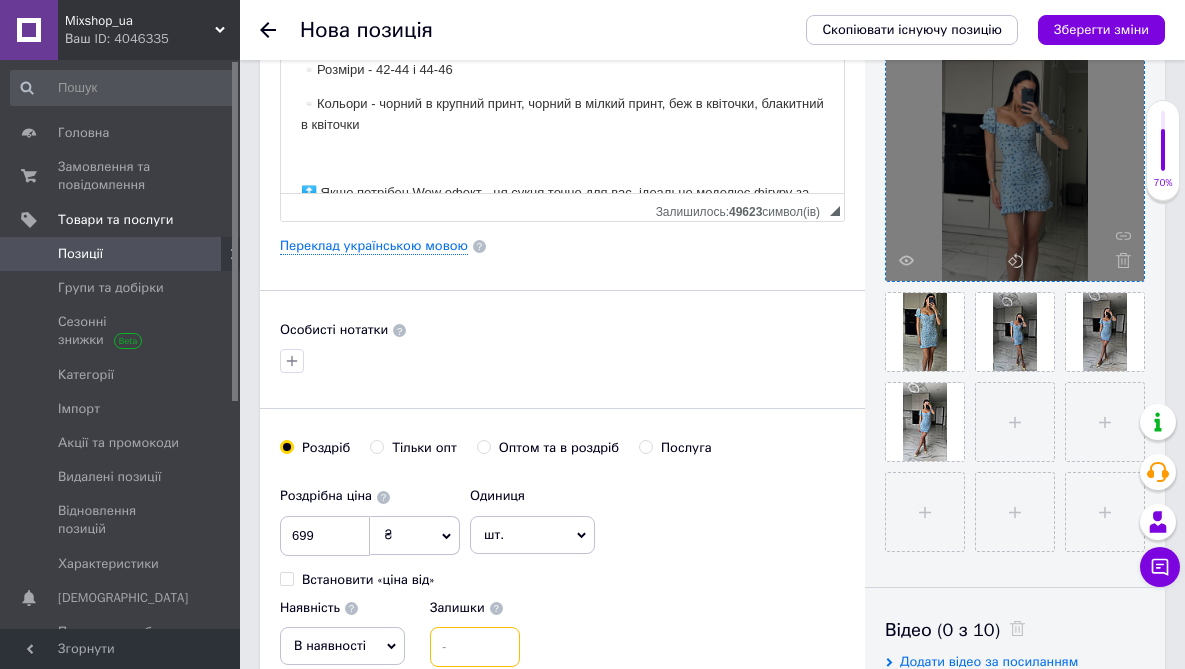 click at bounding box center [475, 647] 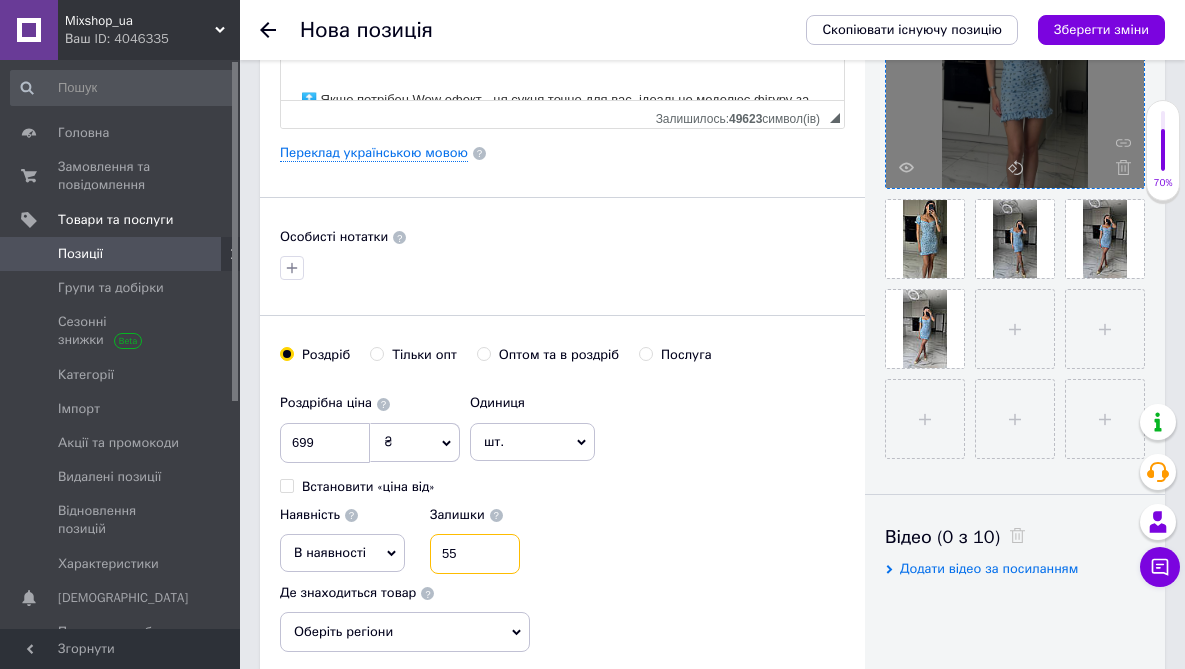 scroll, scrollTop: 578, scrollLeft: 0, axis: vertical 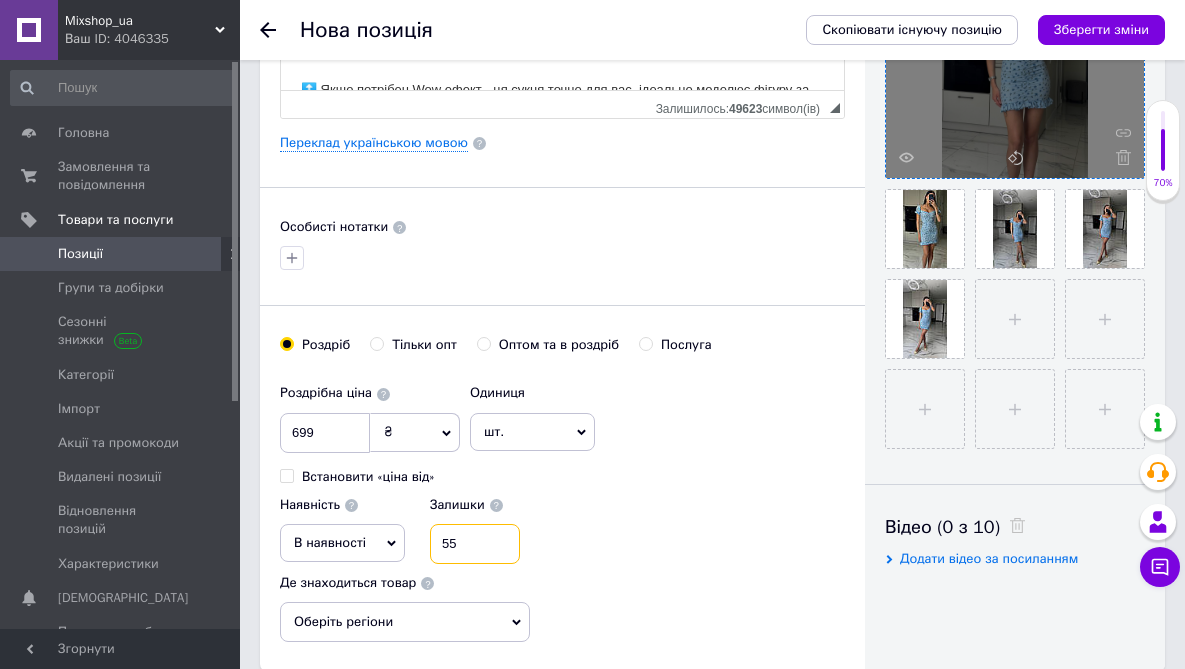 type on "55" 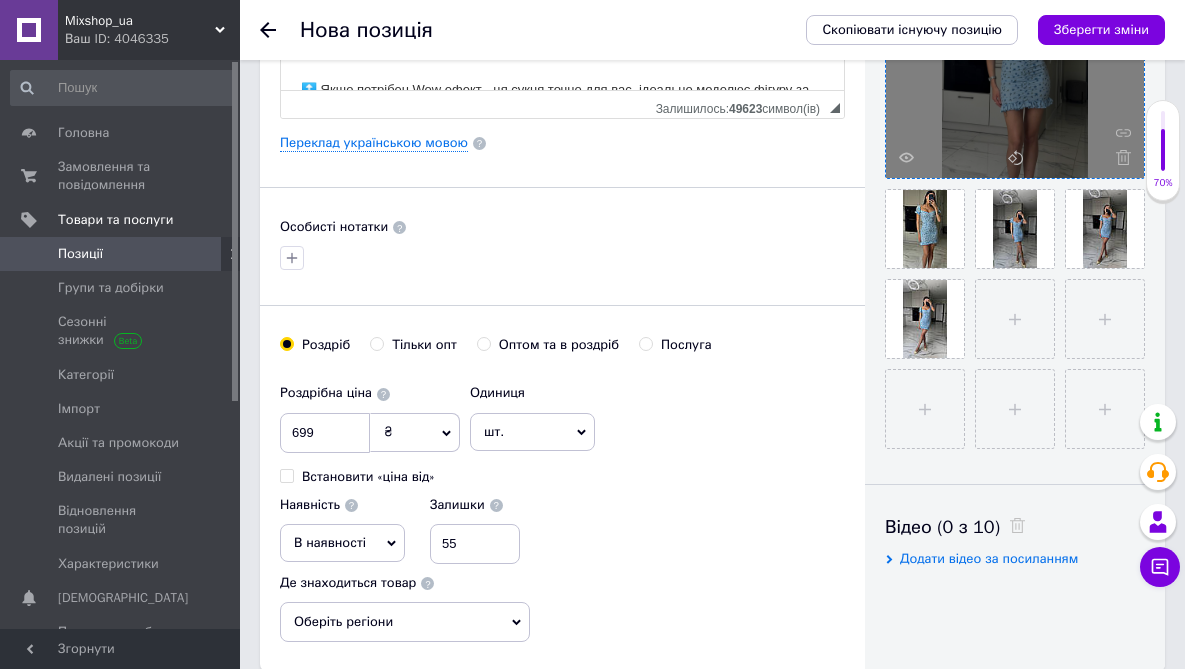 click on "Оберіть регіони" at bounding box center [405, 622] 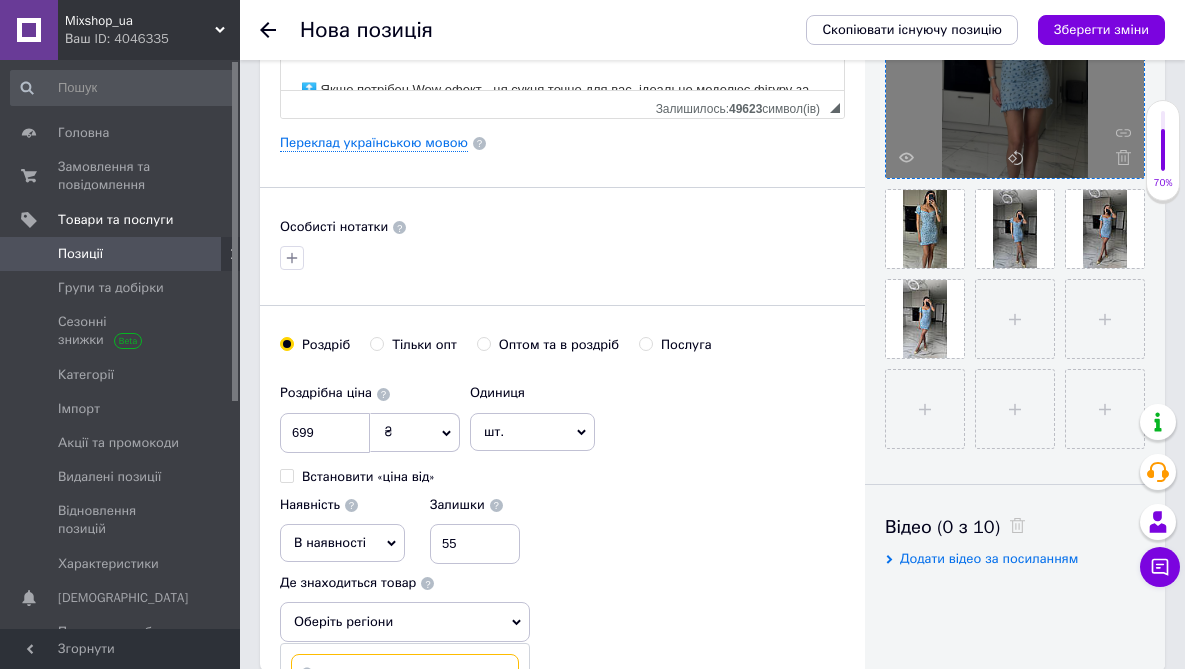 click at bounding box center [405, 674] 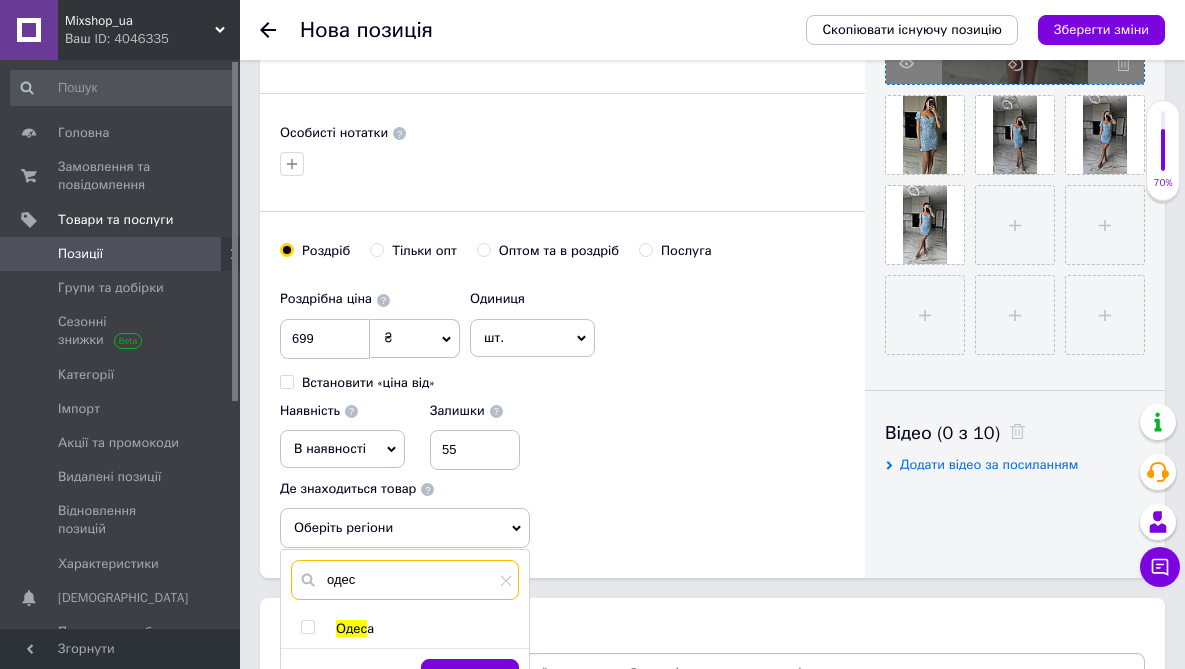 scroll, scrollTop: 681, scrollLeft: 0, axis: vertical 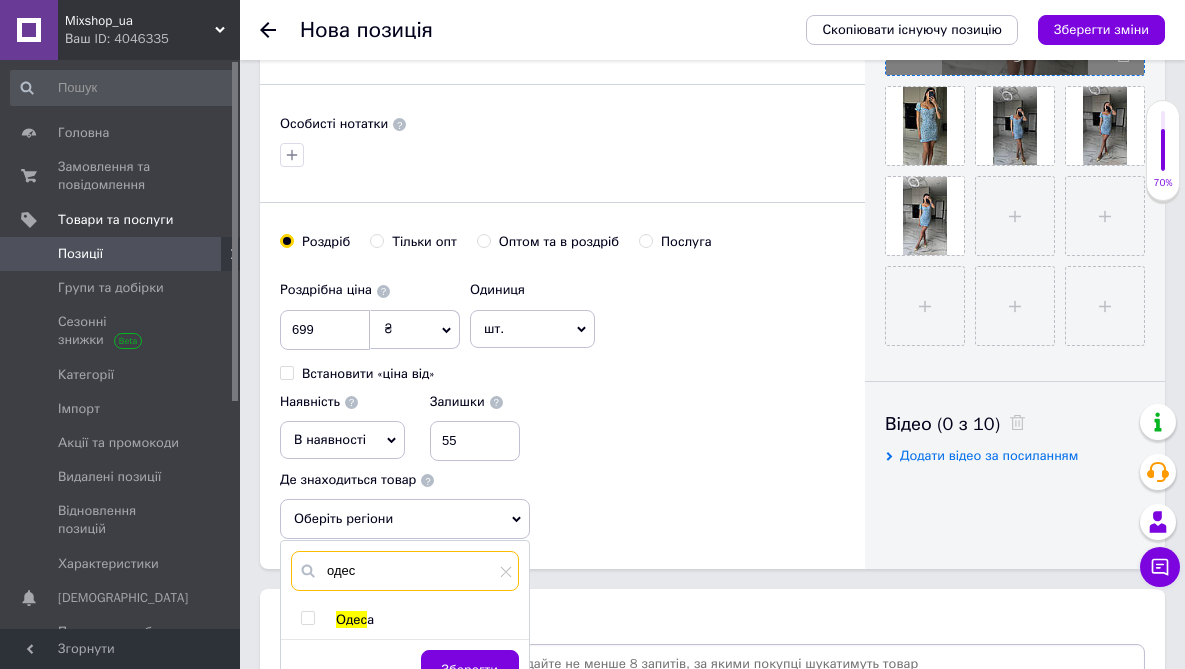type on "одес" 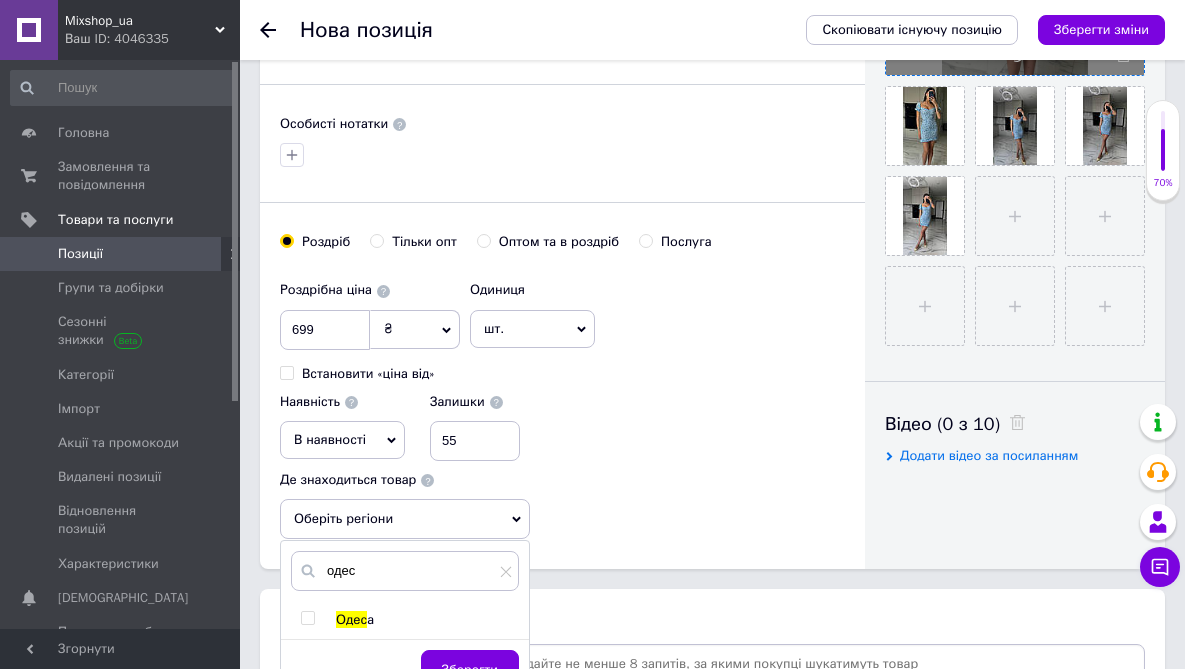 click at bounding box center [307, 618] 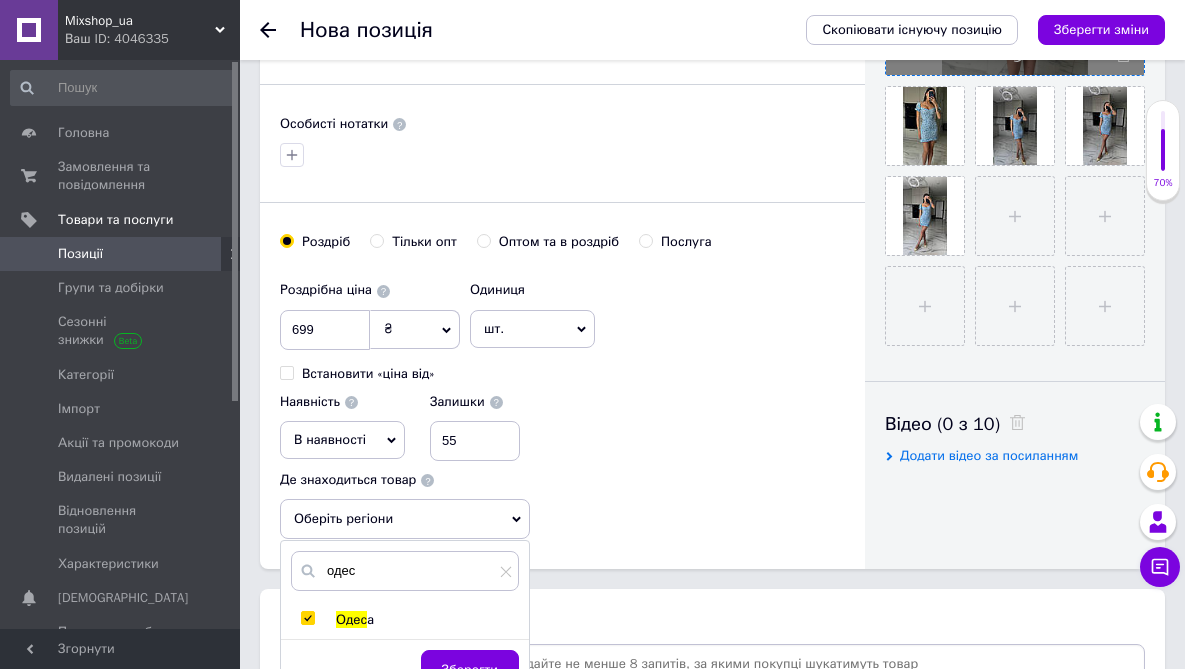 checkbox on "true" 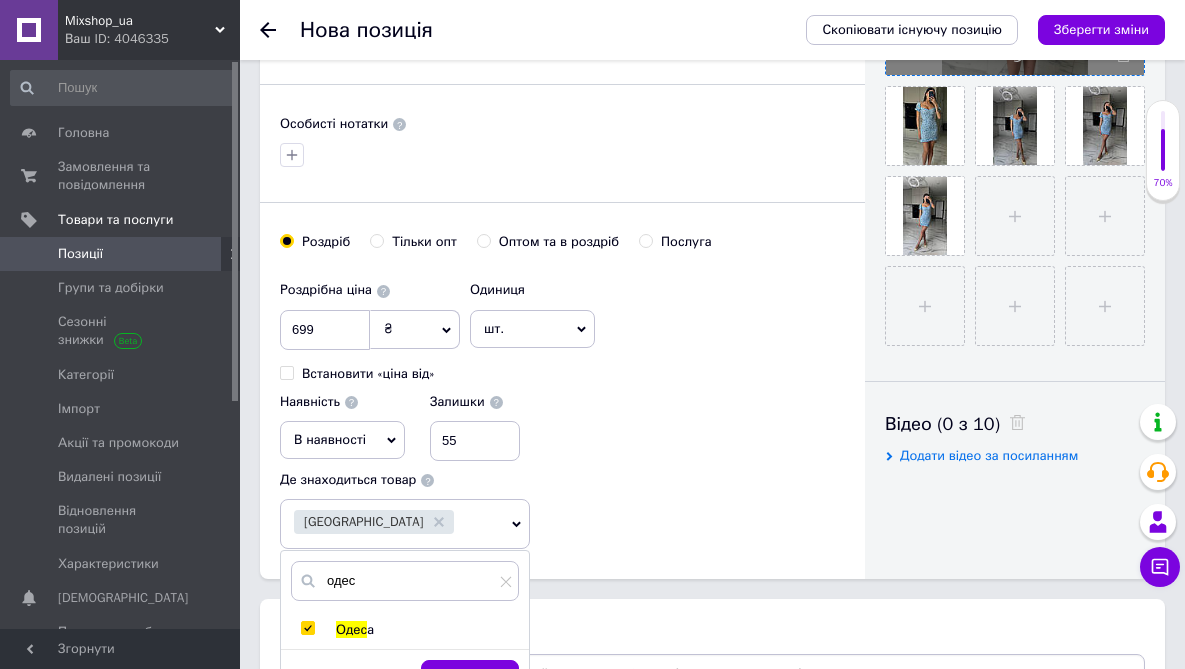 click on "Зберегти" at bounding box center (470, 680) 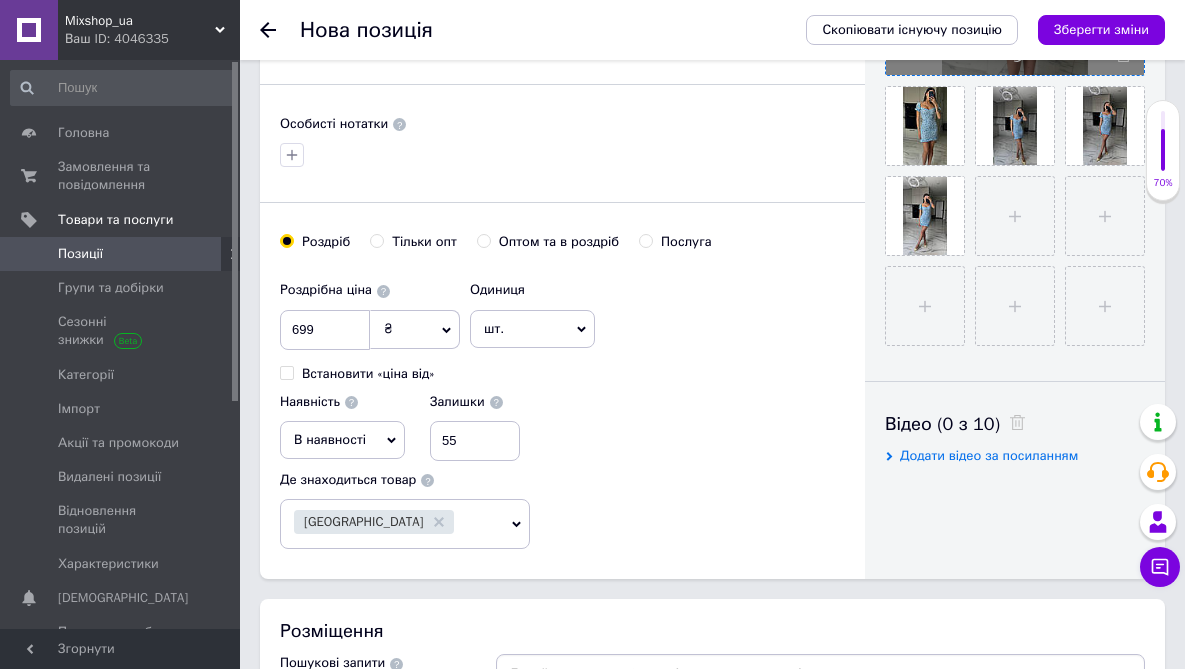 click at bounding box center [820, 674] 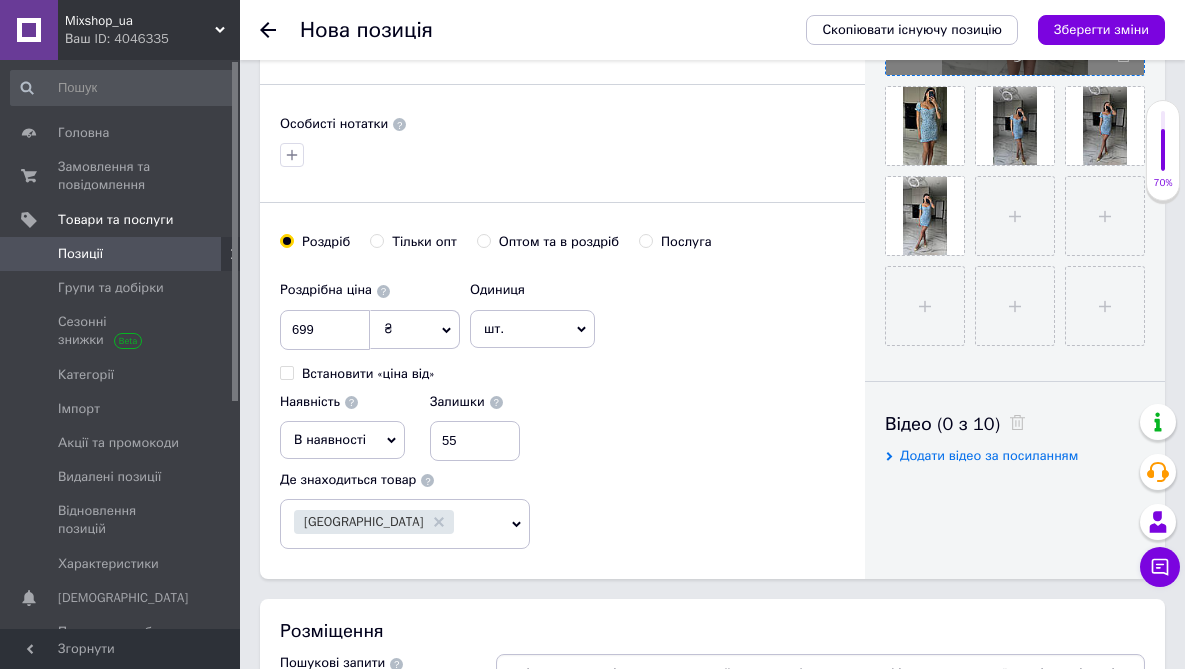 scroll, scrollTop: 0, scrollLeft: 303, axis: horizontal 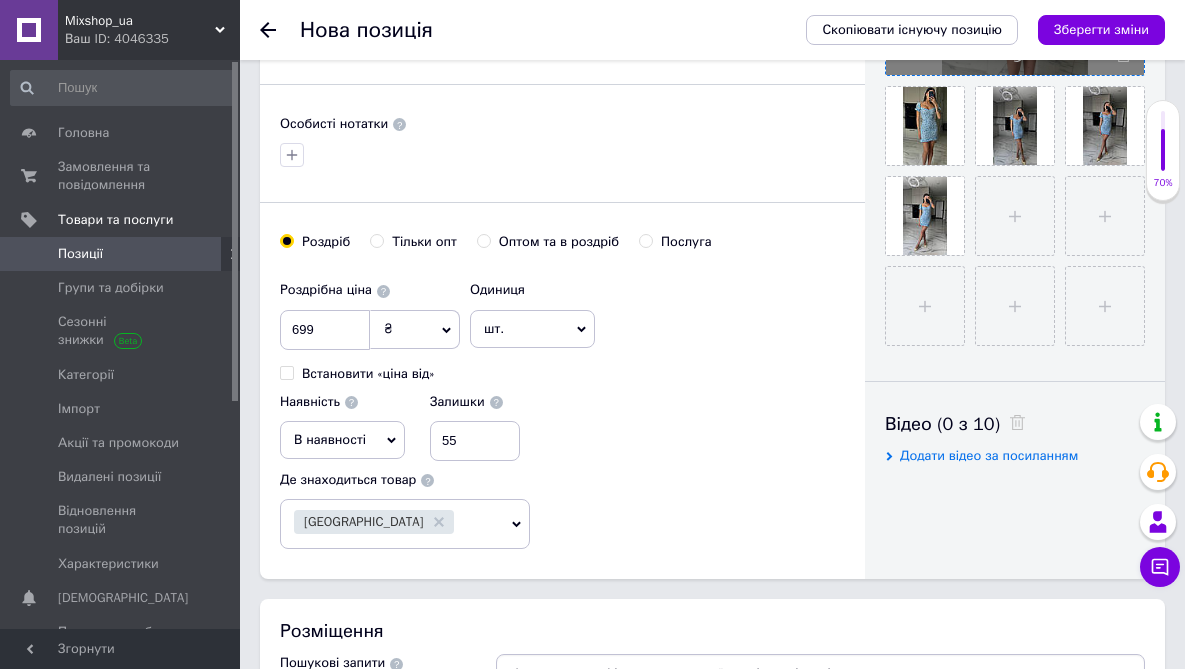 type 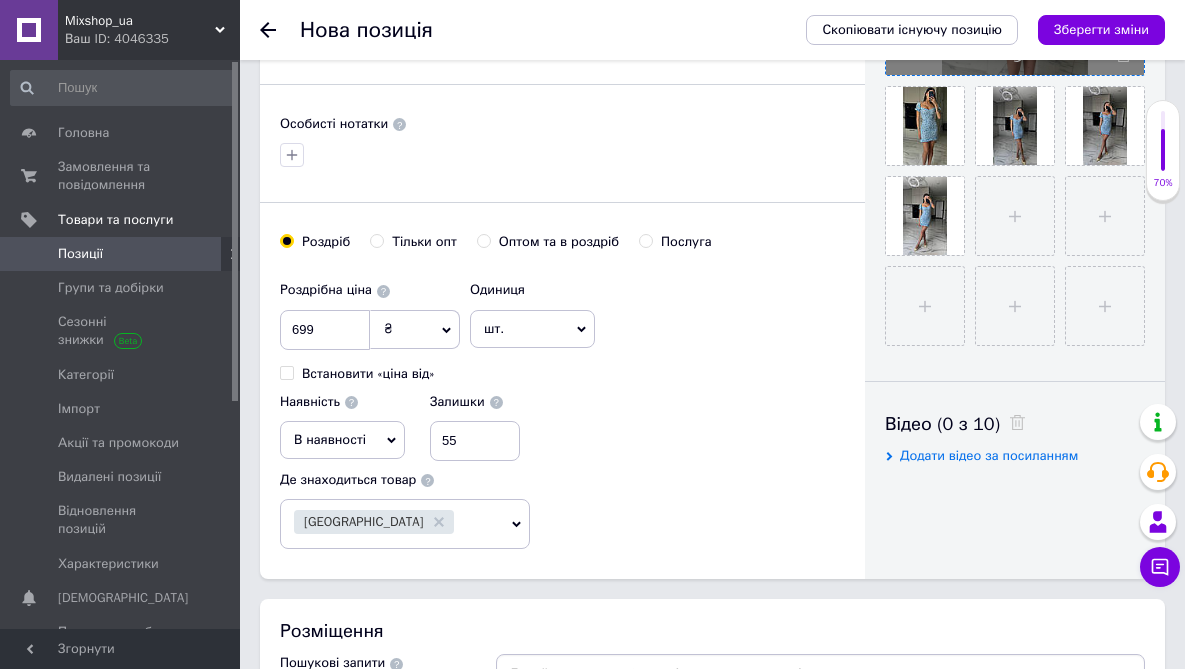 scroll, scrollTop: 0, scrollLeft: 0, axis: both 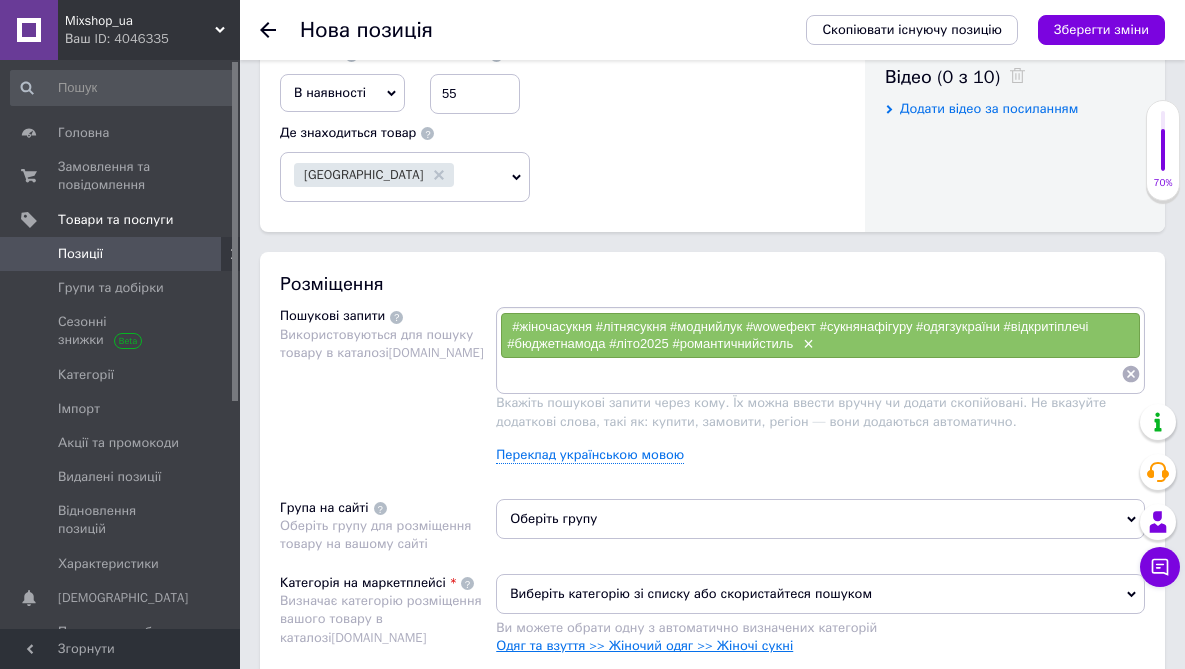 click on "Одяг та взуття >> Жіночий одяг >> Жіночі сукні" at bounding box center [644, 645] 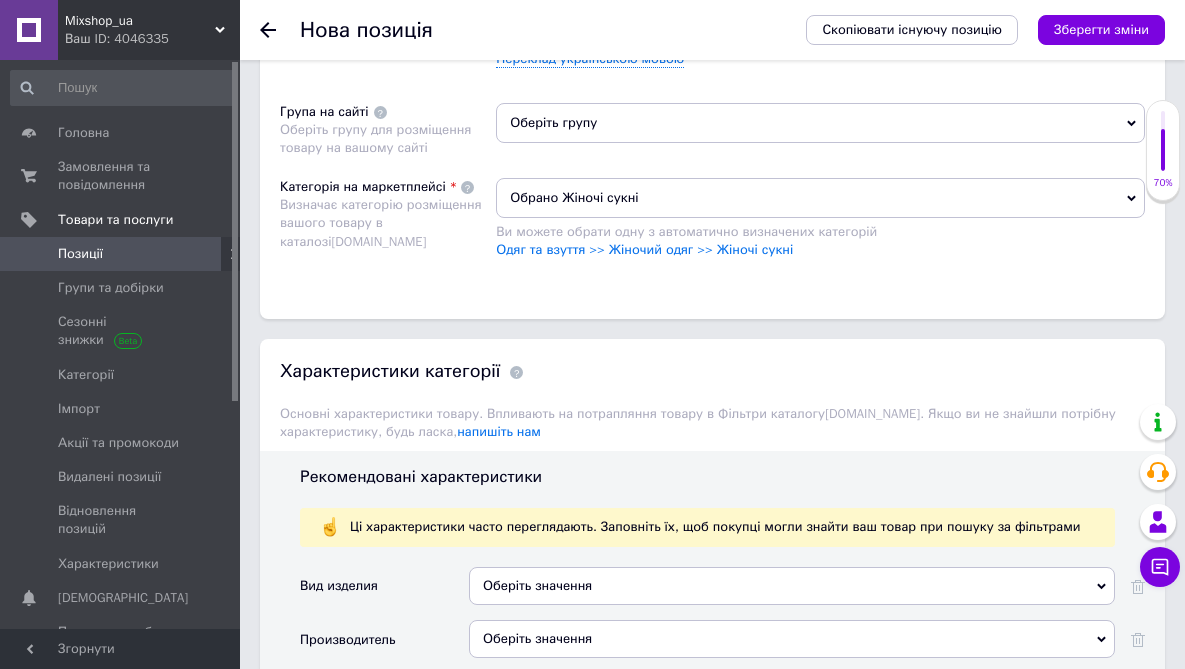 scroll, scrollTop: 1525, scrollLeft: 0, axis: vertical 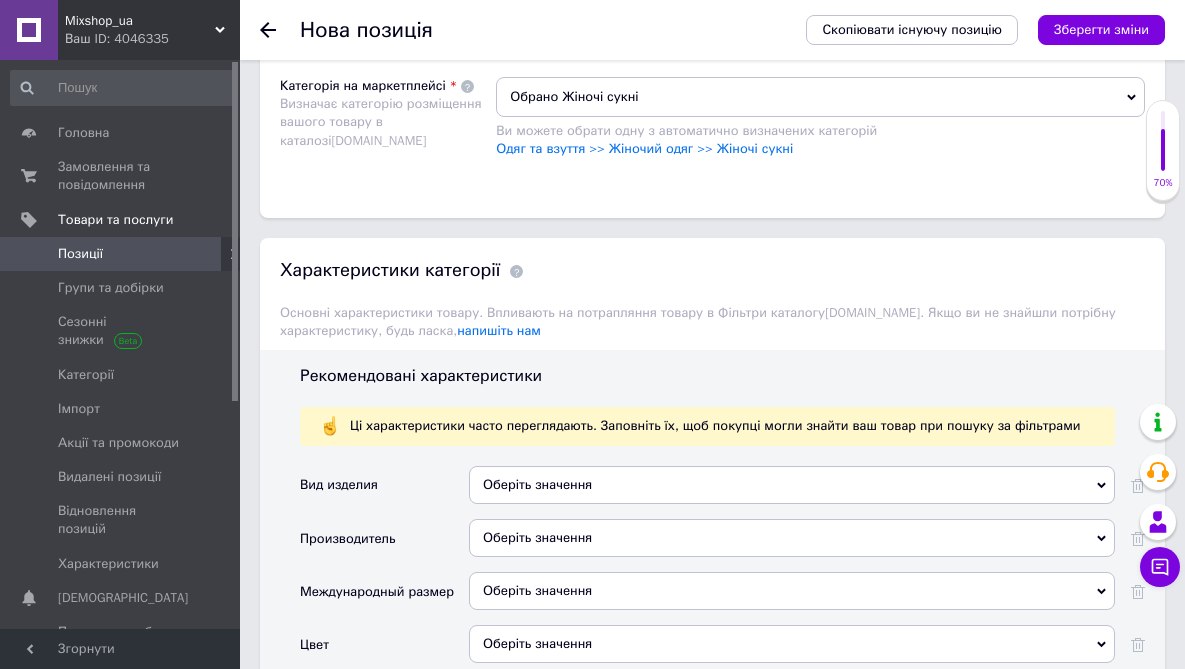click on "Оберіть значення" at bounding box center (792, 485) 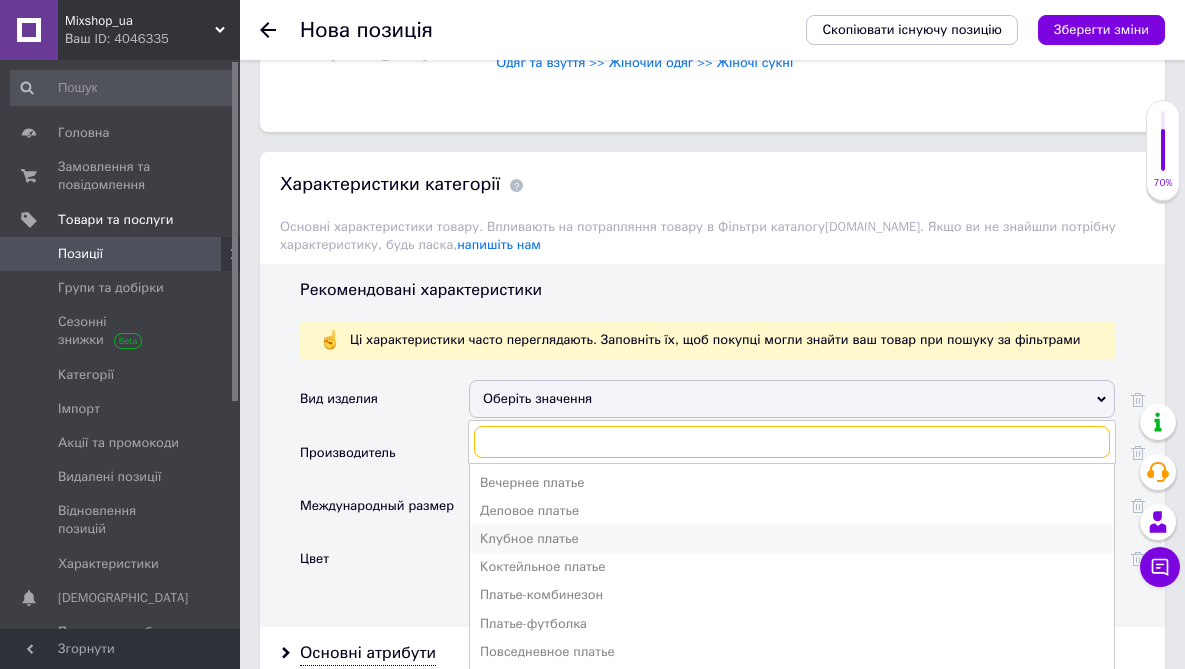 scroll, scrollTop: 1621, scrollLeft: 0, axis: vertical 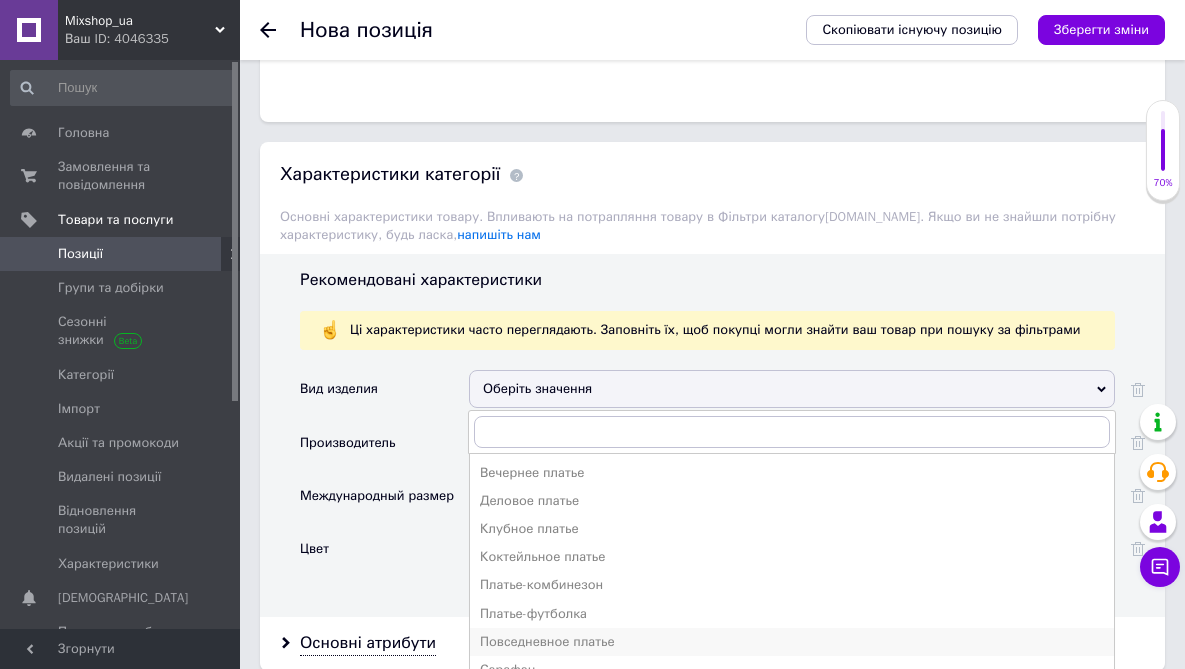 click on "Повседневное платье" at bounding box center (792, 642) 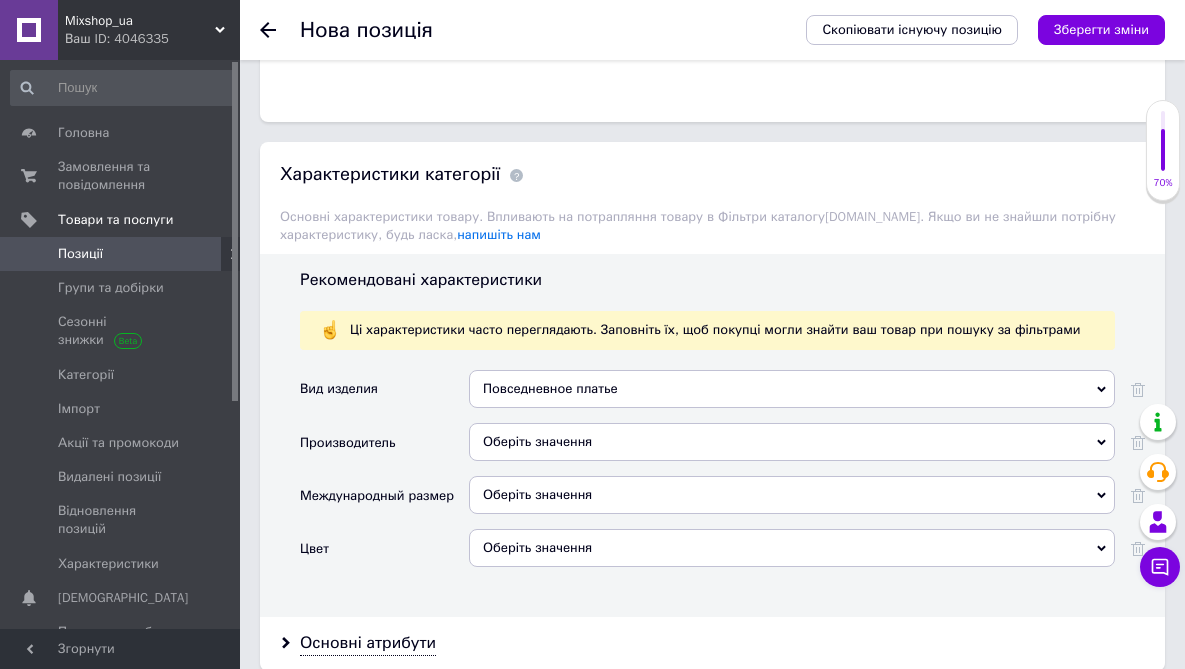 click on "Оберіть значення" at bounding box center [792, 442] 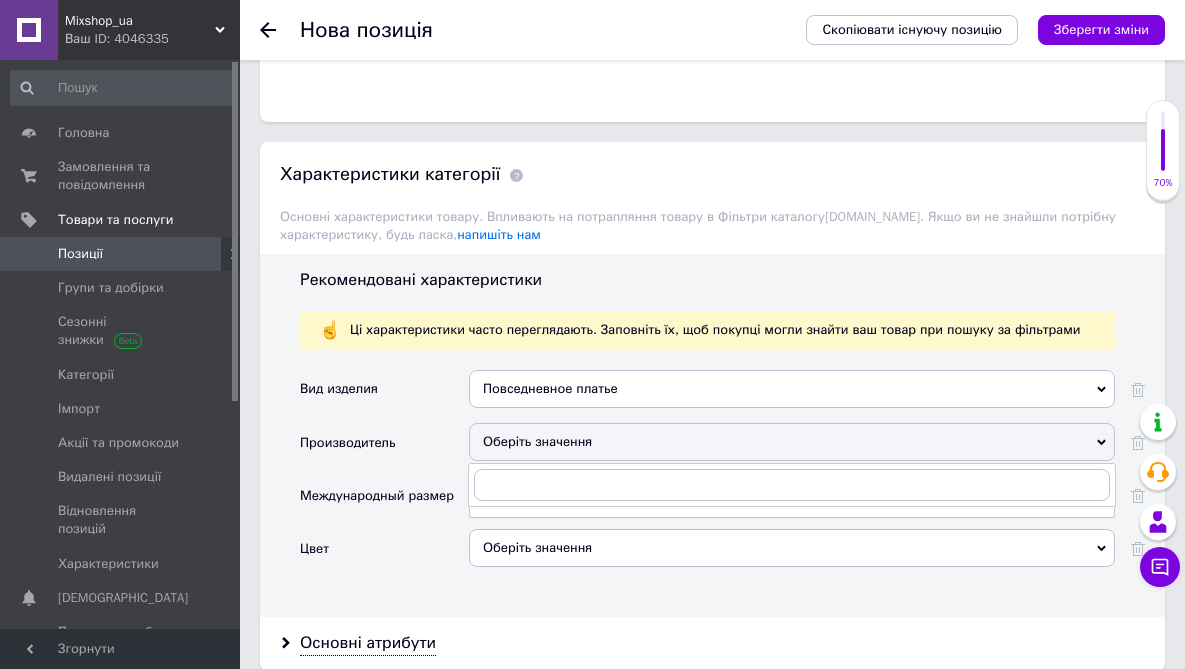 click on "Производитель" at bounding box center [384, 449] 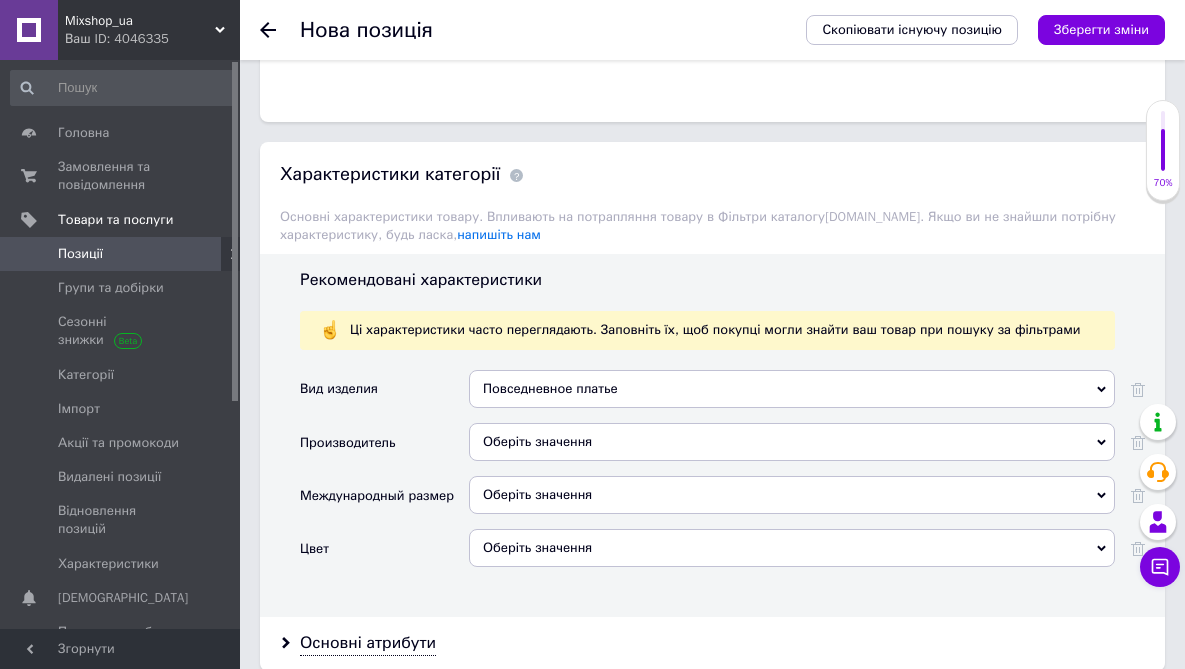 click on "Оберіть значення" at bounding box center (792, 495) 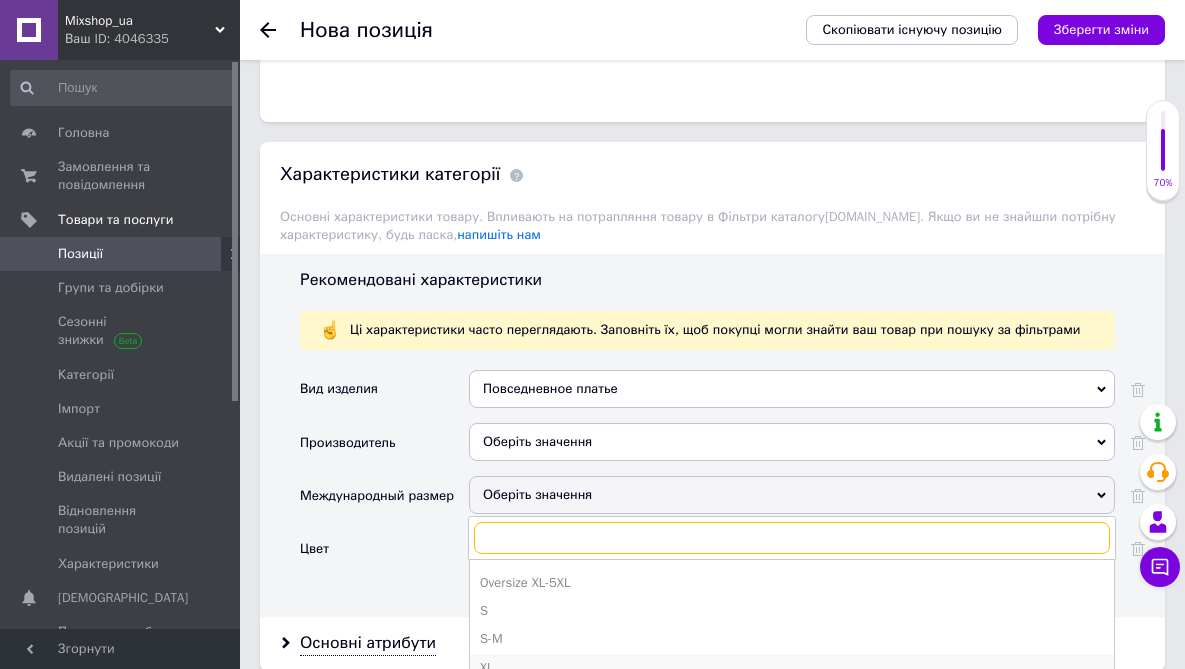 scroll, scrollTop: 755, scrollLeft: 0, axis: vertical 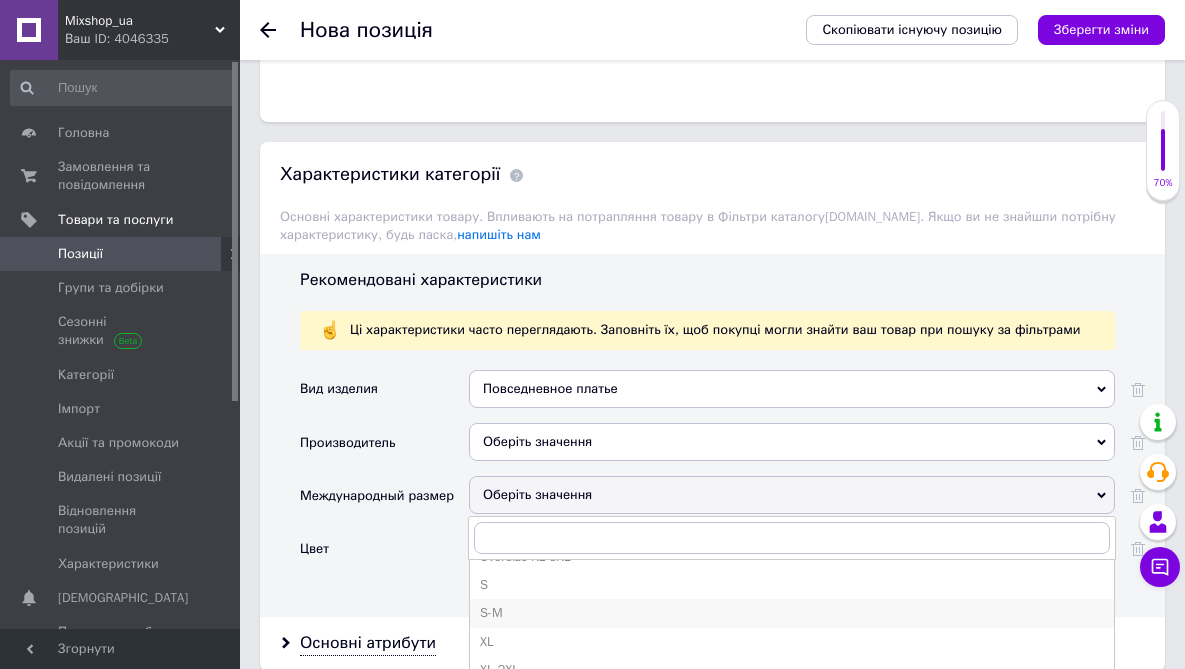 click on "S-M" at bounding box center (792, 613) 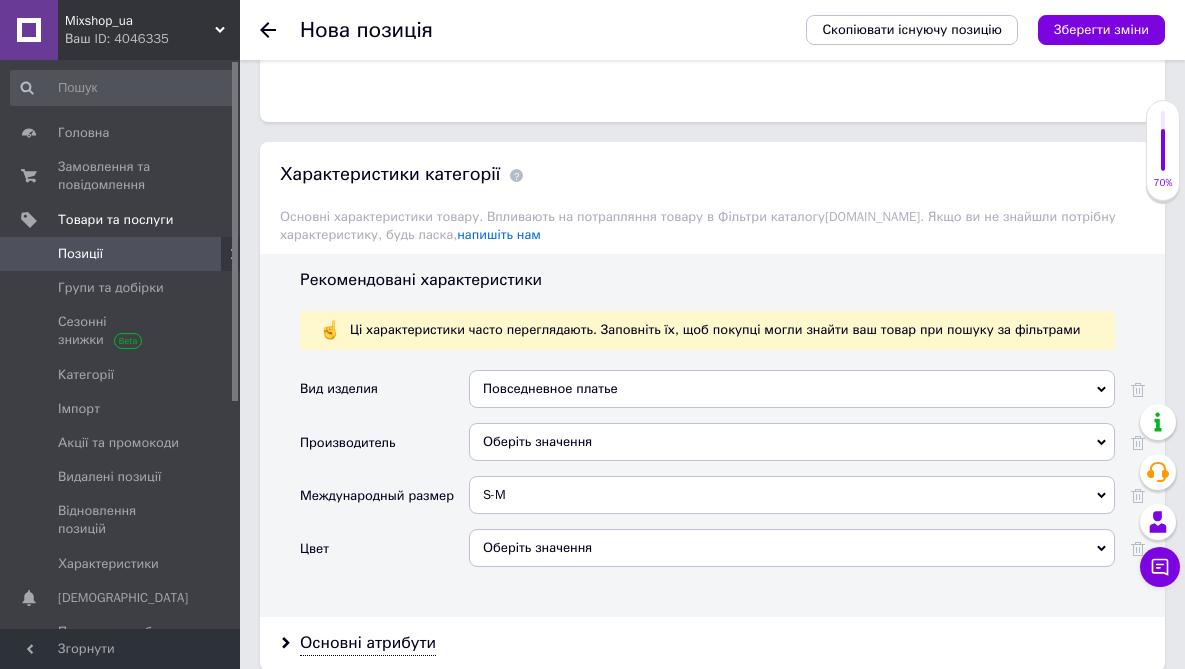 click on "Оберіть значення" at bounding box center (792, 548) 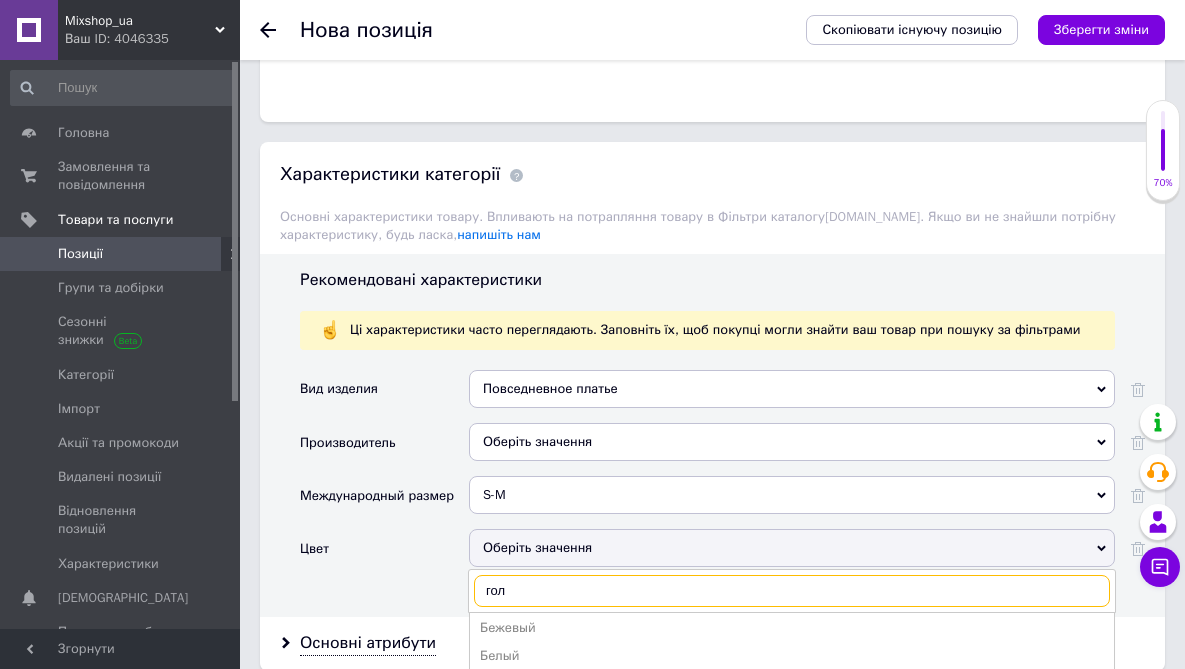 scroll, scrollTop: 0, scrollLeft: 0, axis: both 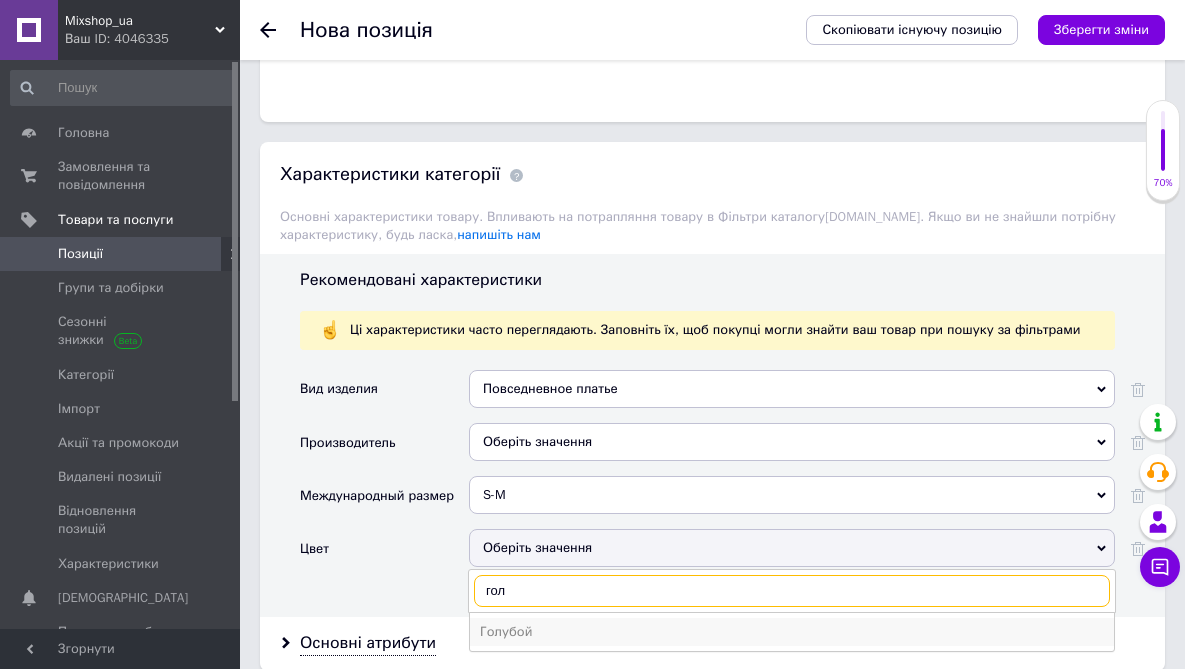type on "гол" 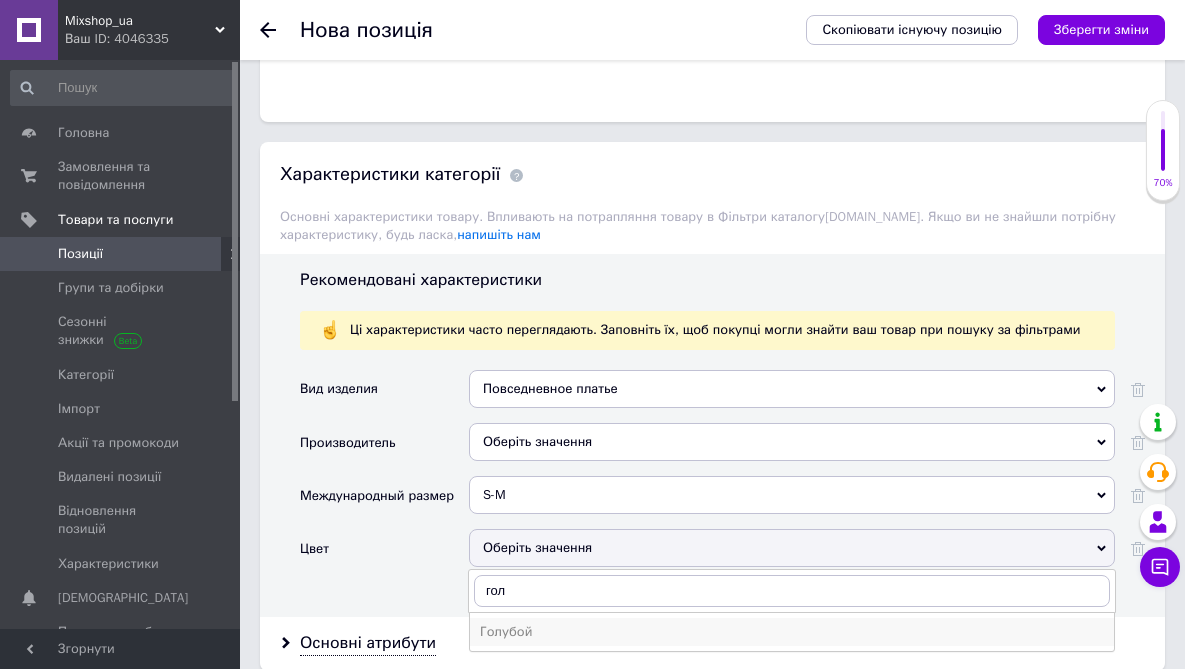click on "Голубой" at bounding box center (792, 632) 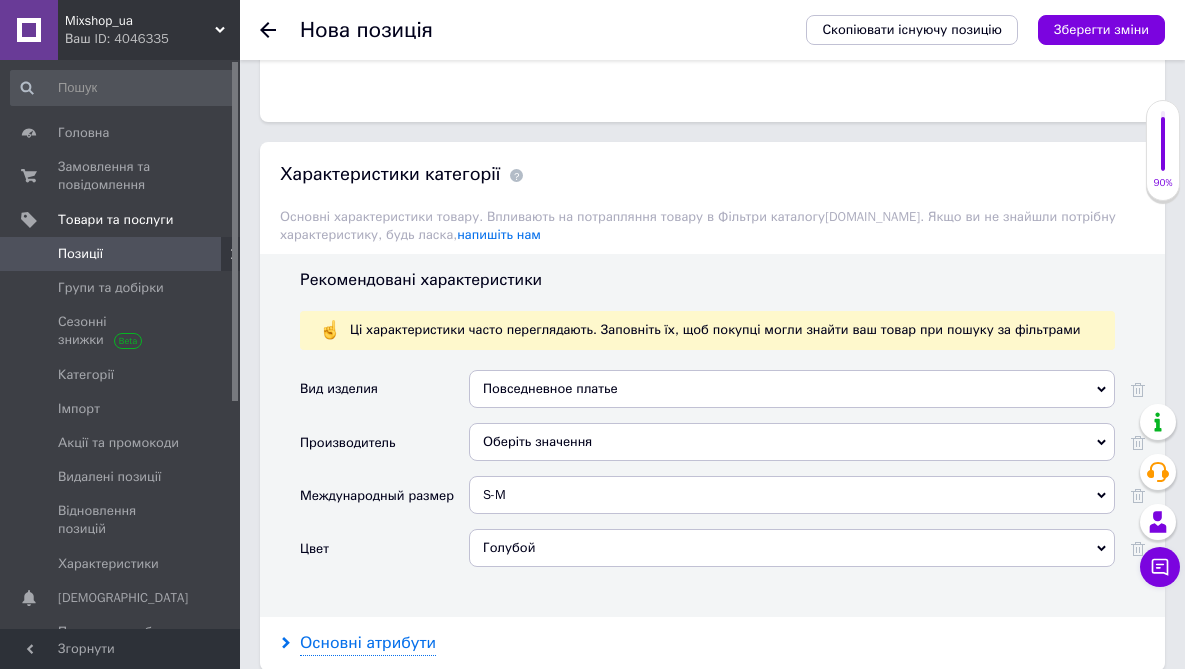 click on "Основні атрибути" at bounding box center (368, 643) 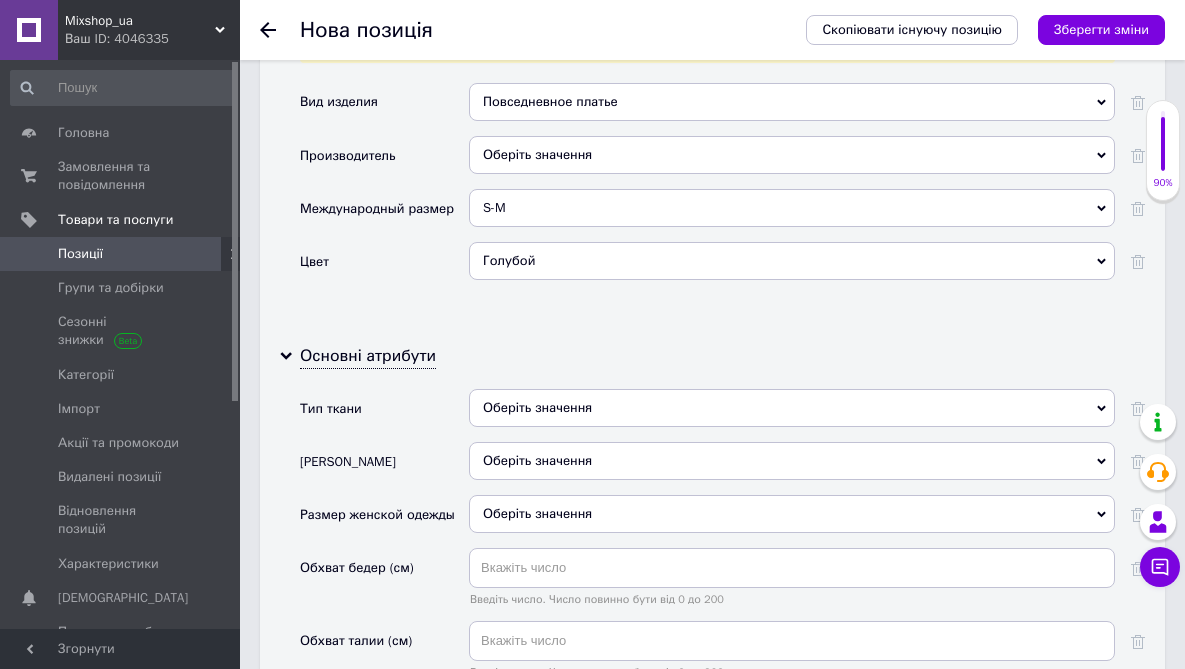 scroll, scrollTop: 1911, scrollLeft: 0, axis: vertical 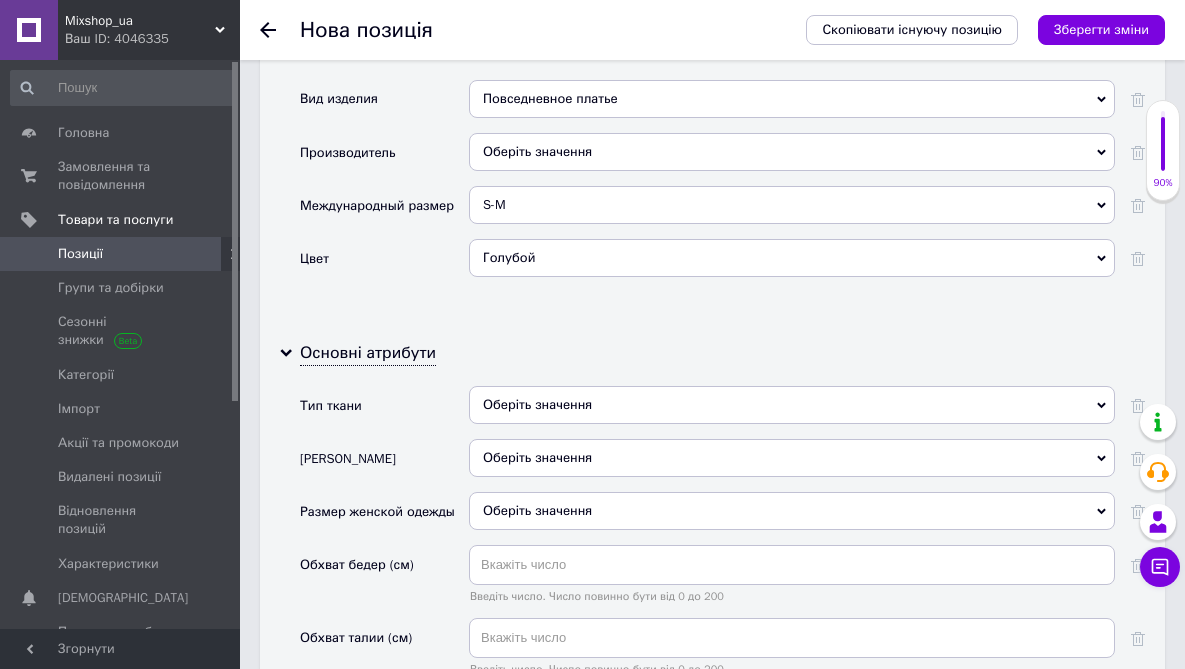 click on "Оберіть значення" at bounding box center (792, 405) 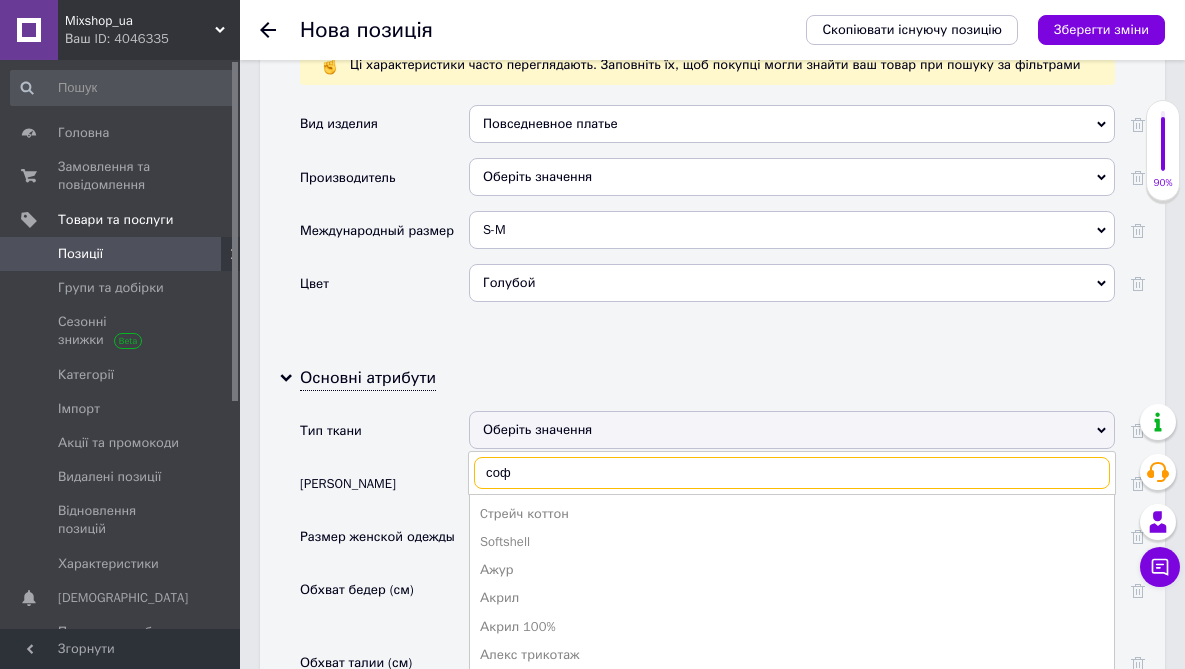 scroll, scrollTop: 1867, scrollLeft: 0, axis: vertical 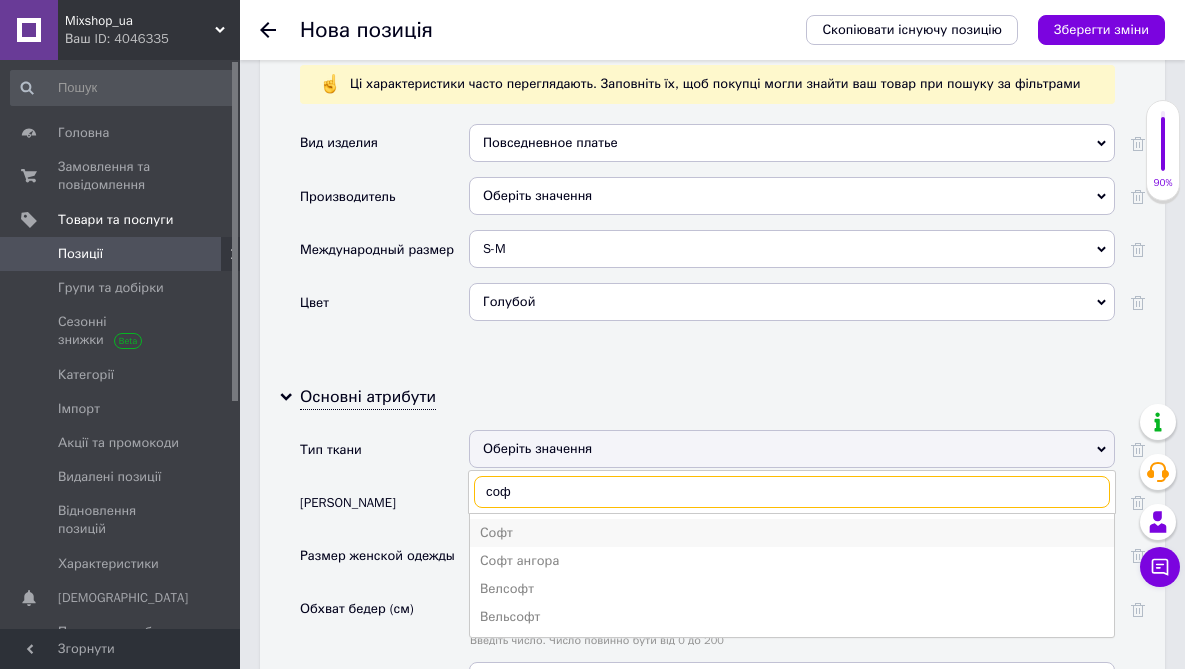 type on "соф" 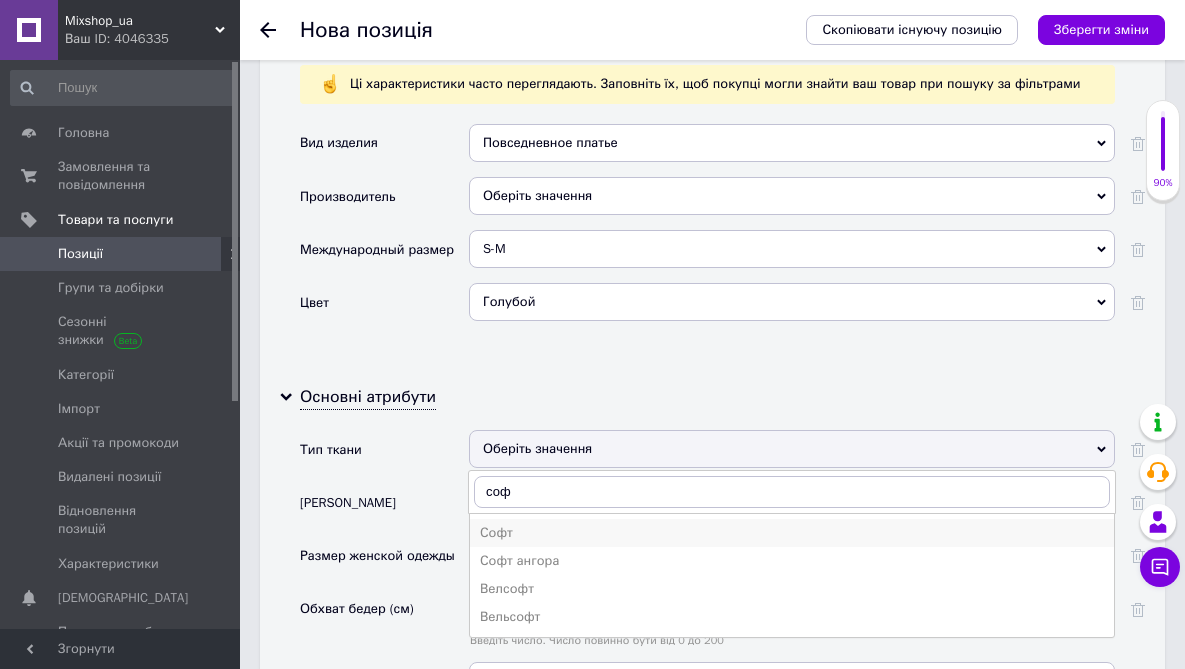 click on "Софт" at bounding box center (792, 533) 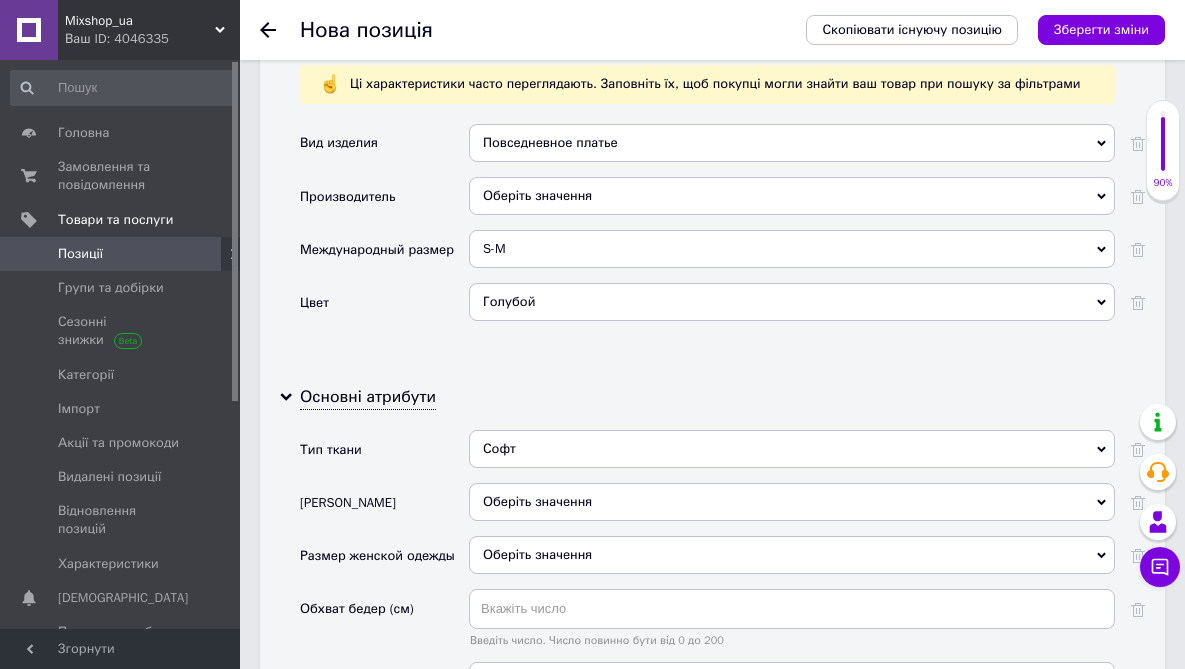 click on "Оберіть значення" at bounding box center (792, 502) 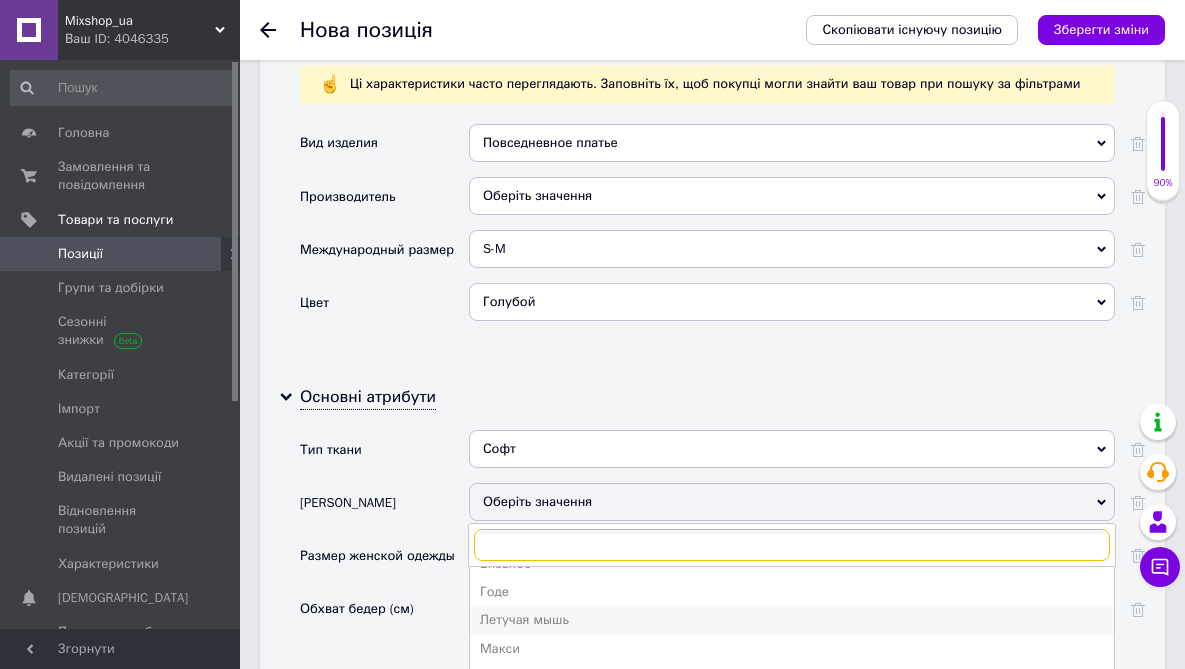 scroll, scrollTop: 173, scrollLeft: 0, axis: vertical 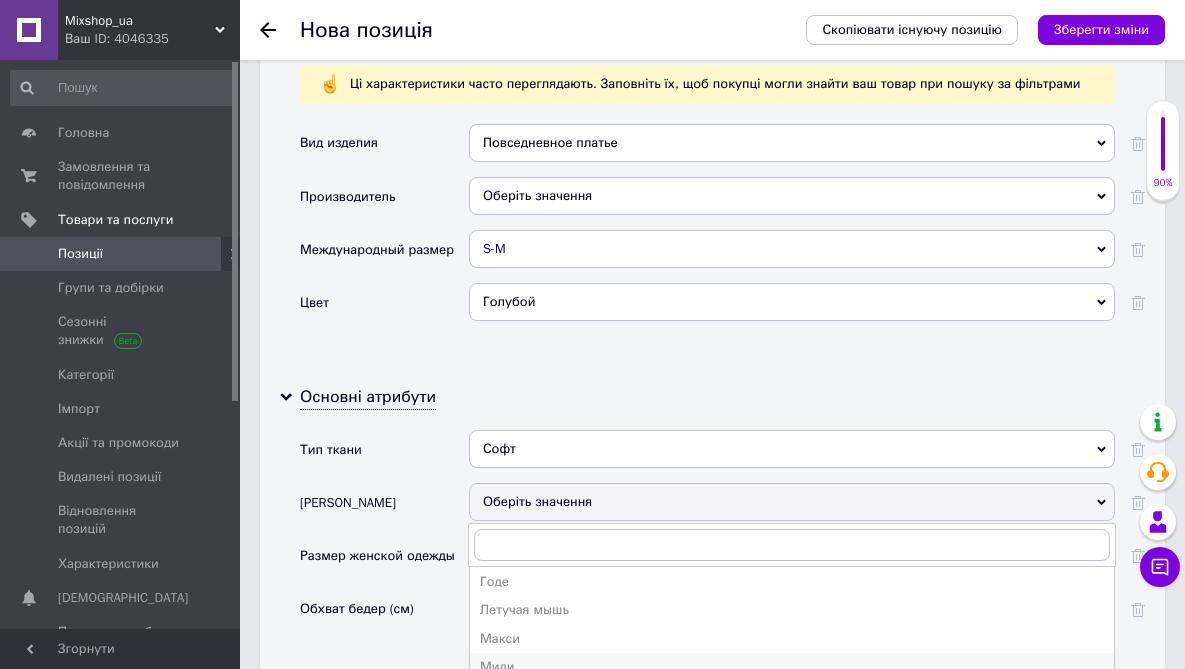 click on "Миди" at bounding box center (792, 667) 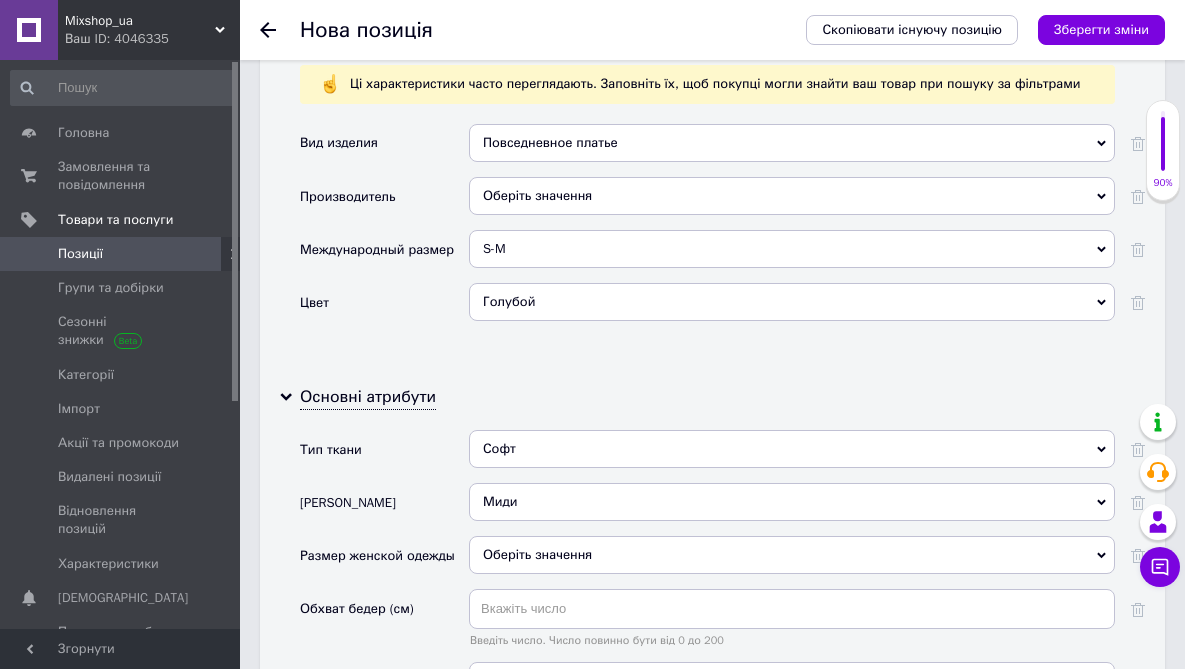 click on "Оберіть значення" at bounding box center [792, 555] 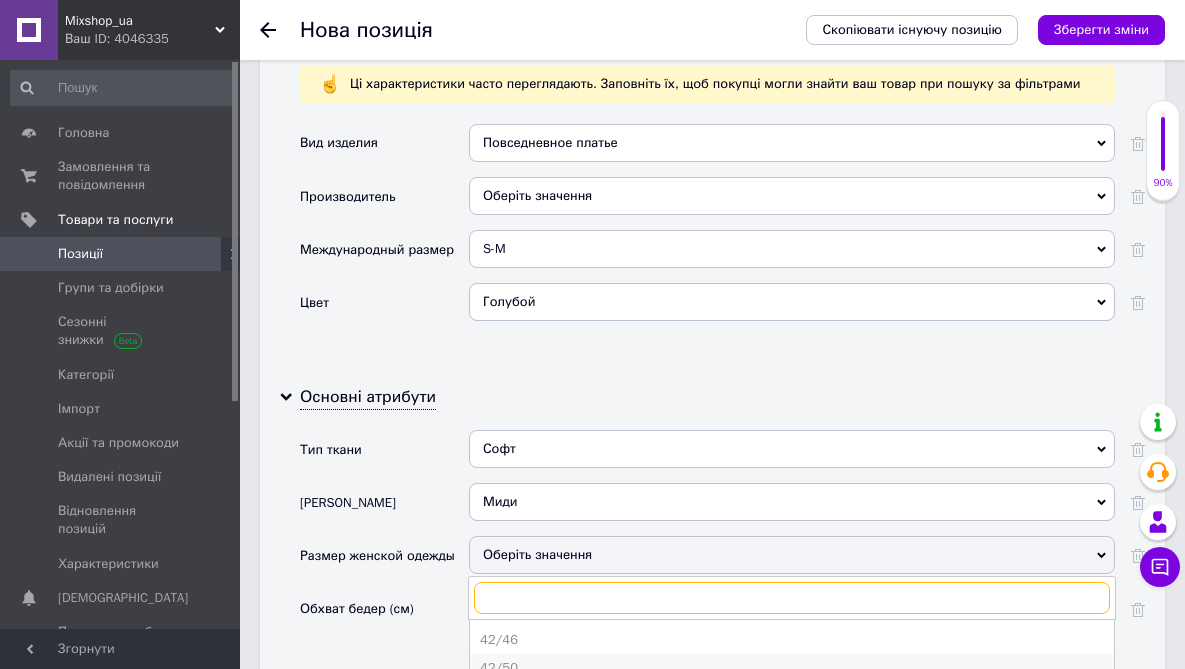 scroll, scrollTop: 224, scrollLeft: 0, axis: vertical 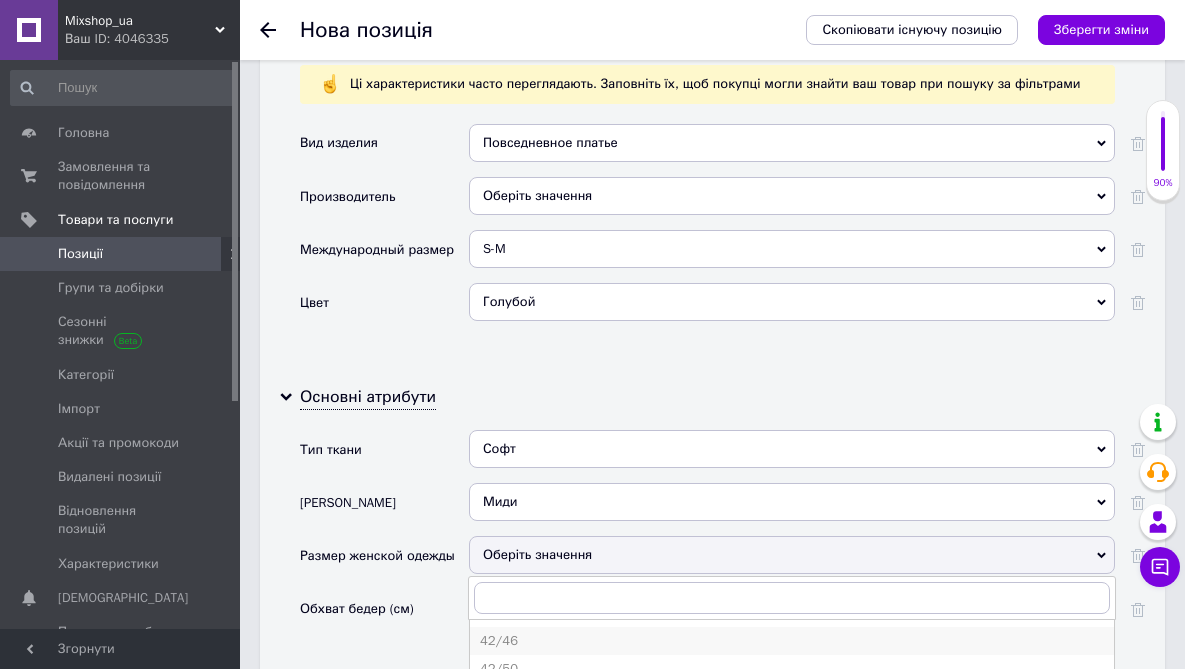 click on "42/46" at bounding box center [792, 641] 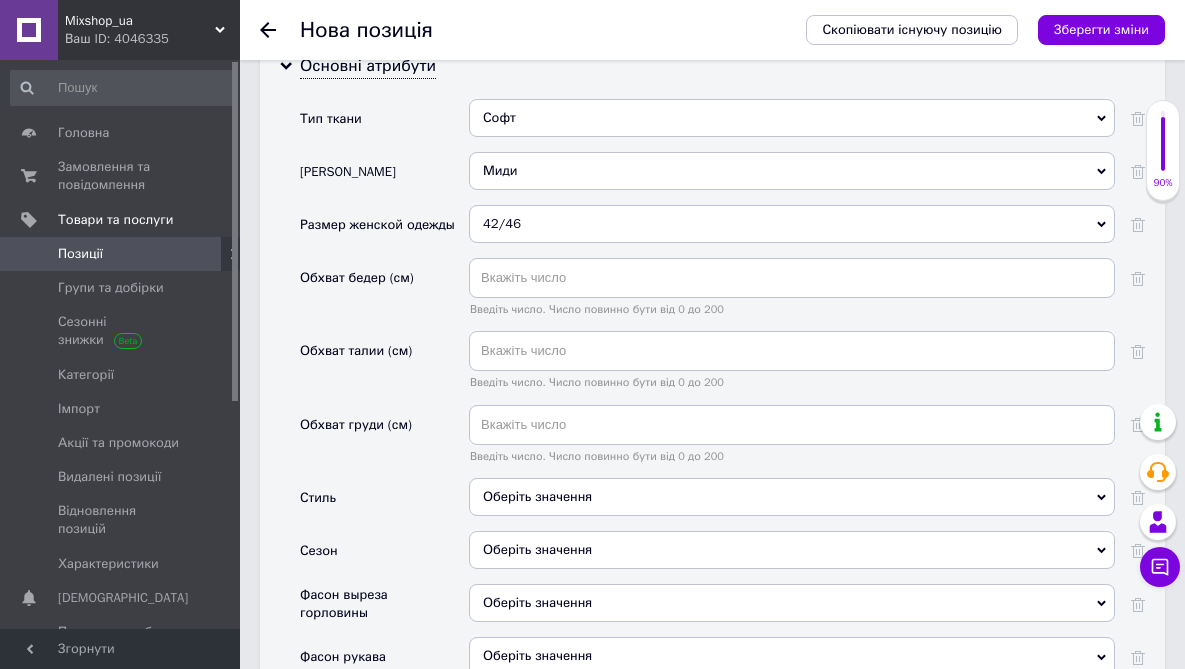 scroll, scrollTop: 2208, scrollLeft: 0, axis: vertical 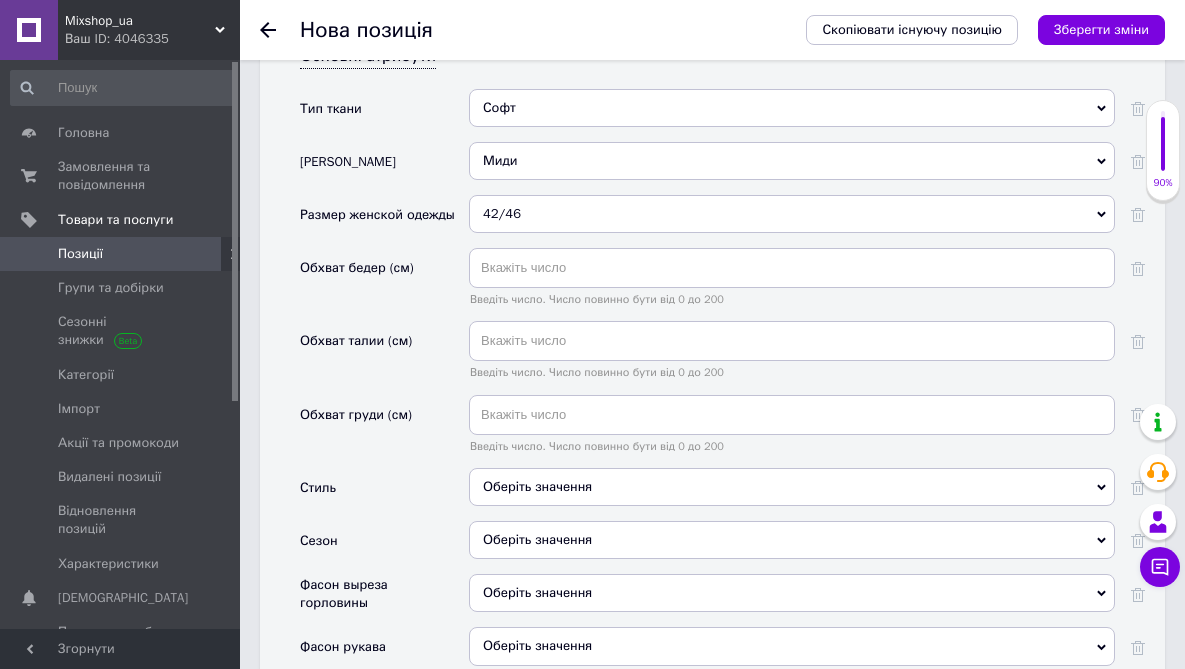 click on "Оберіть значення" at bounding box center [792, 487] 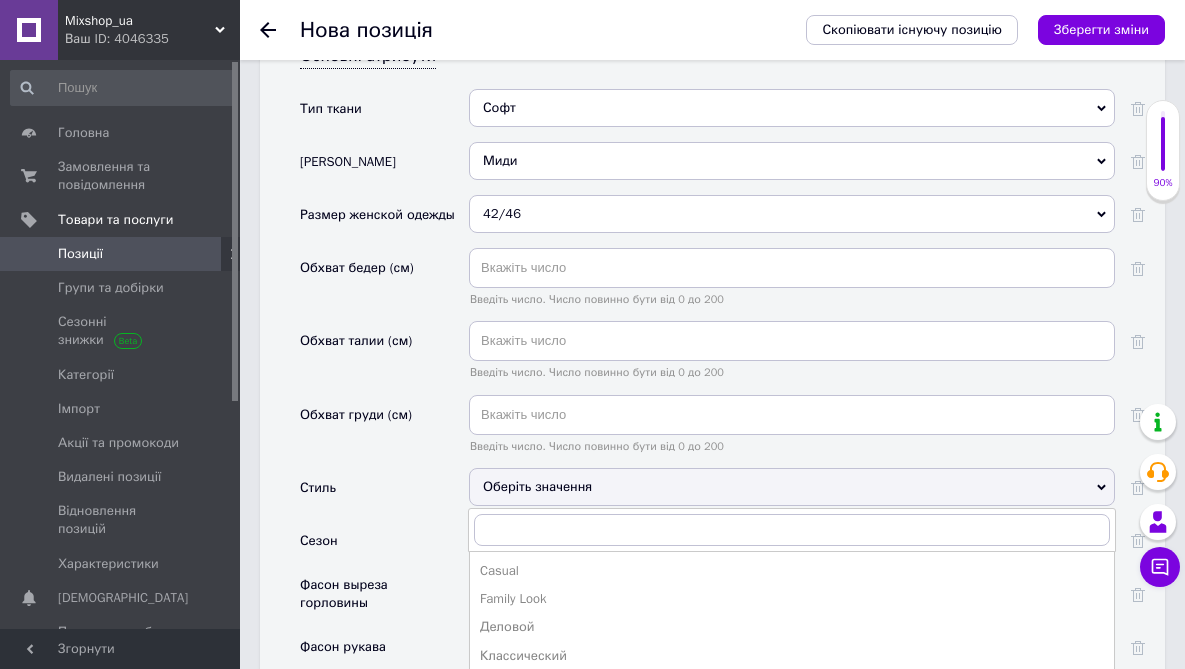 click on "Молодежный" at bounding box center [792, 684] 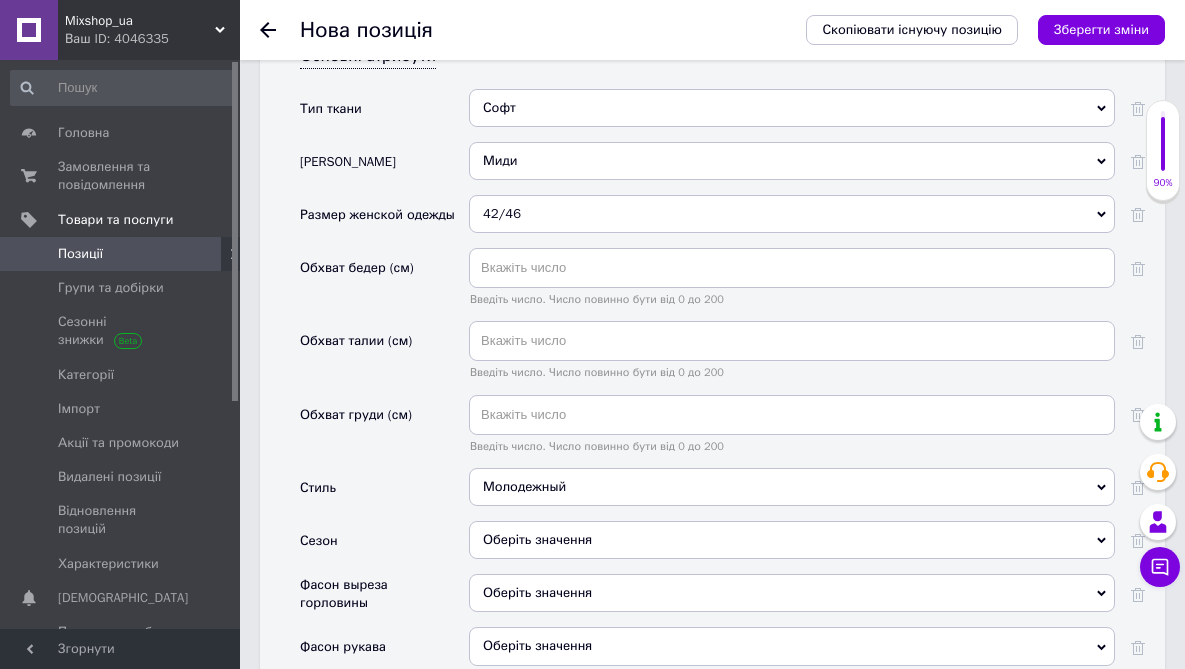 drag, startPoint x: 548, startPoint y: 422, endPoint x: 542, endPoint y: 437, distance: 16.155495 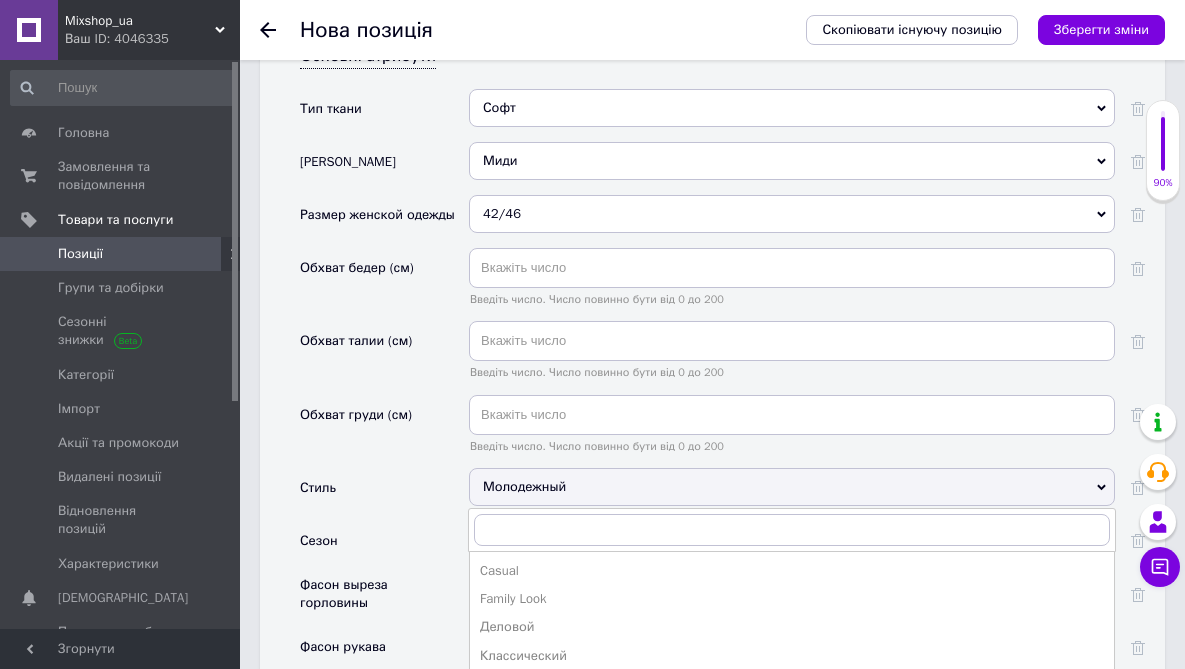 click on "Романтический" at bounding box center [792, 712] 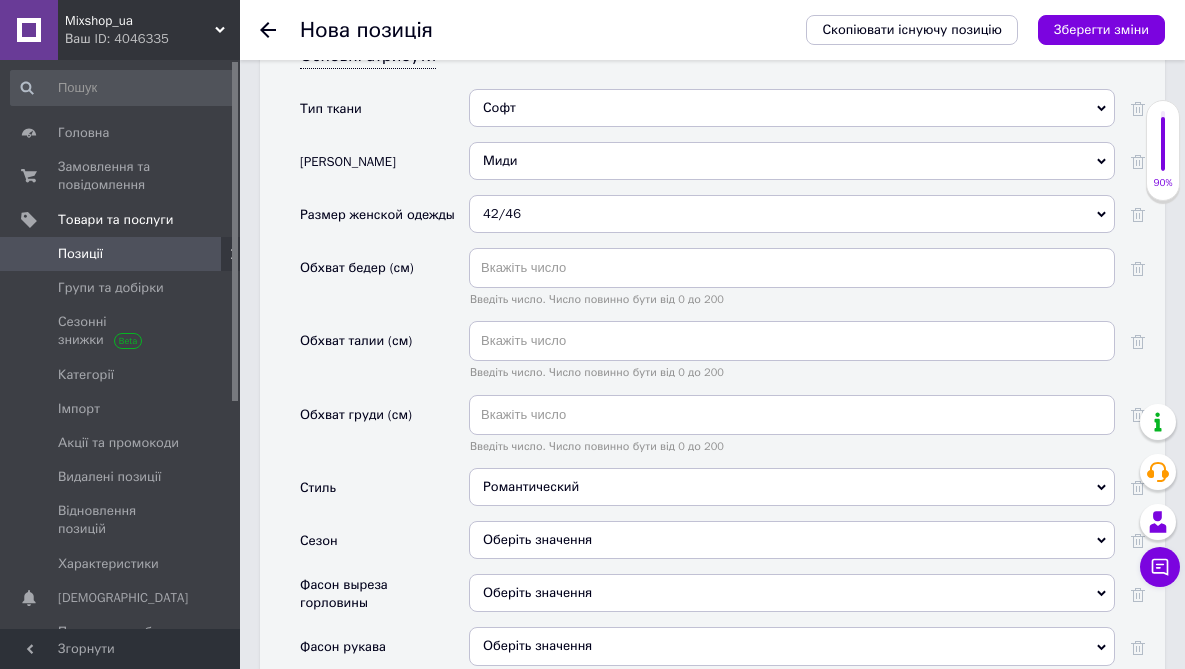 click on "Оберіть значення" at bounding box center [792, 540] 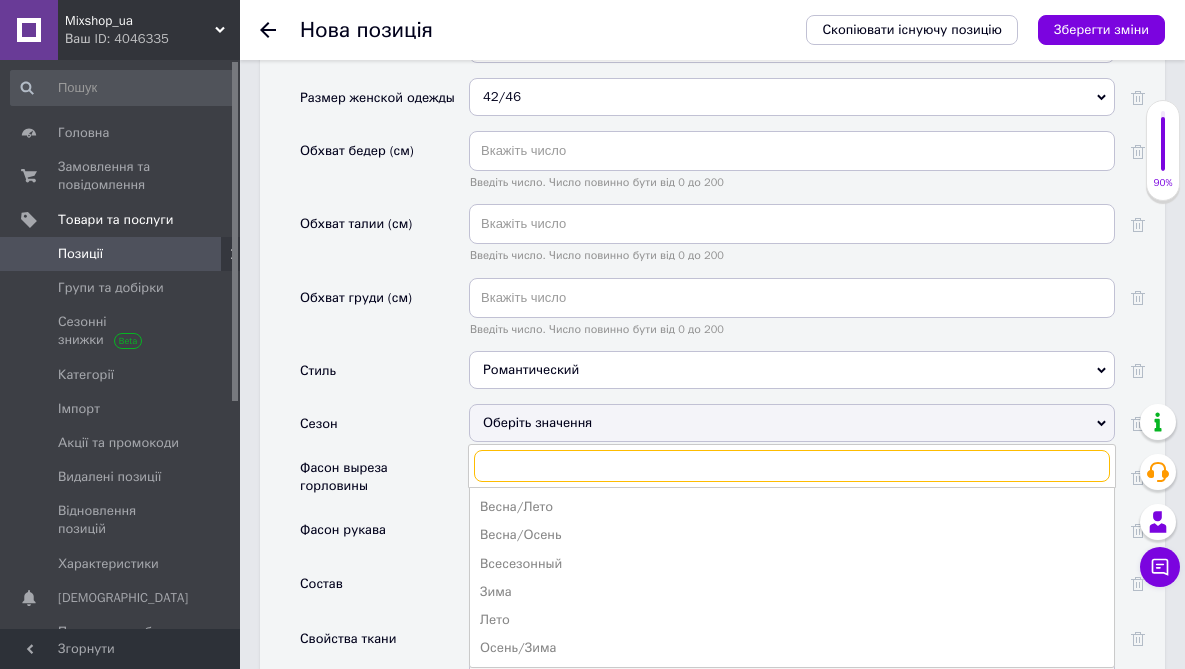 scroll, scrollTop: 2333, scrollLeft: 0, axis: vertical 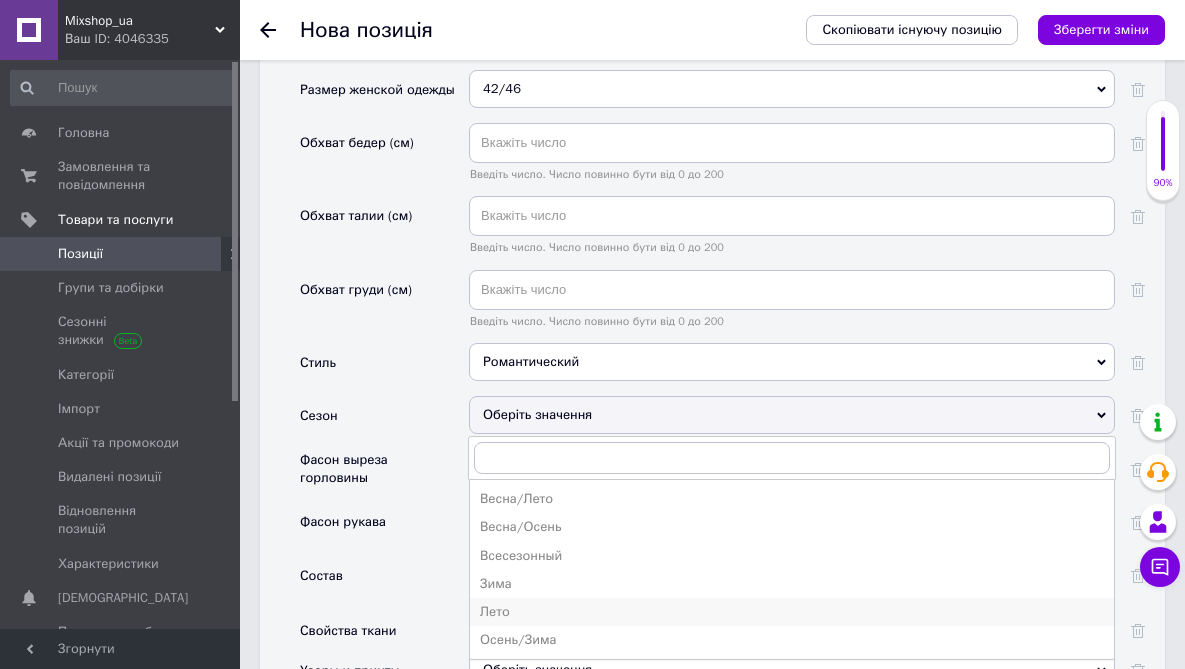 click on "Лето" at bounding box center [792, 612] 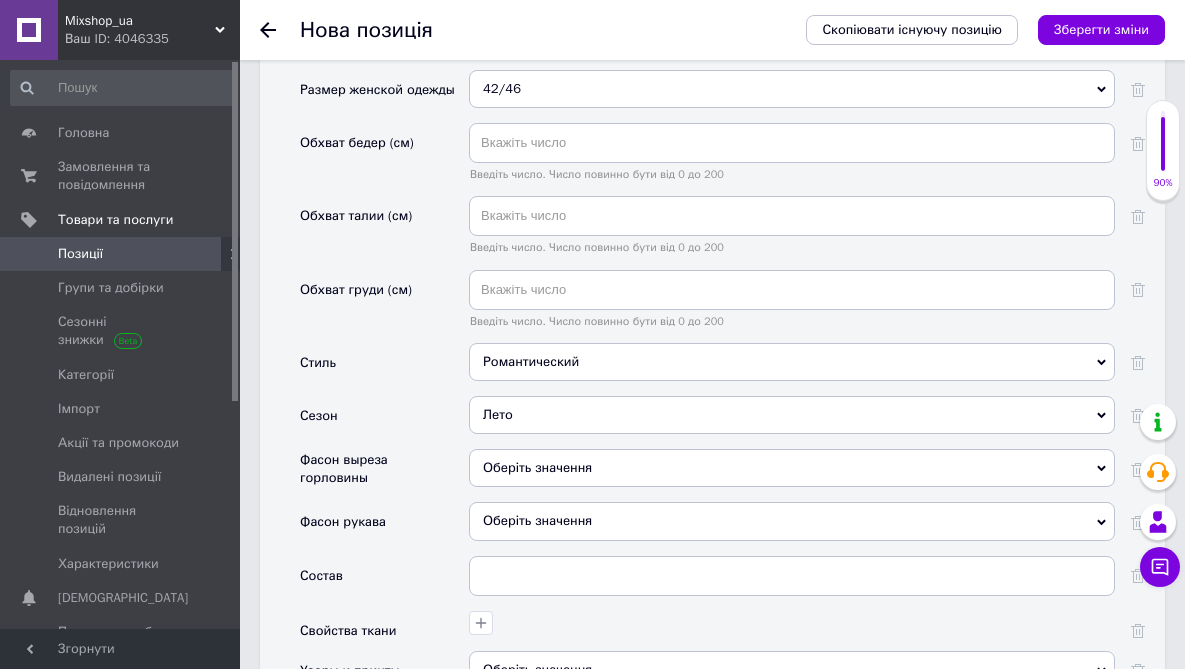 click on "Оберіть значення" at bounding box center [792, 468] 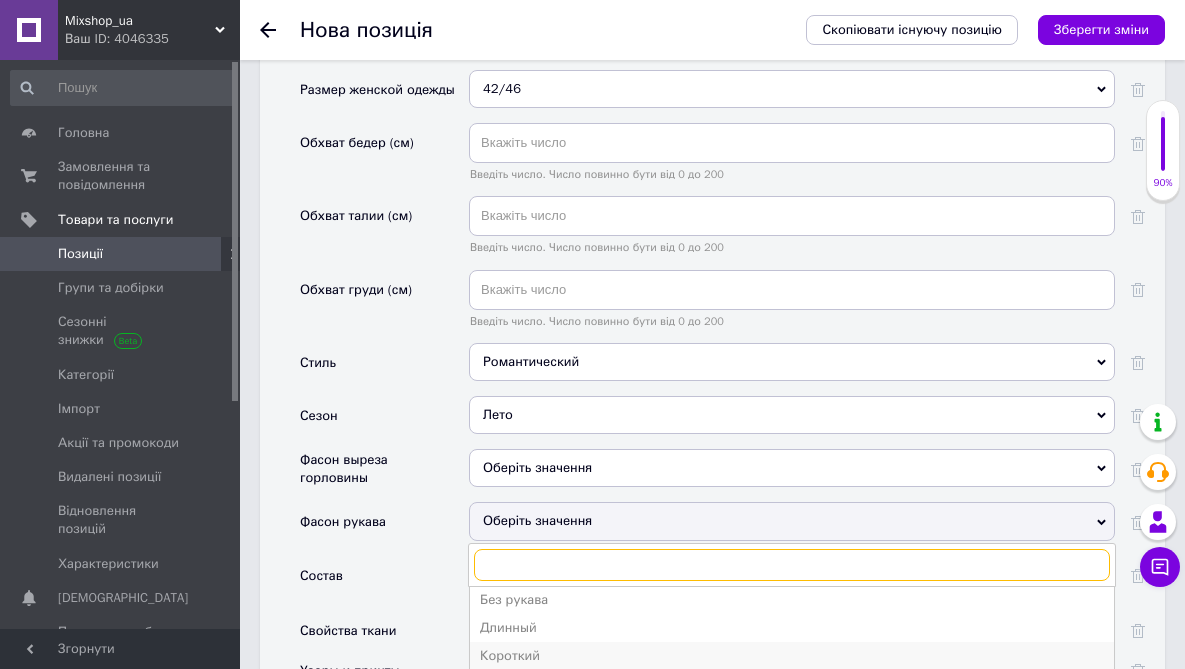 scroll, scrollTop: 17, scrollLeft: 0, axis: vertical 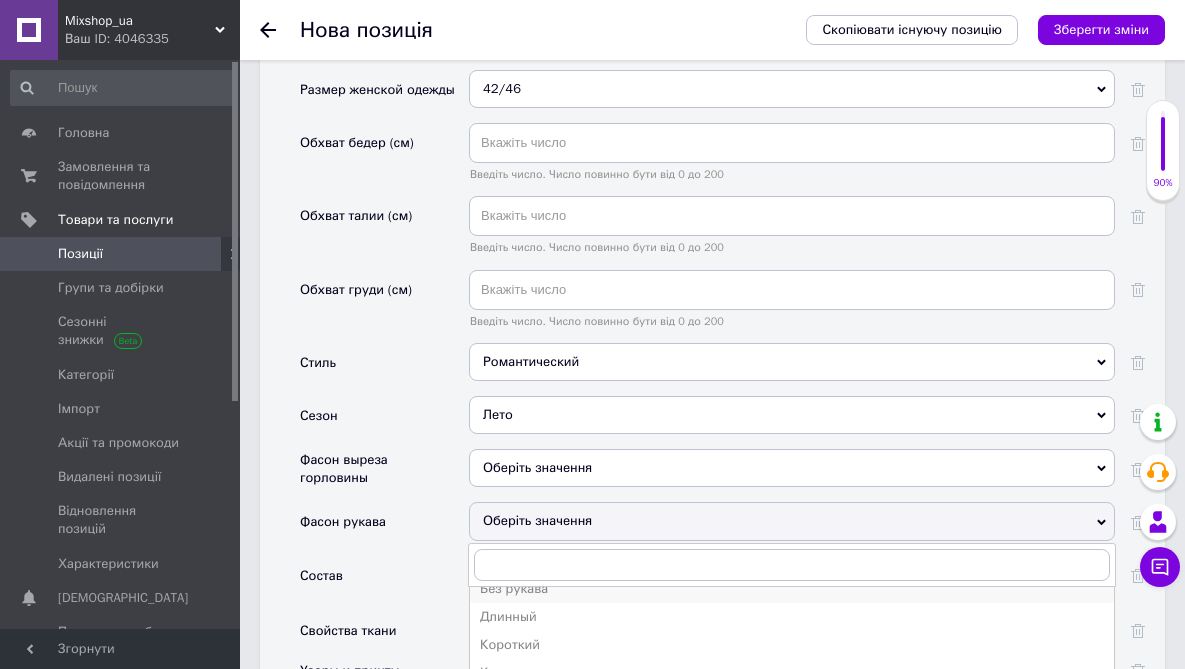 click on "Без рукава" at bounding box center [792, 589] 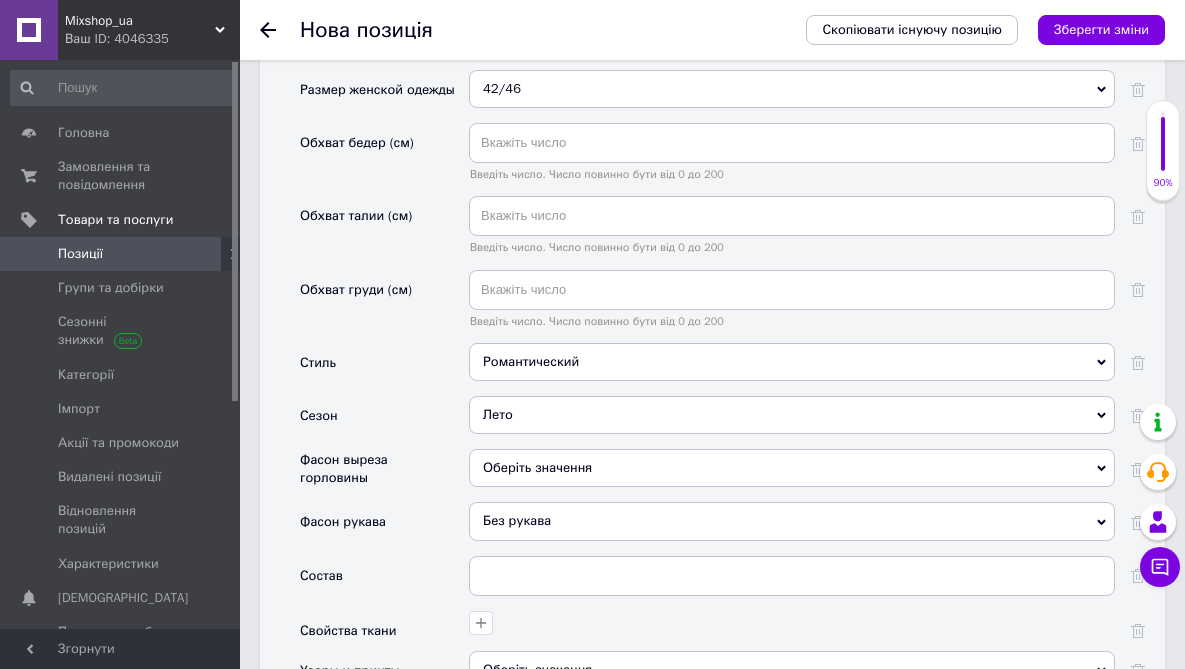 click on "Без рукава" at bounding box center [792, 521] 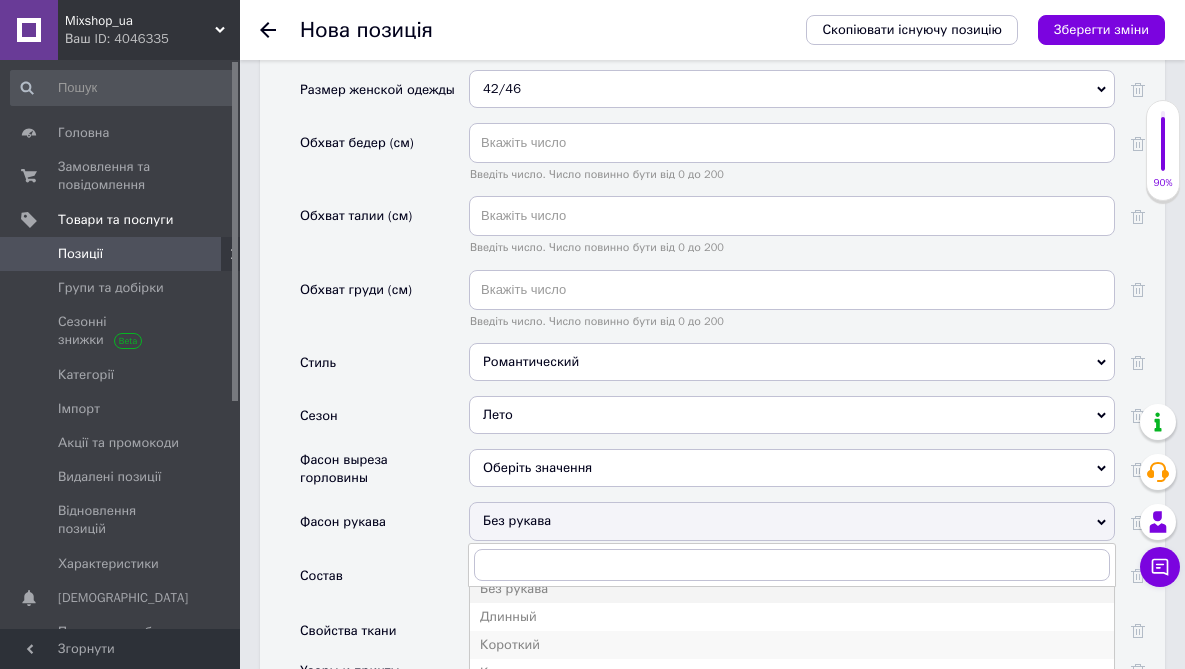 click on "Короткий" at bounding box center [792, 645] 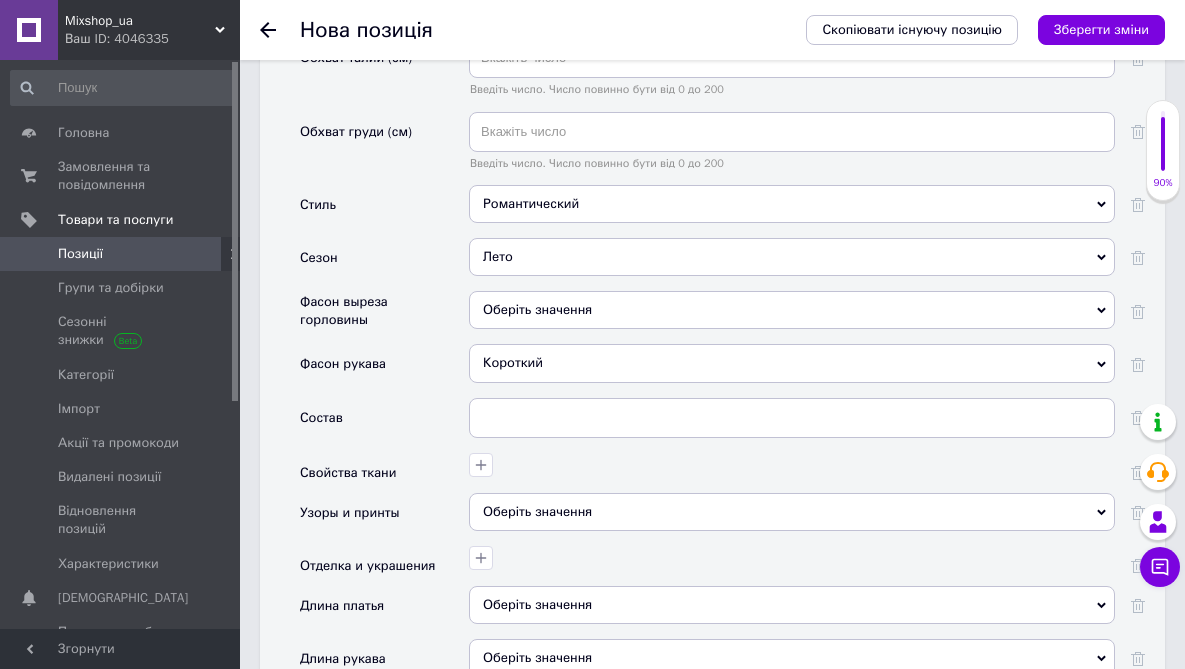 scroll, scrollTop: 2494, scrollLeft: 0, axis: vertical 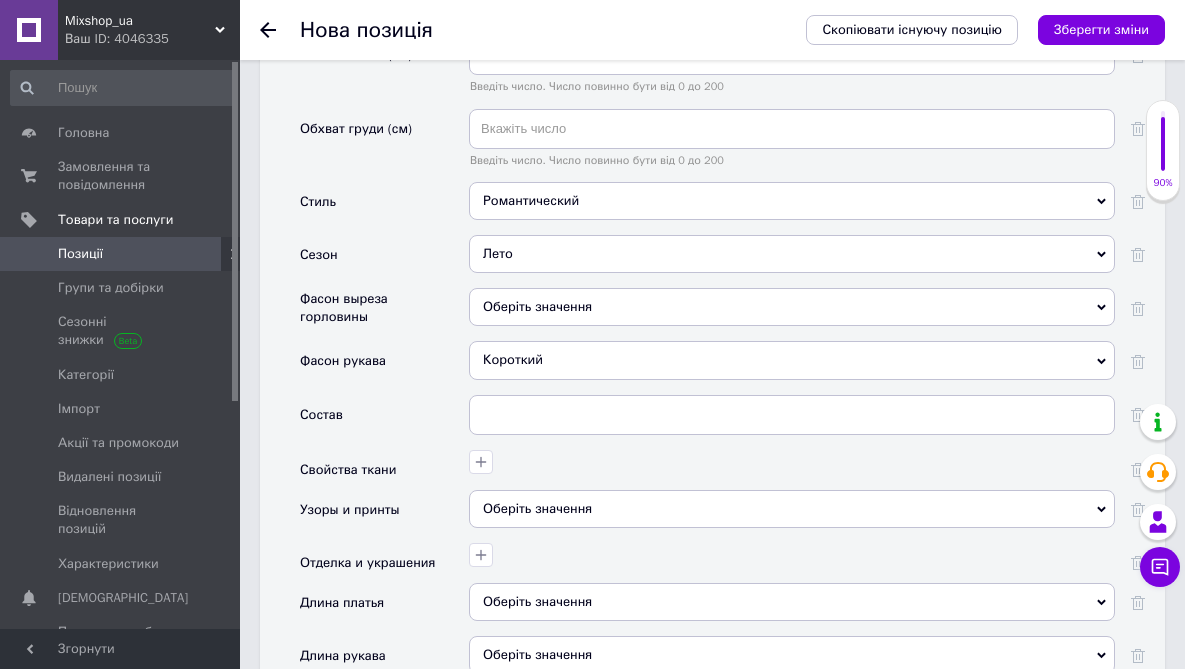 click on "Оберіть значення" at bounding box center (792, 509) 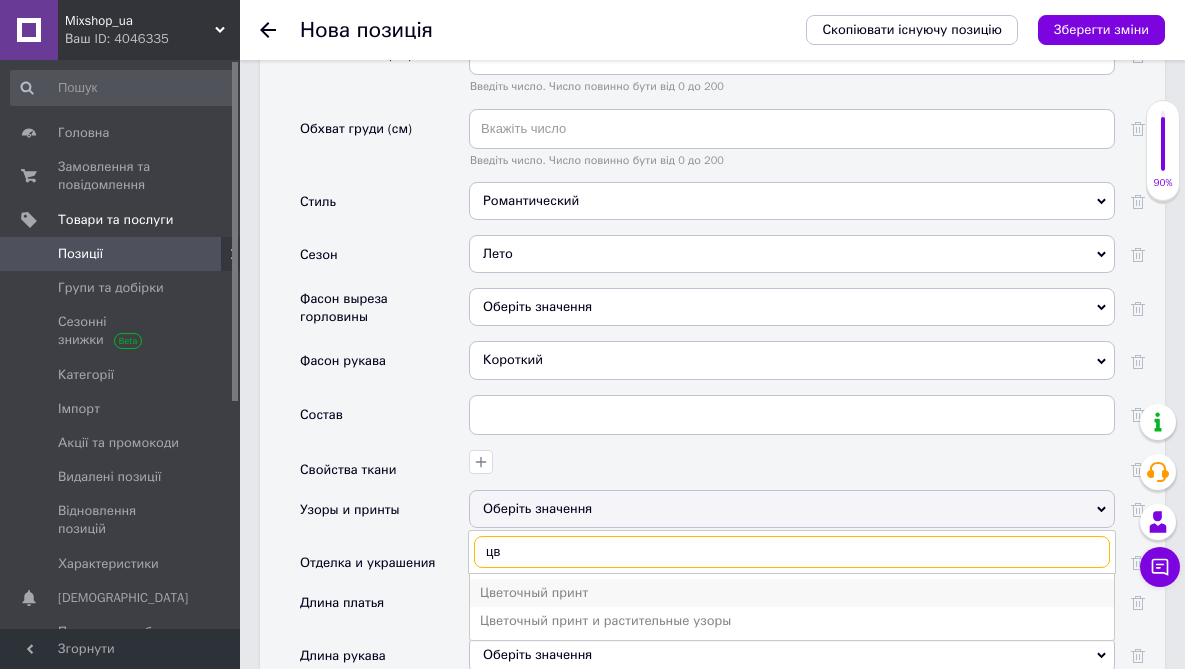 type on "цв" 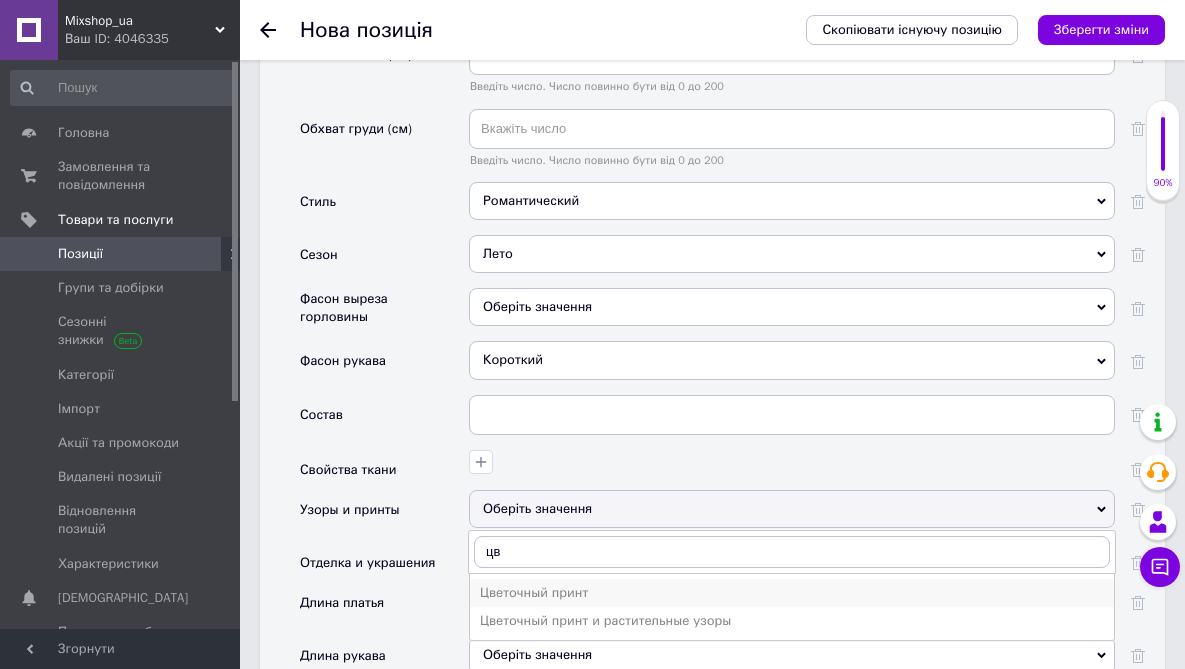 click on "Цветочный принт" at bounding box center [792, 593] 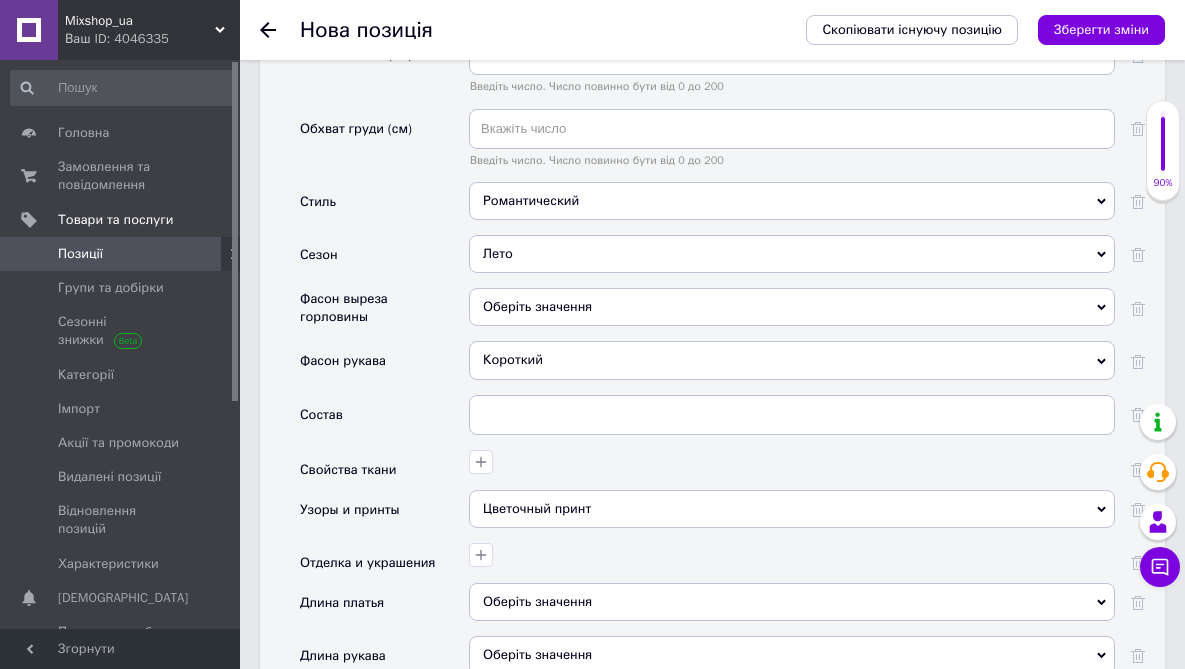 click on "Оберіть значення" at bounding box center [792, 602] 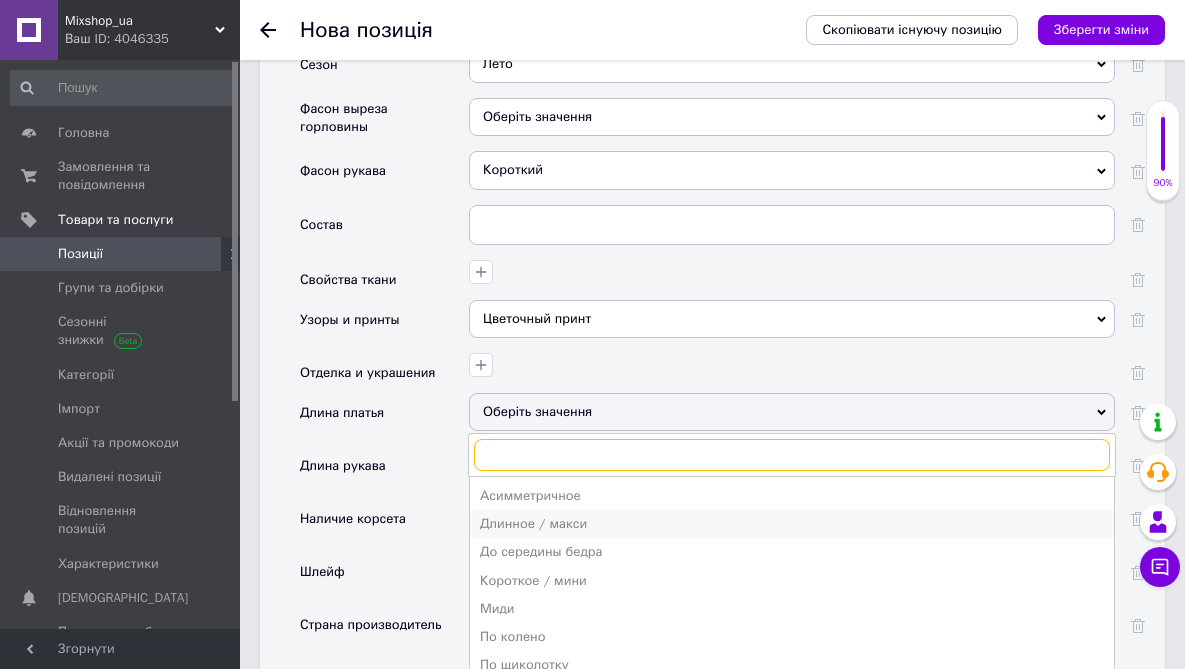 scroll, scrollTop: 2687, scrollLeft: 0, axis: vertical 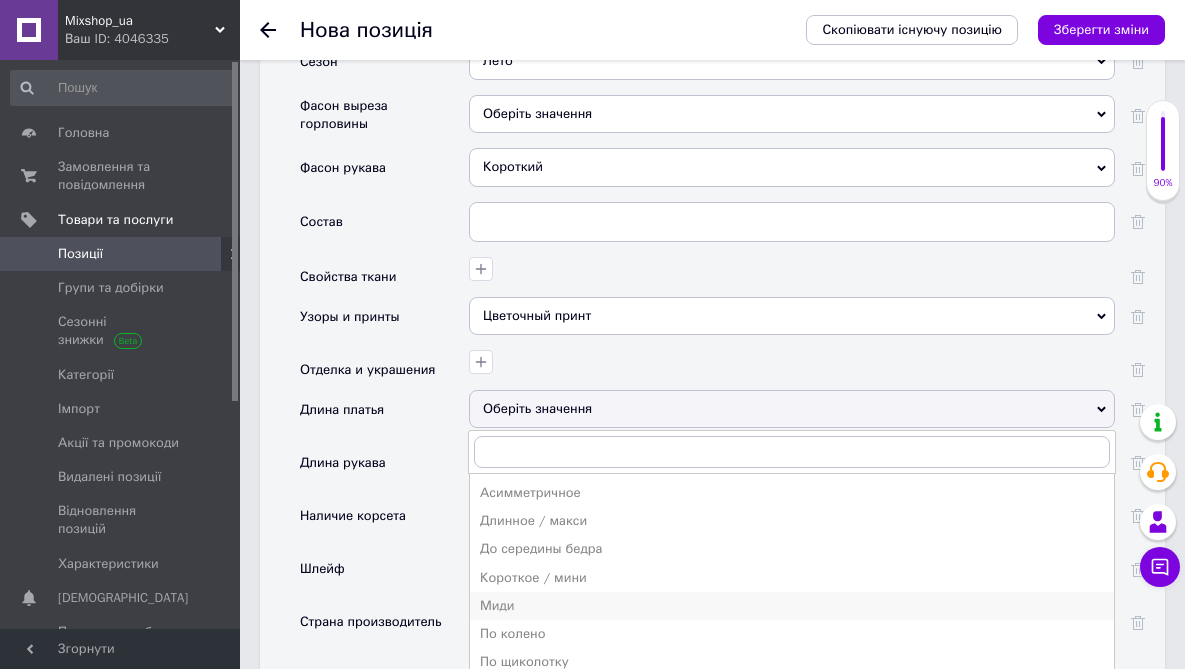 click on "Миди" at bounding box center (792, 606) 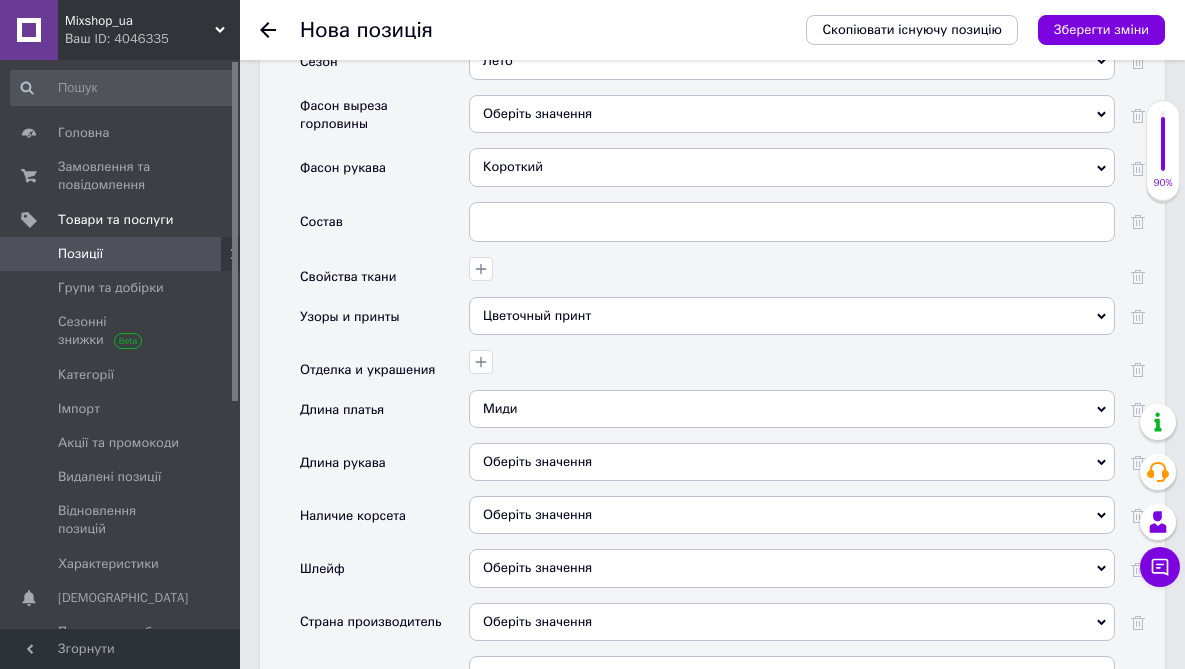 click on "Миди" at bounding box center (792, 409) 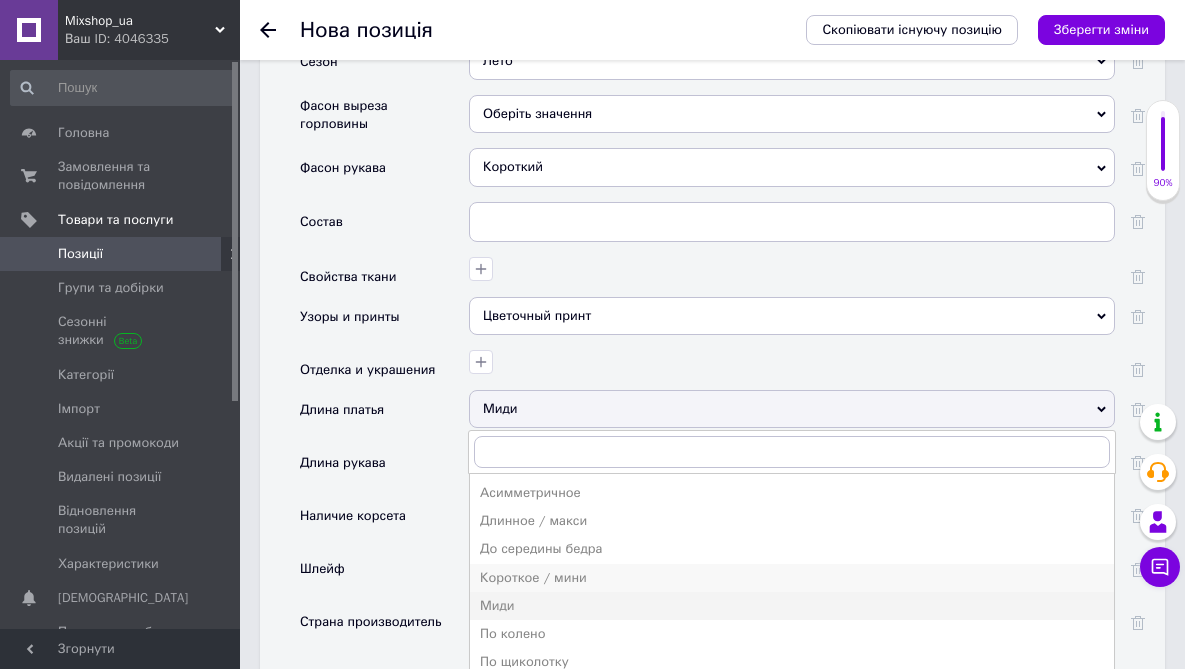 click on "Короткое  / мини" at bounding box center [792, 578] 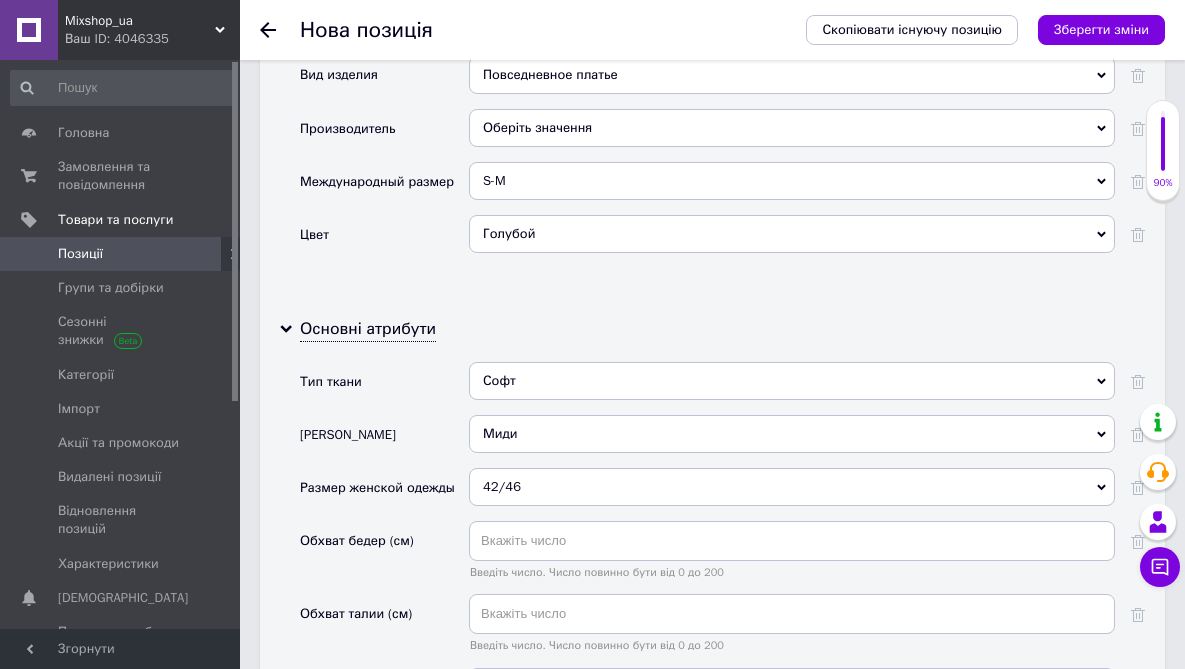 scroll, scrollTop: 1934, scrollLeft: 0, axis: vertical 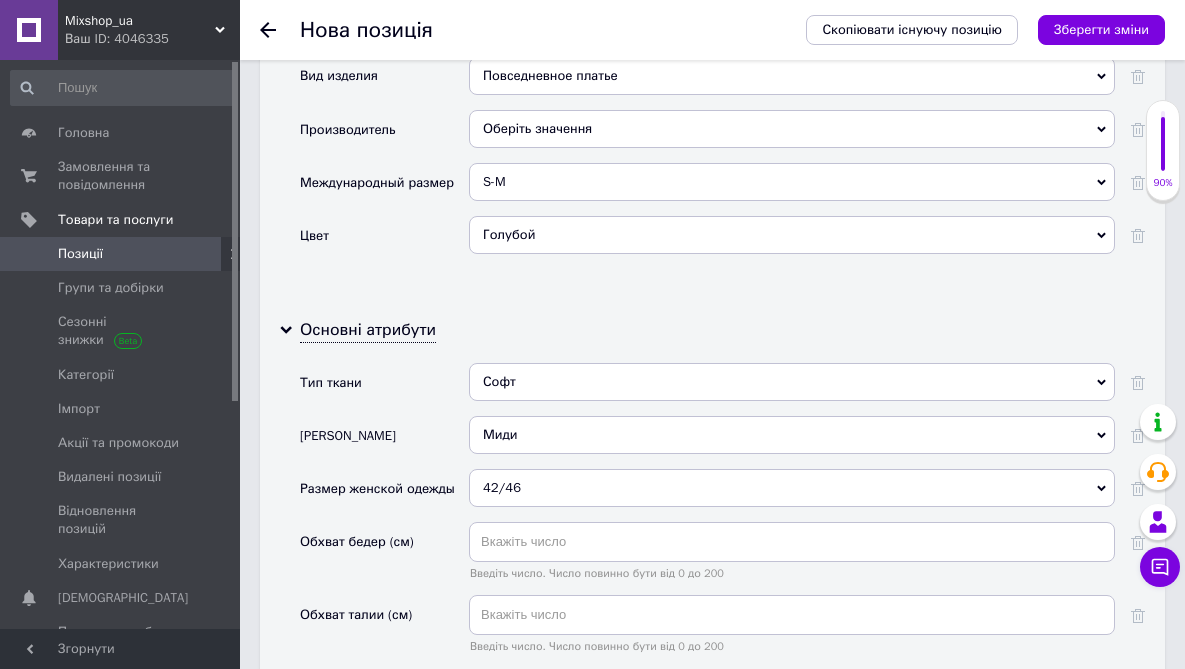 click on "Миди" at bounding box center [792, 435] 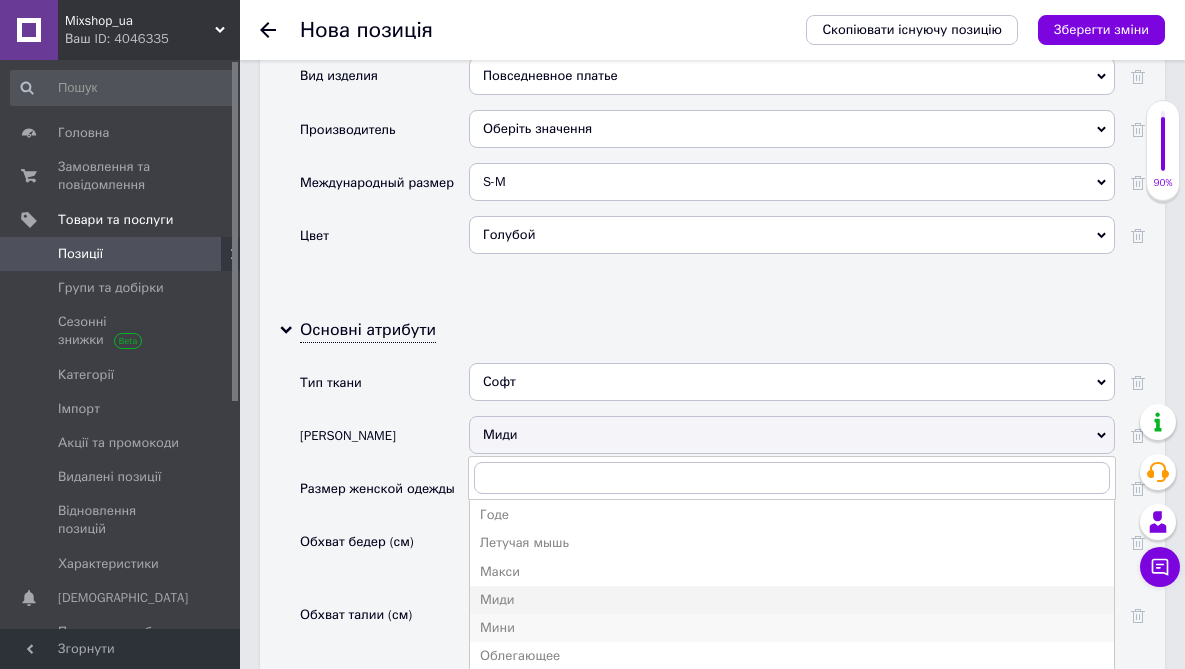 click on "Мини" at bounding box center (792, 628) 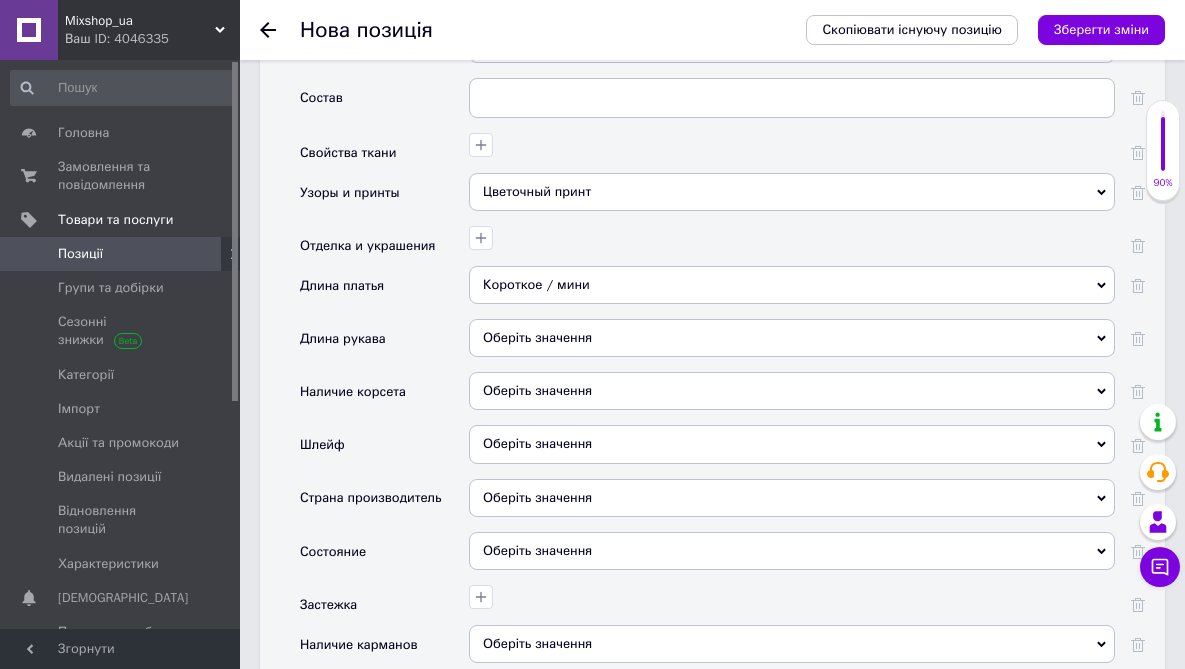 scroll, scrollTop: 2807, scrollLeft: 0, axis: vertical 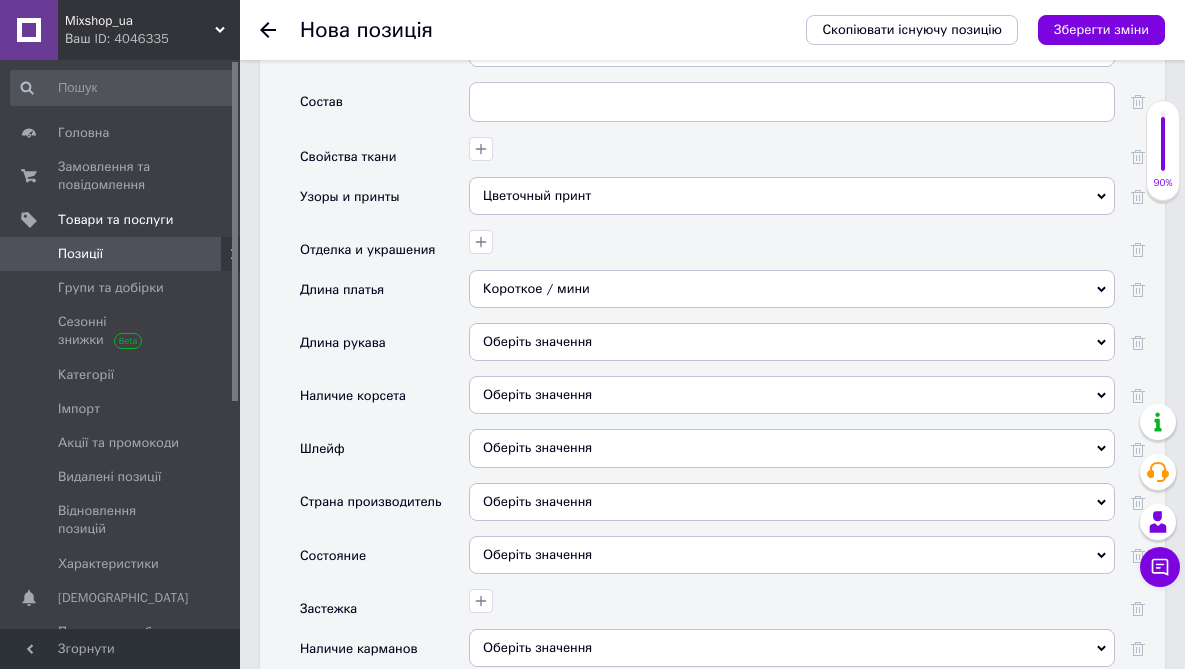 click on "Оберіть значення" at bounding box center [792, 502] 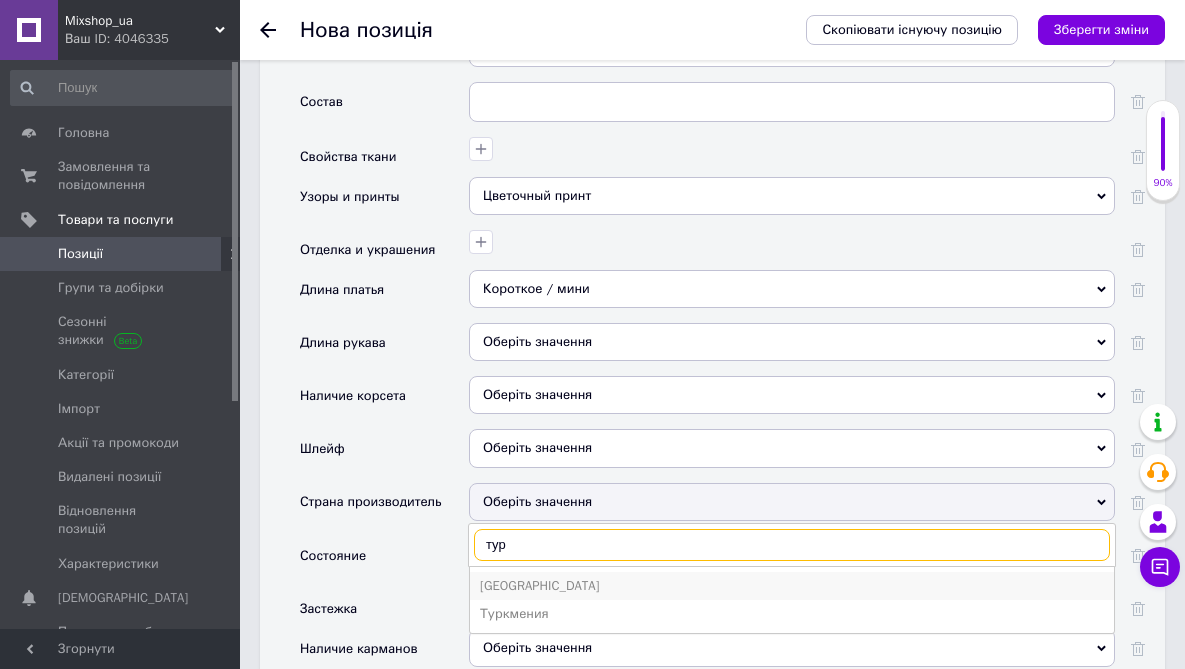 type on "тур" 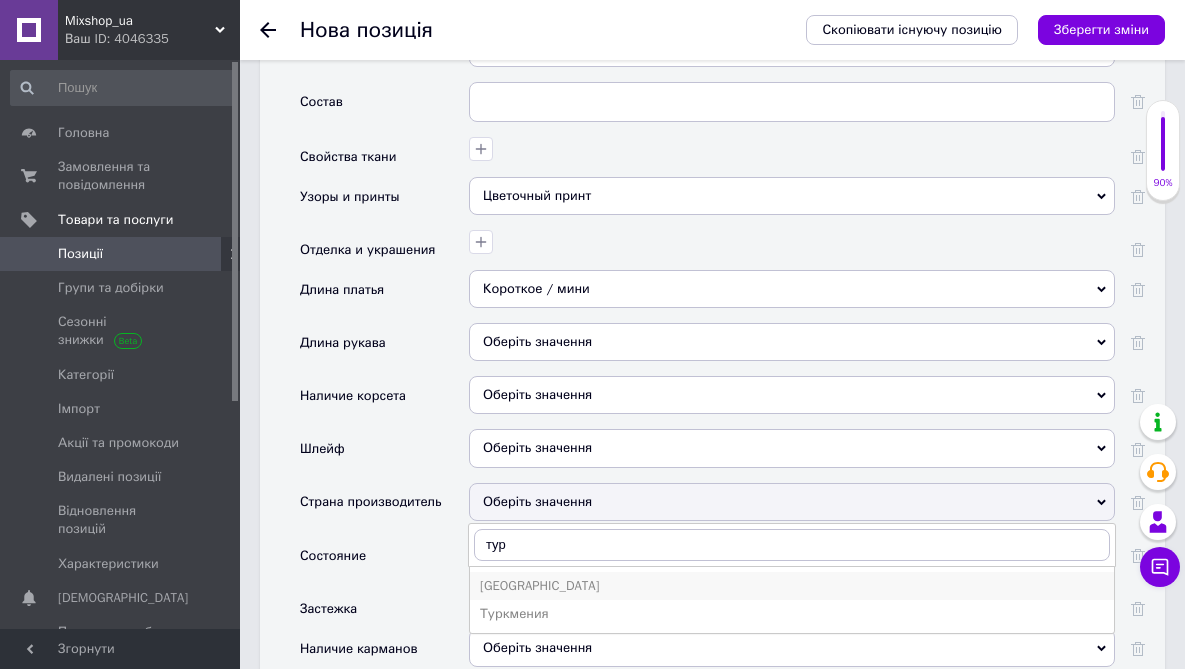 click on "[GEOGRAPHIC_DATA]" at bounding box center [792, 586] 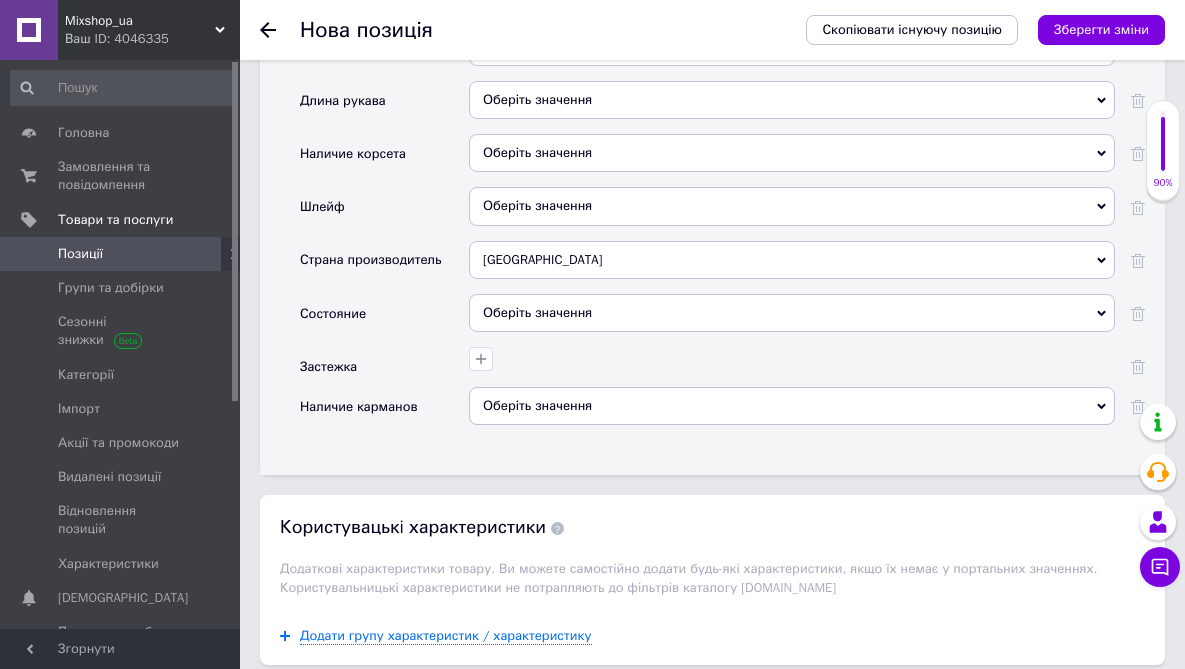 scroll, scrollTop: 3070, scrollLeft: 0, axis: vertical 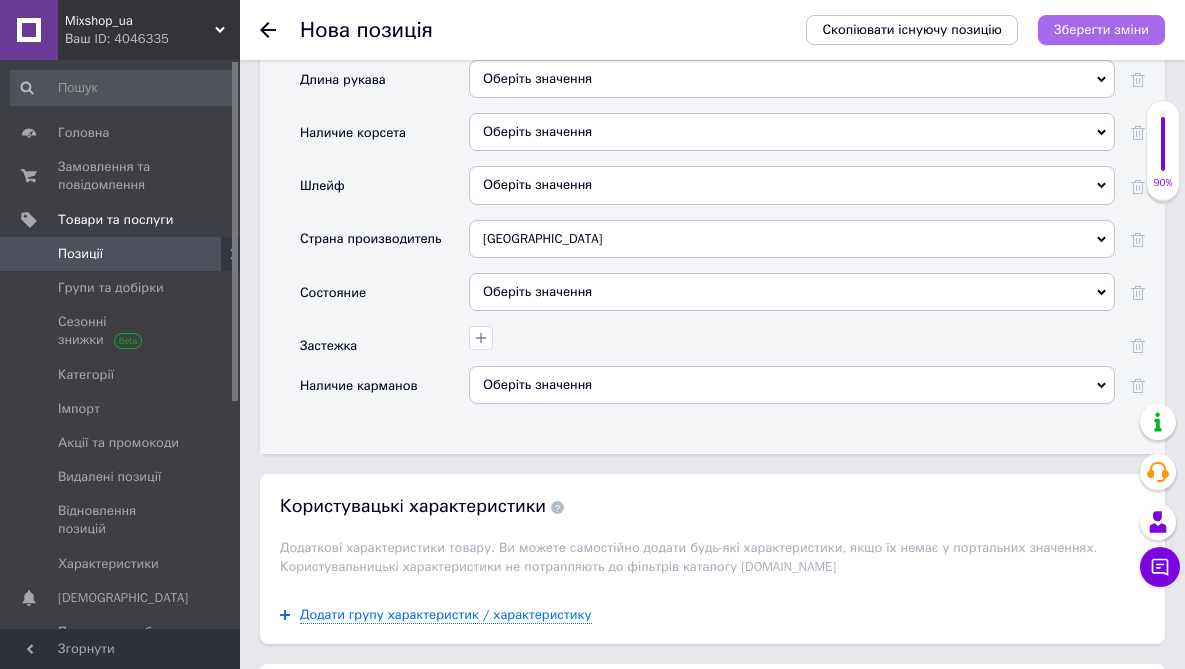 click on "Зберегти зміни" at bounding box center [1101, 29] 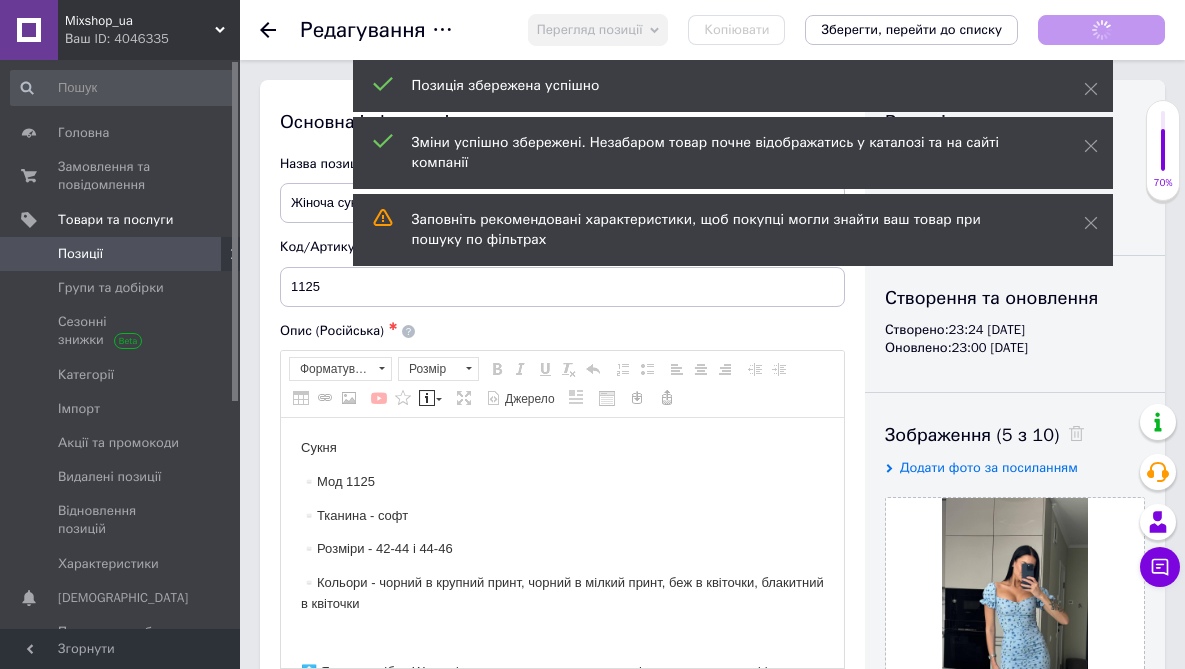 scroll, scrollTop: 0, scrollLeft: 0, axis: both 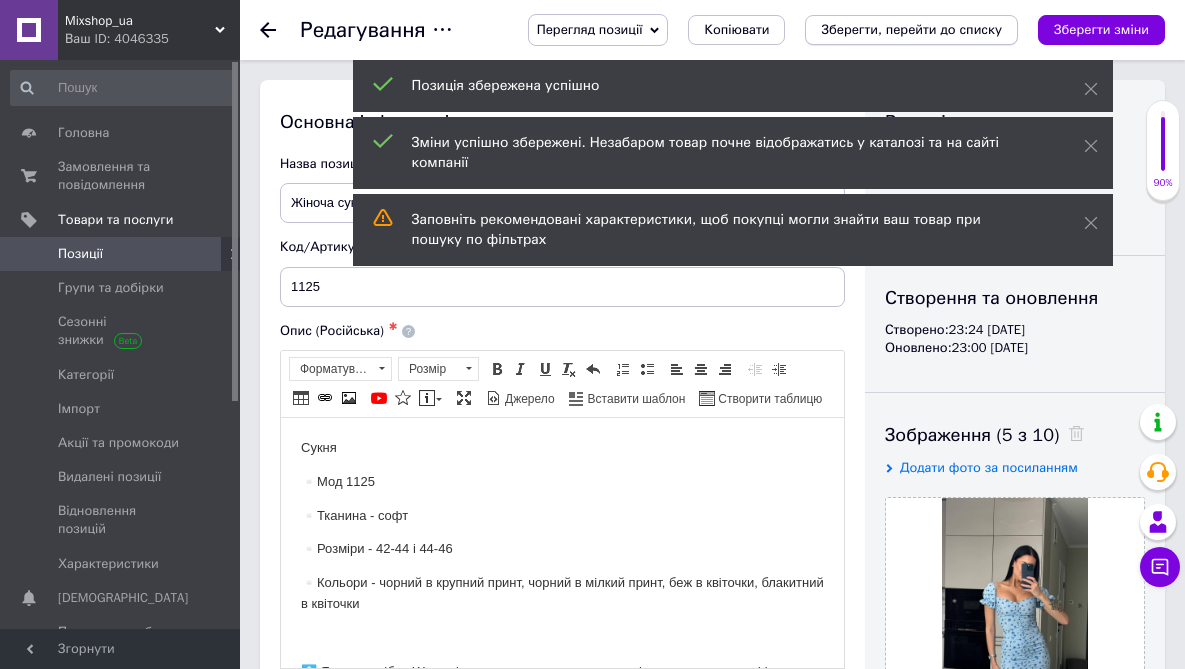 click on "Зберегти, перейти до списку" at bounding box center [911, 29] 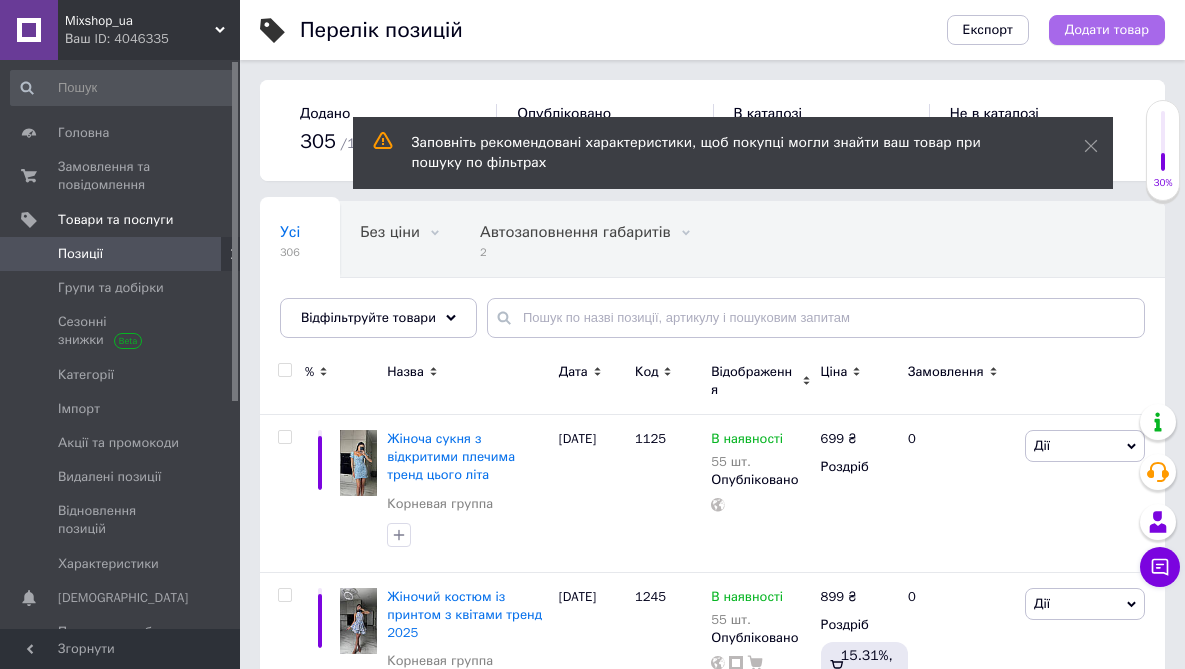 click on "Додати товар" at bounding box center [1107, 30] 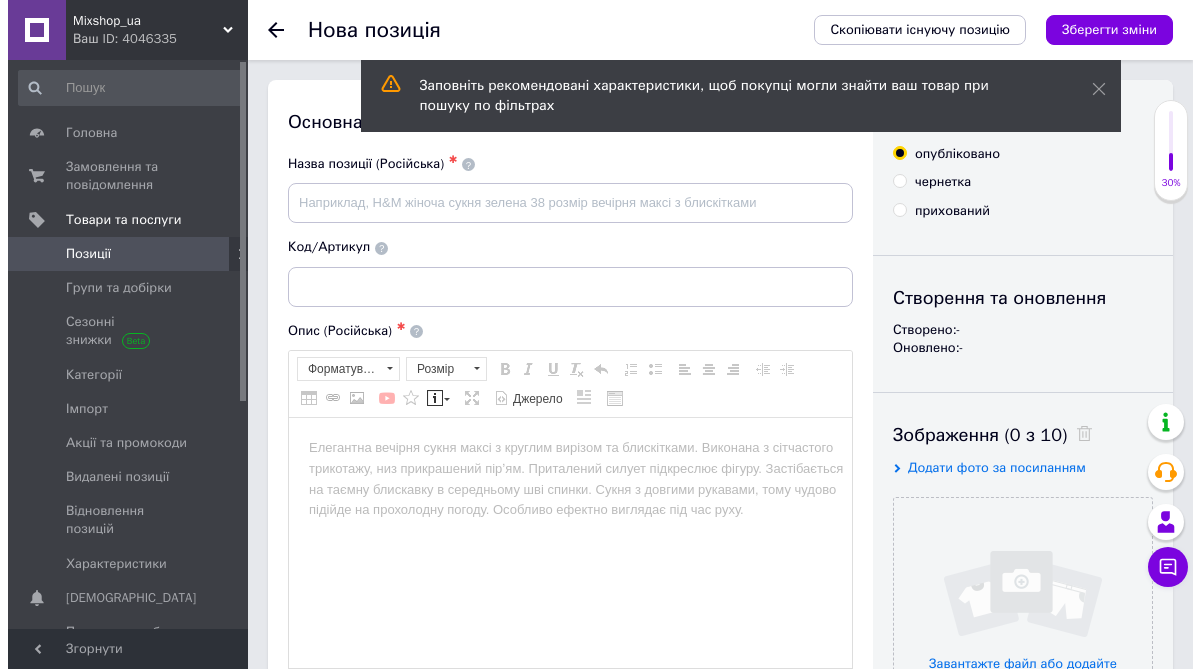 scroll, scrollTop: 0, scrollLeft: 0, axis: both 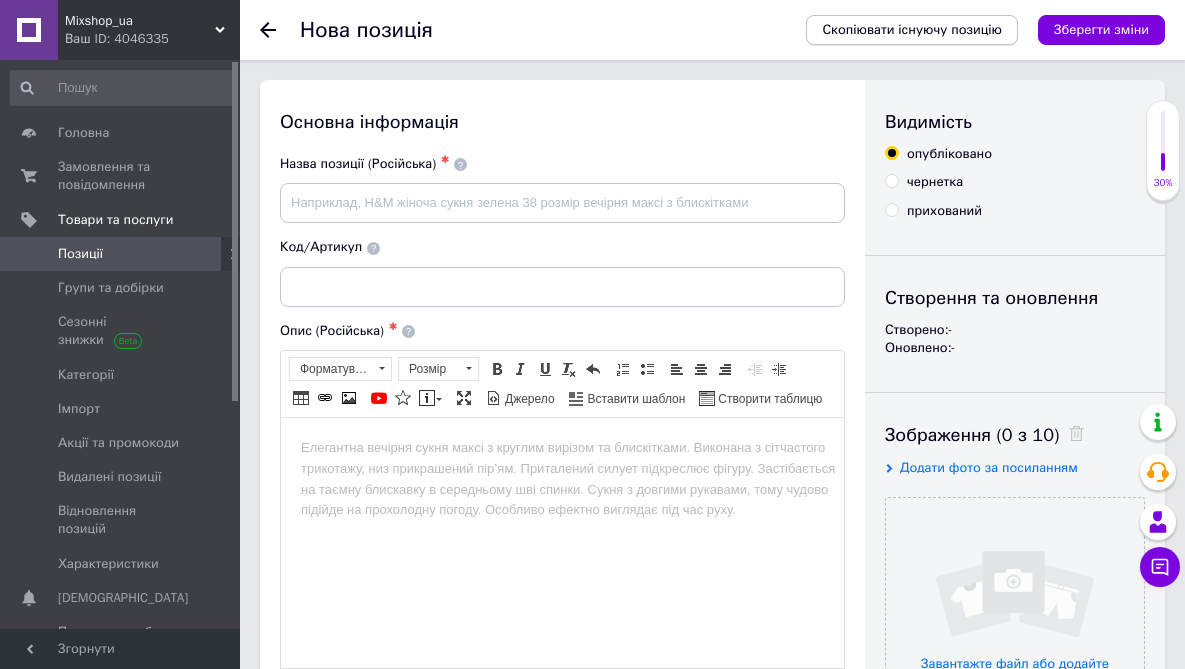 click on "Скопіювати існуючу позицію" at bounding box center [912, 30] 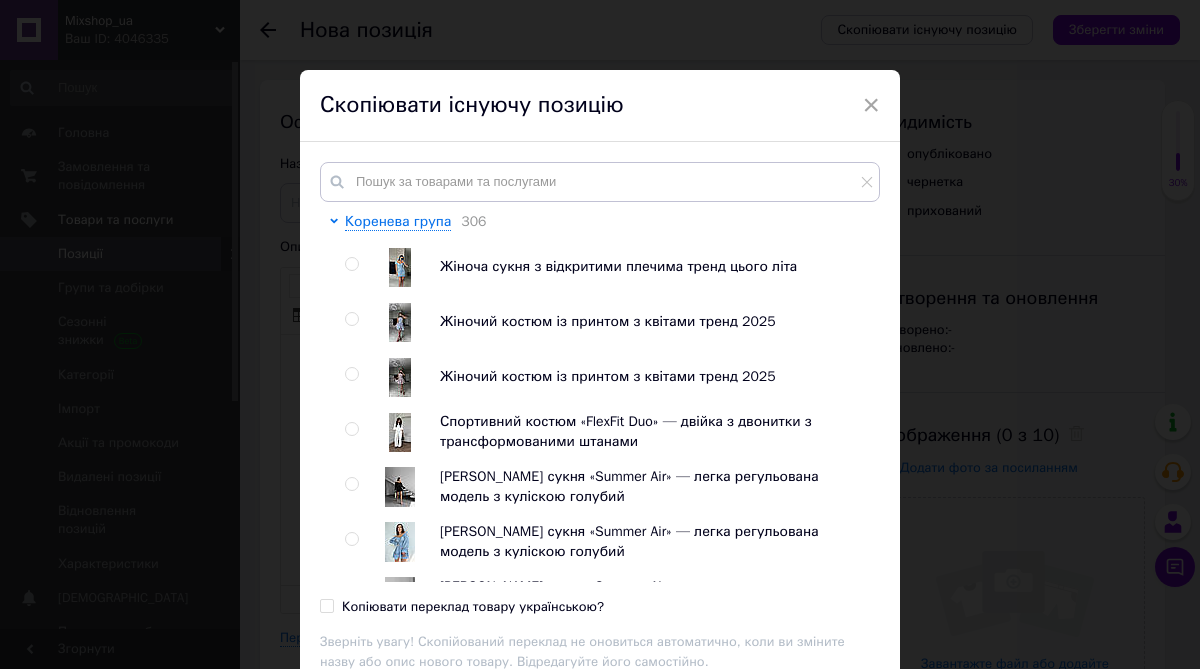 click at bounding box center [351, 264] 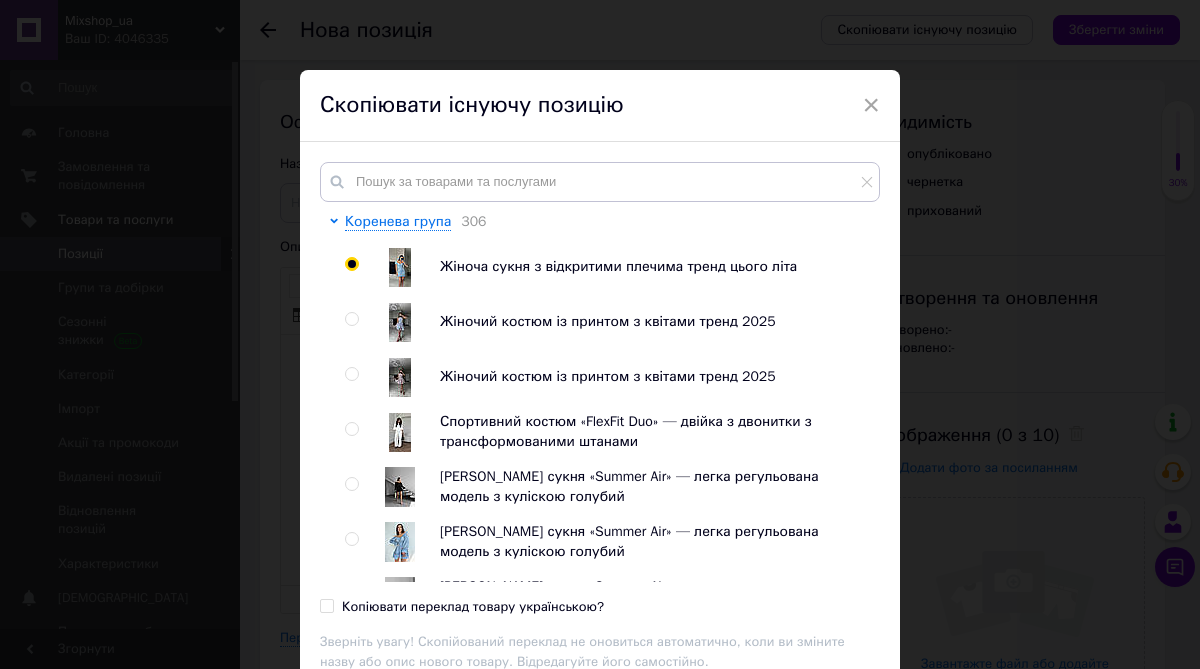 radio on "true" 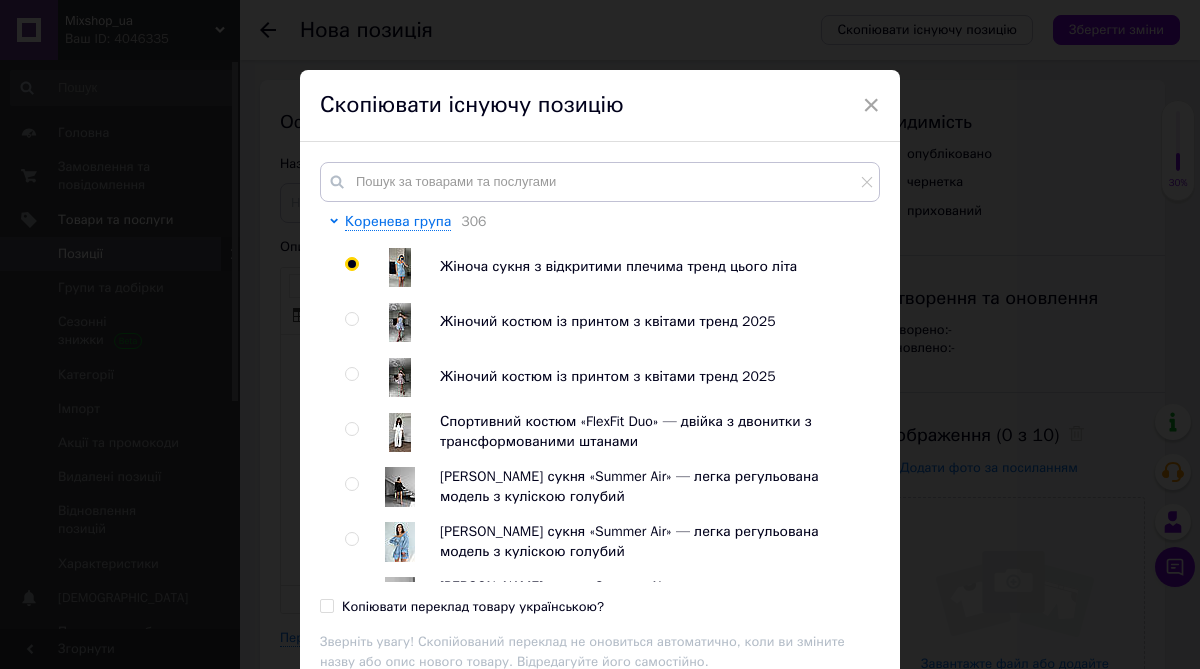 click on "Копіювати переклад товару українською?" at bounding box center (326, 605) 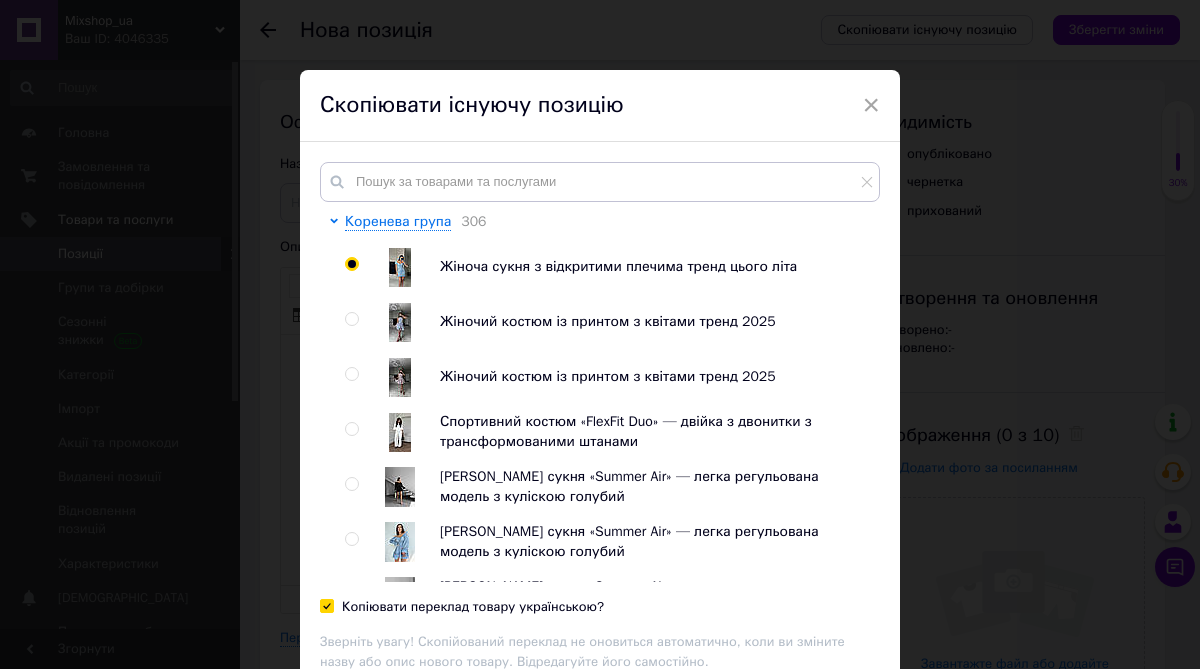 checkbox on "true" 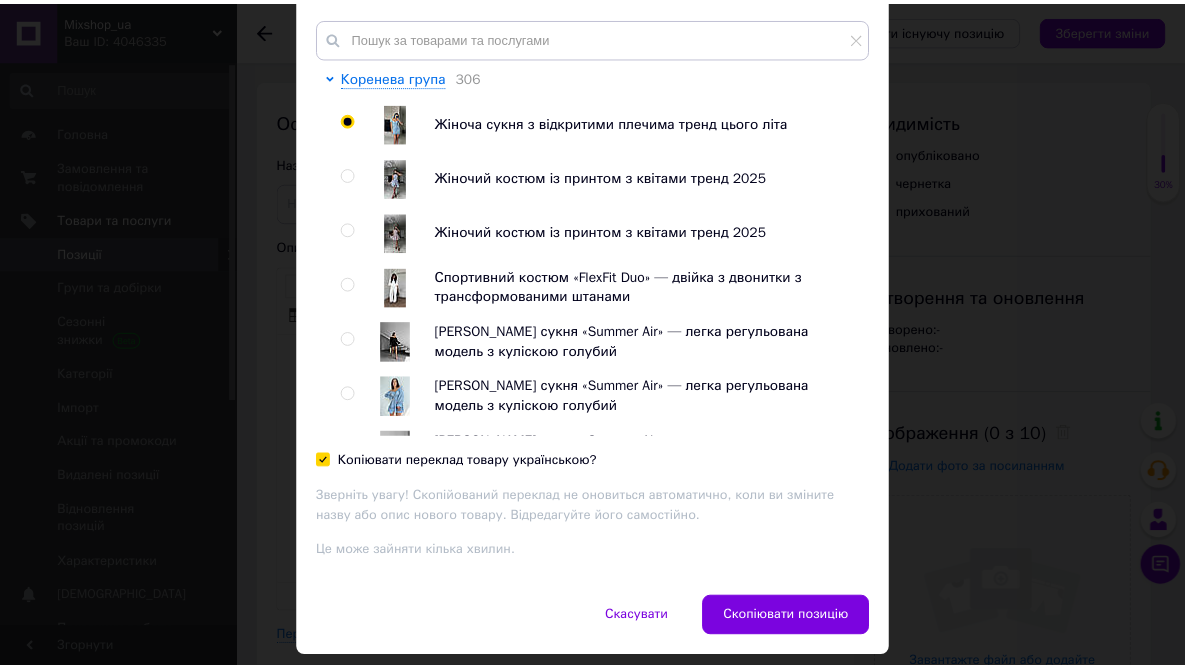 scroll, scrollTop: 148, scrollLeft: 0, axis: vertical 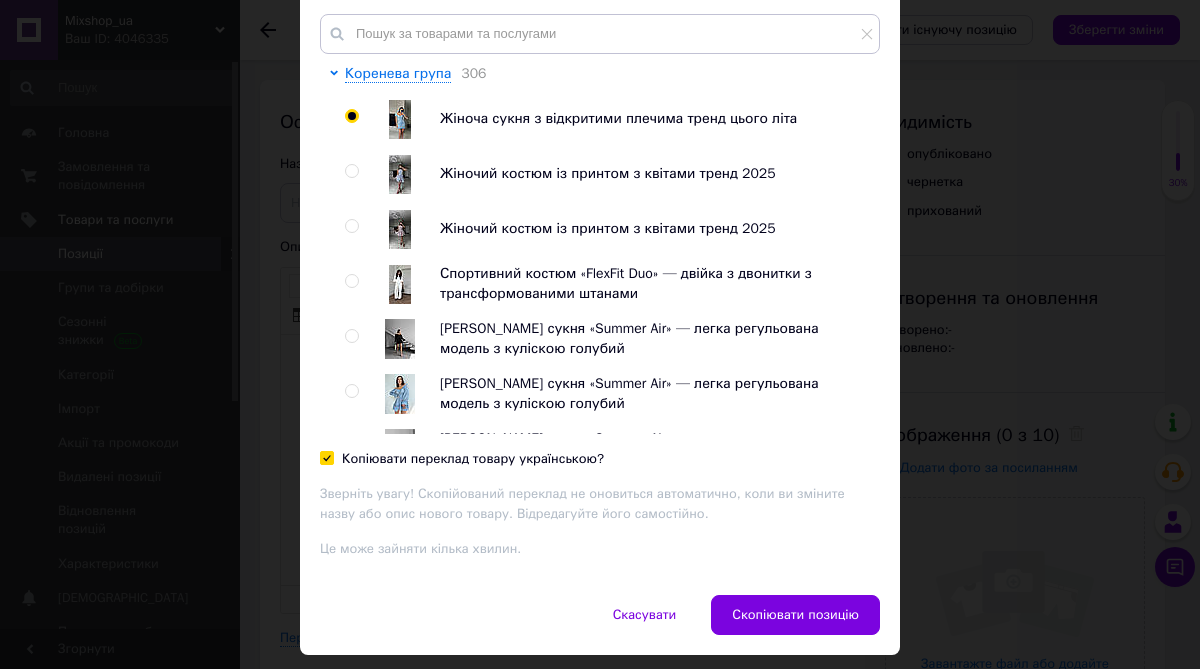 click on "Скопіювати позицію" at bounding box center (795, 615) 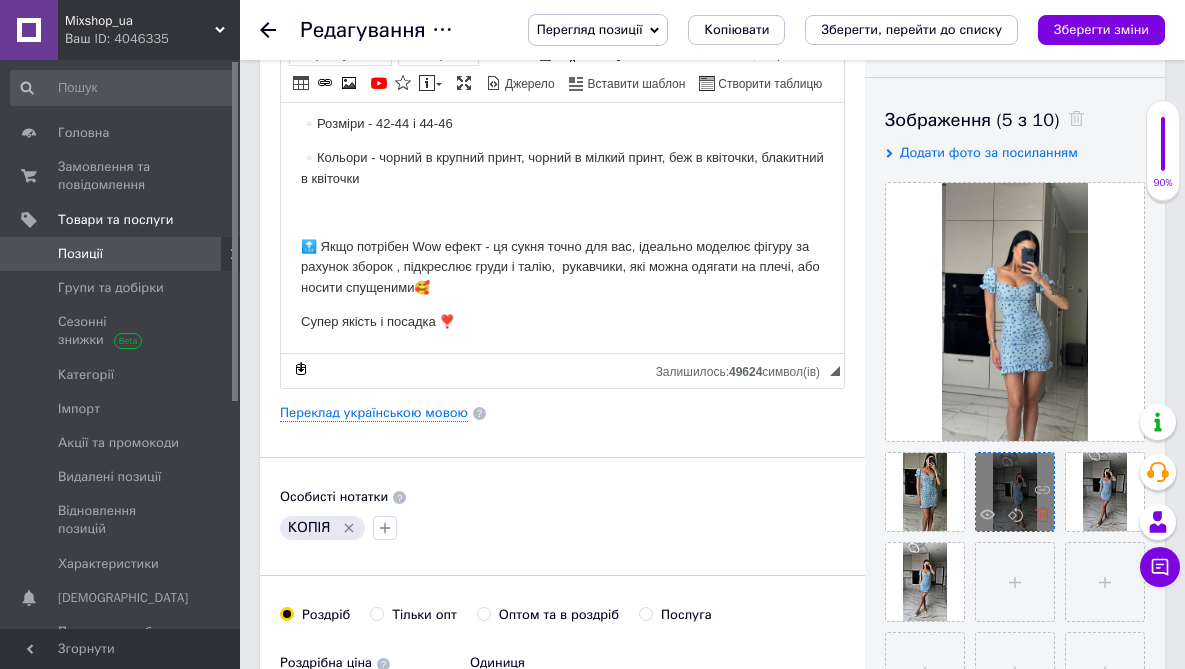 scroll, scrollTop: 328, scrollLeft: 0, axis: vertical 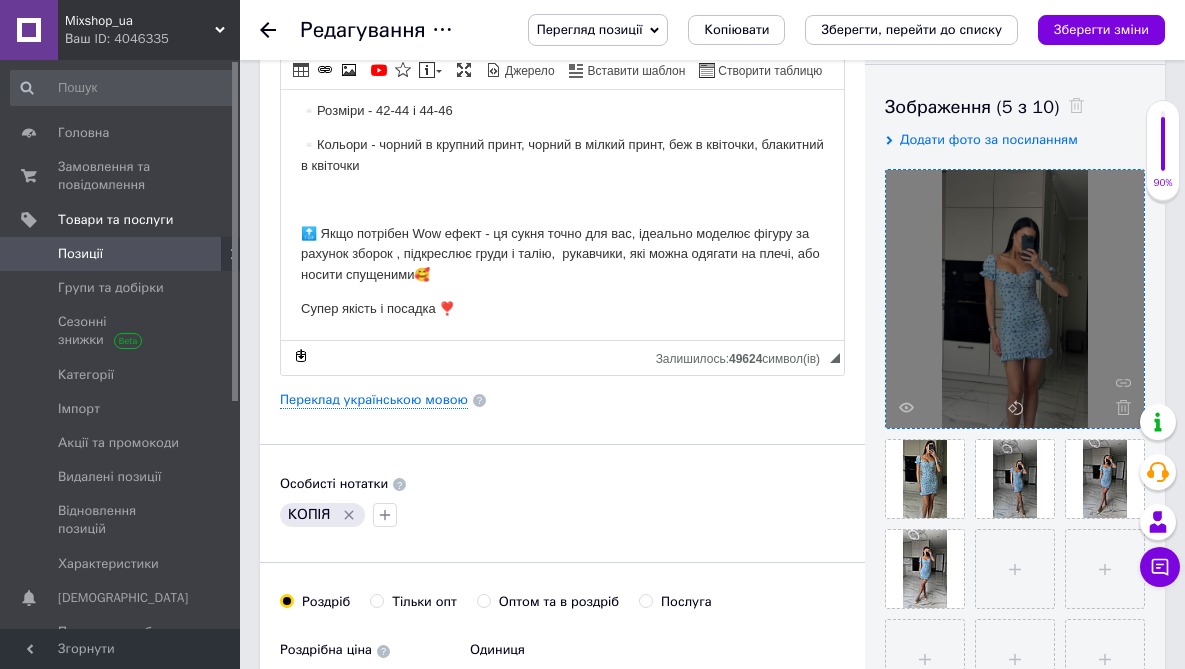 click 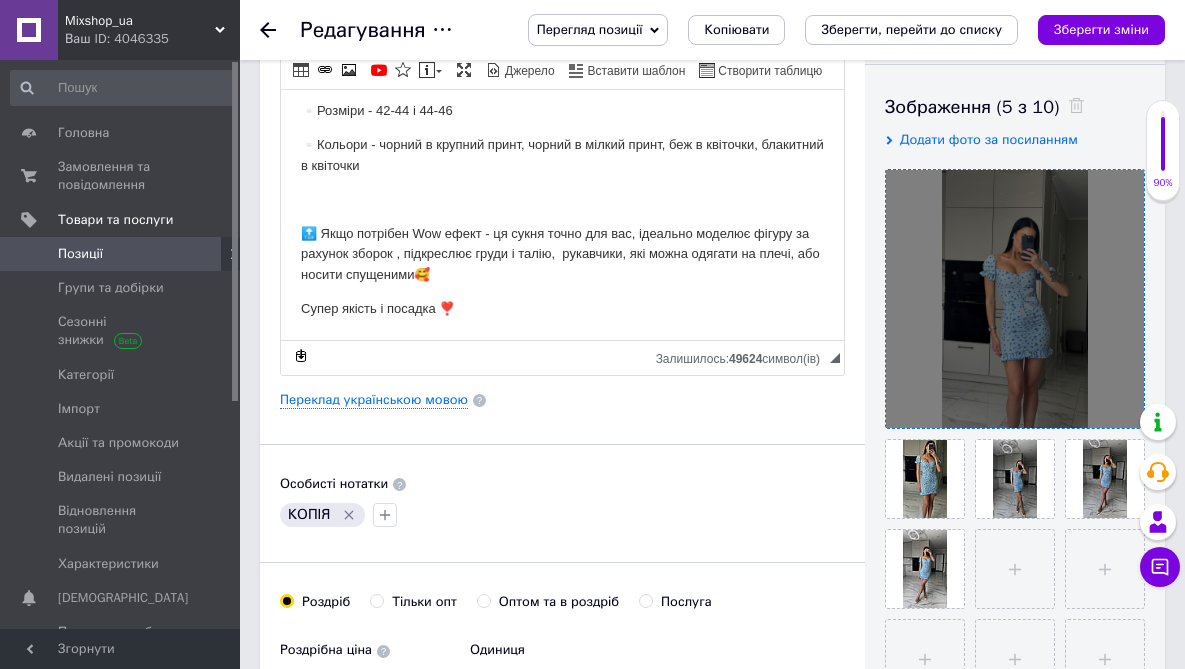 click at bounding box center [1015, 299] 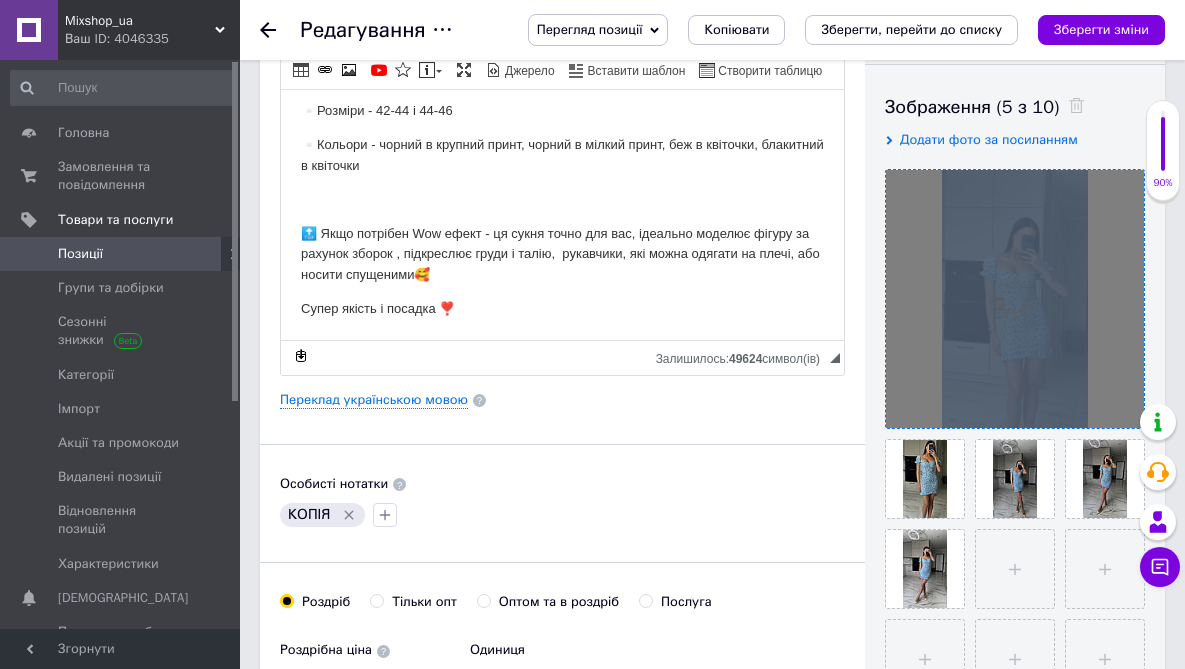 click at bounding box center [1015, 299] 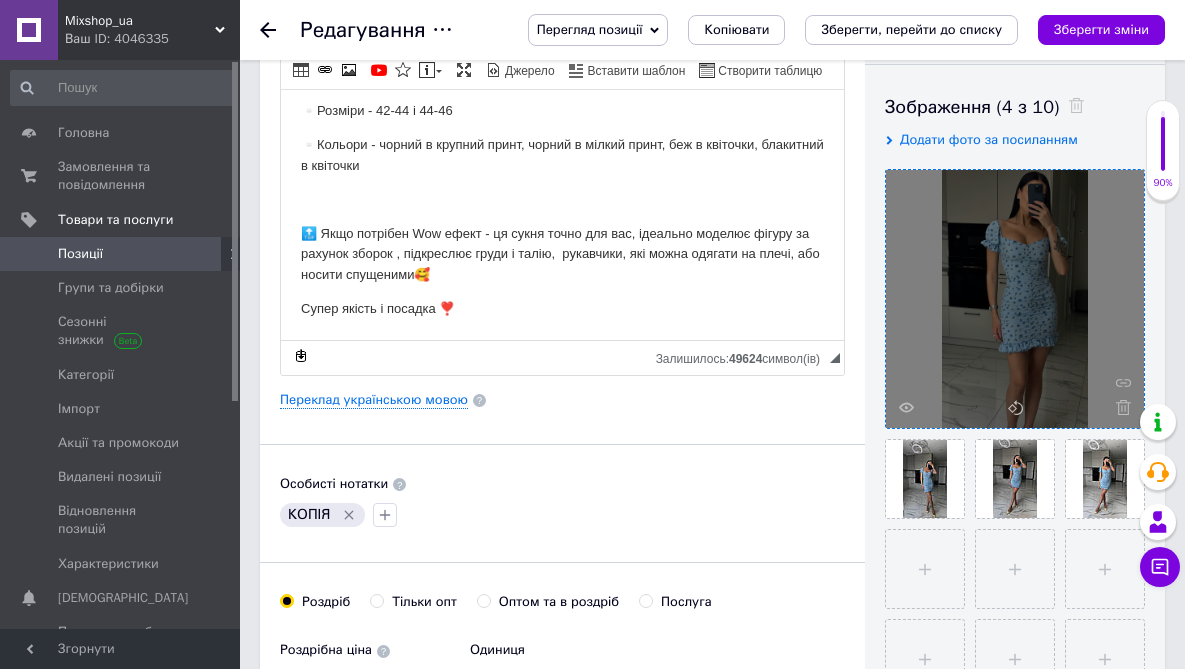 click 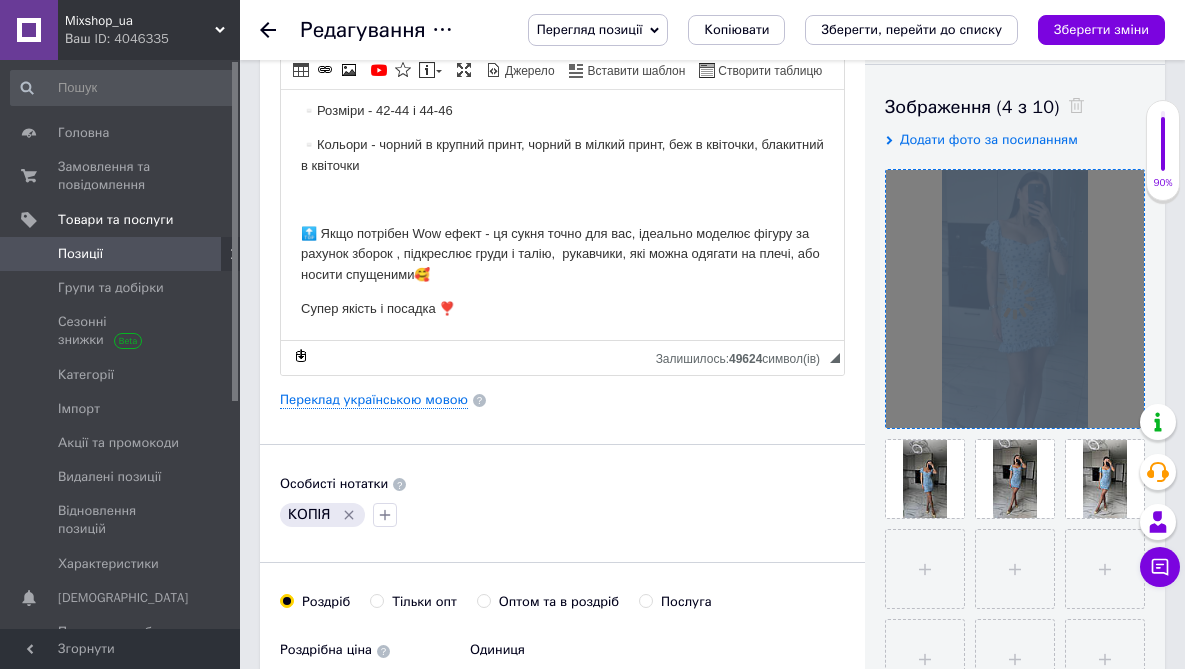 click at bounding box center [1015, 299] 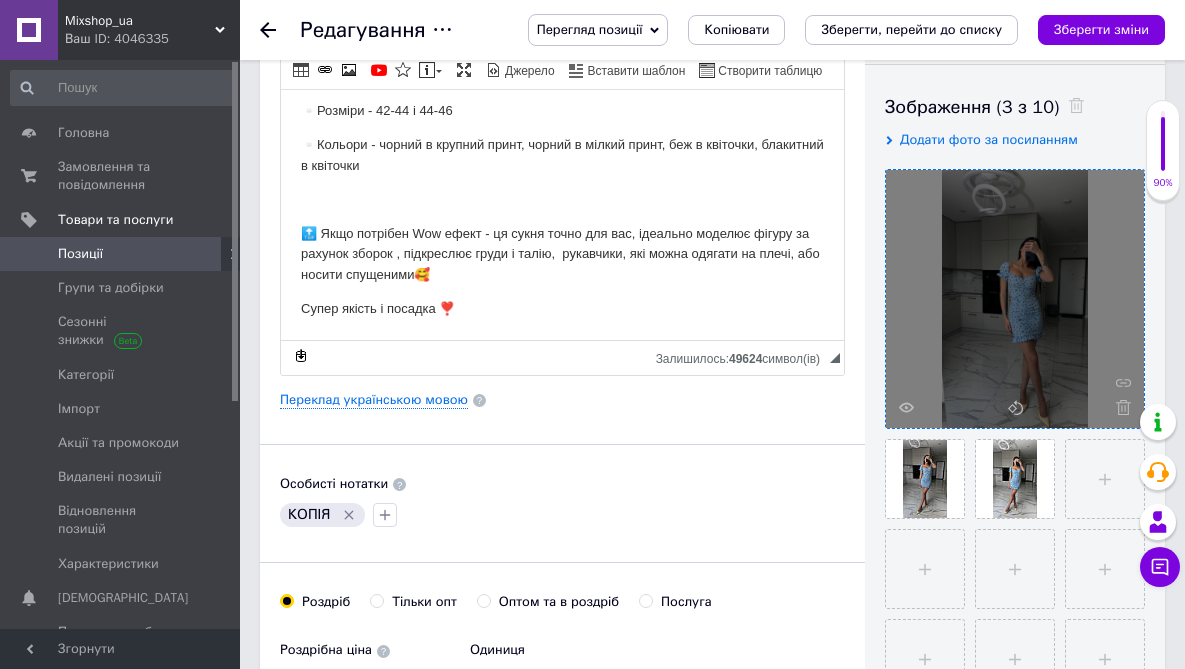 click 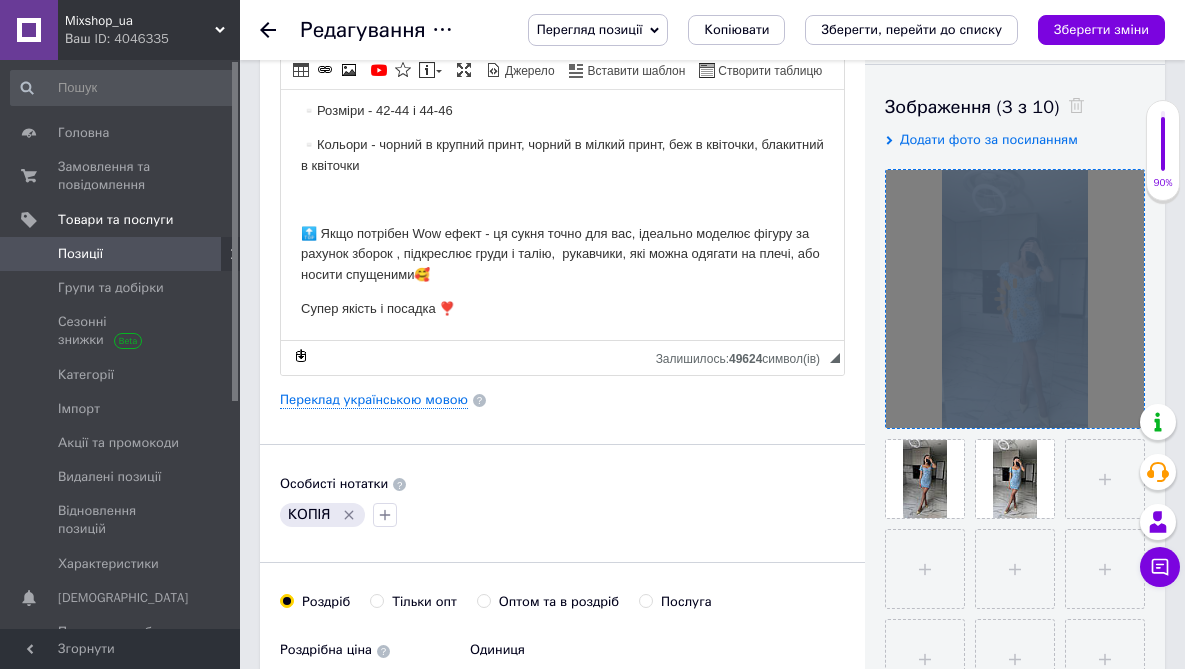 click at bounding box center (1015, 299) 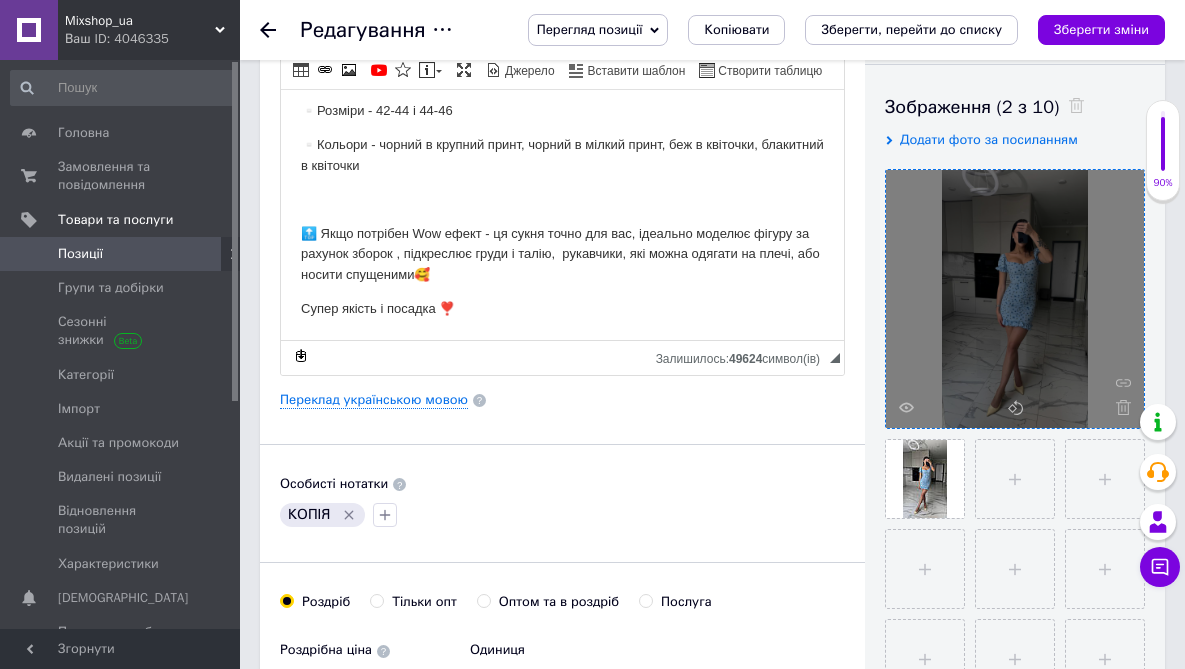 click 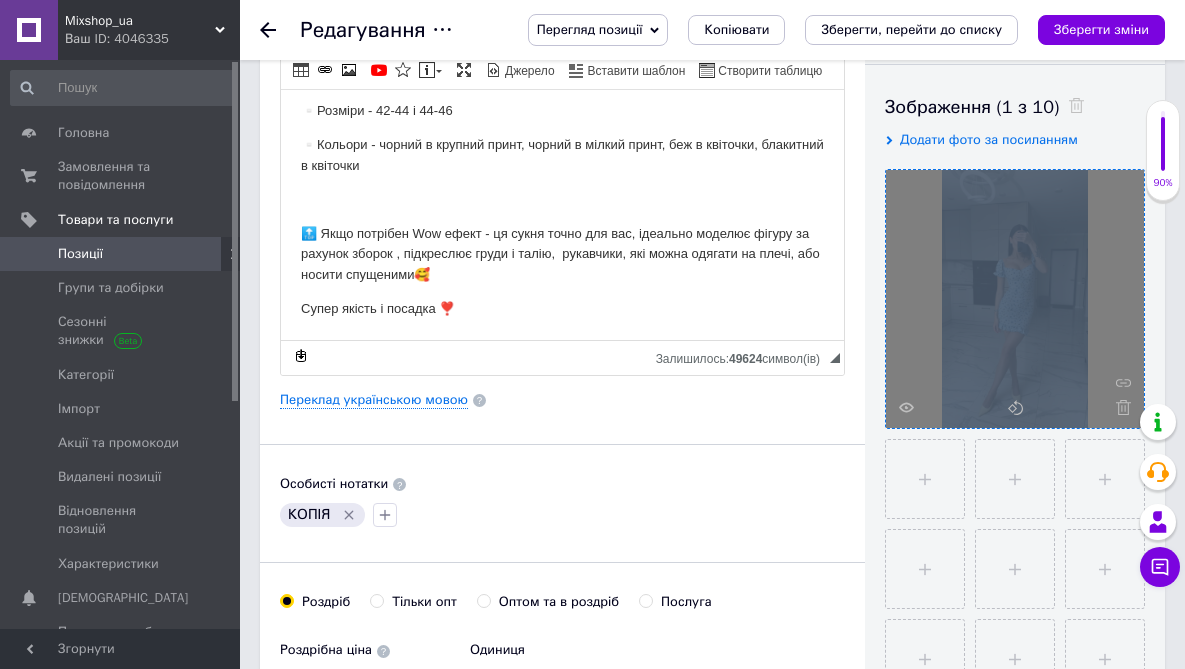 click at bounding box center [1015, 299] 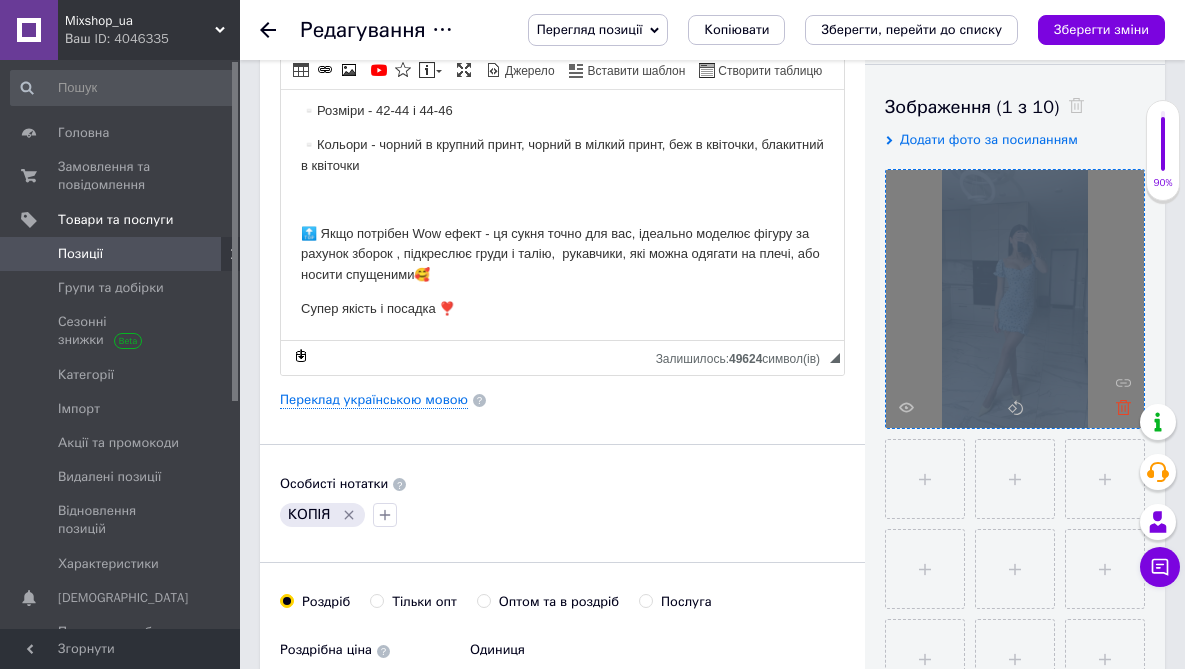 click 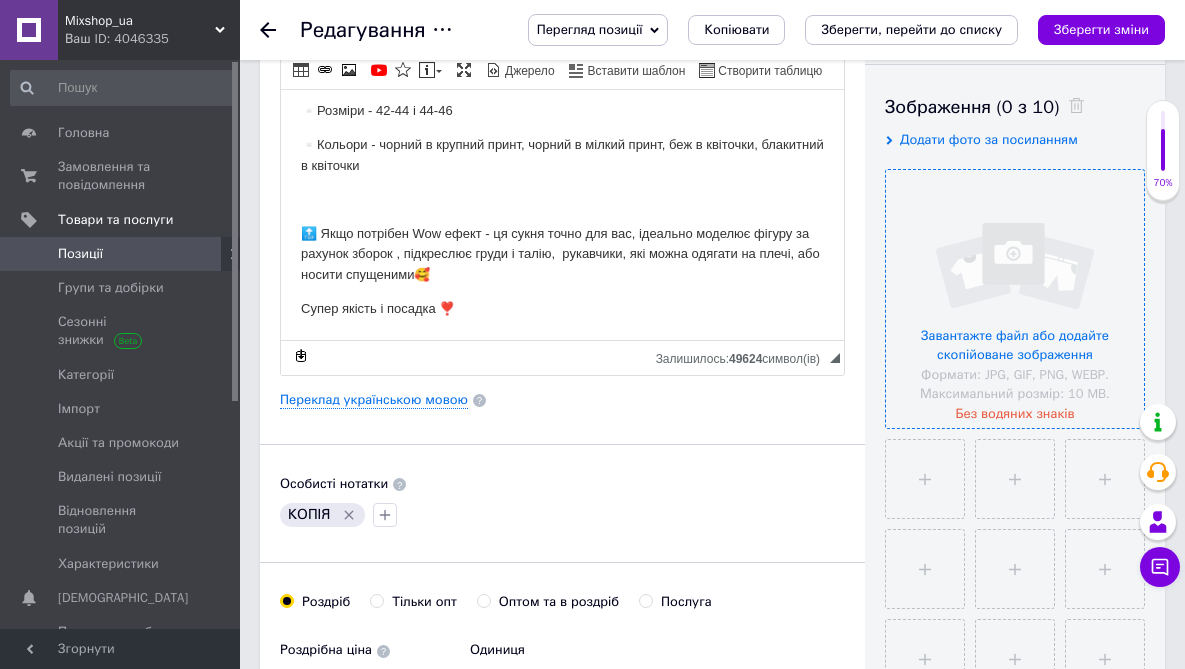 click at bounding box center [1015, 299] 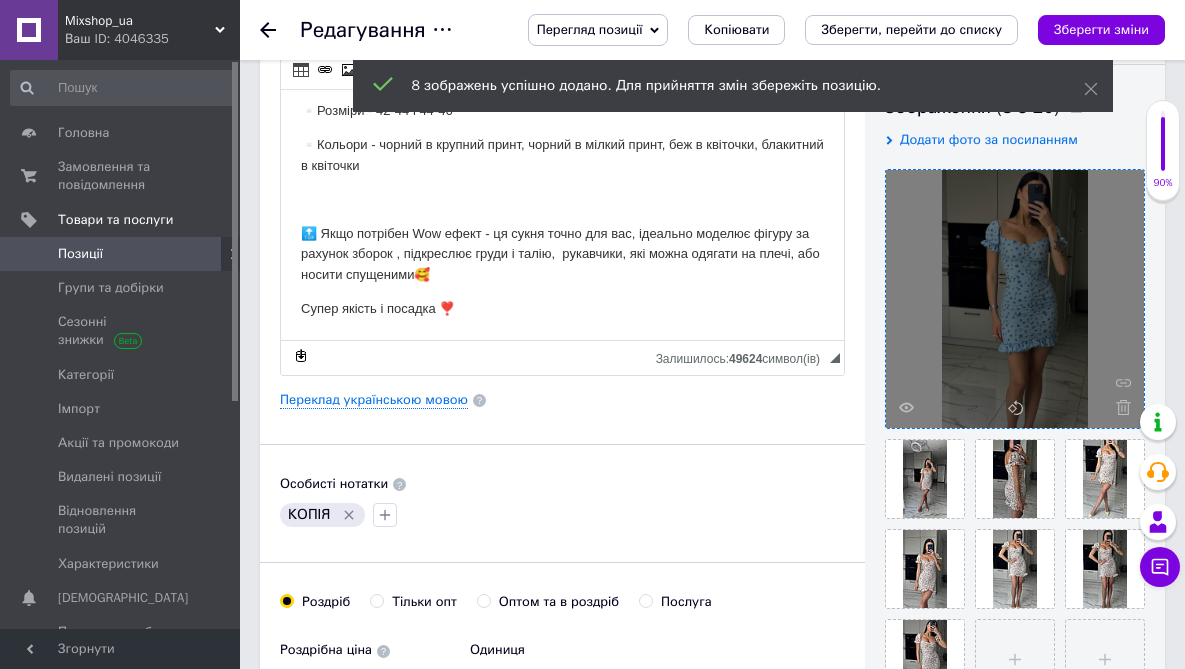 click 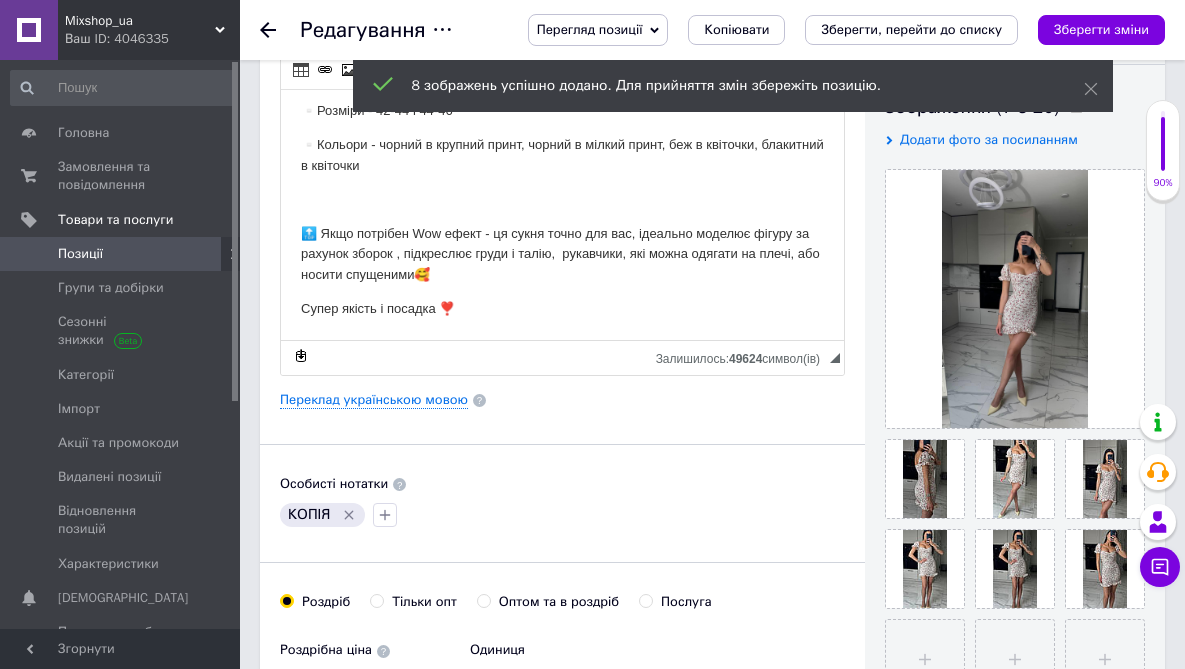 click 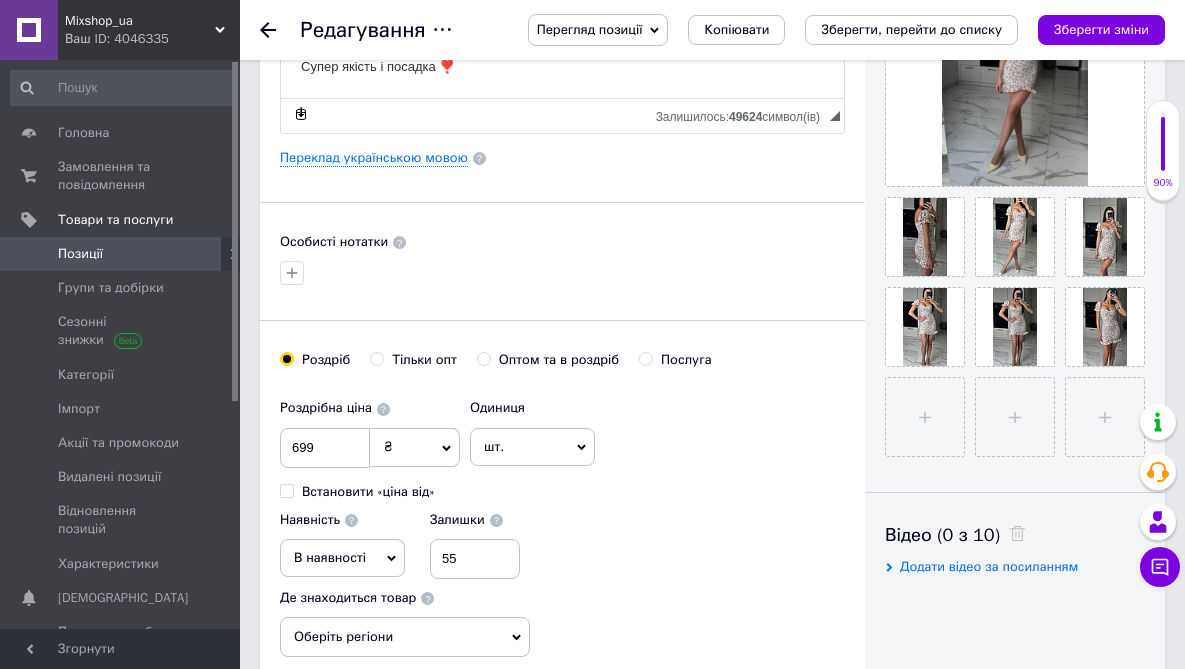 scroll, scrollTop: 571, scrollLeft: 0, axis: vertical 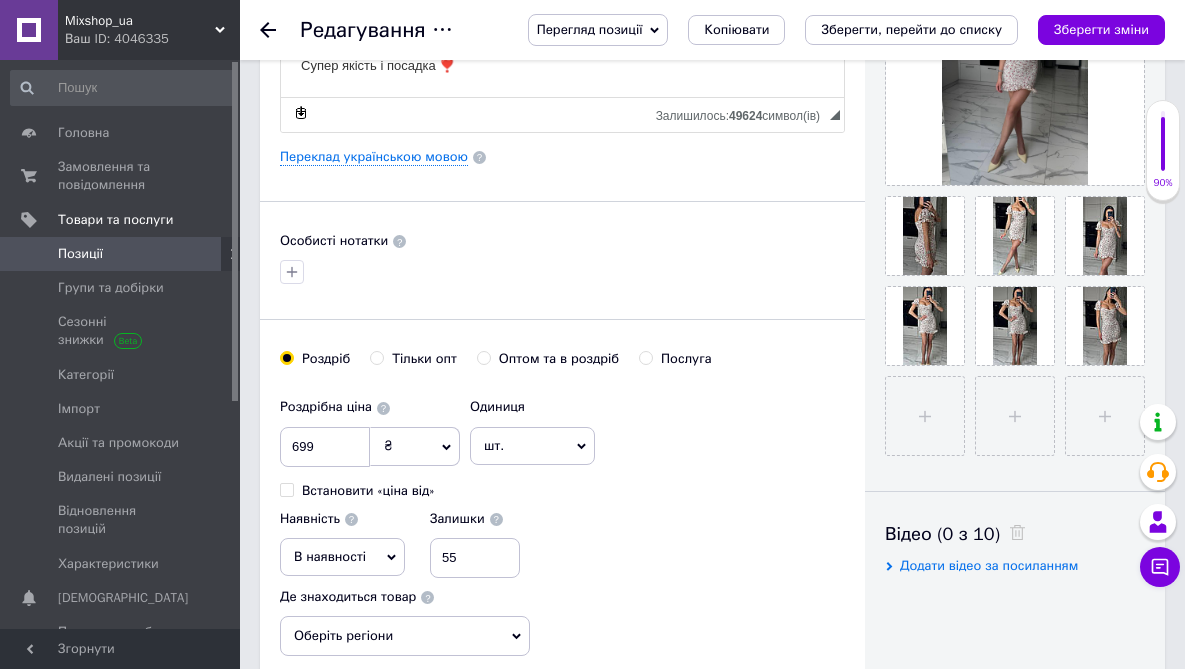 click on "Оберіть регіони" at bounding box center (405, 636) 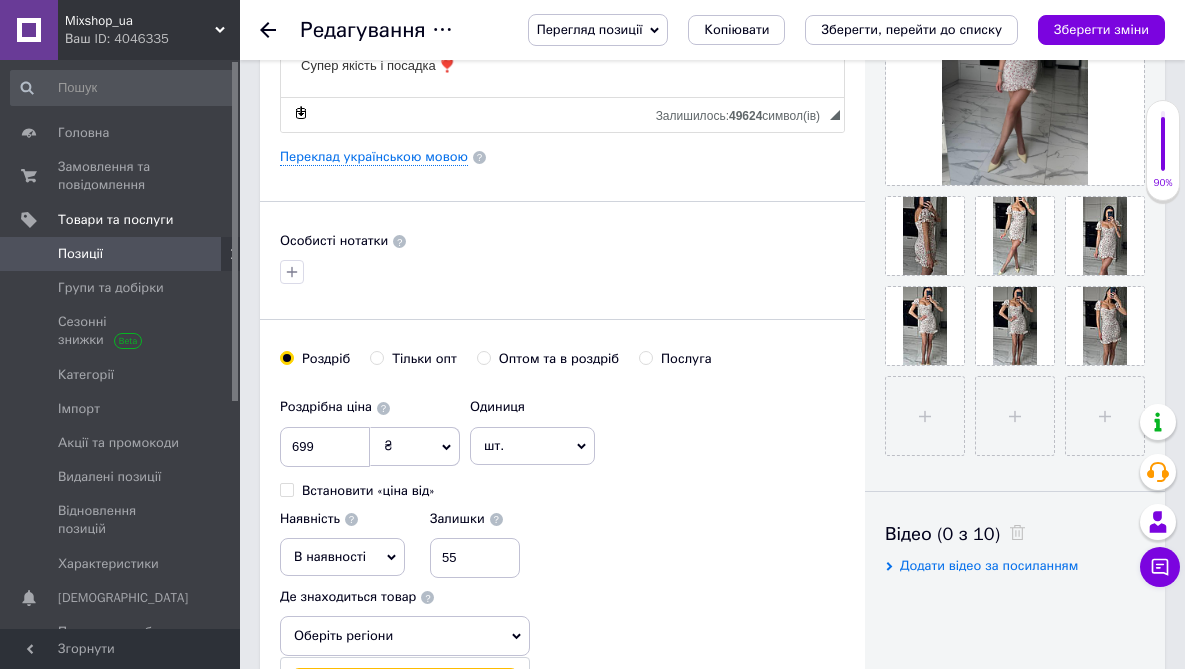 click at bounding box center [405, 688] 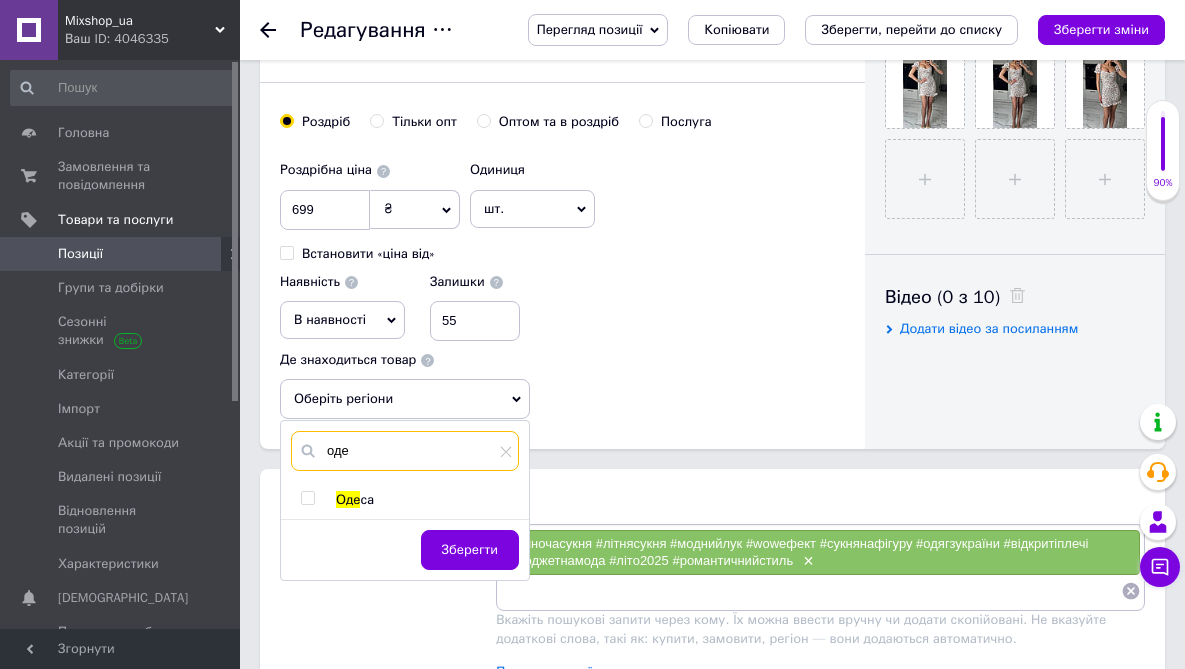 scroll, scrollTop: 877, scrollLeft: 0, axis: vertical 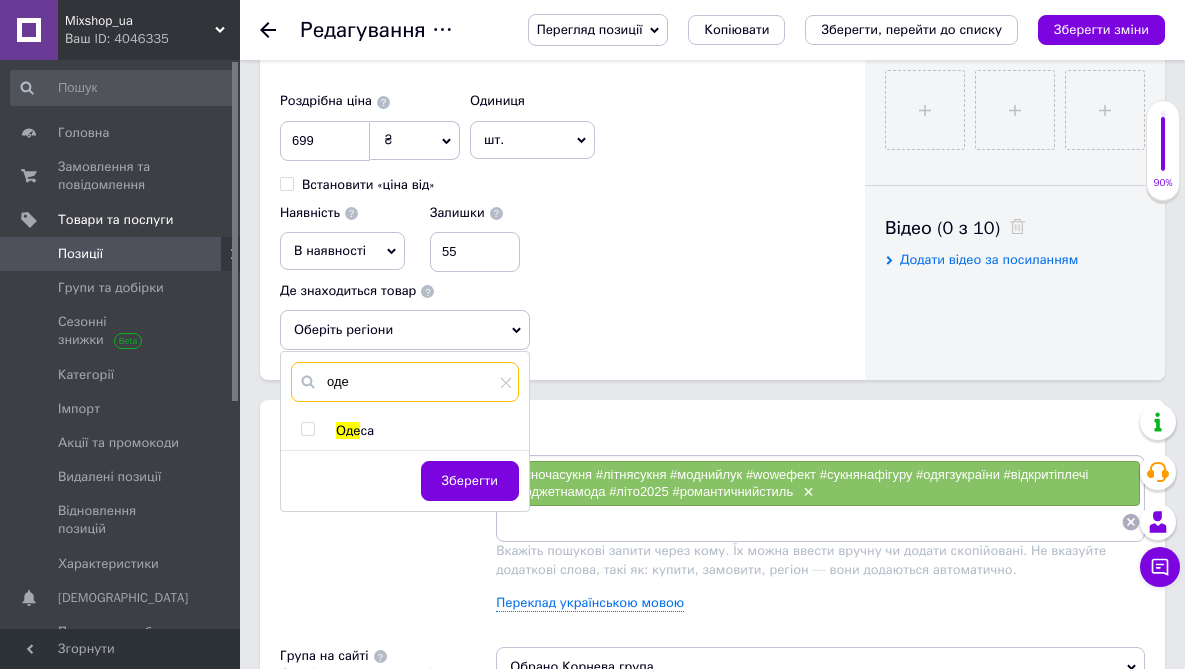type on "оде" 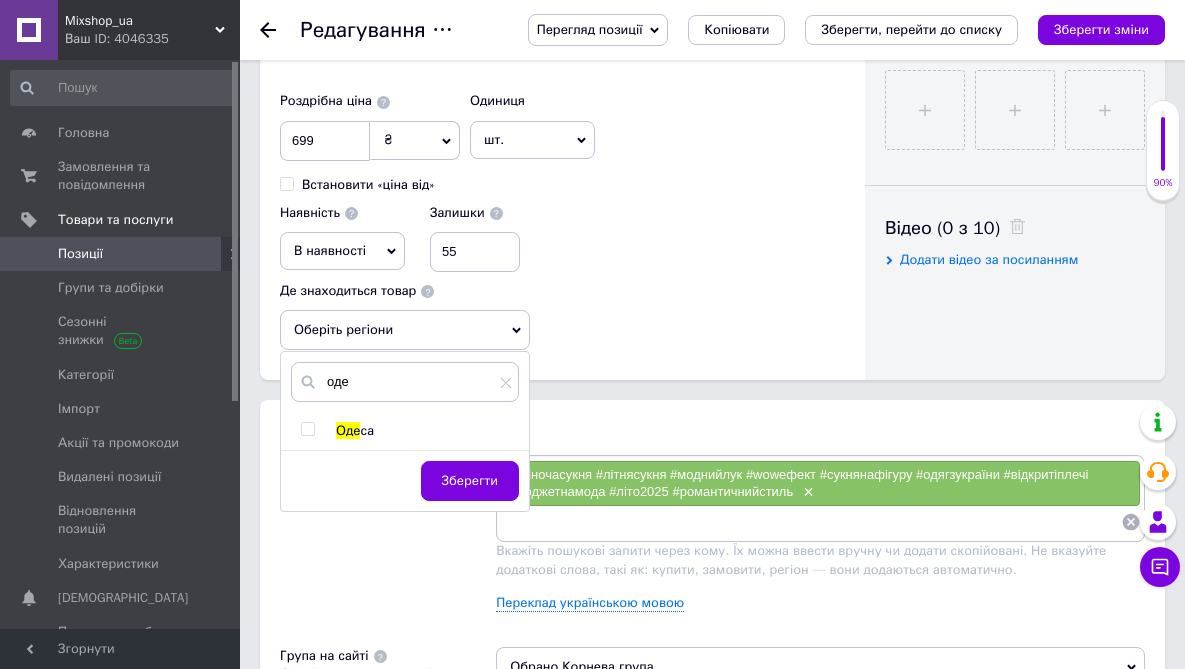click at bounding box center [307, 429] 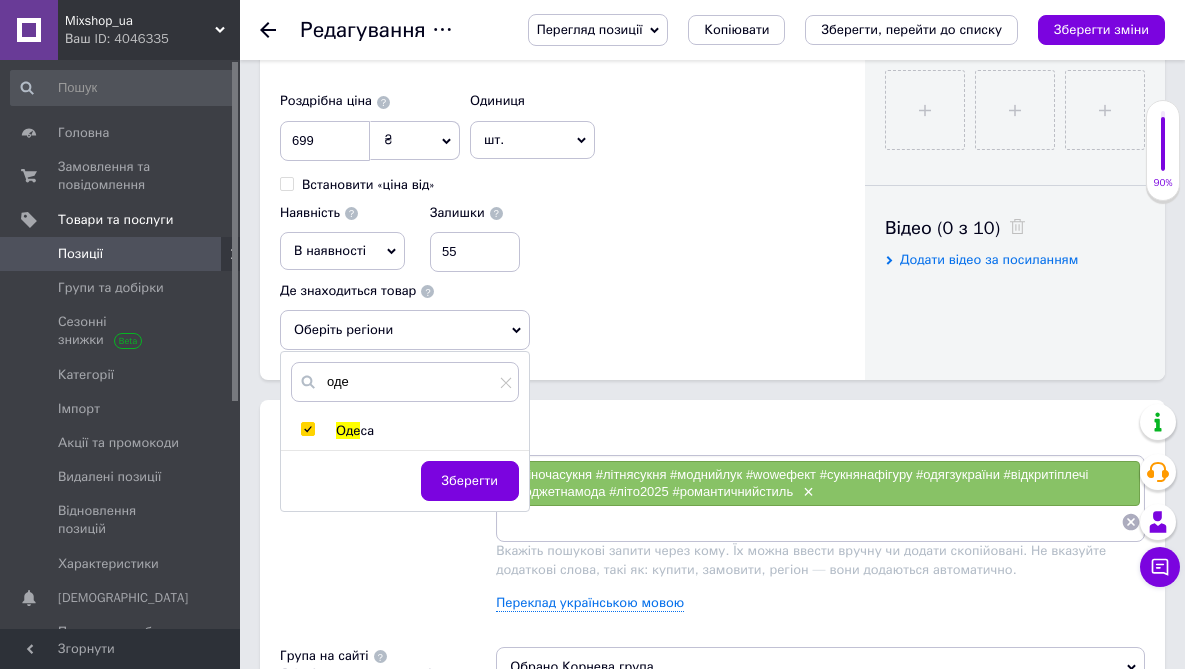checkbox on "true" 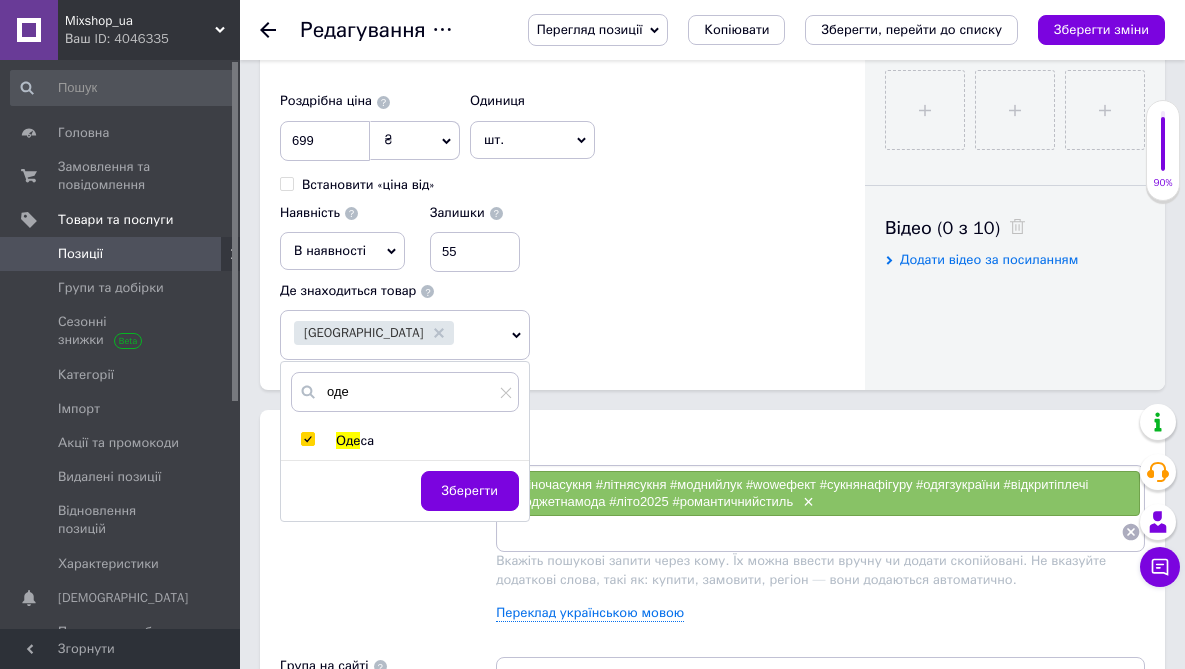 click on "Зберегти" at bounding box center [470, 491] 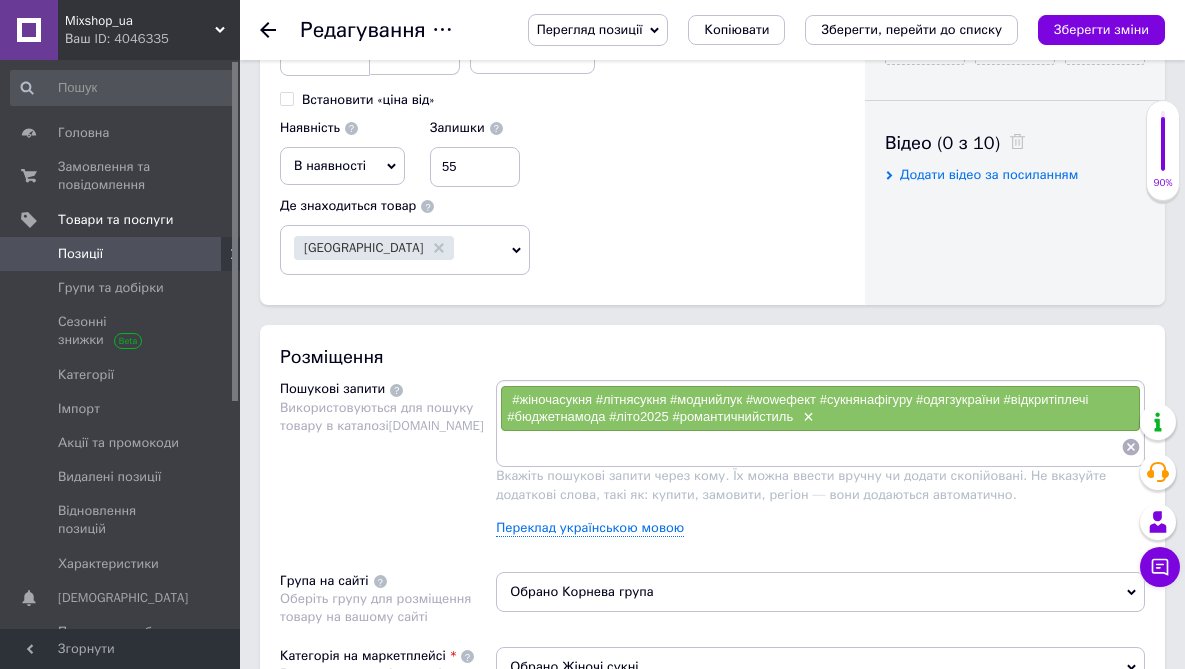scroll, scrollTop: 1474, scrollLeft: 0, axis: vertical 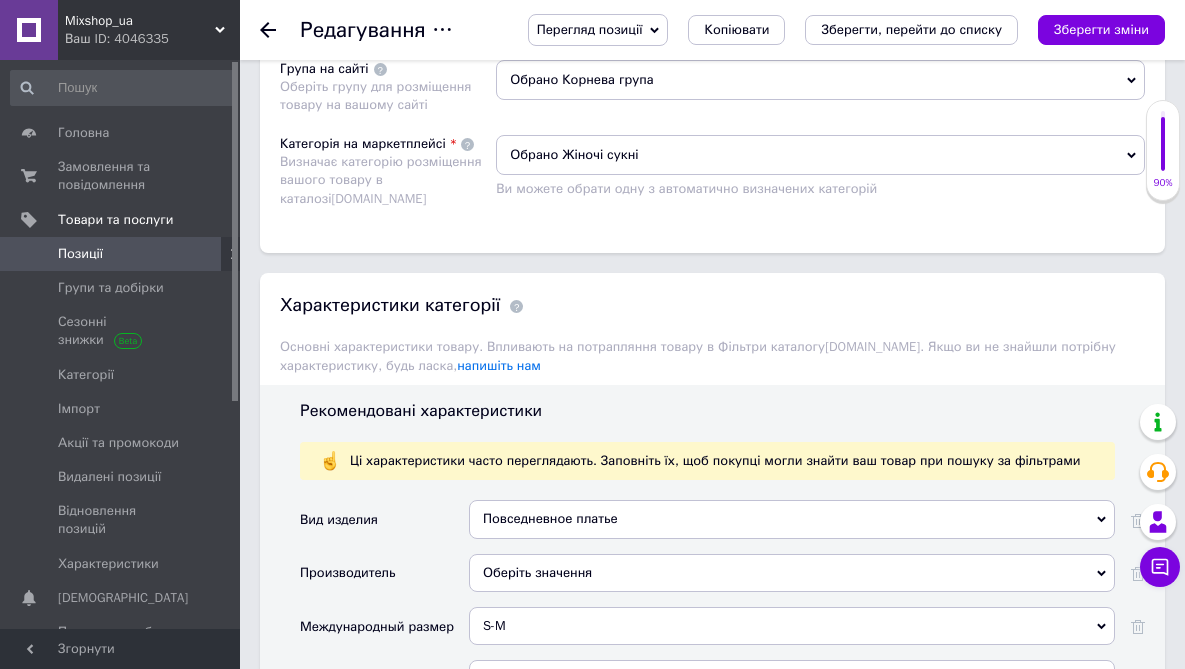 click on "Голубой" at bounding box center (792, 679) 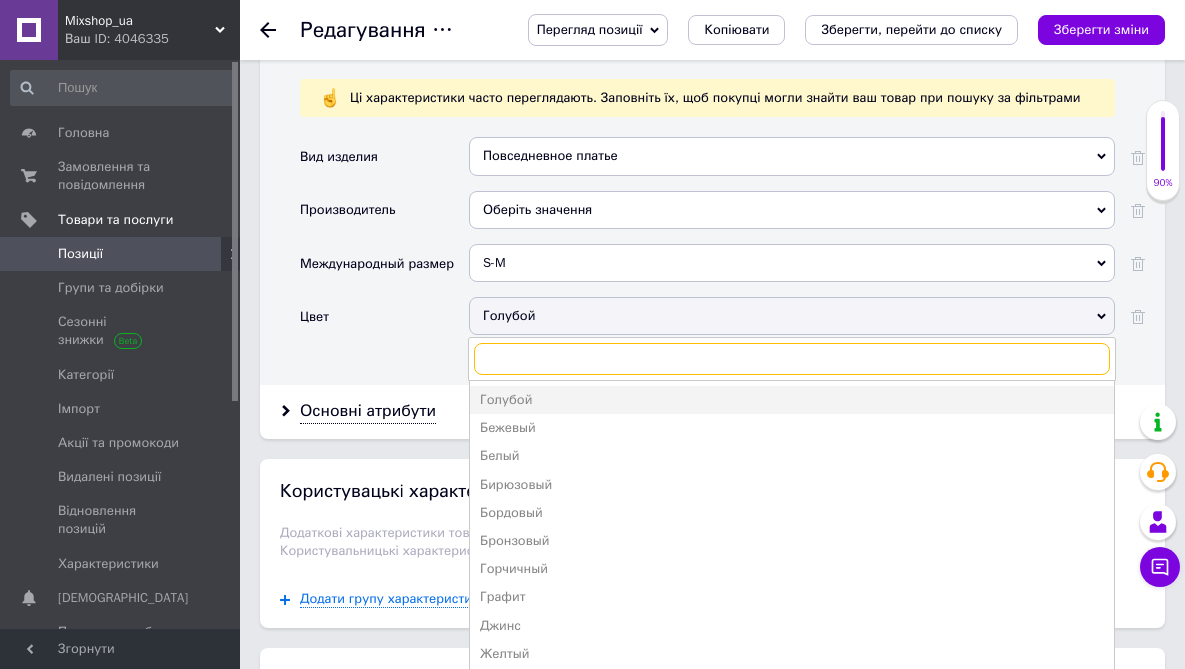 scroll, scrollTop: 1892, scrollLeft: 0, axis: vertical 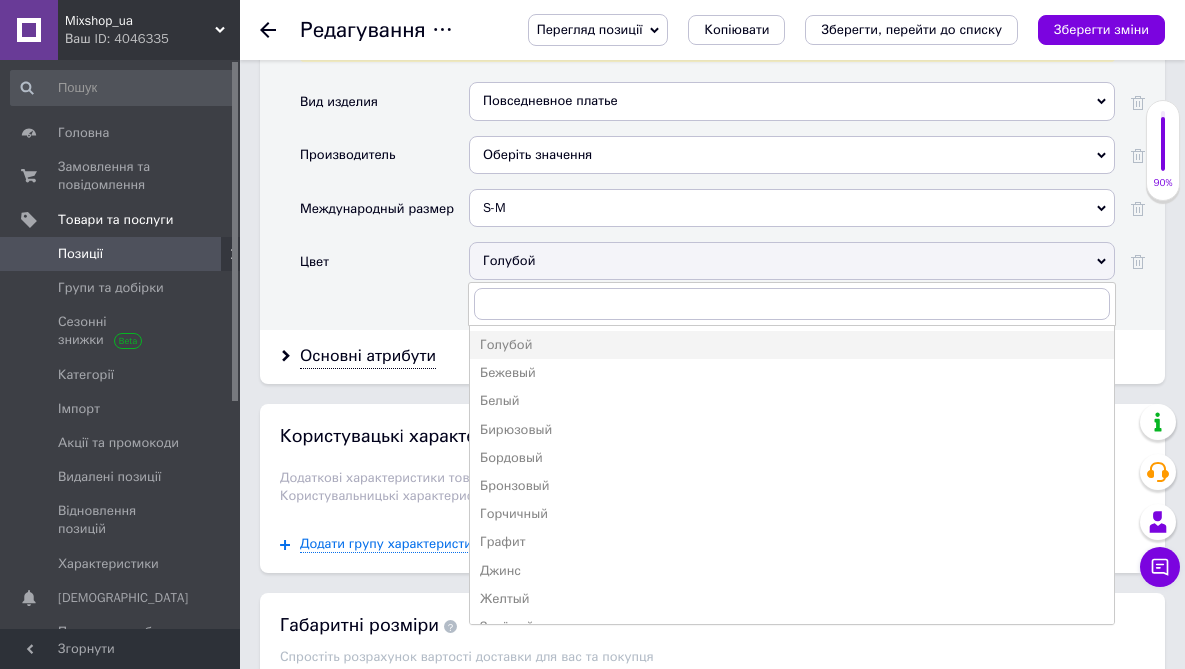 click on "Бежевый" at bounding box center (792, 373) 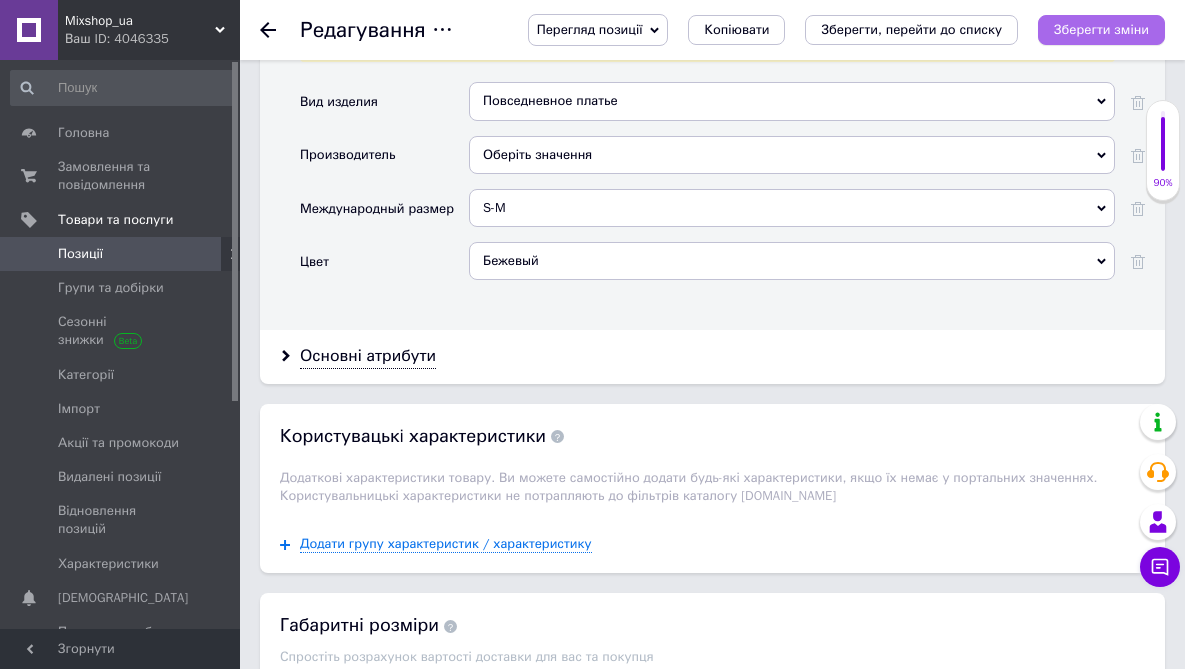 click on "Зберегти зміни" at bounding box center [1101, 29] 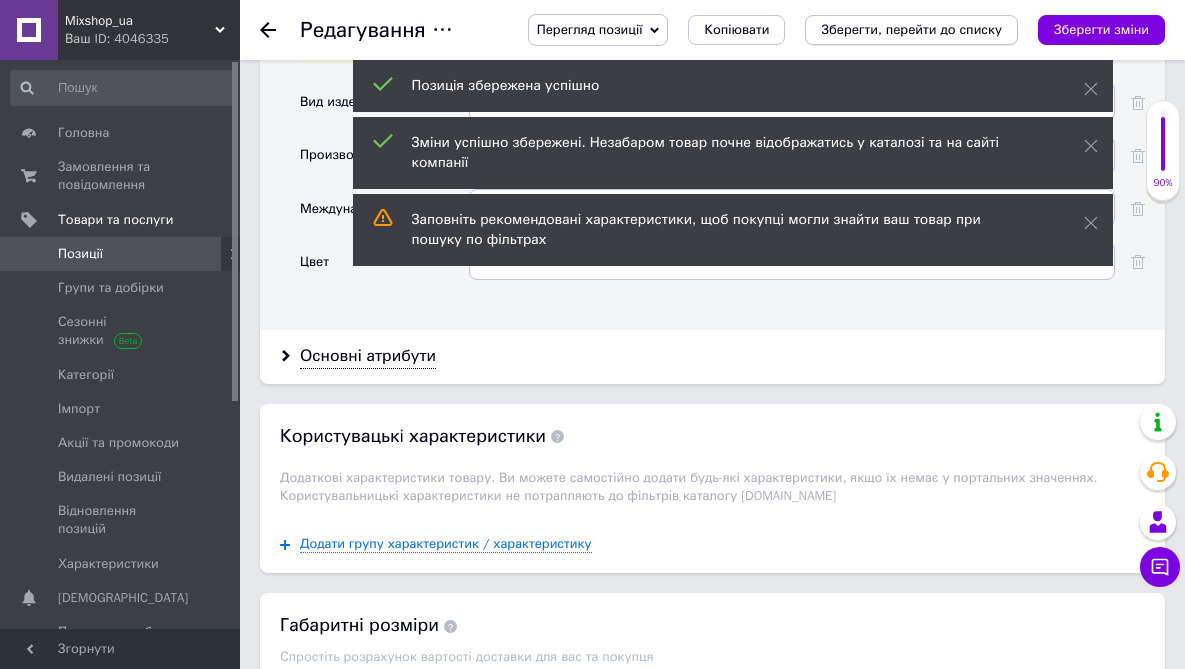click on "Зберегти, перейти до списку" at bounding box center [911, 29] 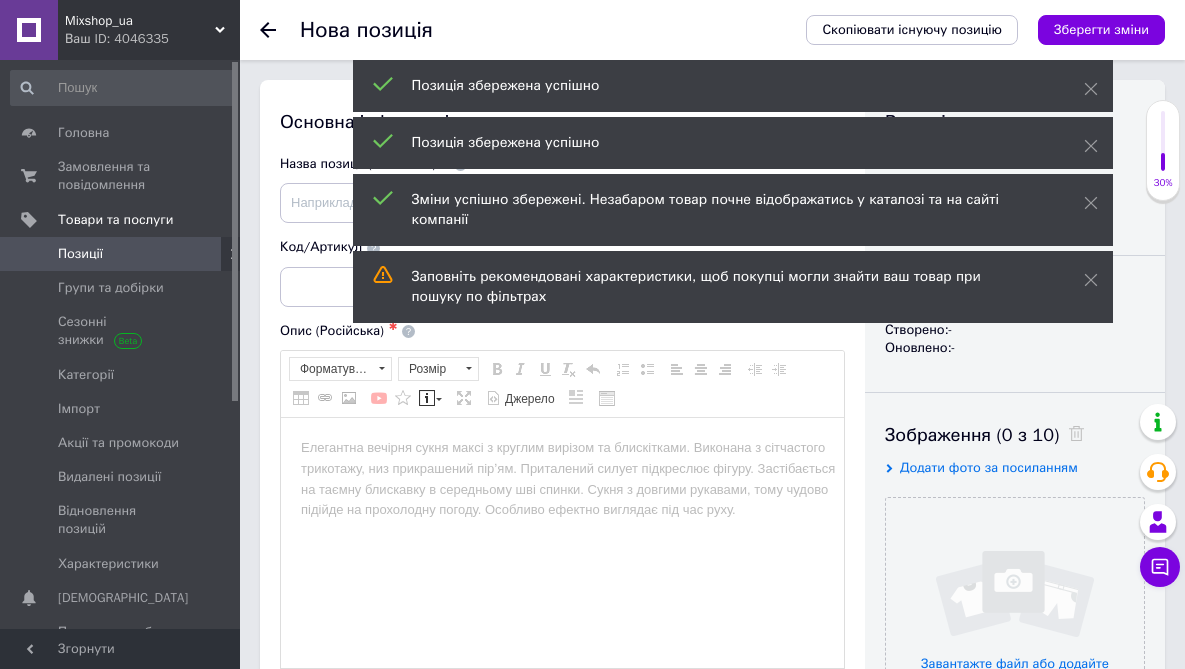scroll, scrollTop: 0, scrollLeft: 0, axis: both 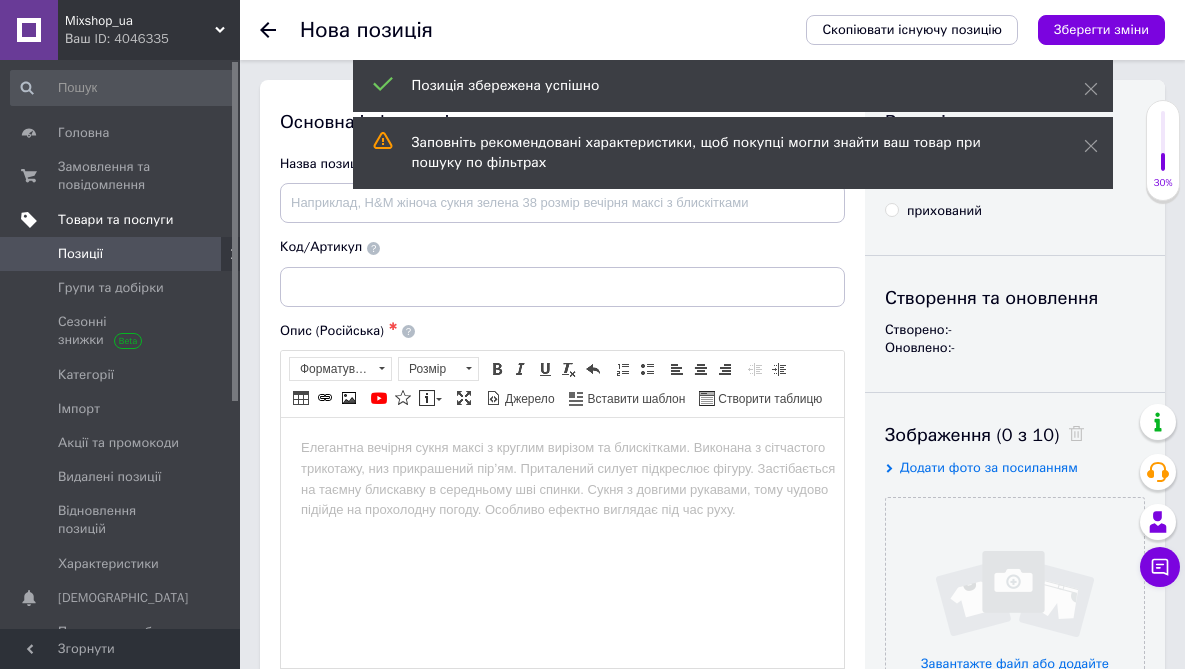 click on "Товари та послуги" at bounding box center [115, 220] 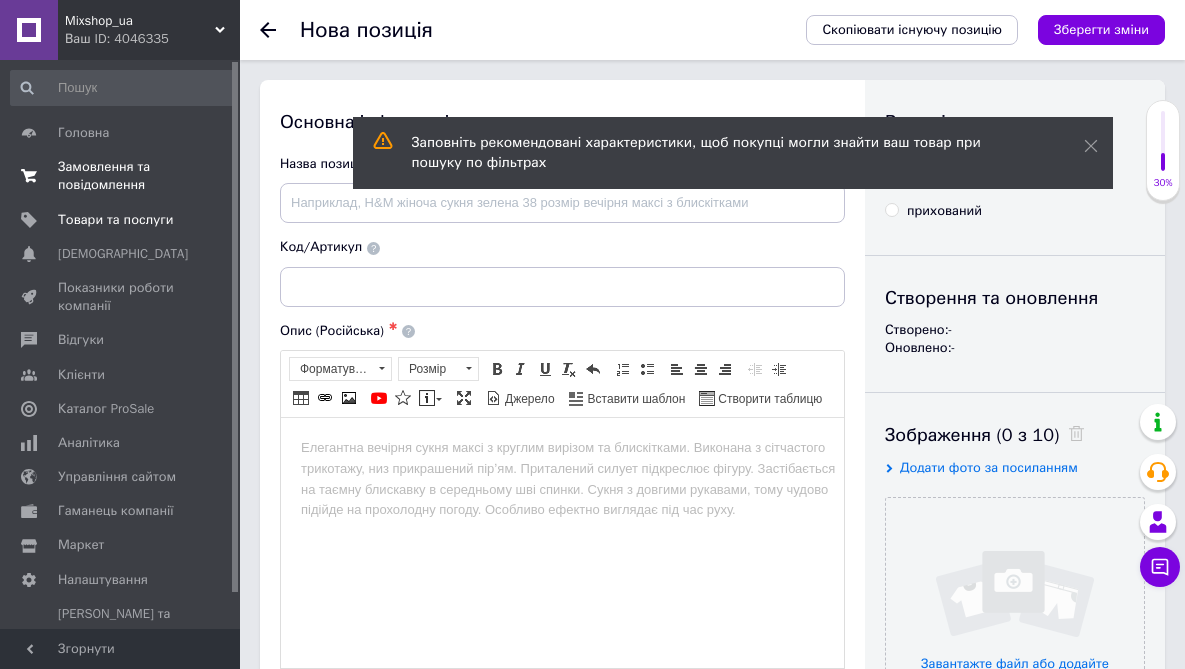 click on "Замовлення та повідомлення" at bounding box center (121, 176) 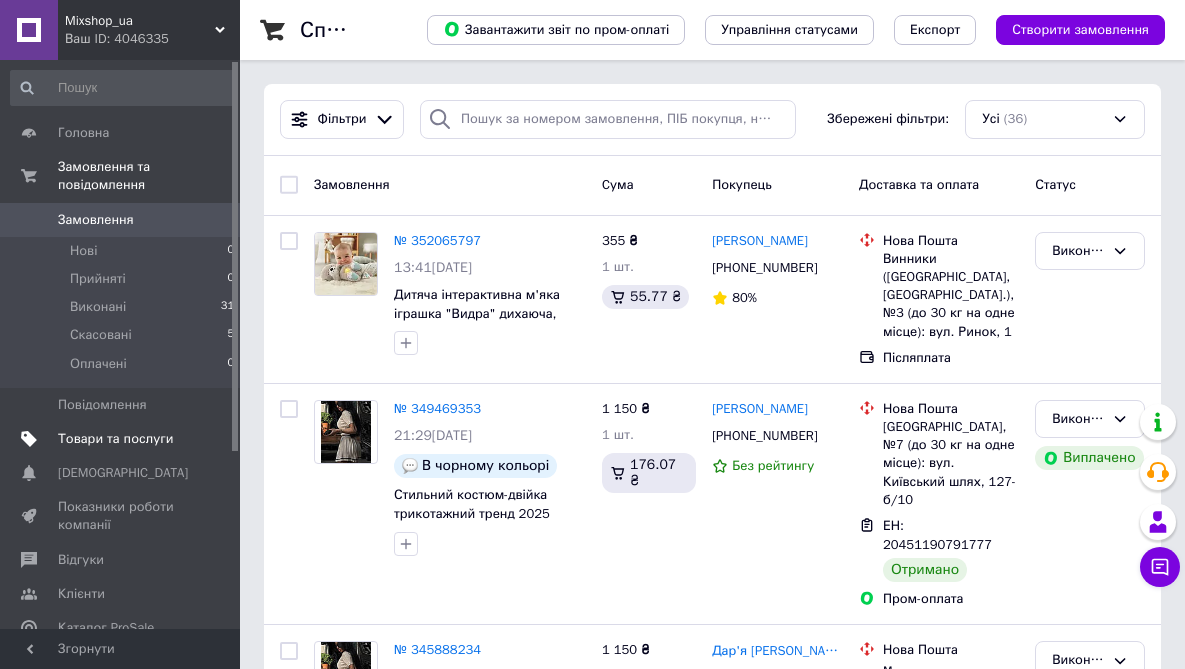 click on "Товари та послуги" at bounding box center [115, 439] 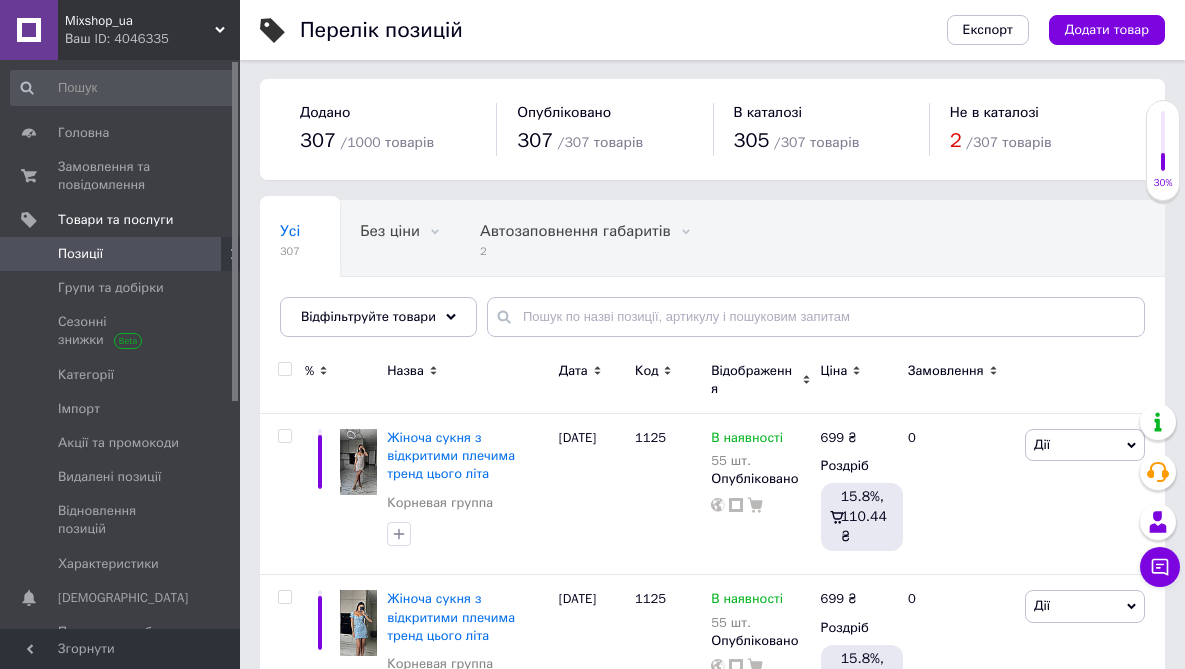 scroll, scrollTop: 4, scrollLeft: 0, axis: vertical 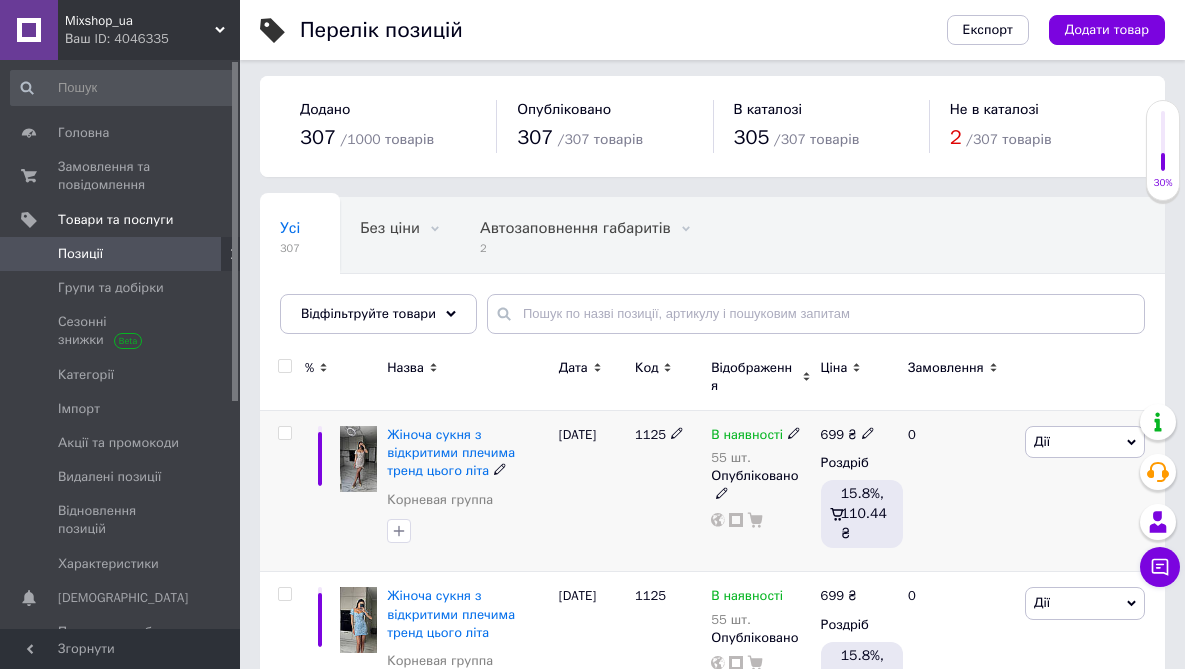 click on "Дії" at bounding box center [1085, 442] 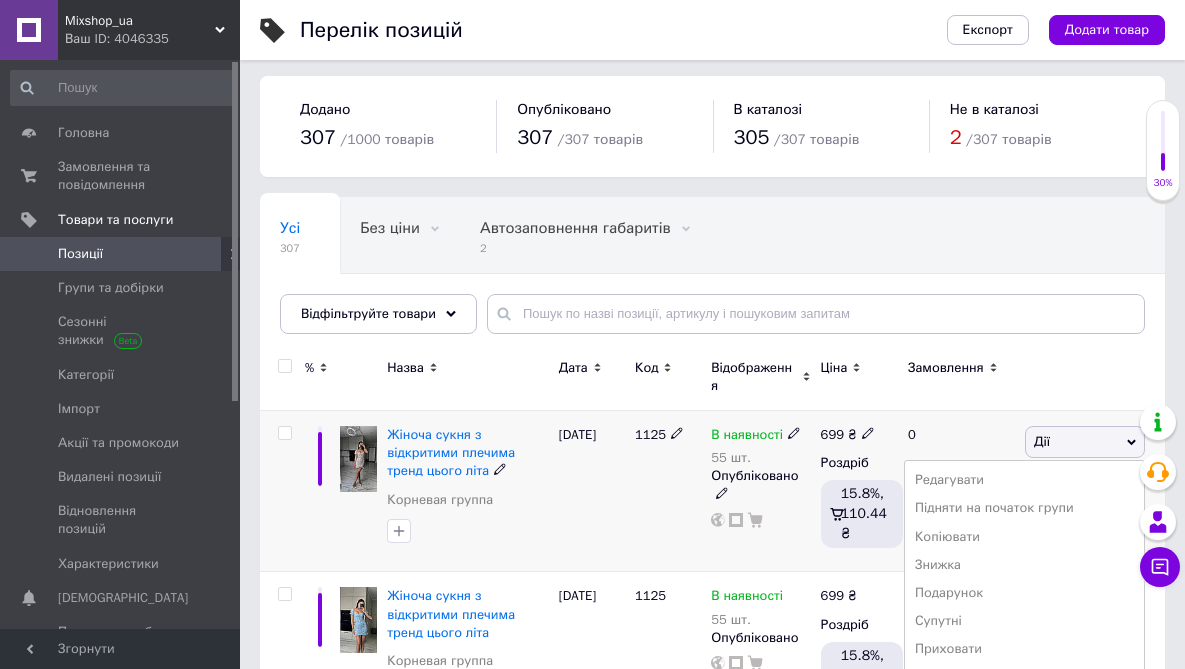 click on "Дії" at bounding box center [1085, 442] 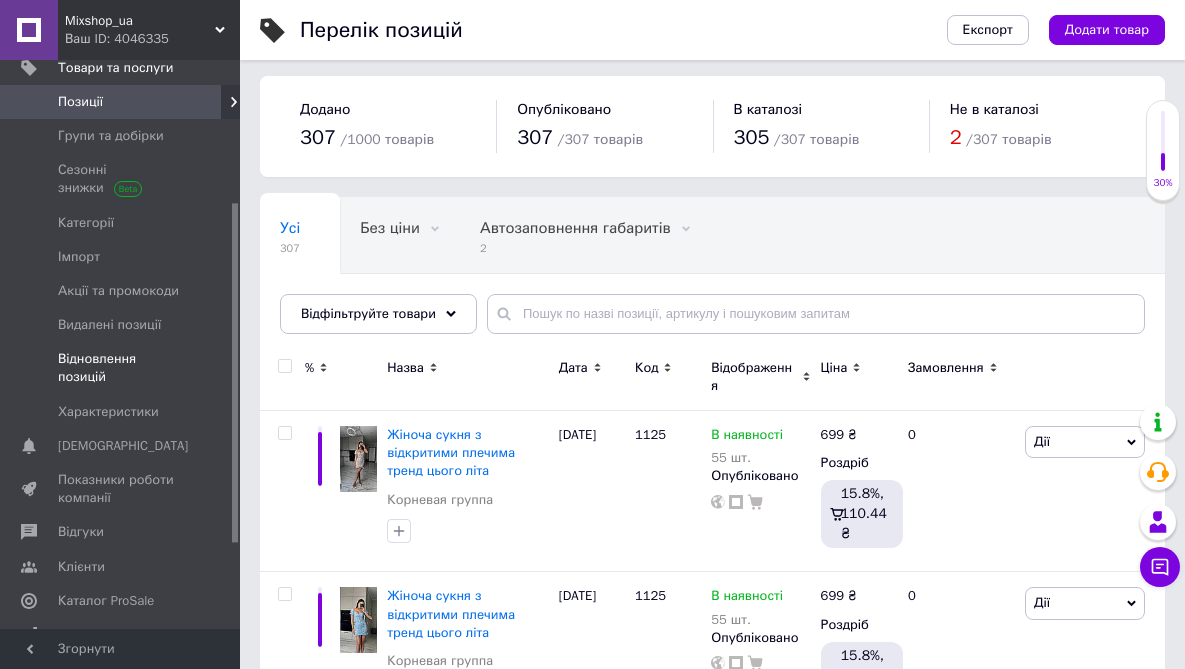 scroll, scrollTop: 242, scrollLeft: 0, axis: vertical 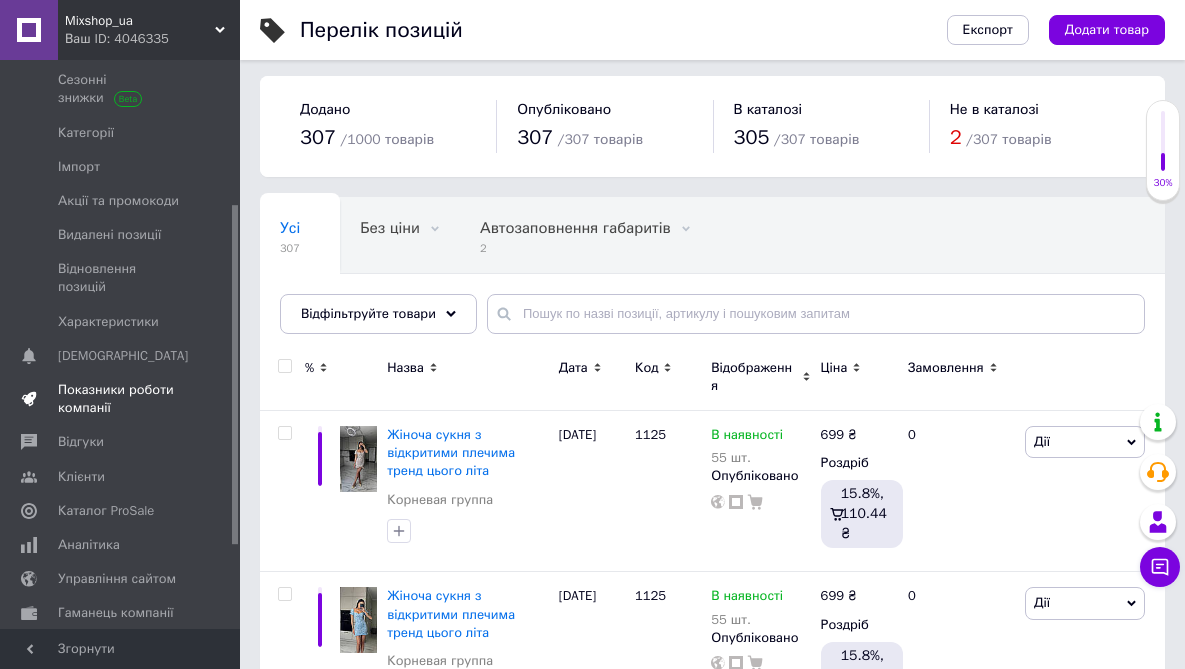 click on "Показники роботи компанії" at bounding box center (121, 399) 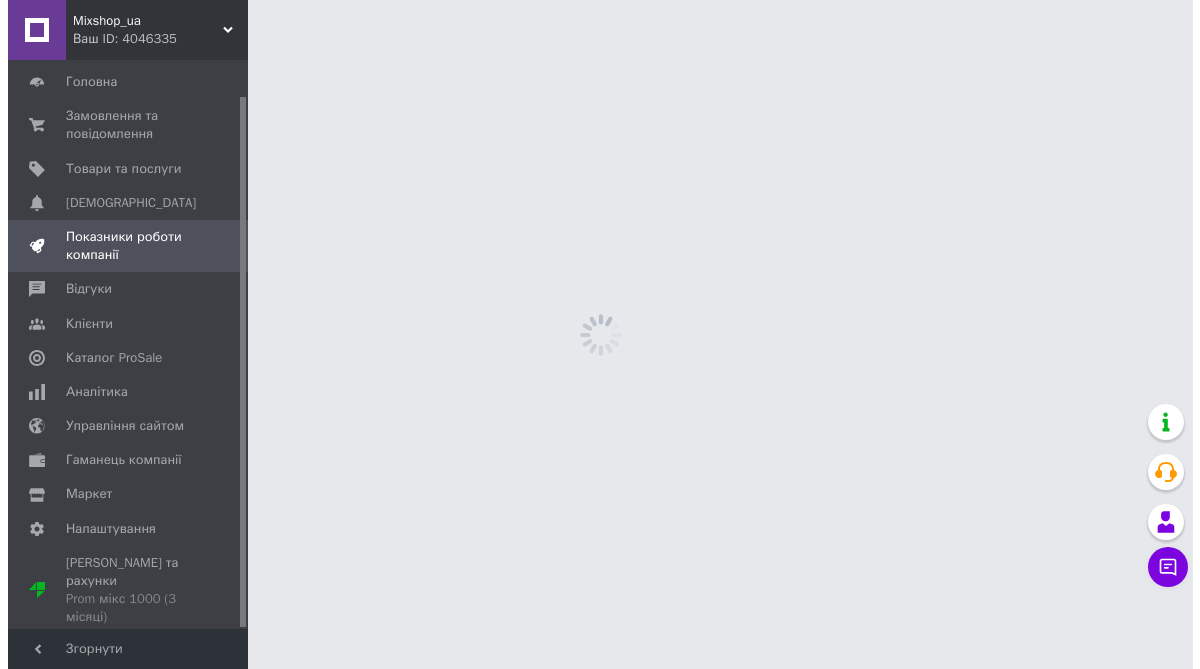 scroll, scrollTop: 0, scrollLeft: 0, axis: both 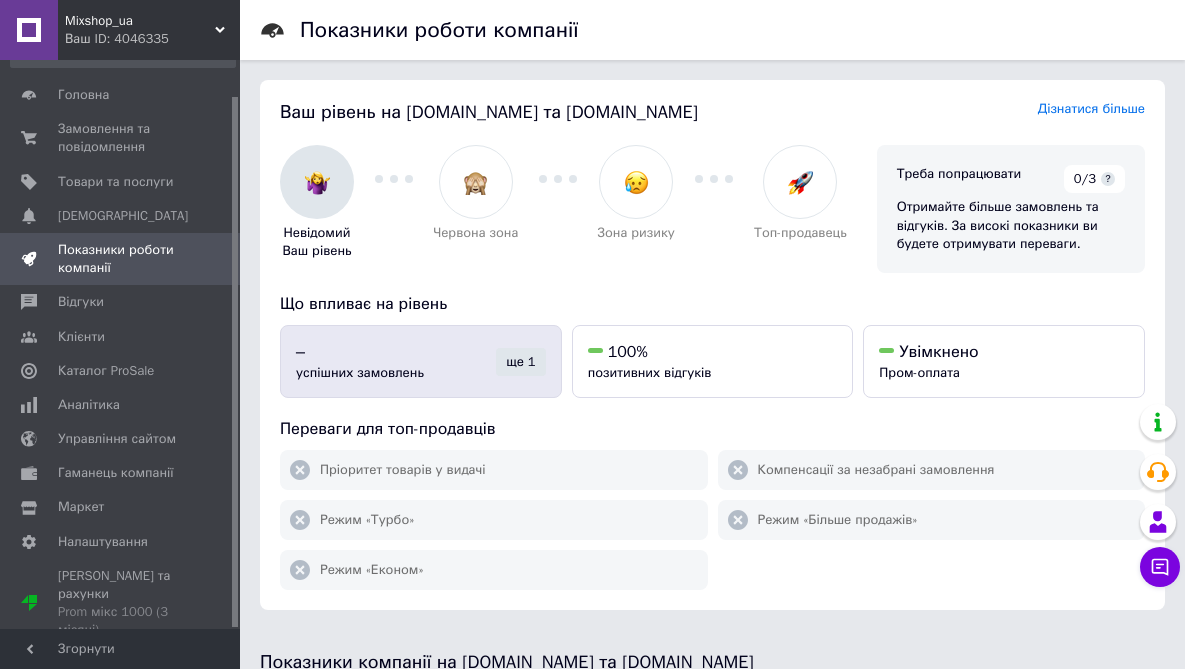 click on "–" at bounding box center (396, 352) 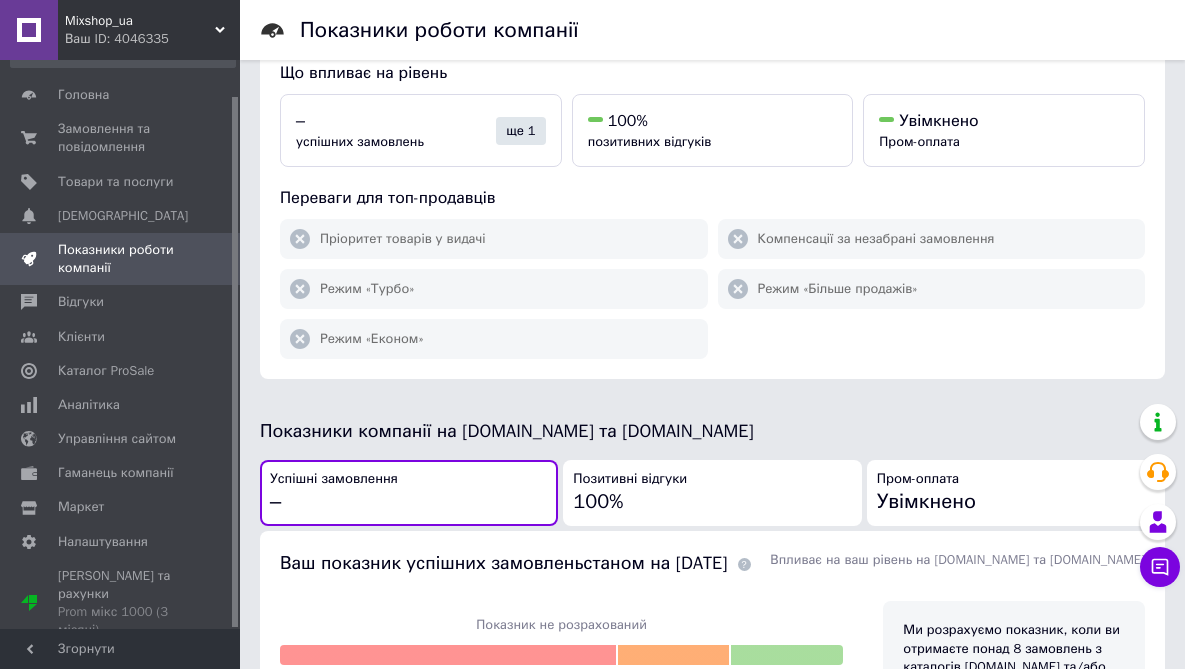 scroll, scrollTop: 133, scrollLeft: 0, axis: vertical 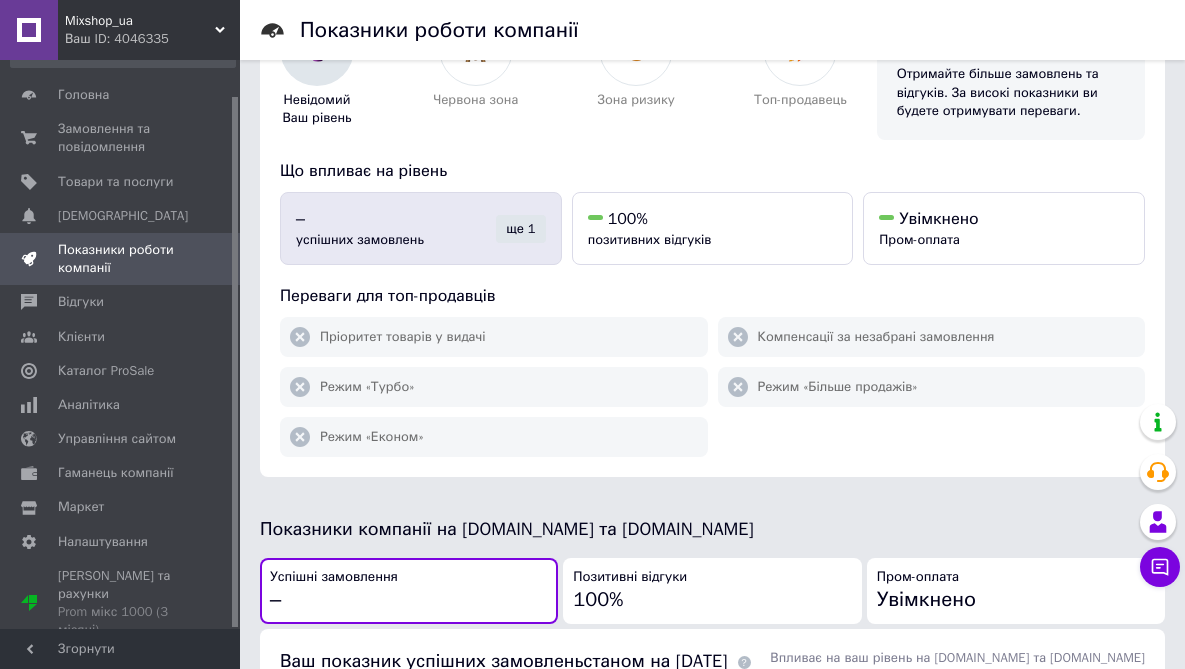 click on "ще 1" at bounding box center [520, 229] 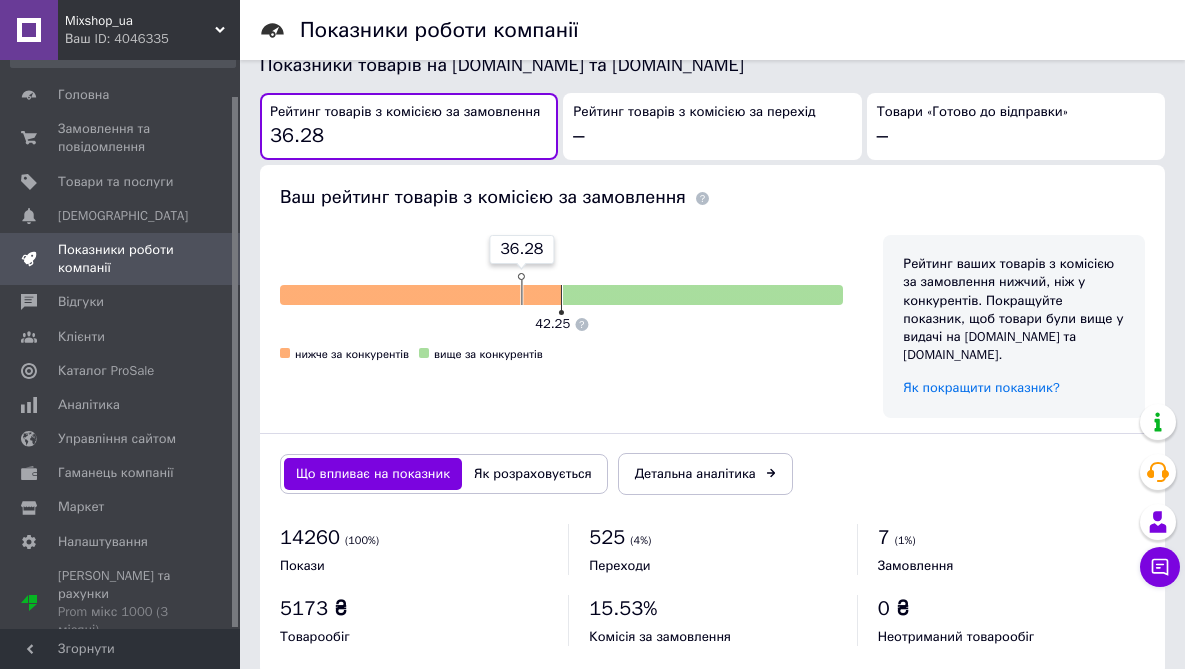 scroll, scrollTop: 1243, scrollLeft: 0, axis: vertical 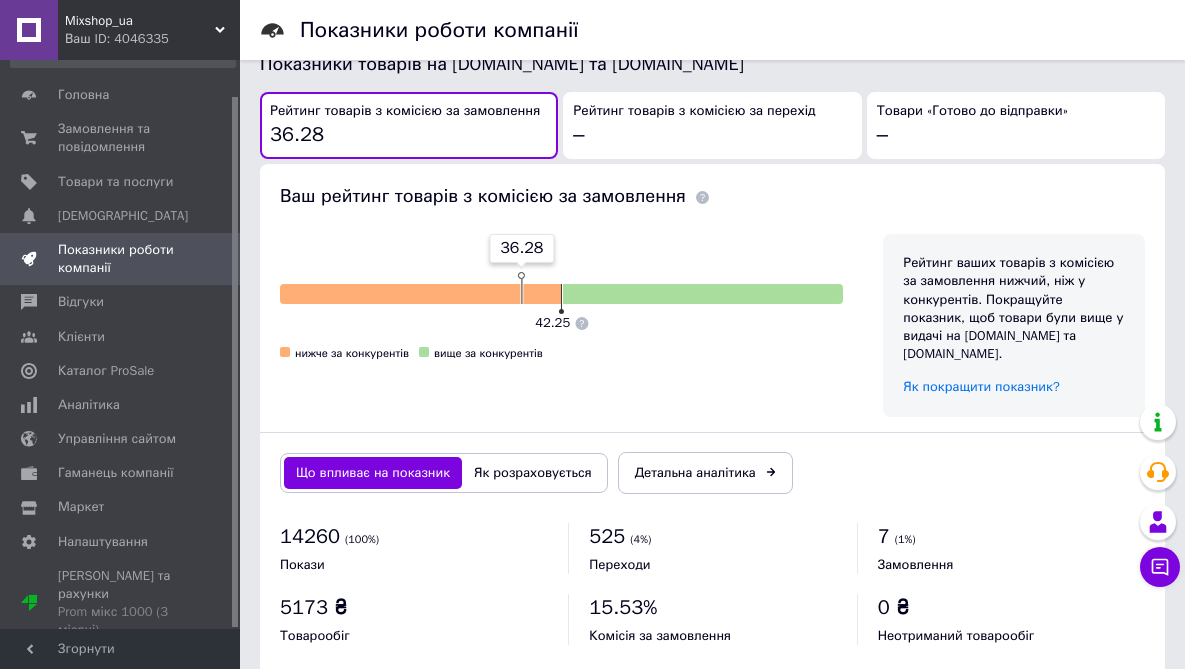 click on "Як розраховується" at bounding box center [533, 473] 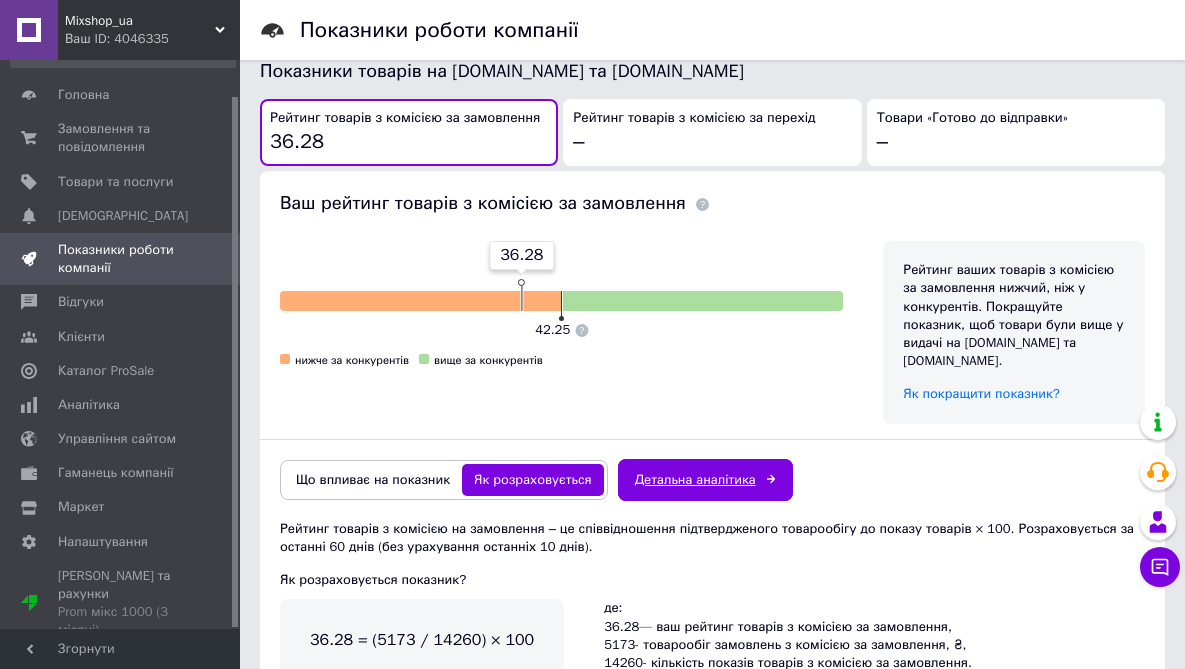 scroll, scrollTop: 1263, scrollLeft: 0, axis: vertical 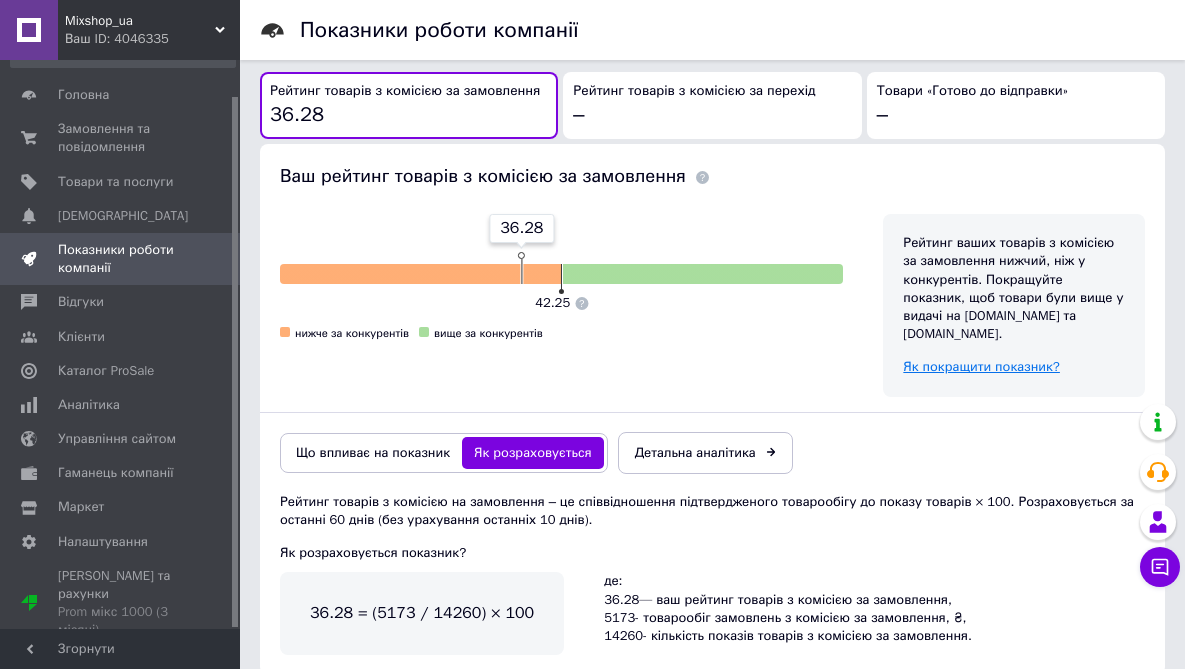 click on "Як покращити показник?" at bounding box center (981, 366) 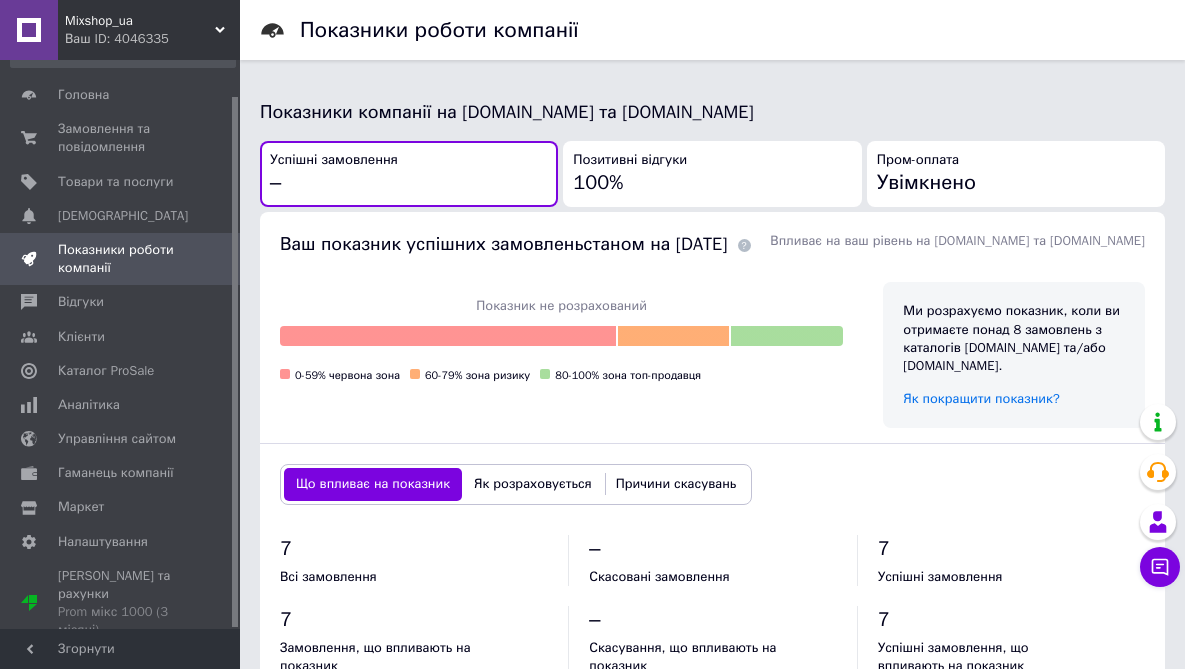 scroll, scrollTop: 0, scrollLeft: 0, axis: both 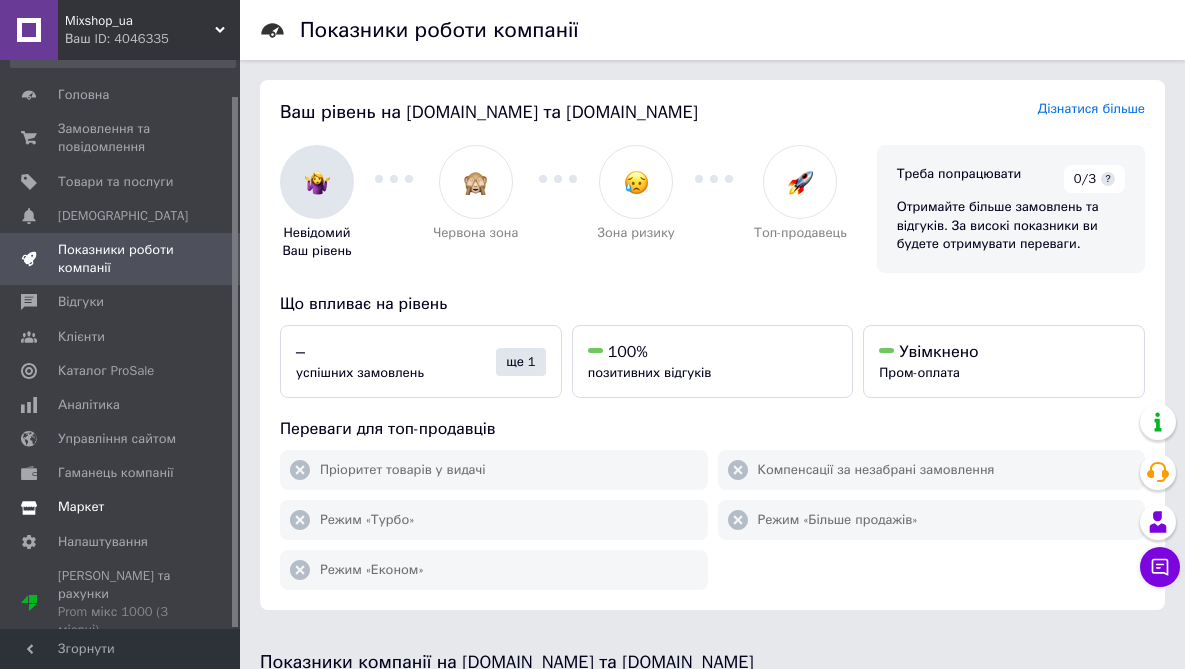 click on "Маркет" at bounding box center (121, 507) 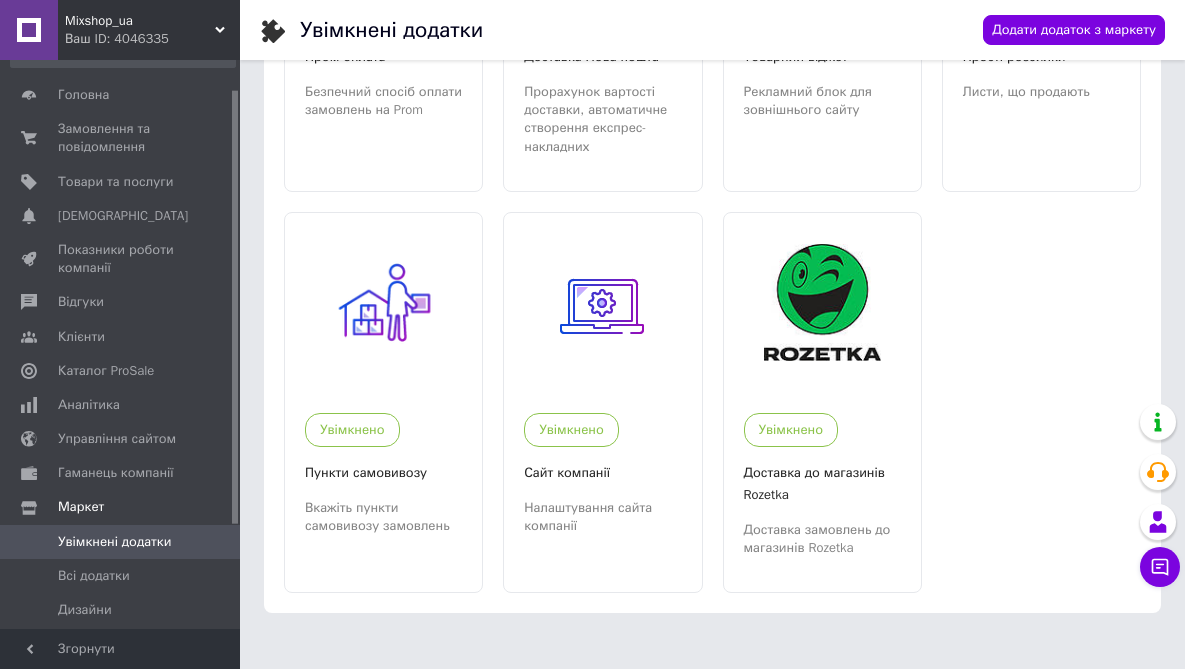 scroll, scrollTop: 311, scrollLeft: 0, axis: vertical 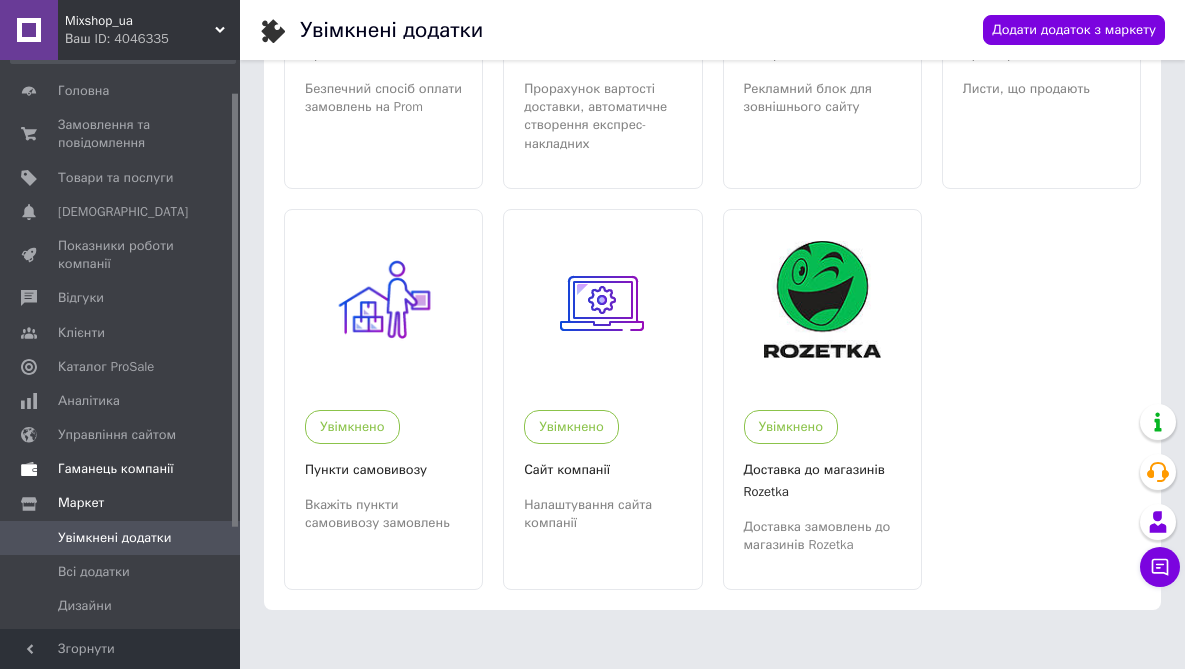 click on "Гаманець компанії" at bounding box center (116, 469) 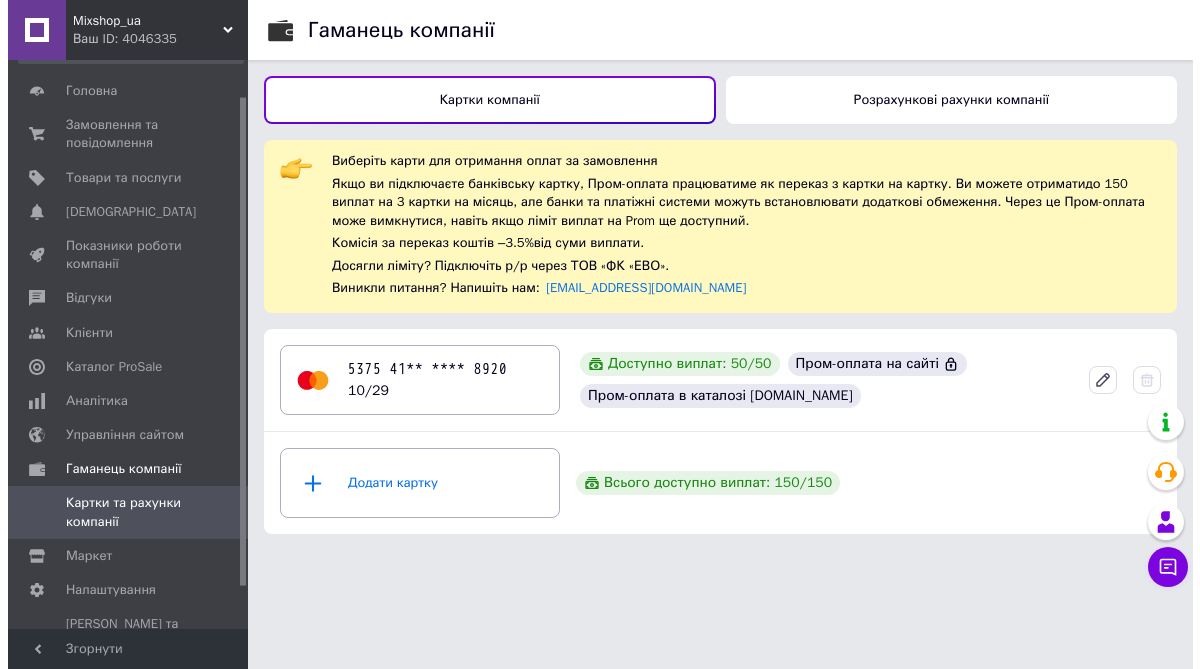 scroll, scrollTop: 0, scrollLeft: 0, axis: both 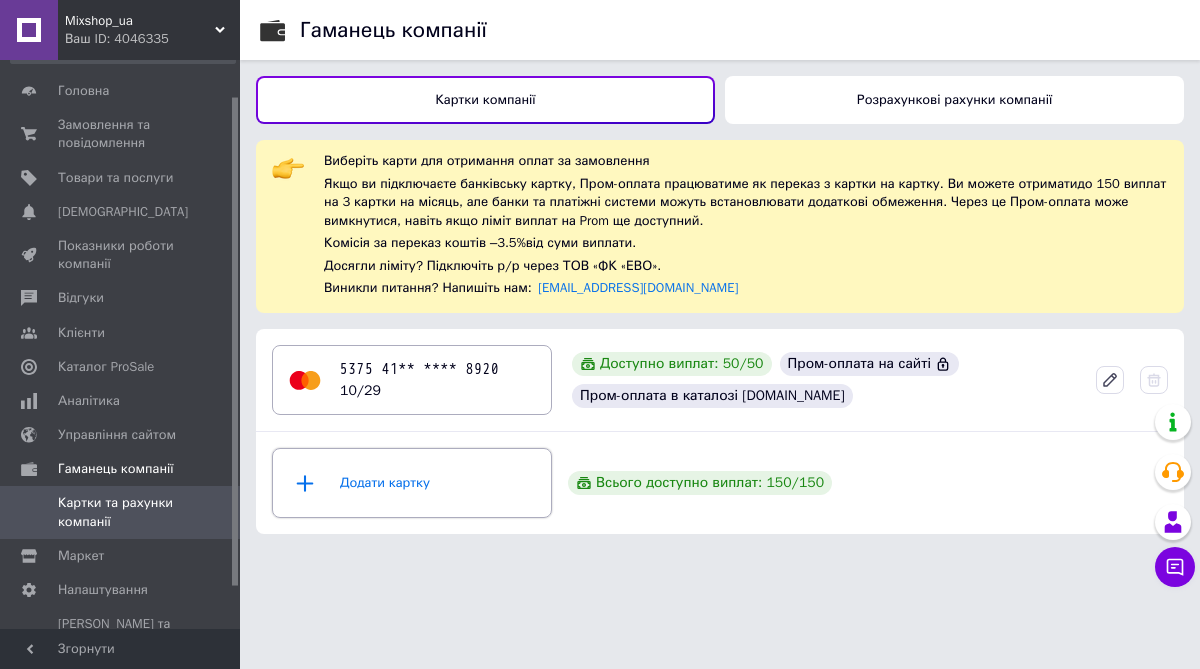 click on "Додати картку" at bounding box center (412, 483) 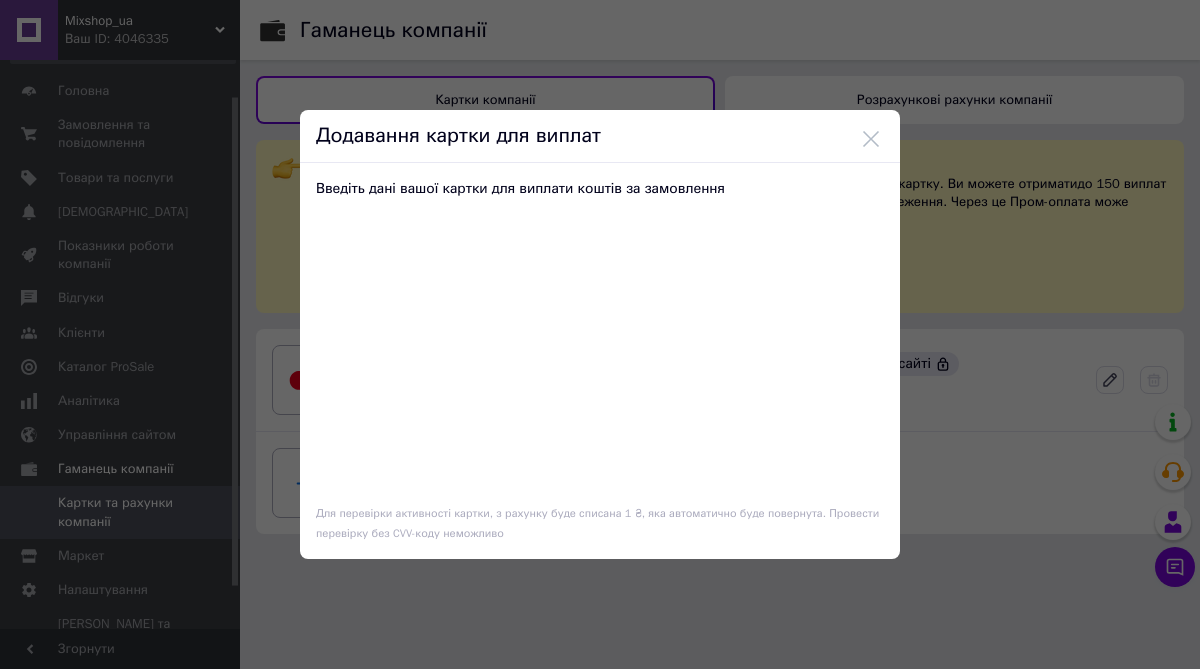 scroll, scrollTop: 0, scrollLeft: 0, axis: both 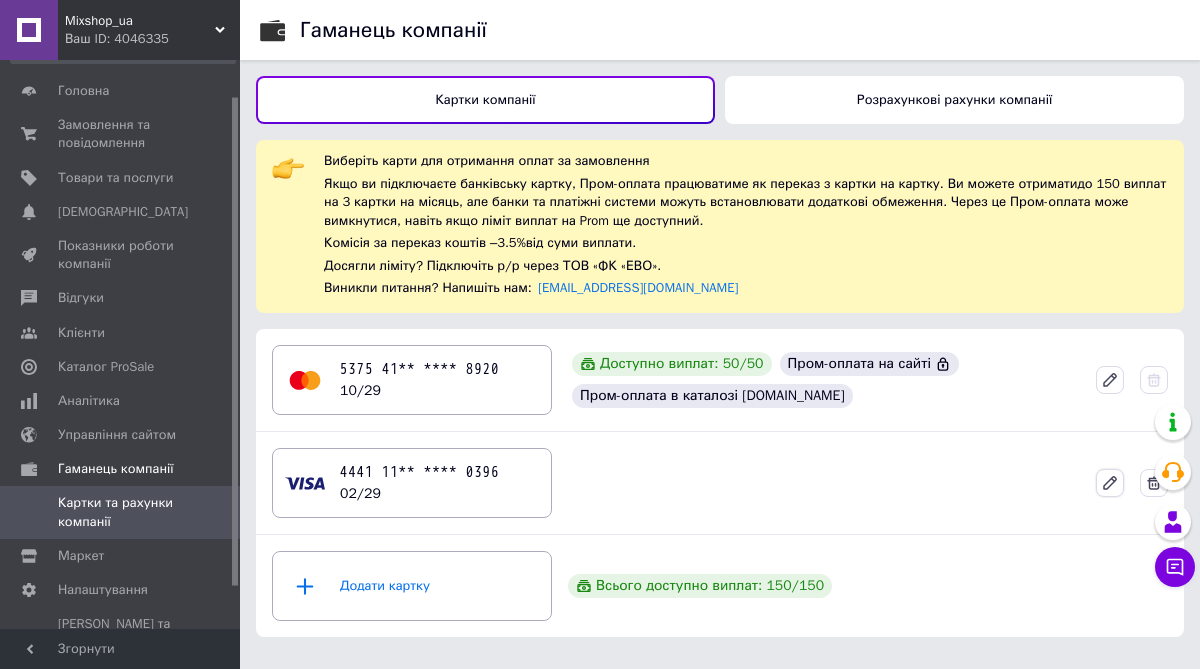 click 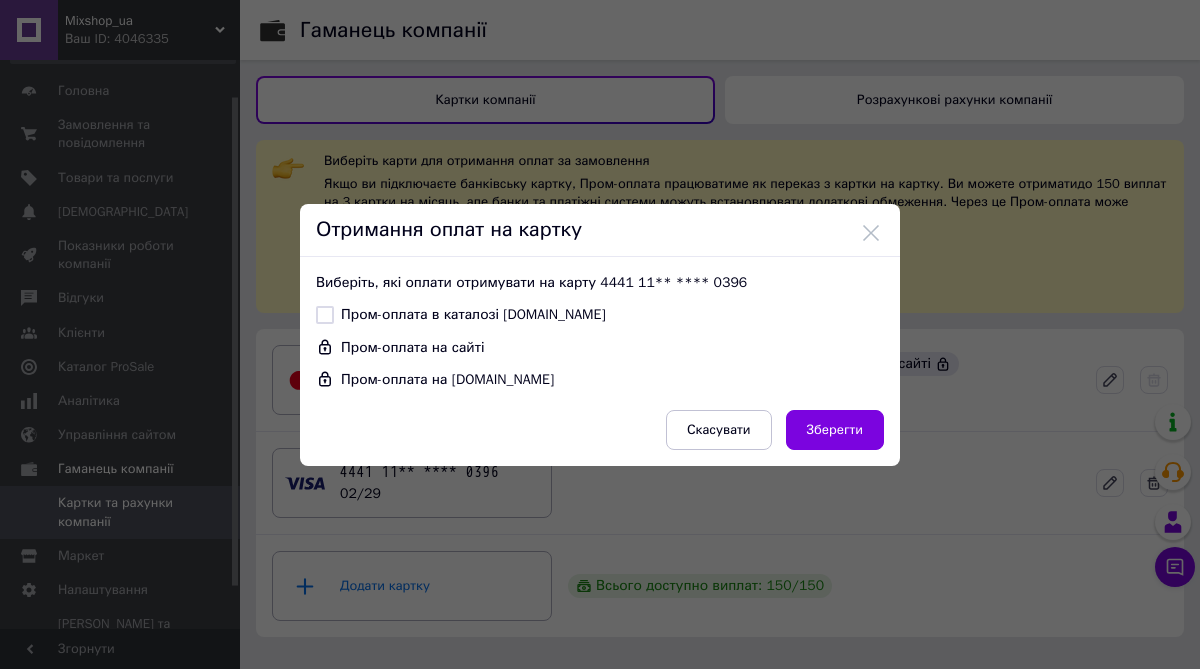 click on "Пром-оплата в каталозі [DOMAIN_NAME]" at bounding box center [325, 315] 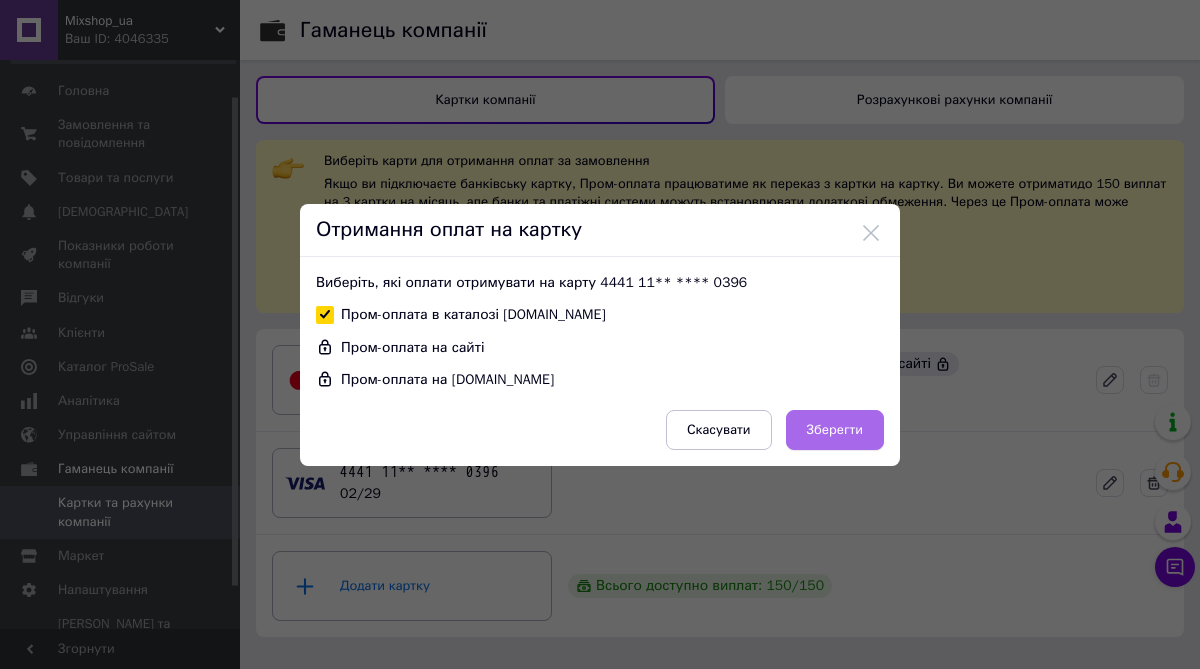 click on "Зберегти" at bounding box center [835, 430] 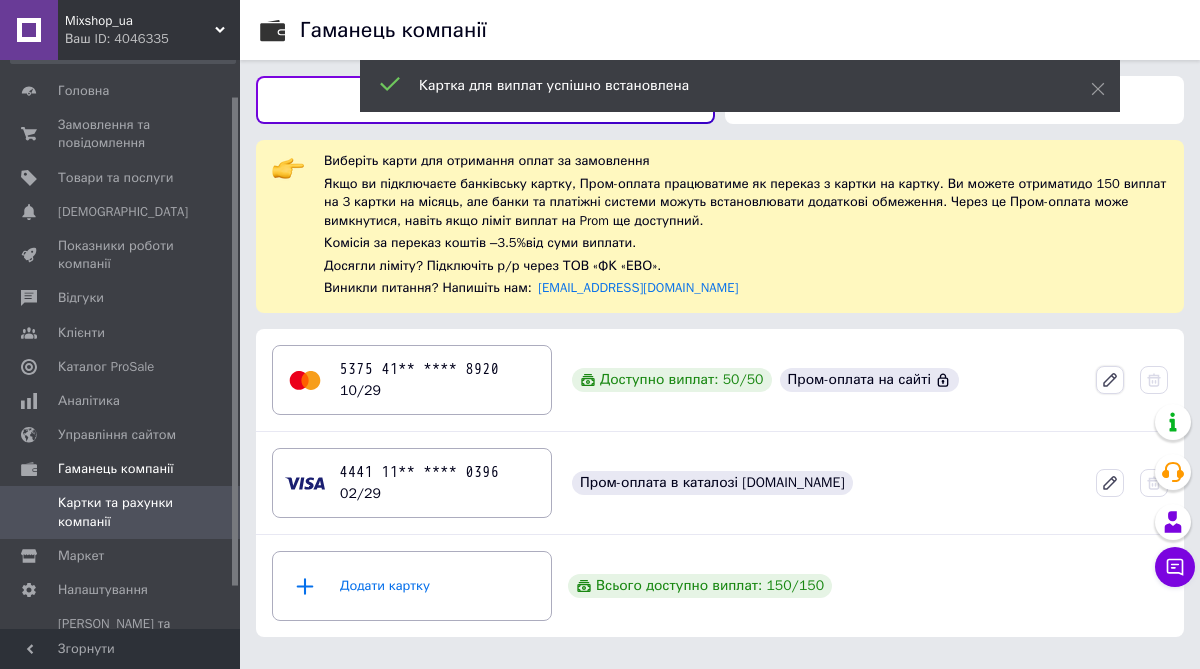 click 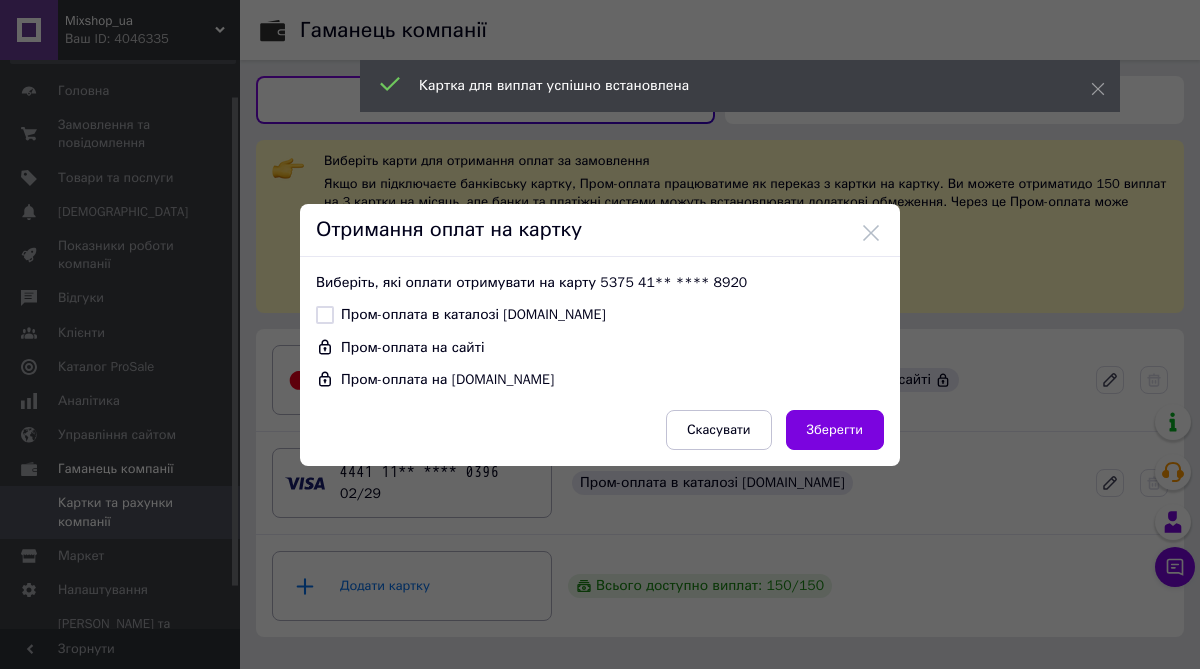 click on "Пром-оплата в каталозі [DOMAIN_NAME]" at bounding box center [325, 315] 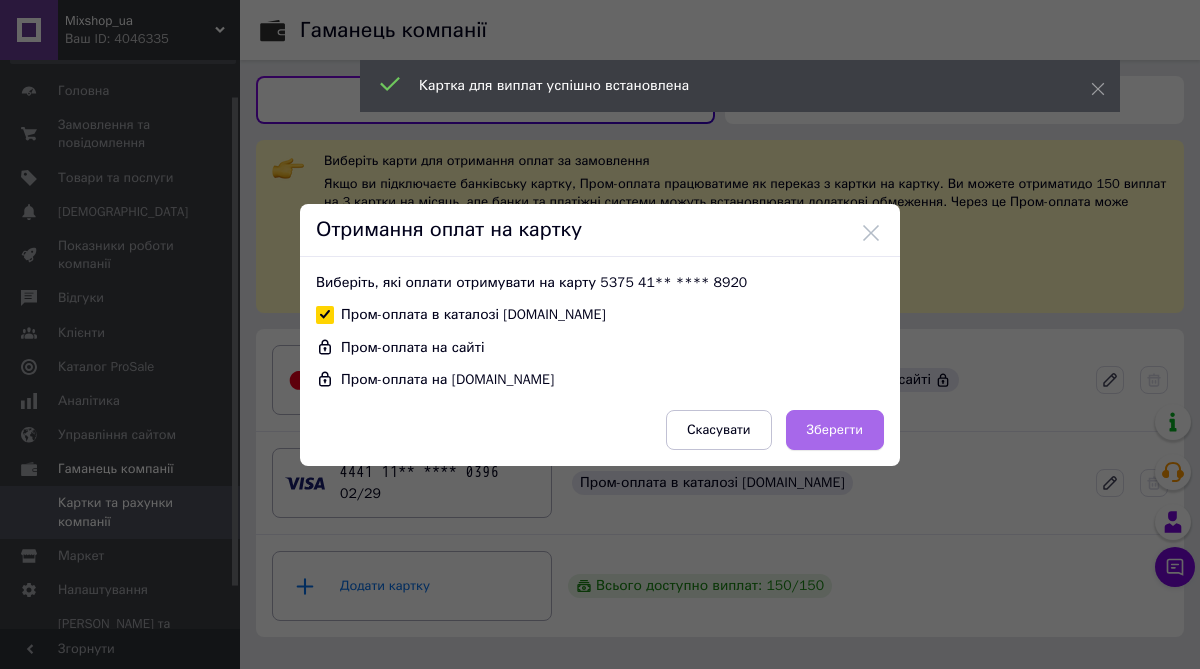 click on "Зберегти" at bounding box center [835, 430] 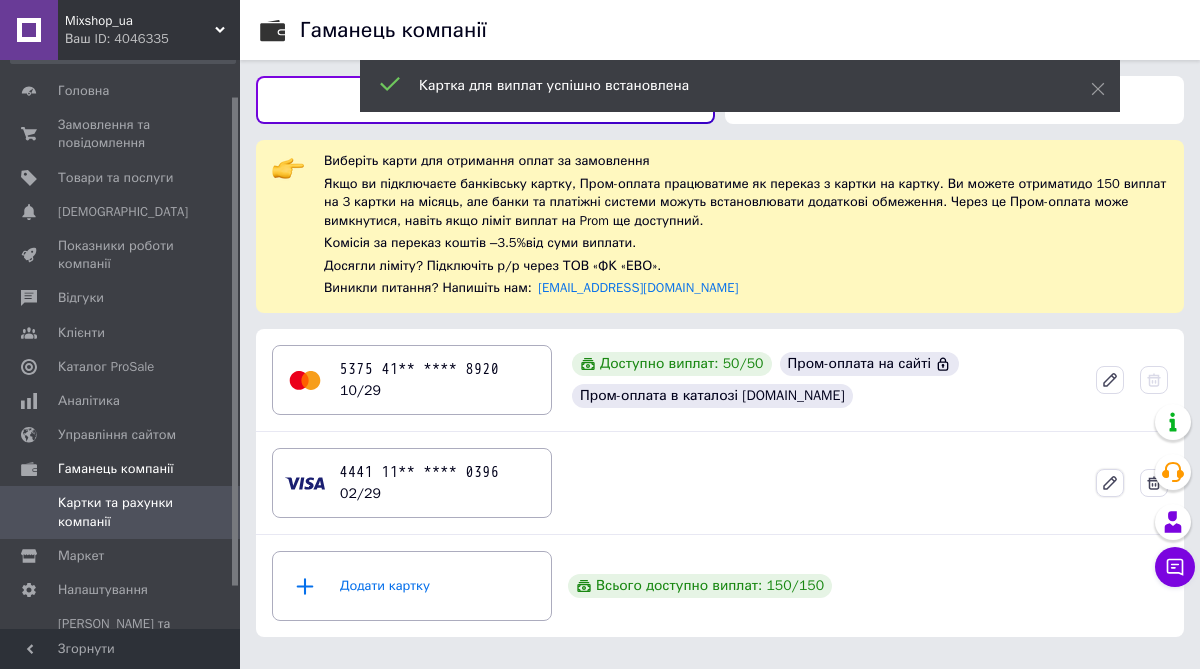click 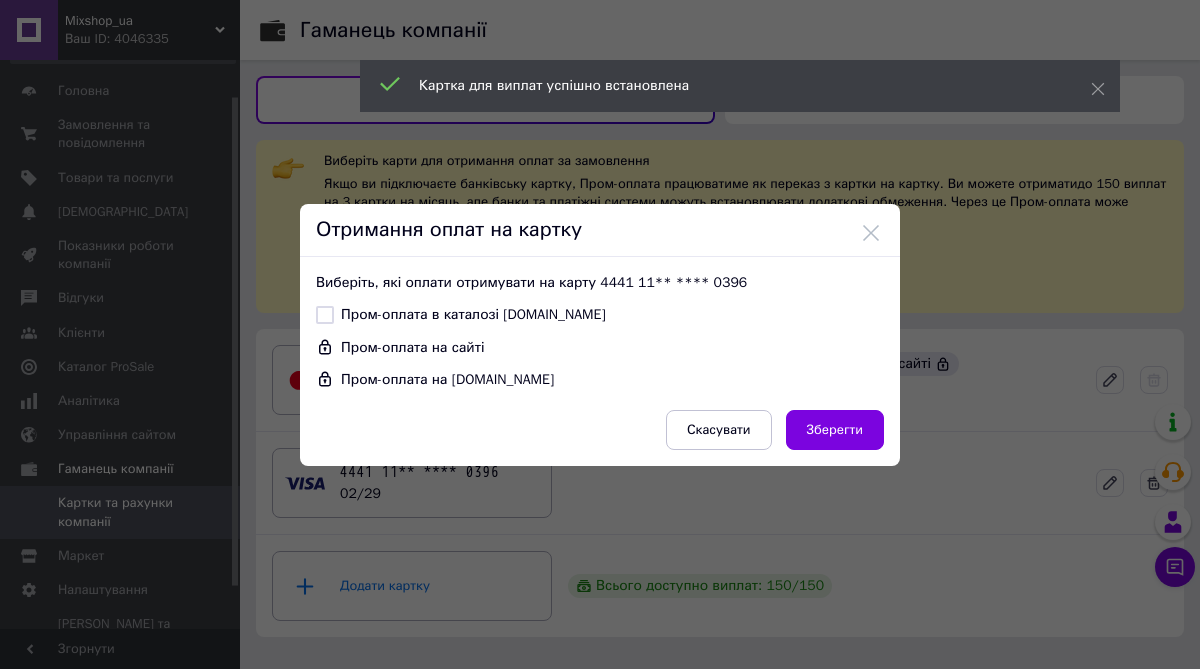 click on "Пром-оплата в каталозі [DOMAIN_NAME]" at bounding box center (325, 315) 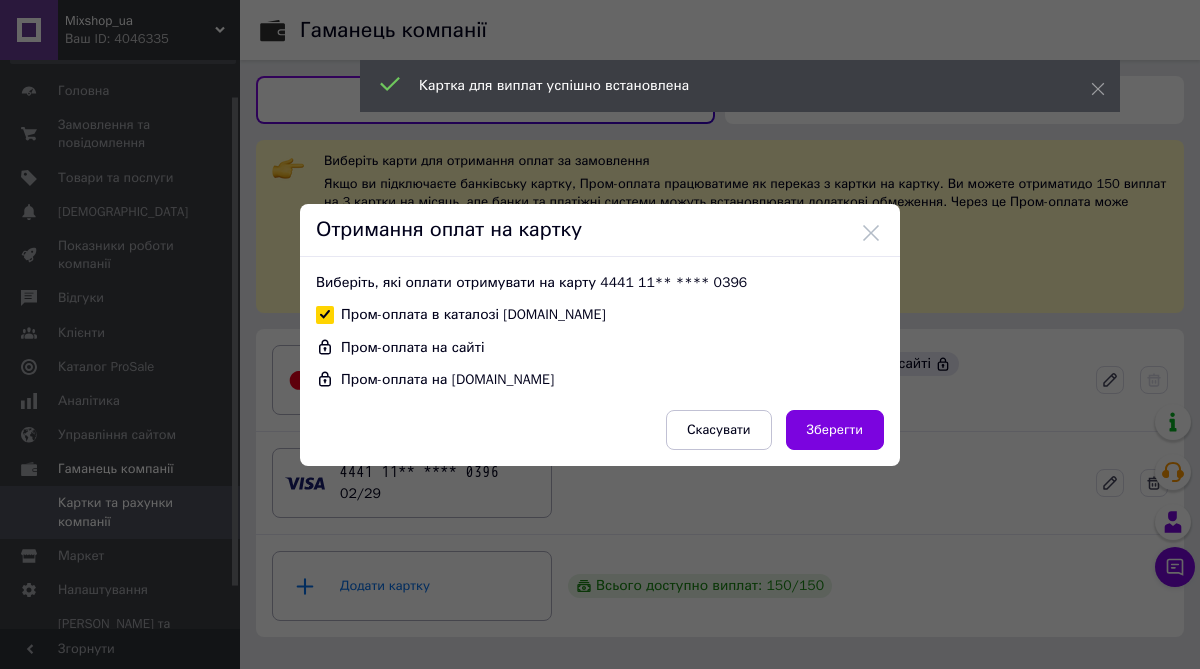 checkbox on "true" 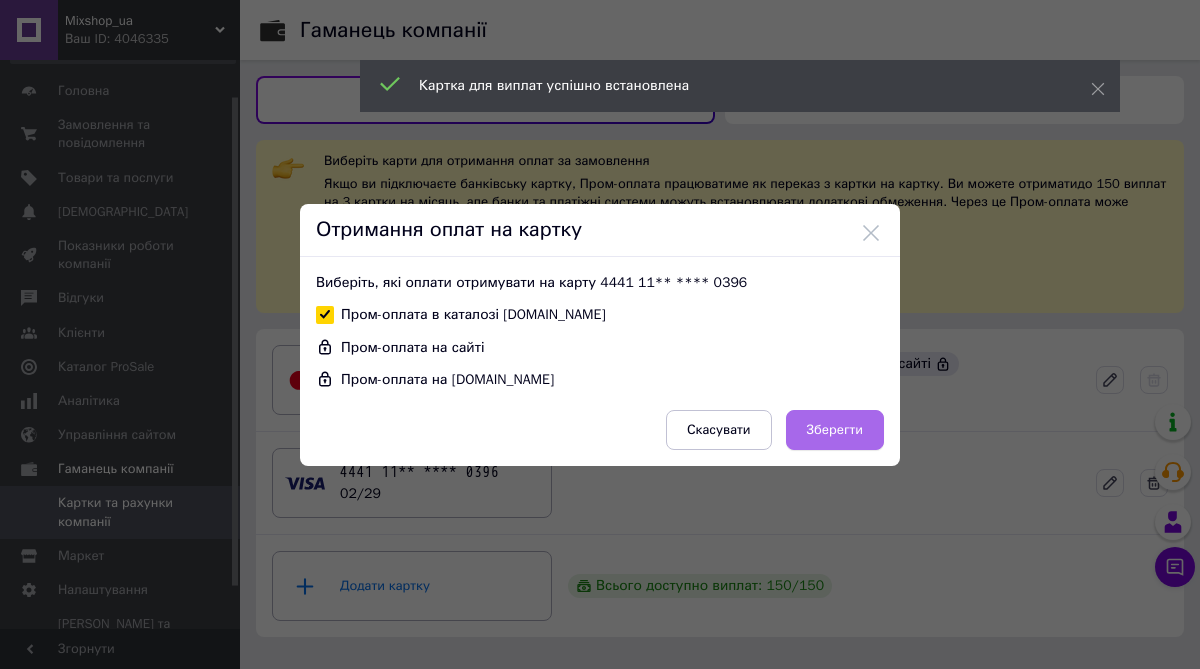 click on "Зберегти" at bounding box center (835, 430) 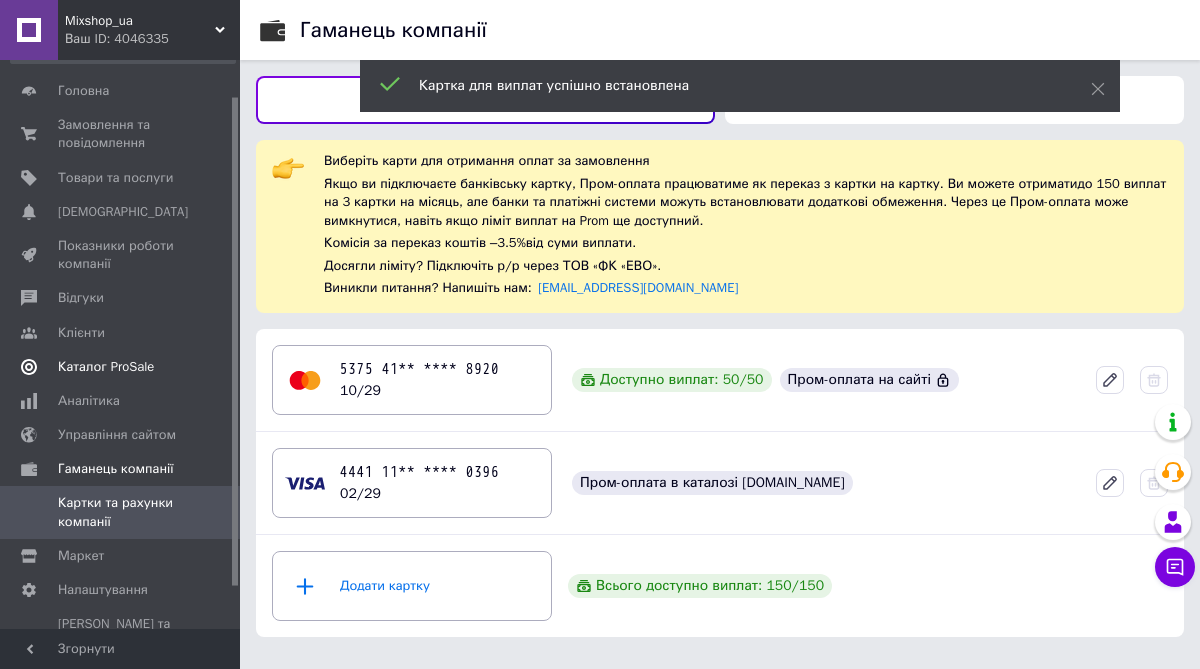 click on "Каталог ProSale" at bounding box center [106, 367] 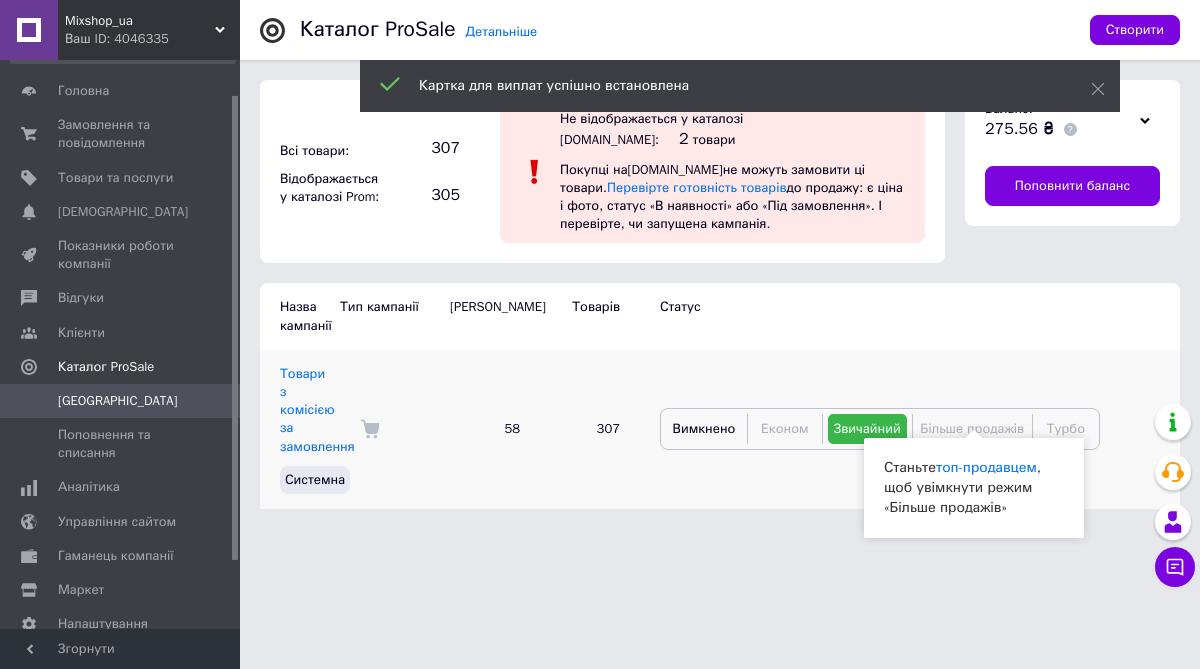 click on "Більше продажів" at bounding box center [972, 428] 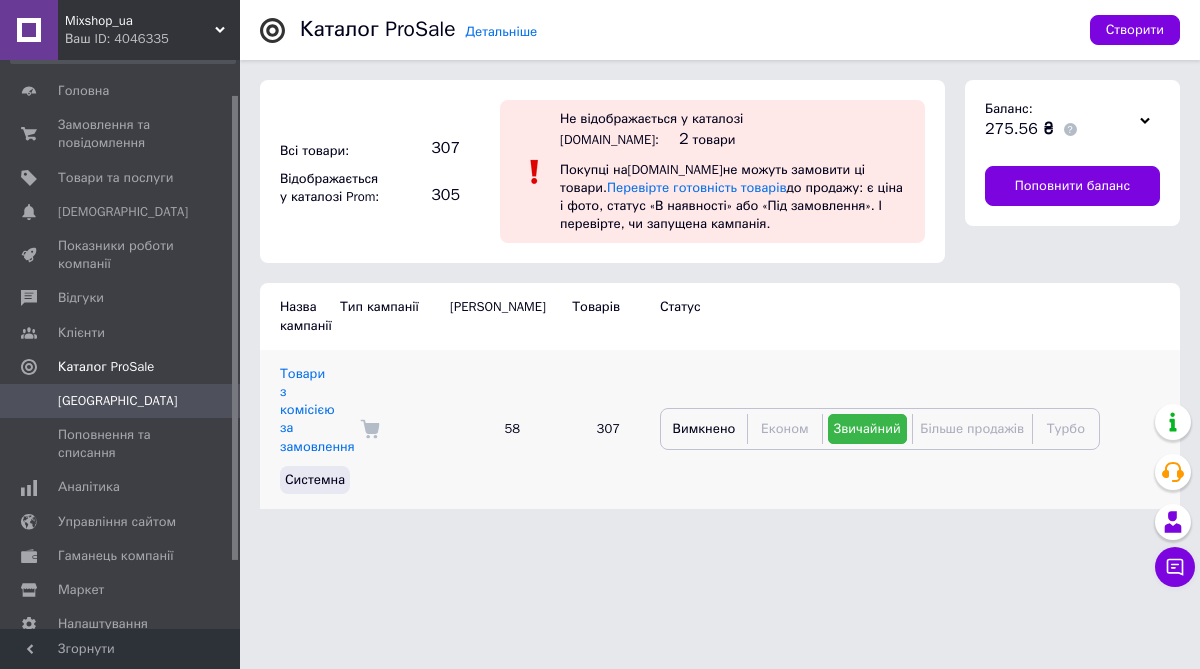 click on "Більше продажів" at bounding box center [972, 428] 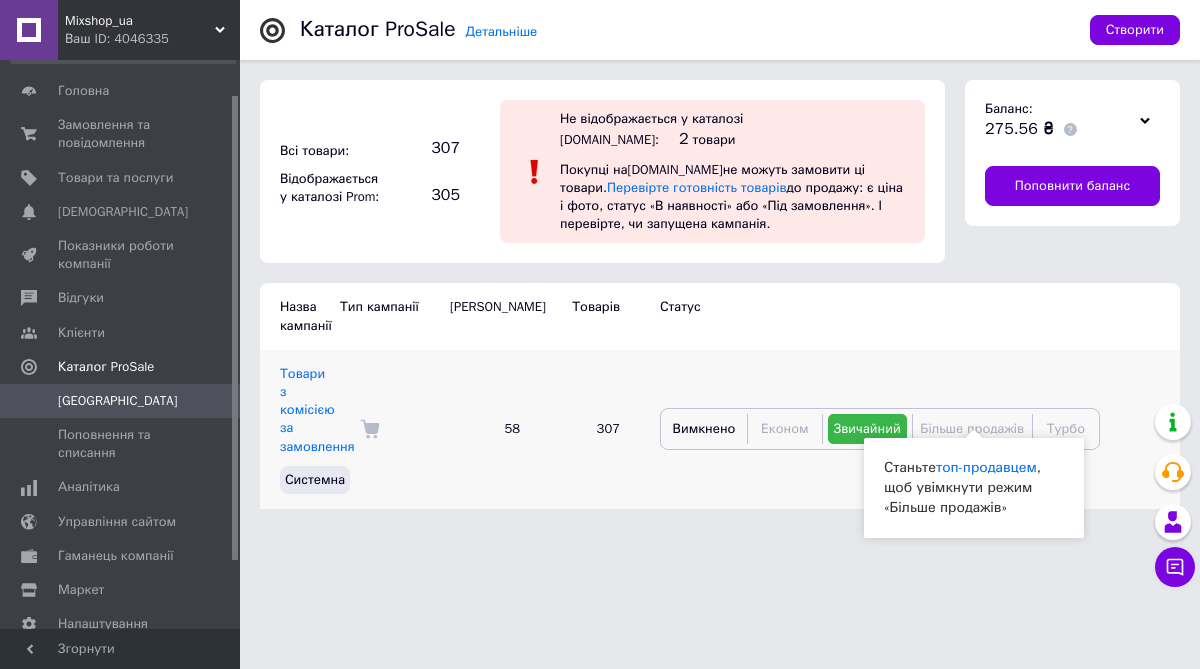 click on "Більше продажів" at bounding box center [972, 428] 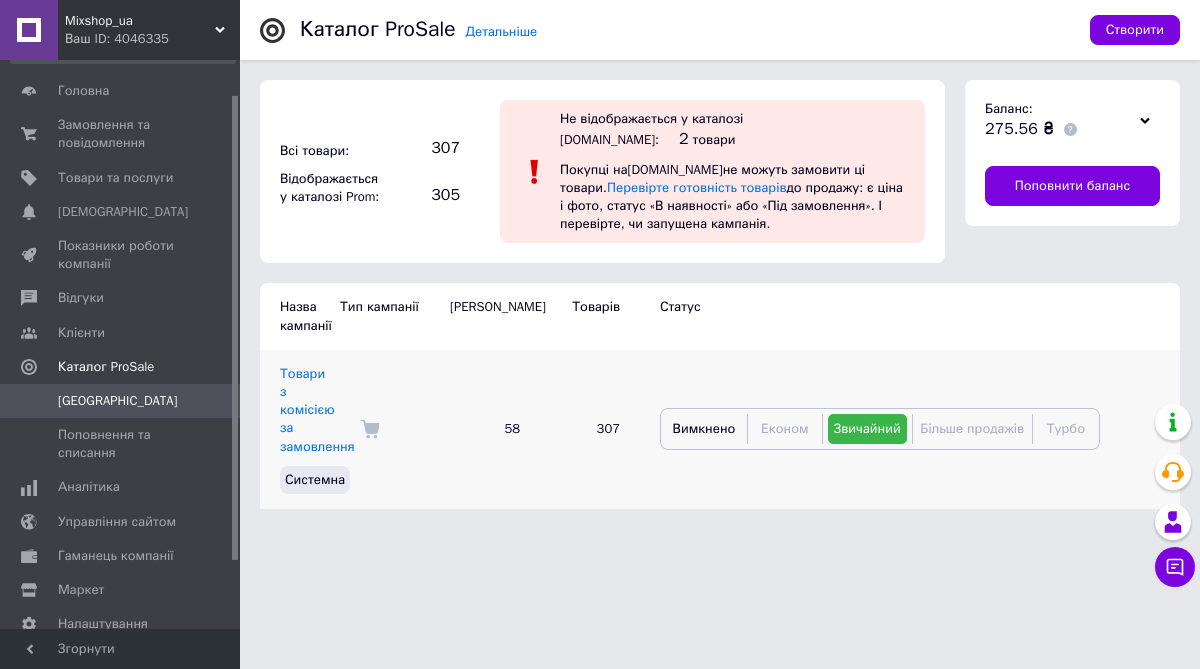 click on "Більше продажів" at bounding box center [972, 428] 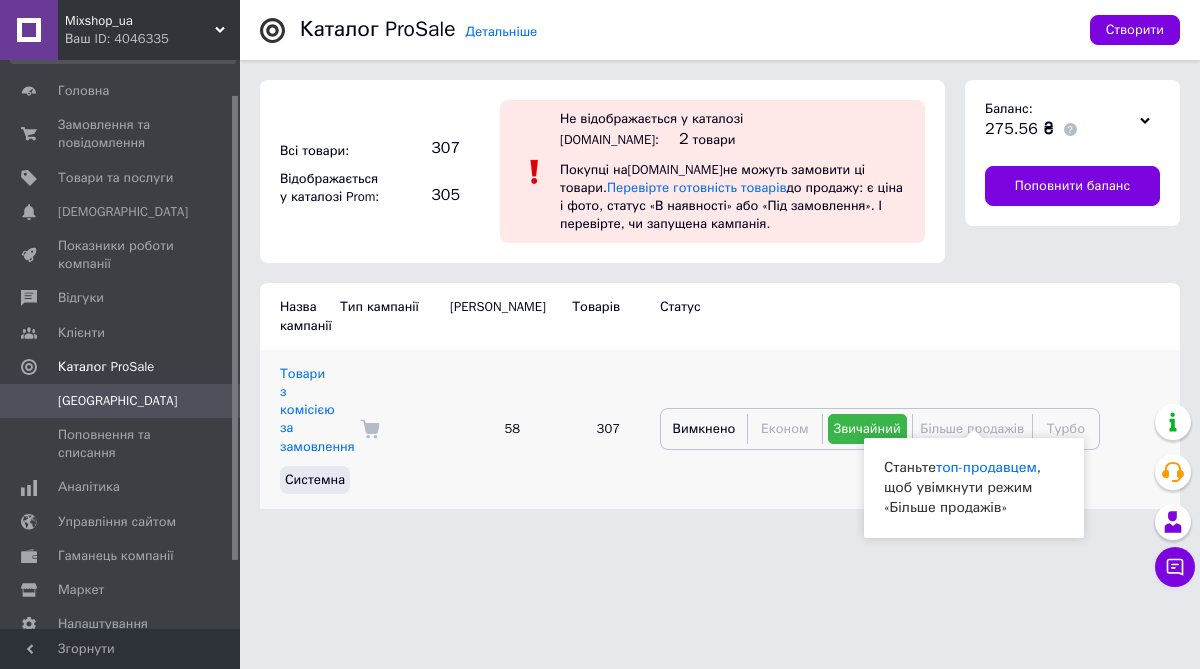 click on "Більше продажів" at bounding box center [972, 428] 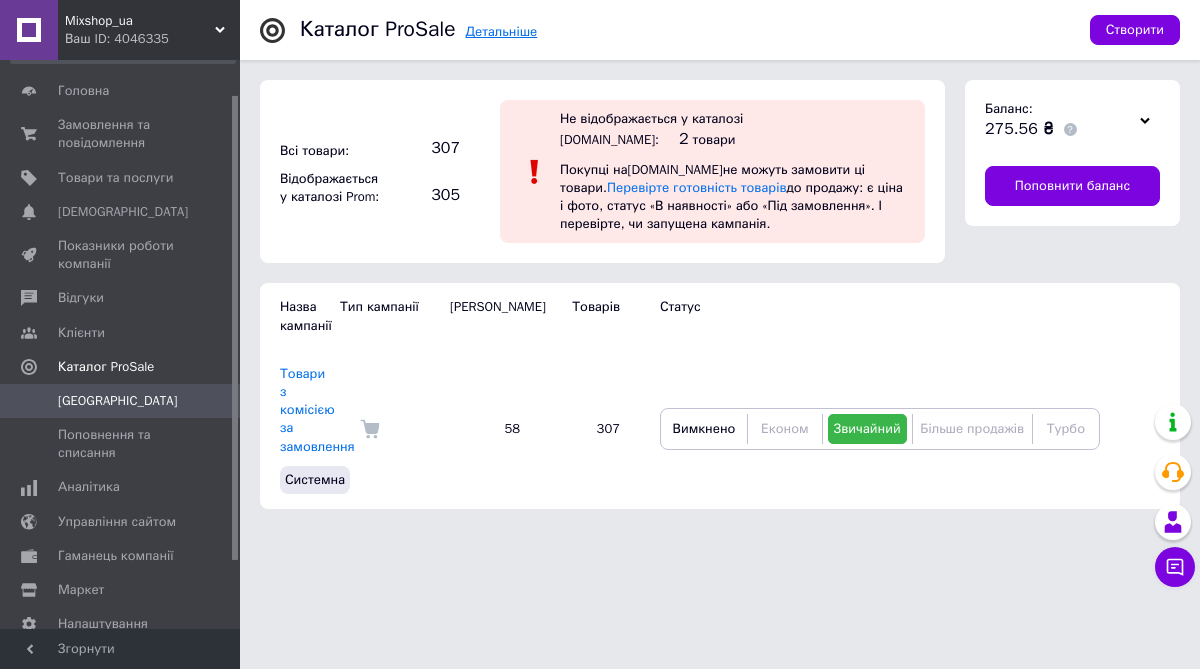 click on "Детальніше" at bounding box center [502, 31] 